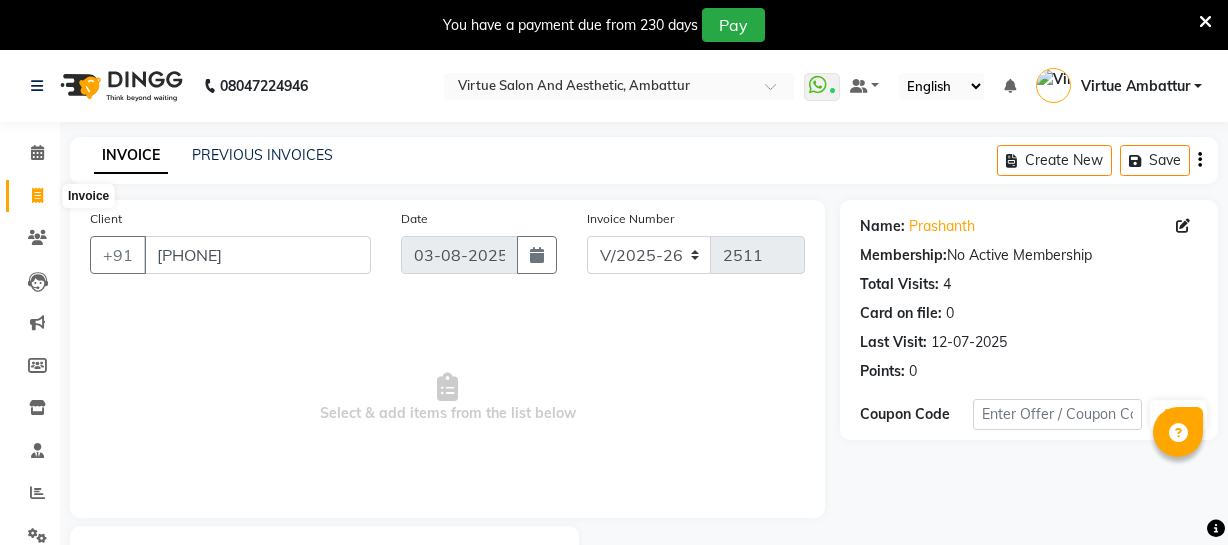 select on "5237" 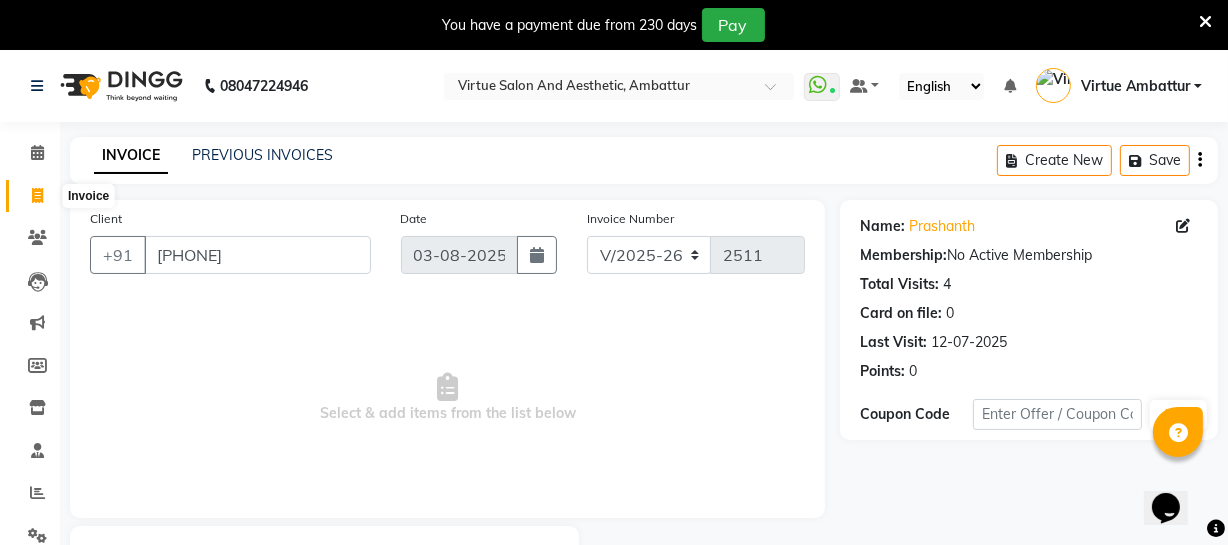 scroll, scrollTop: 0, scrollLeft: 0, axis: both 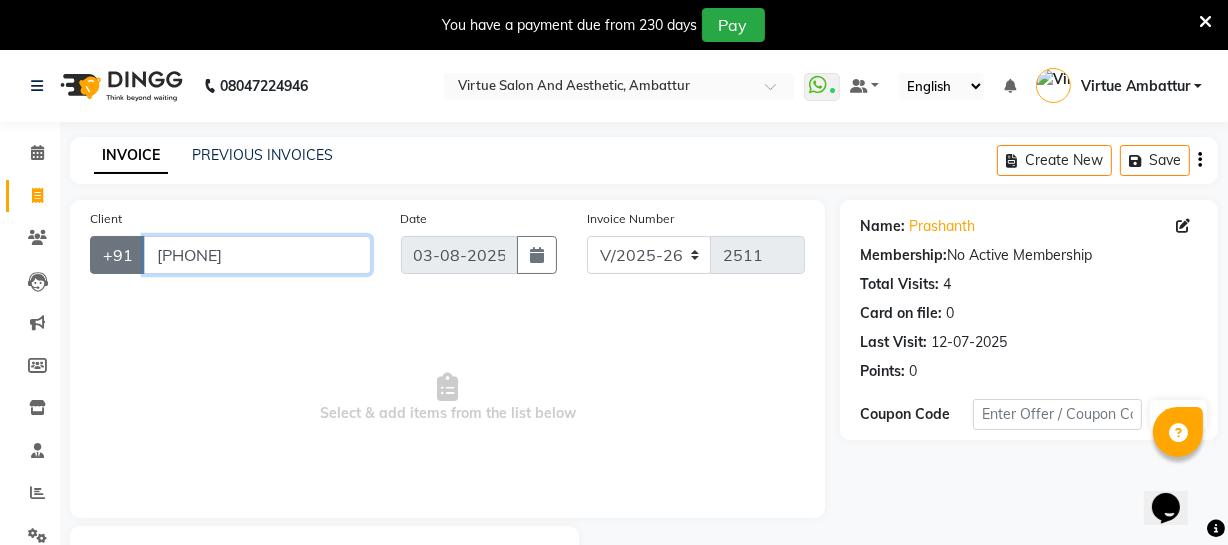 drag, startPoint x: 297, startPoint y: 254, endPoint x: 117, endPoint y: 249, distance: 180.06943 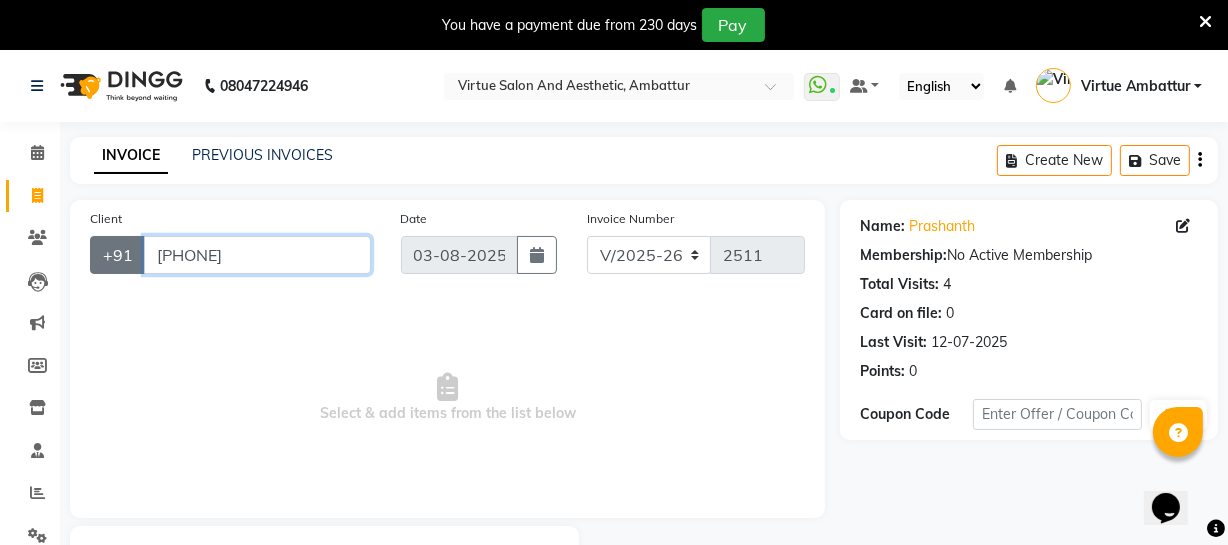 click on "+91 [PHONE]" 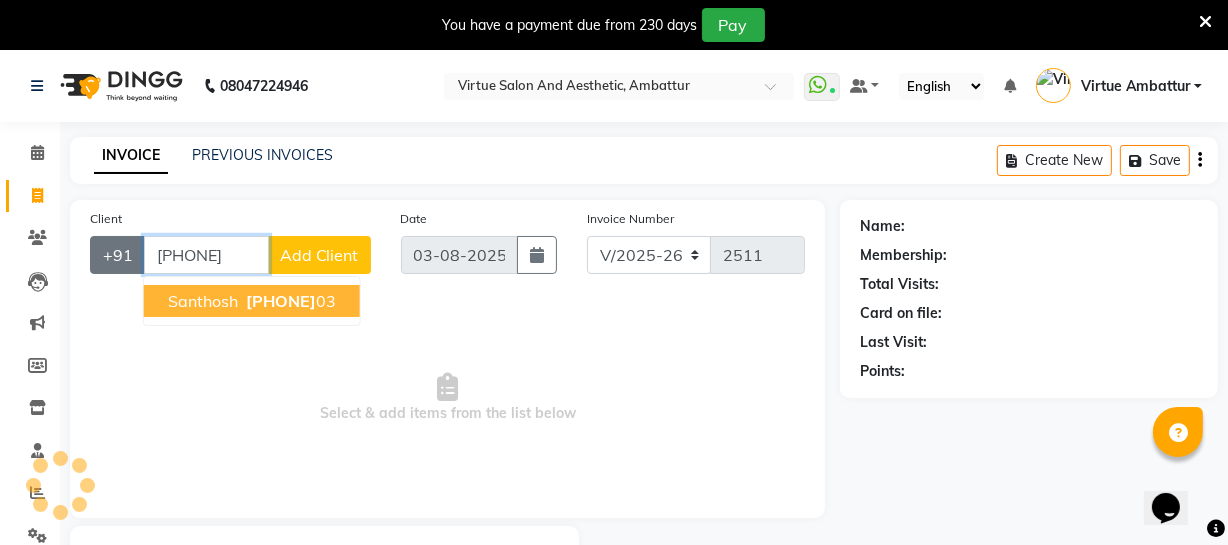 type on "[PHONE]" 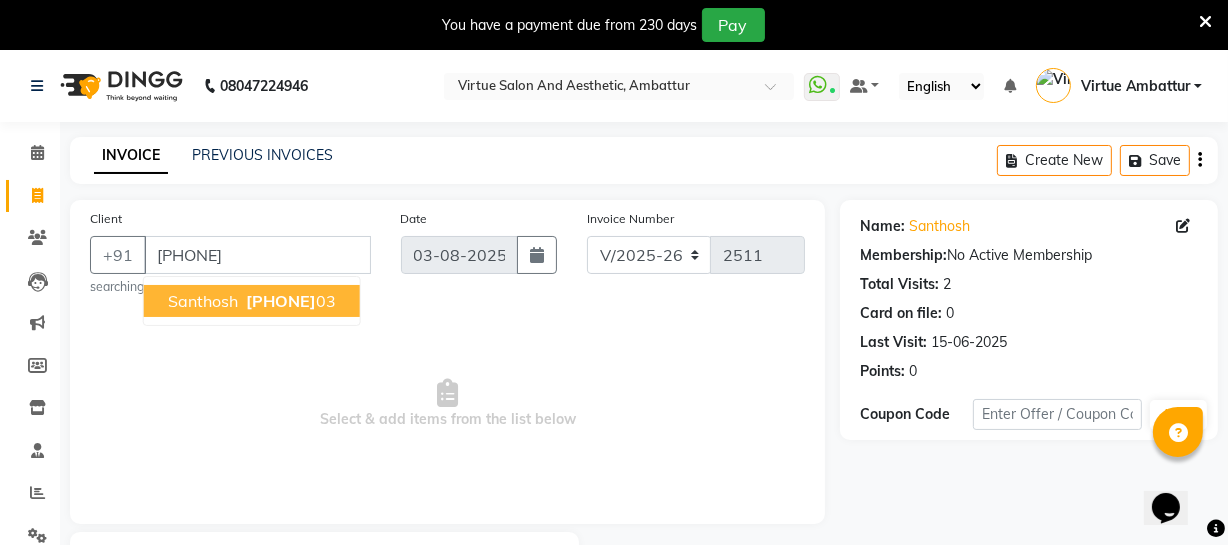 click on "Santhosh" at bounding box center (203, 301) 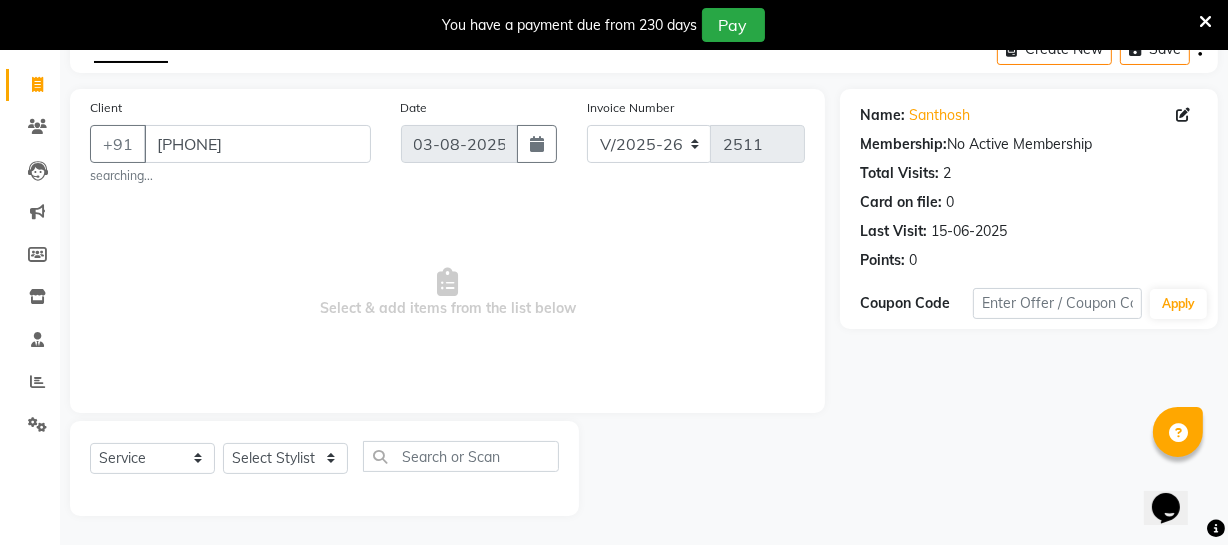scroll, scrollTop: 113, scrollLeft: 0, axis: vertical 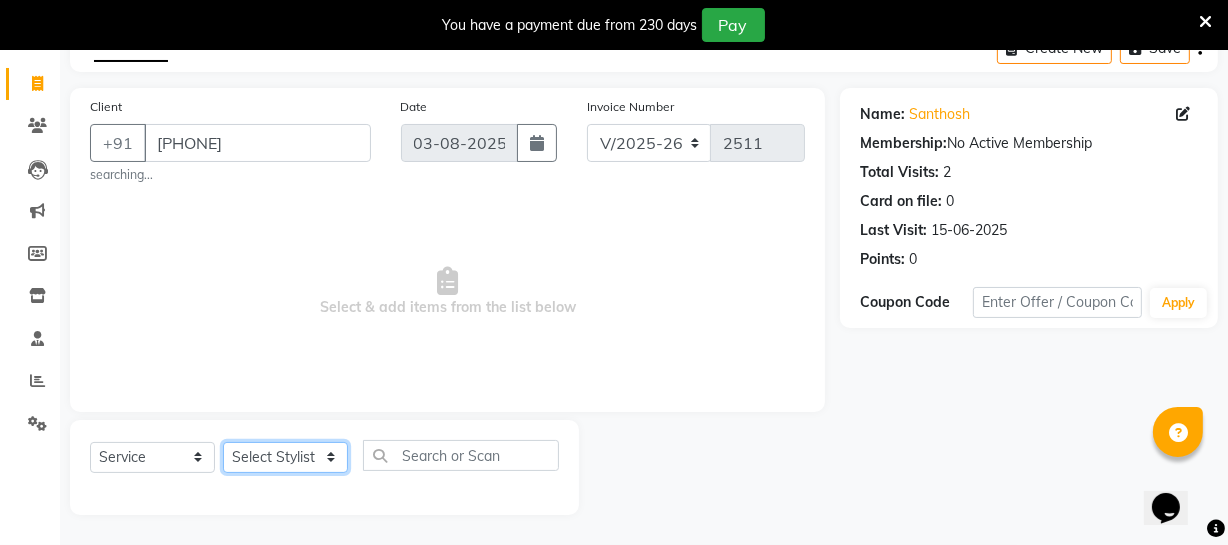 click on "Select Stylist Archana Bhagi Deepika Devi Dilip  Divya Dolly Dr Prakash Faizan Geetha Virtue TC Gopi [FIRST] [LAST] Make up Mani Unisex Stylist Manoj Meena Moses Nandhini Raju Unisex Ramya RICITTA Sahil Unisex Santhosh Sathya Shantha kumar Shanthi Surya Thiru Virtue Aesthetic Virtue Ambattur" 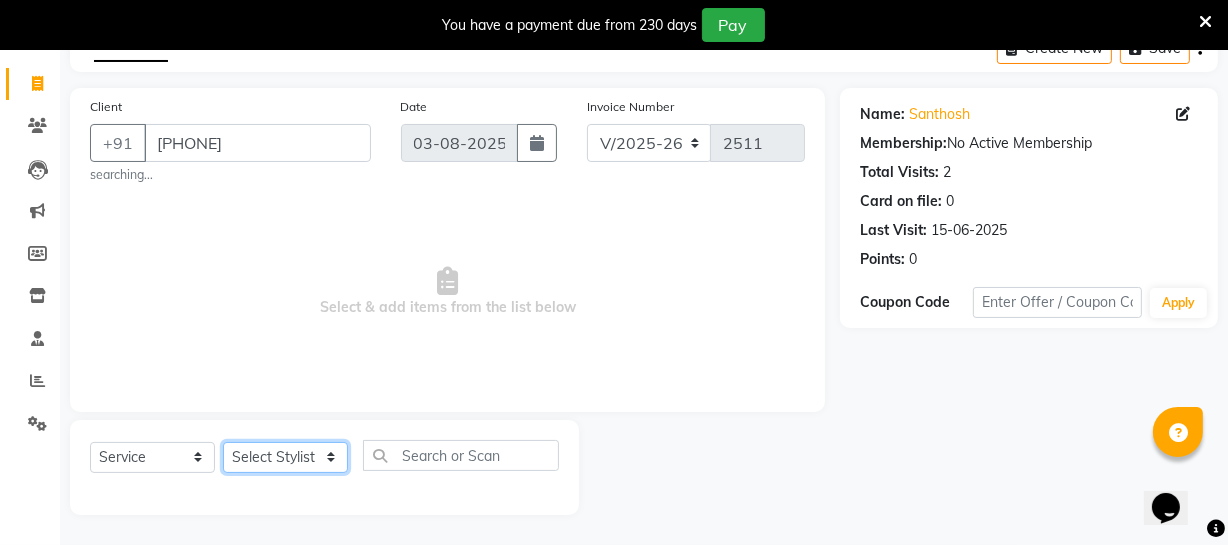 select on "[PHONE]" 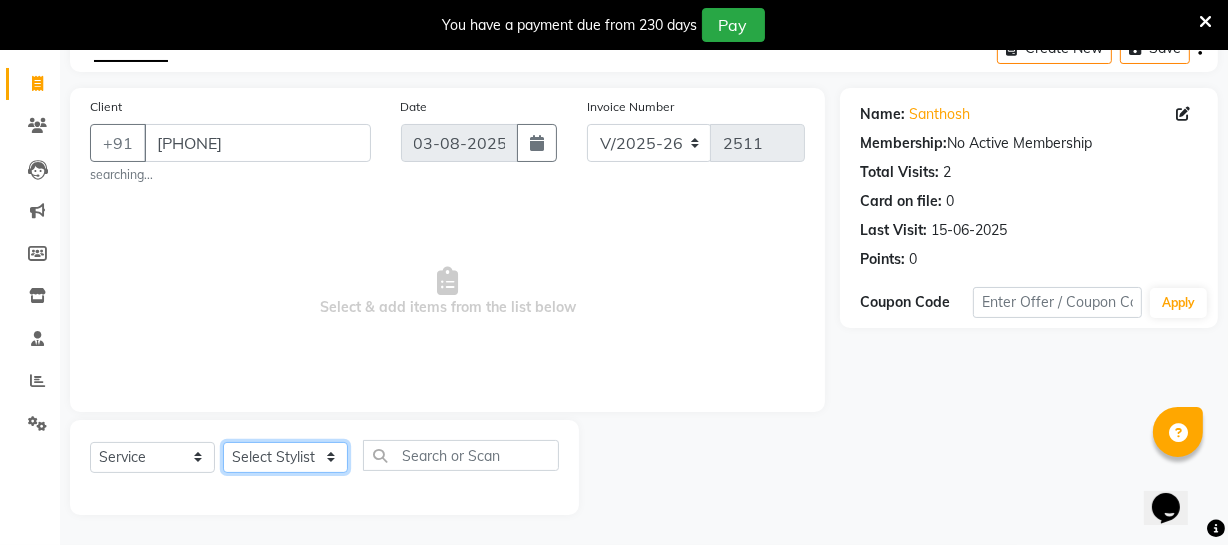 click on "Select Stylist Archana Bhagi Deepika Devi Dilip  Divya Dolly Dr Prakash Faizan Geetha Virtue TC Gopi [FIRST] [LAST] Make up Mani Unisex Stylist Manoj Meena Moses Nandhini Raju Unisex Ramya RICITTA Sahil Unisex Santhosh Sathya Shantha kumar Shanthi Surya Thiru Virtue Aesthetic Virtue Ambattur" 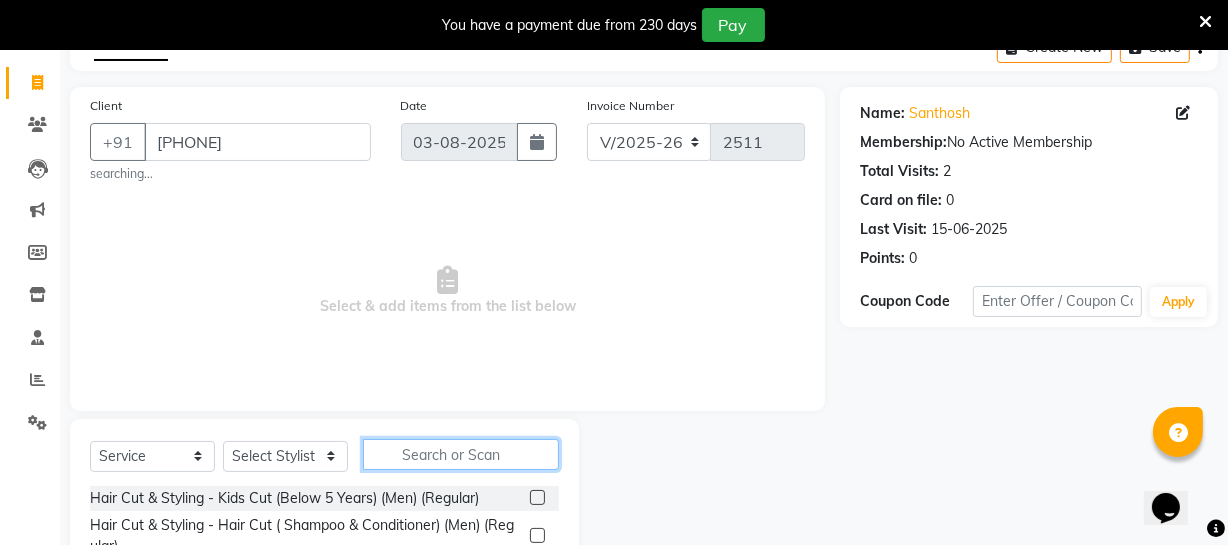 click 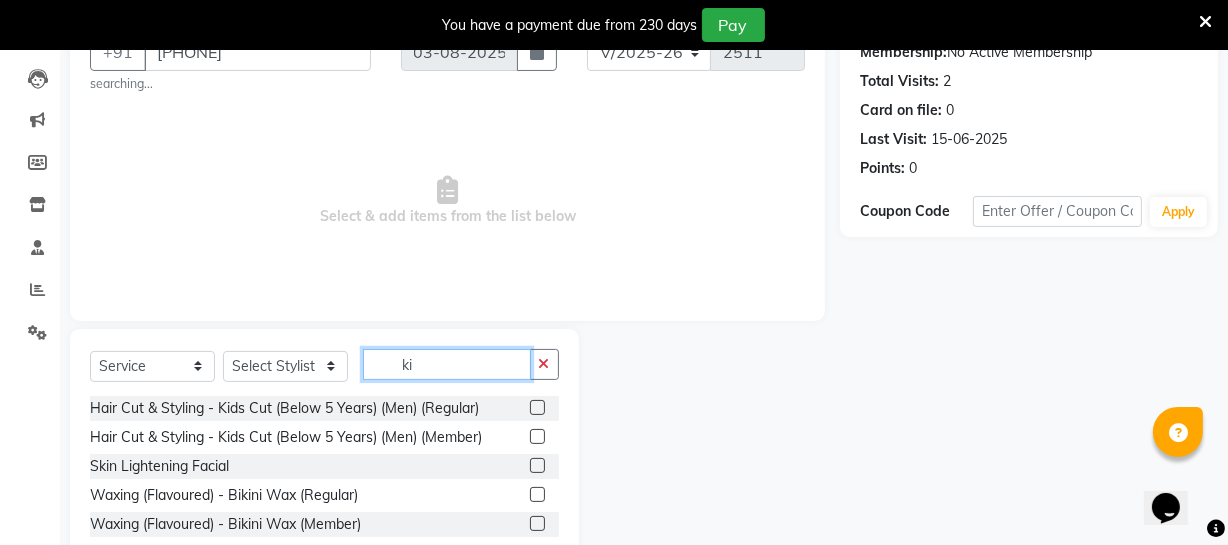 scroll, scrollTop: 204, scrollLeft: 0, axis: vertical 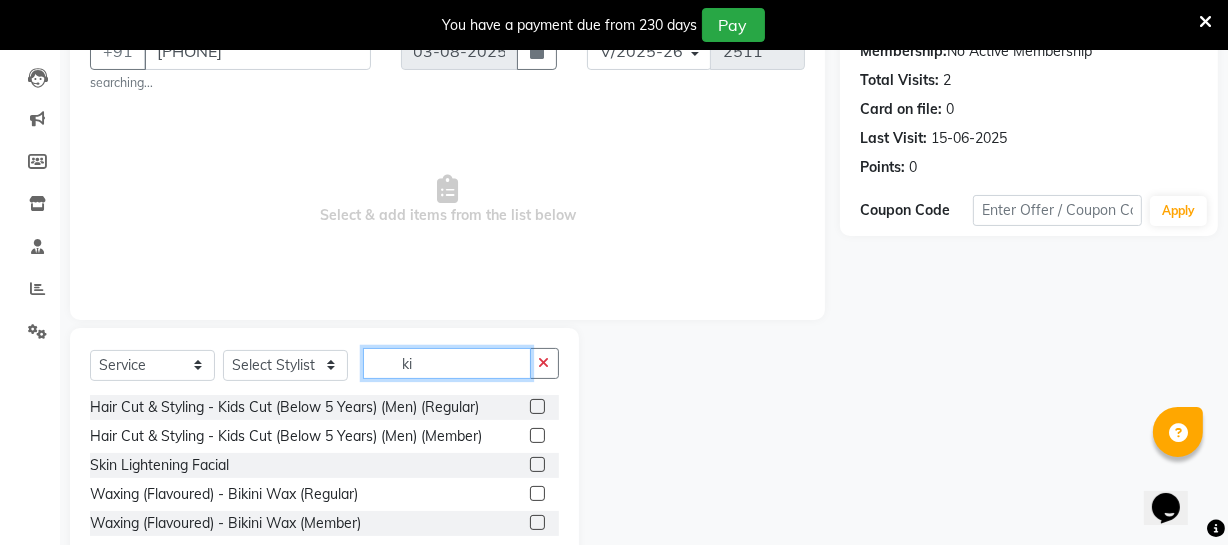 type on "ki" 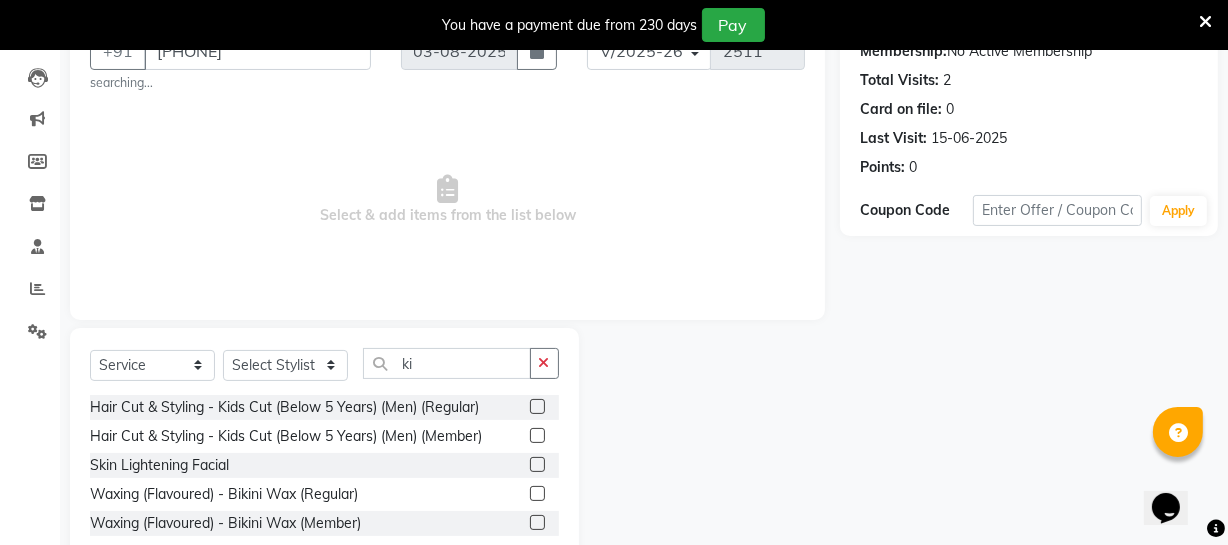 click 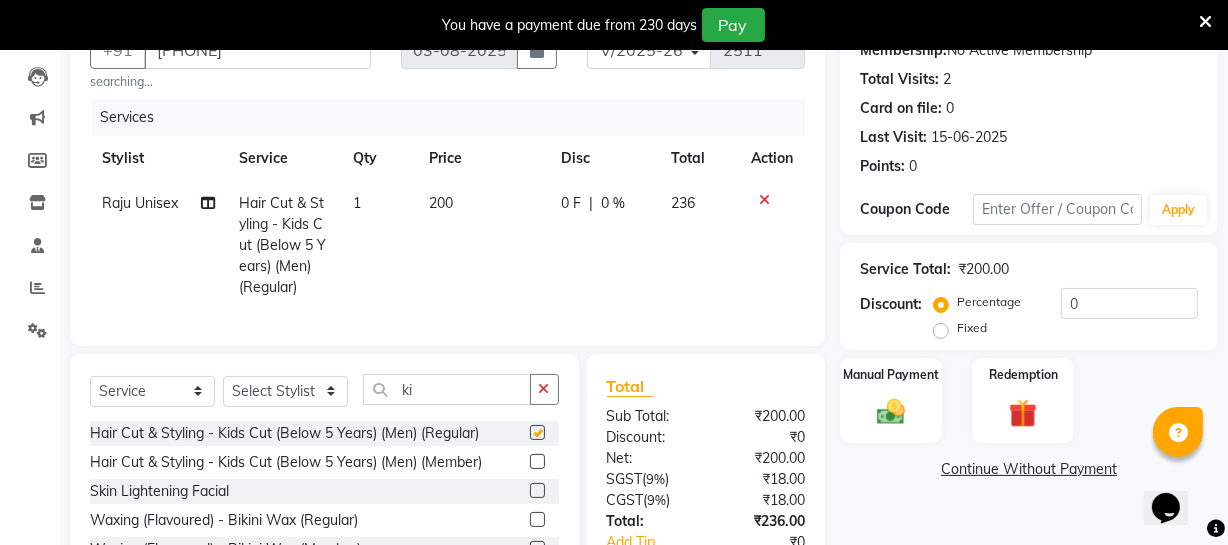 checkbox on "false" 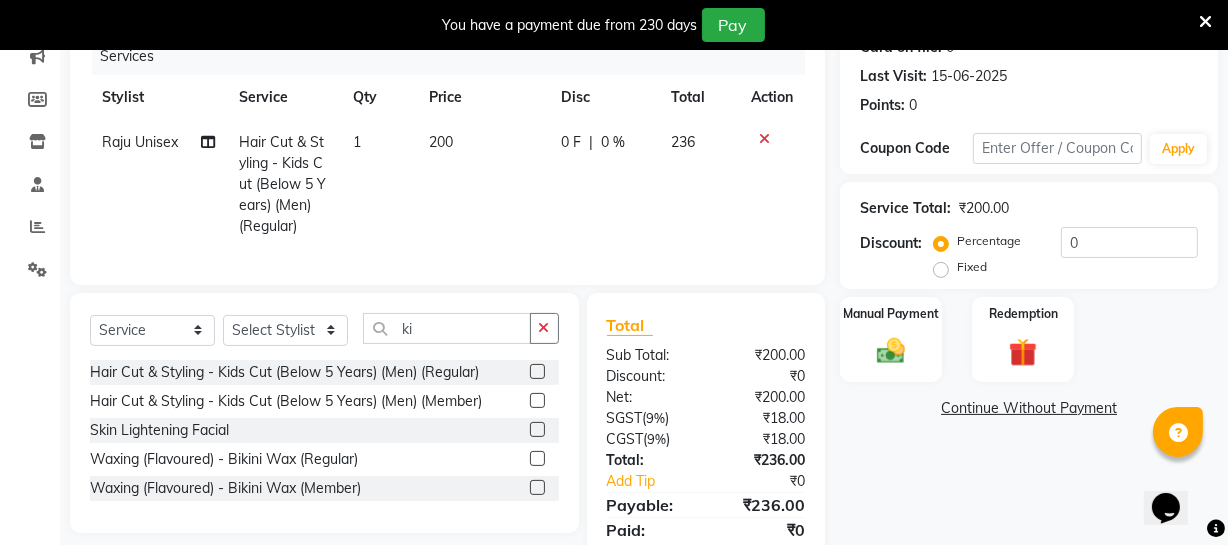 scroll, scrollTop: 353, scrollLeft: 0, axis: vertical 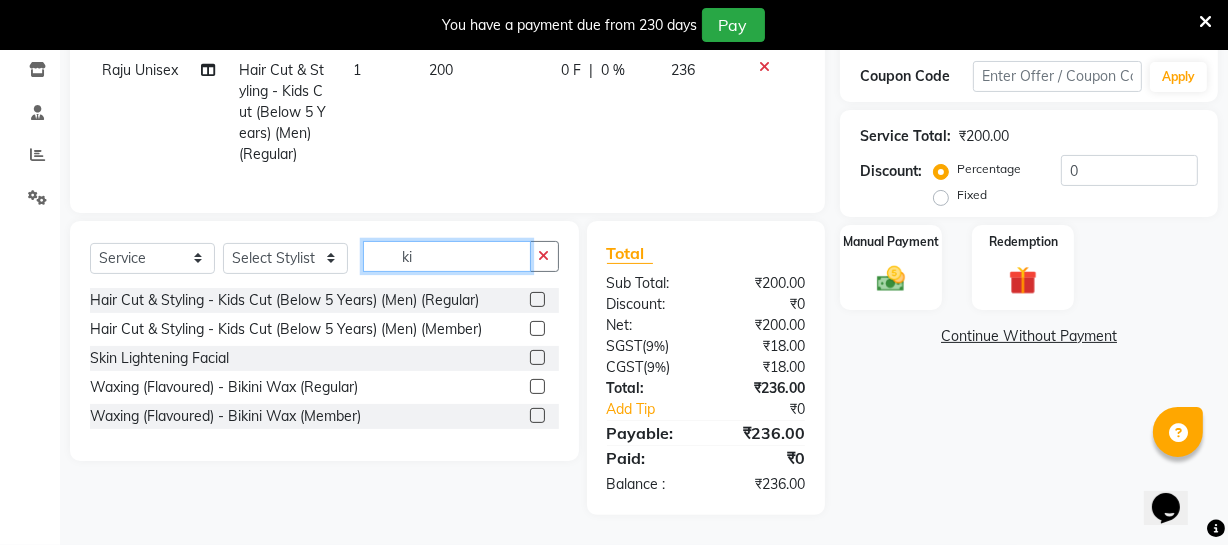 click on "ki" 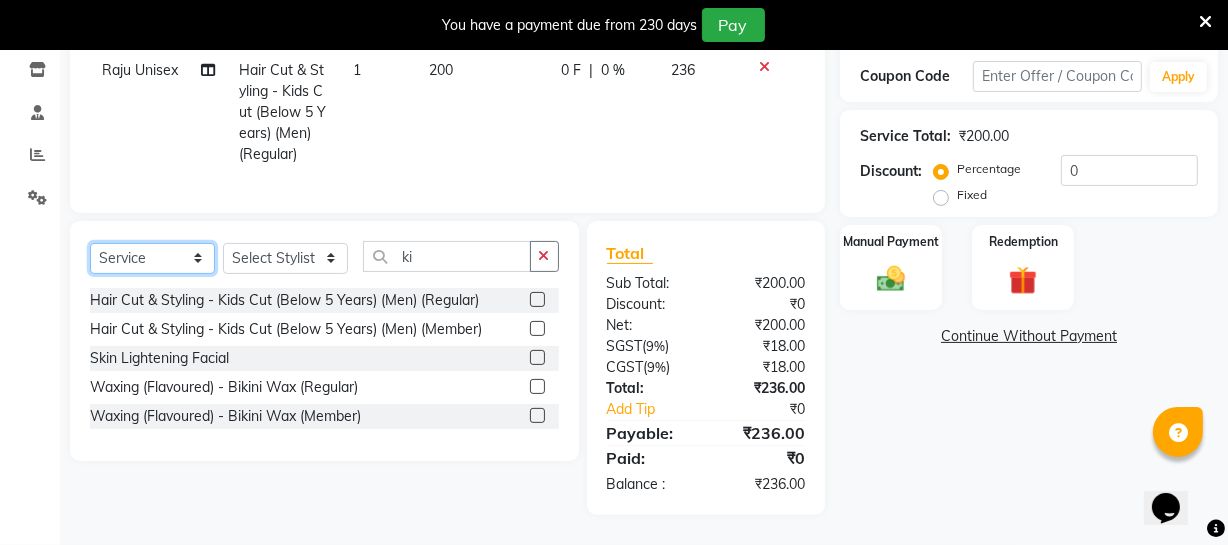 click on "Select  Service  Product  Membership  Package Voucher Prepaid Gift Card" 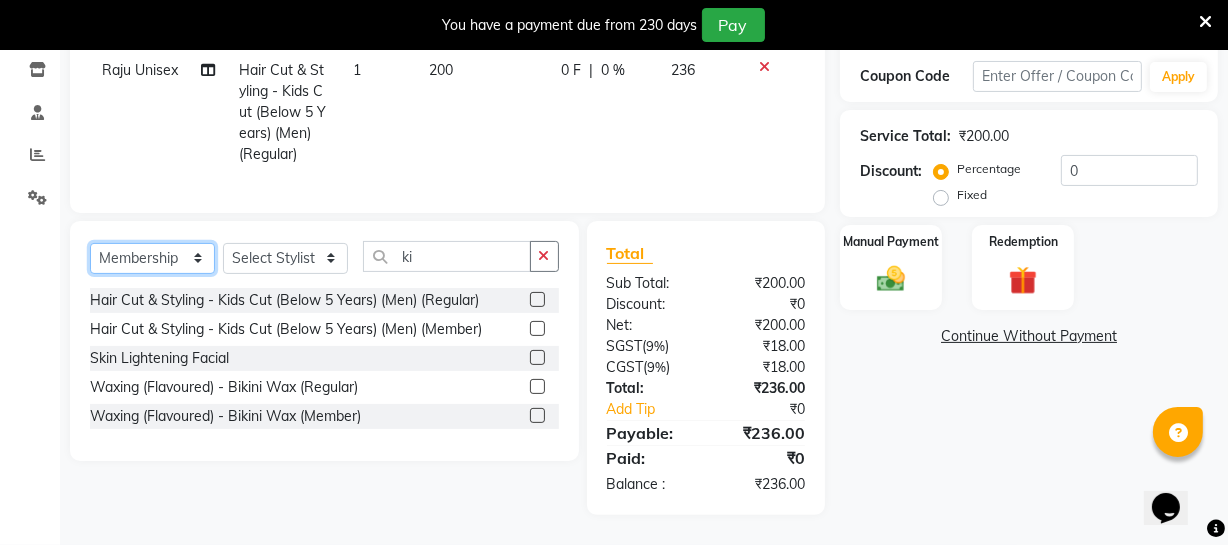 click on "Select  Service  Product  Membership  Package Voucher Prepaid Gift Card" 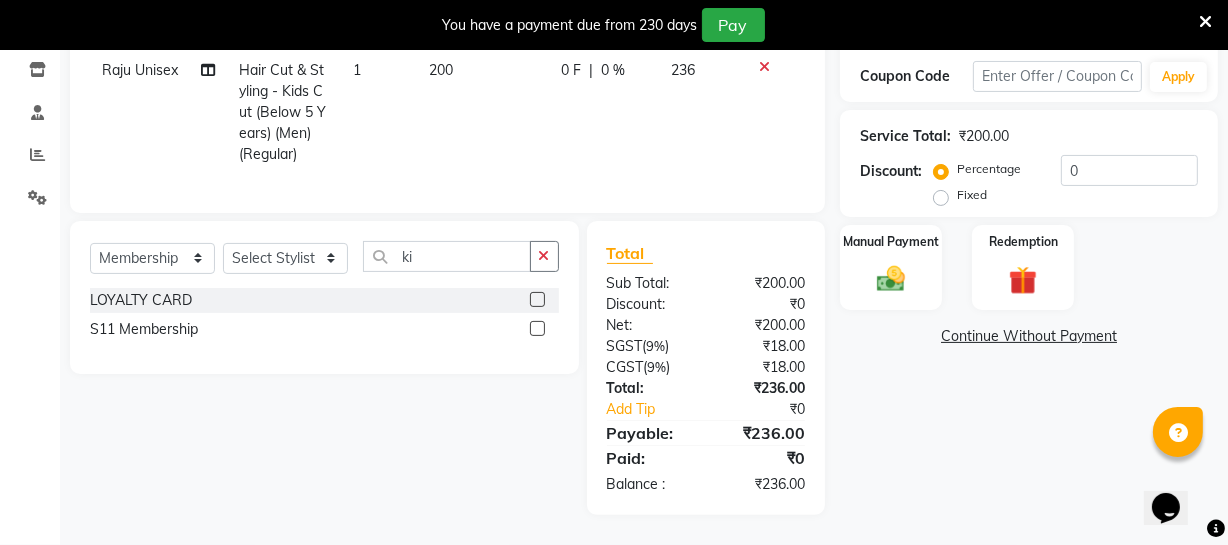 click 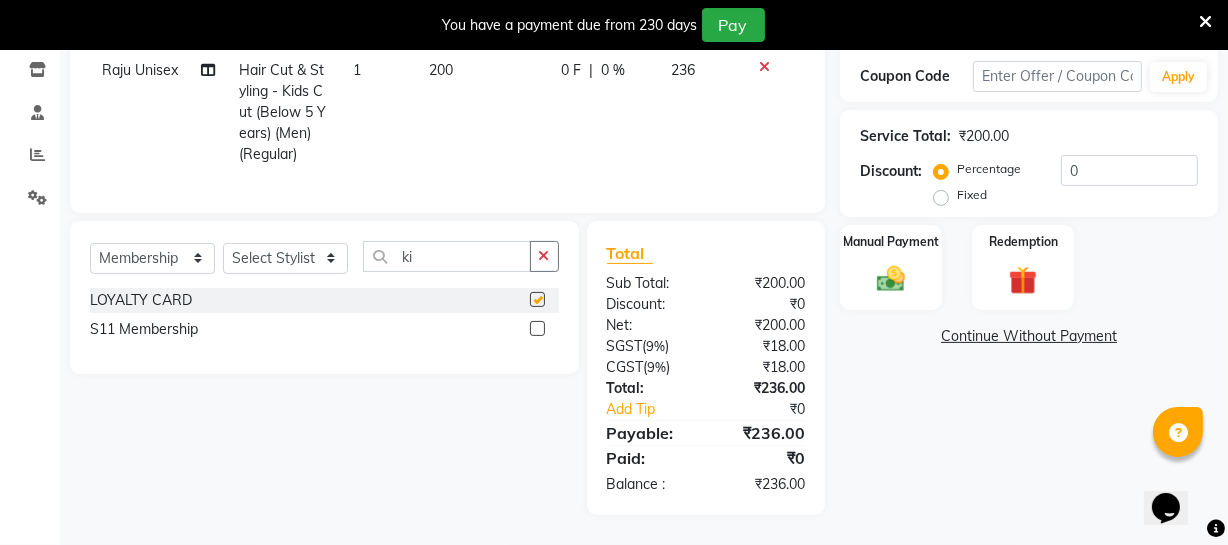 select on "select" 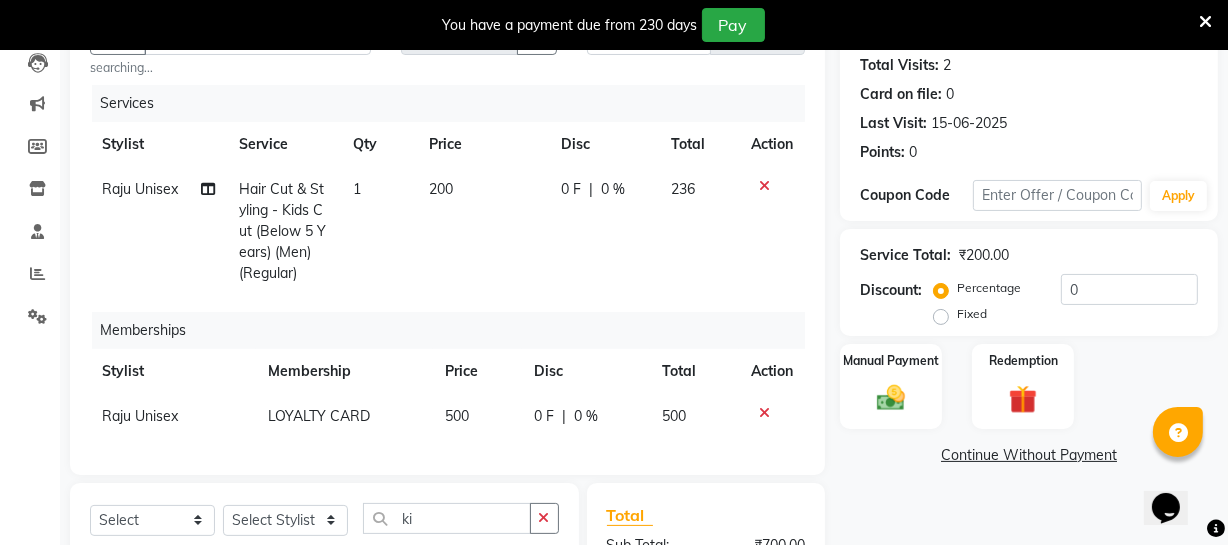 scroll, scrollTop: 171, scrollLeft: 0, axis: vertical 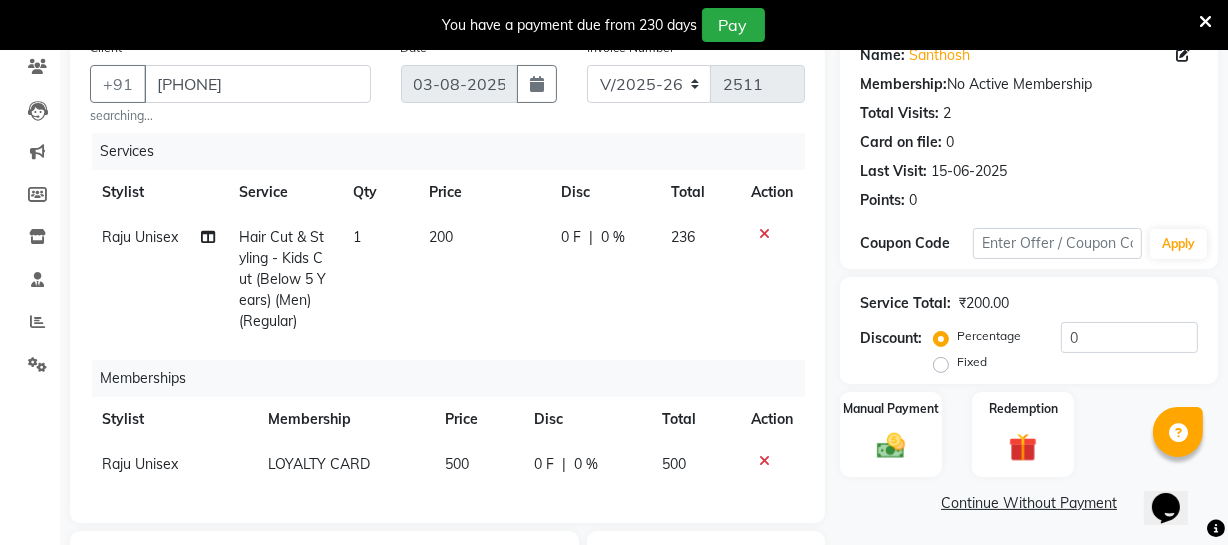 click on "200" 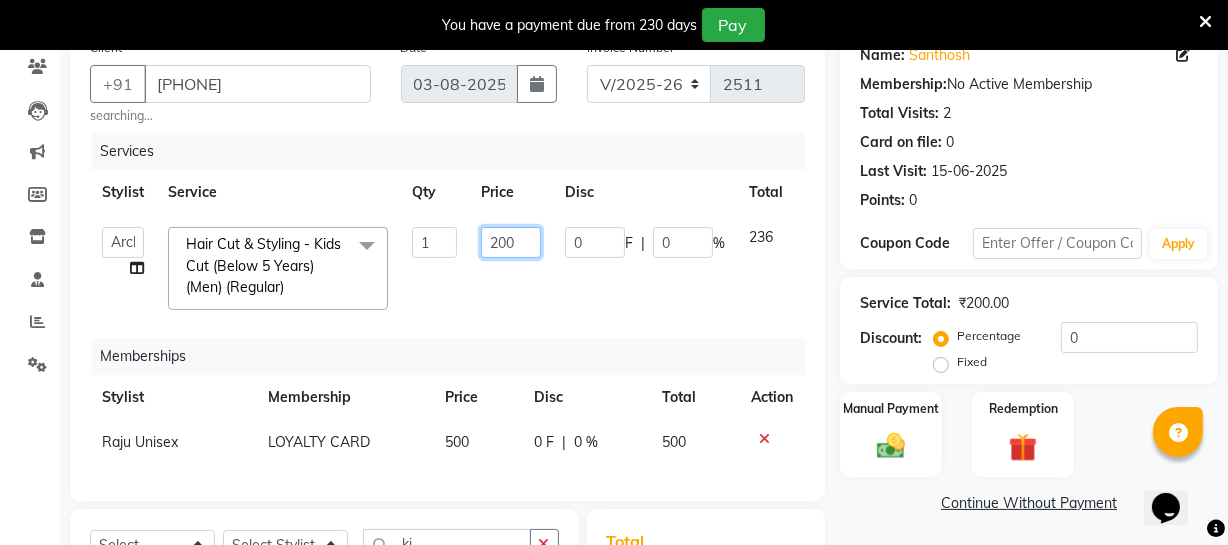 click on "200" 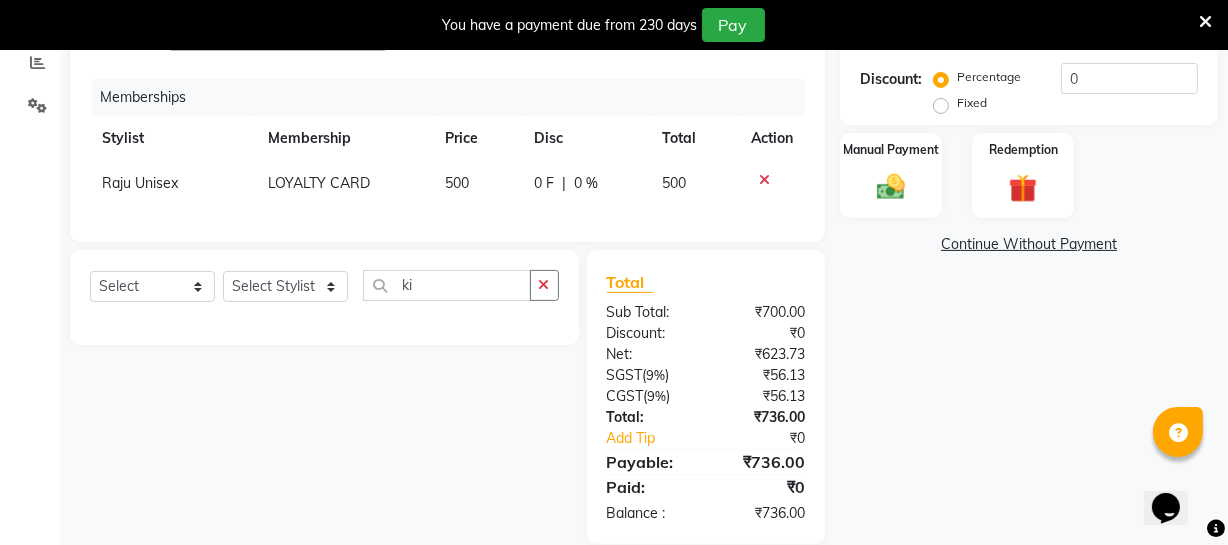 scroll, scrollTop: 444, scrollLeft: 0, axis: vertical 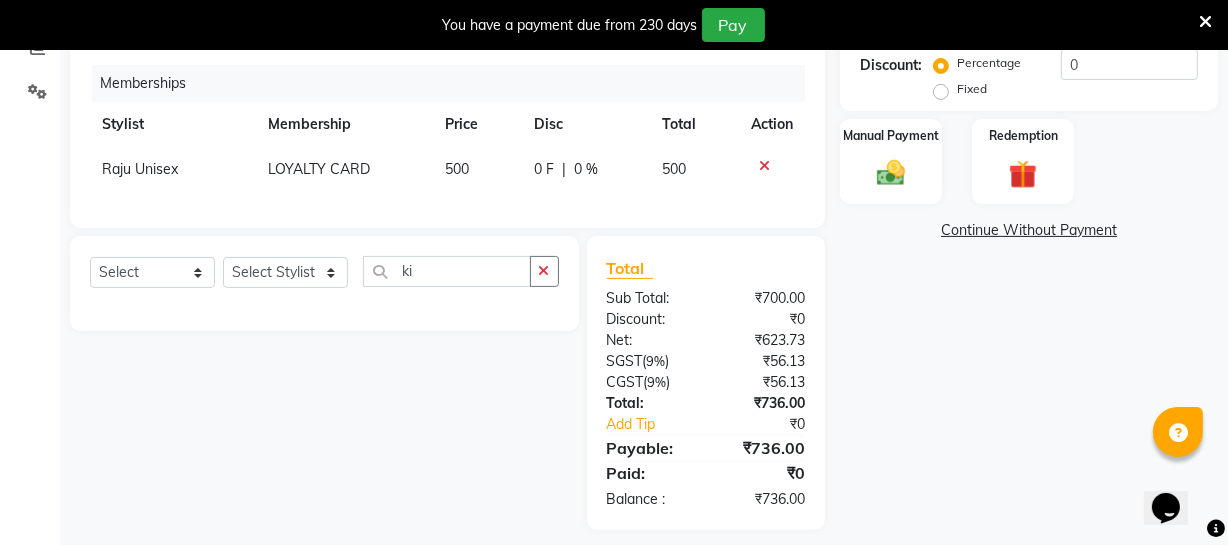 click on "Name: [NAME] Membership: No Active Membership Total Visits: 2 Card on file: 0 Last Visit: 15-06-2025 Points: 0 Coupon Code Apply Service Total: ₹200.00 Discount: Percentage Fixed 0 Manual Payment Redemption Continue Without Payment" 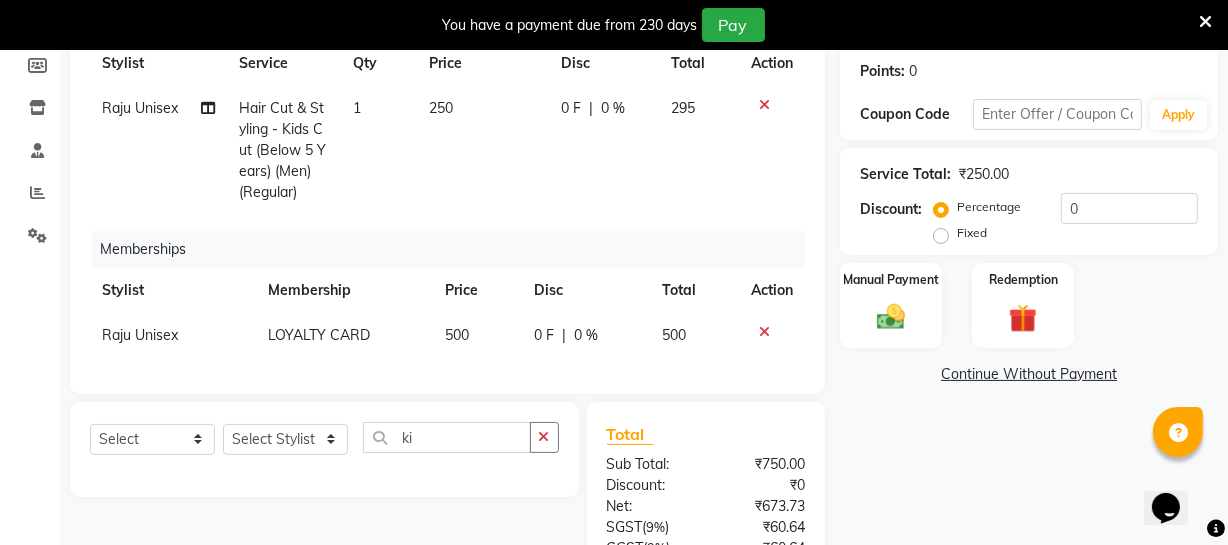 scroll, scrollTop: 496, scrollLeft: 0, axis: vertical 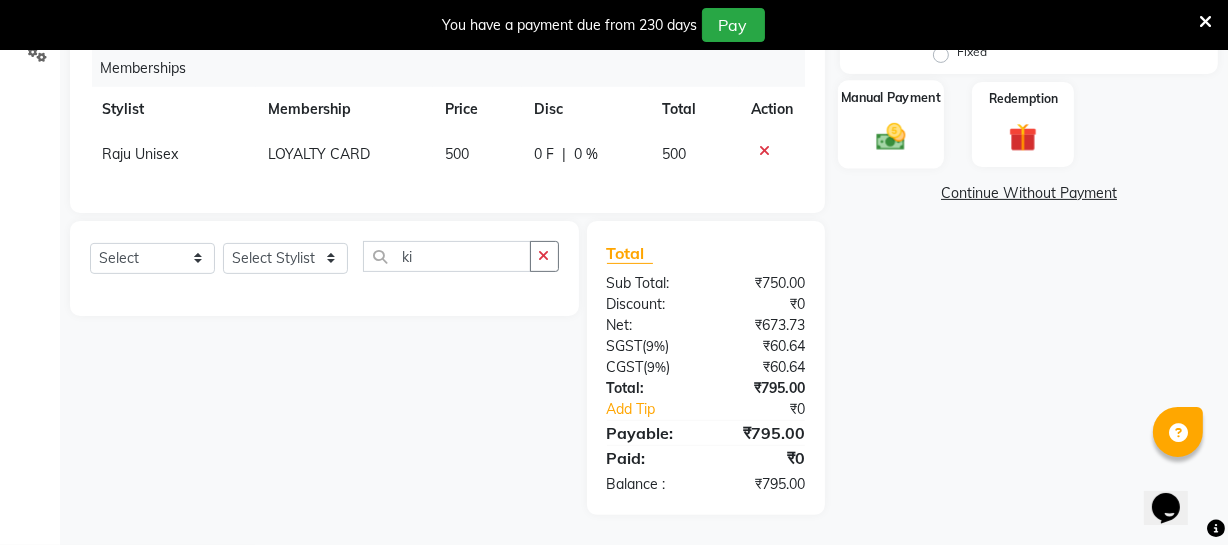 click on "Manual Payment" 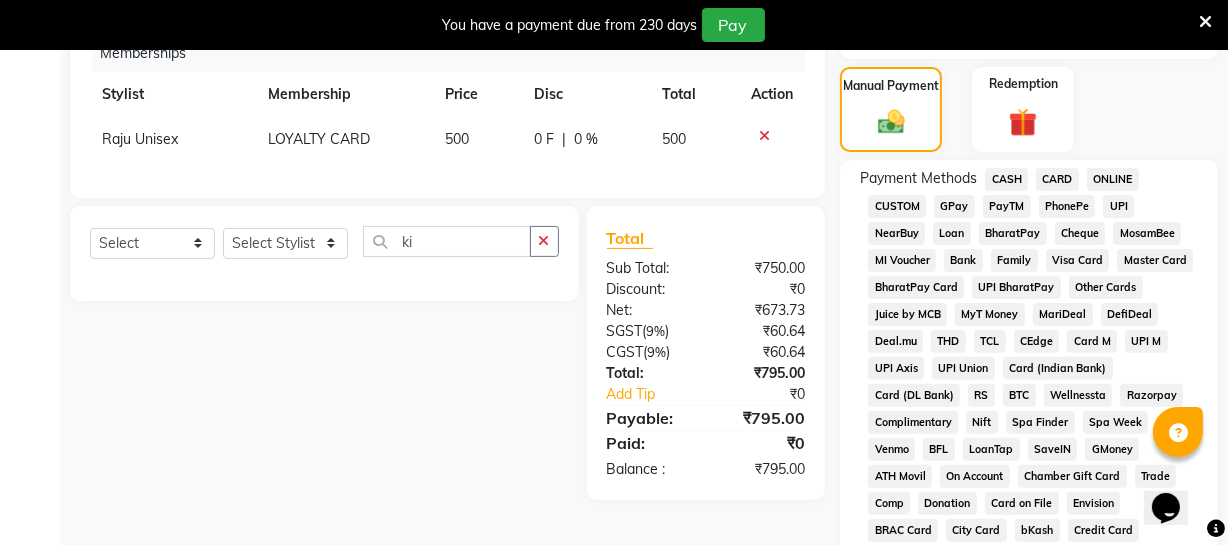 click on "ONLINE" 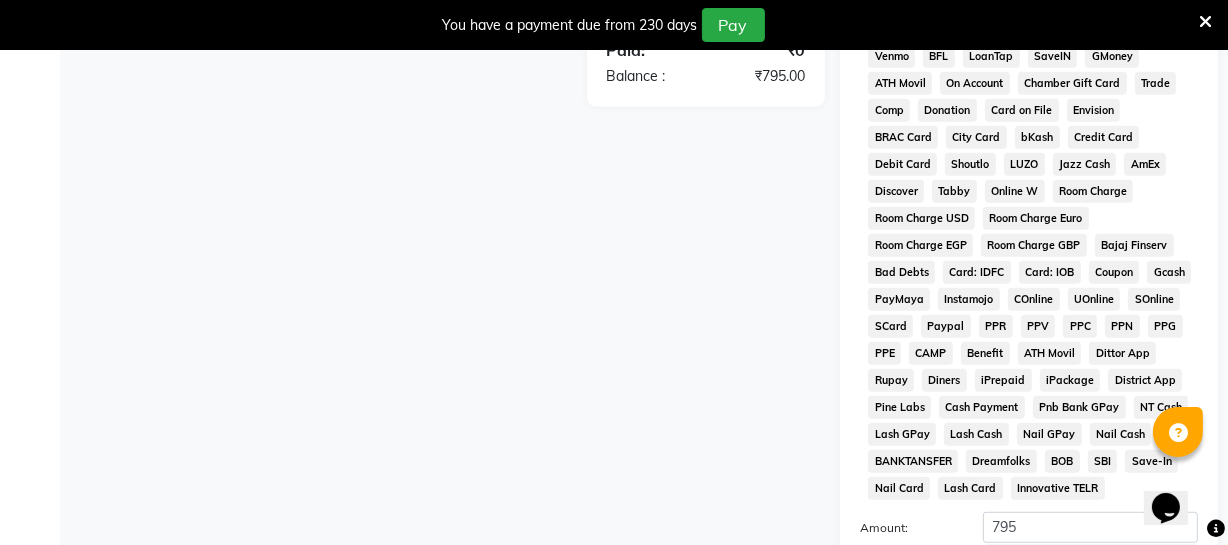 scroll, scrollTop: 1033, scrollLeft: 0, axis: vertical 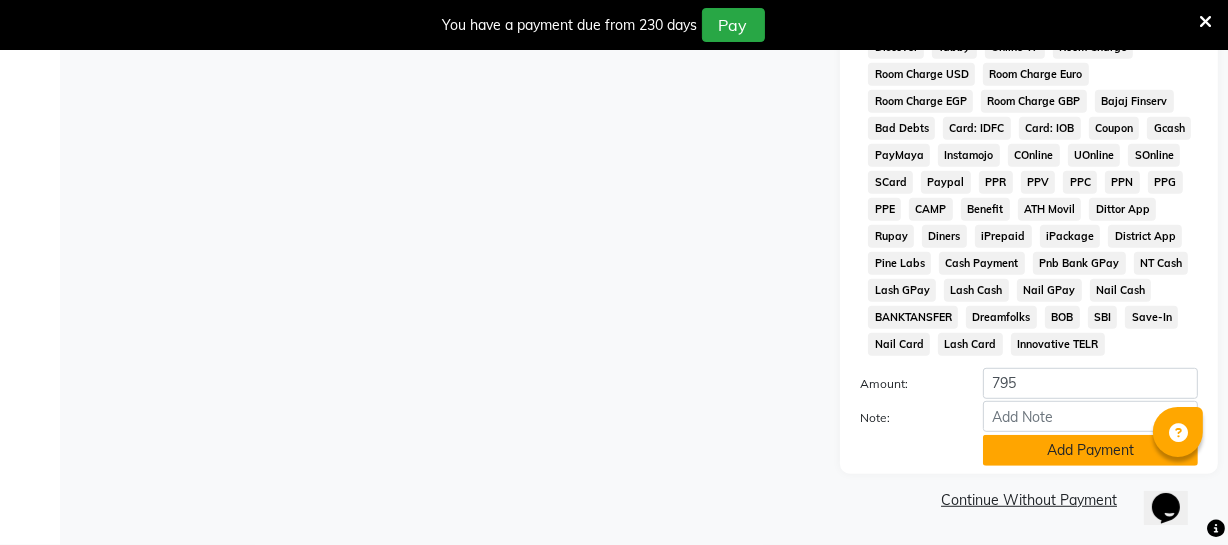 click on "Add Payment" 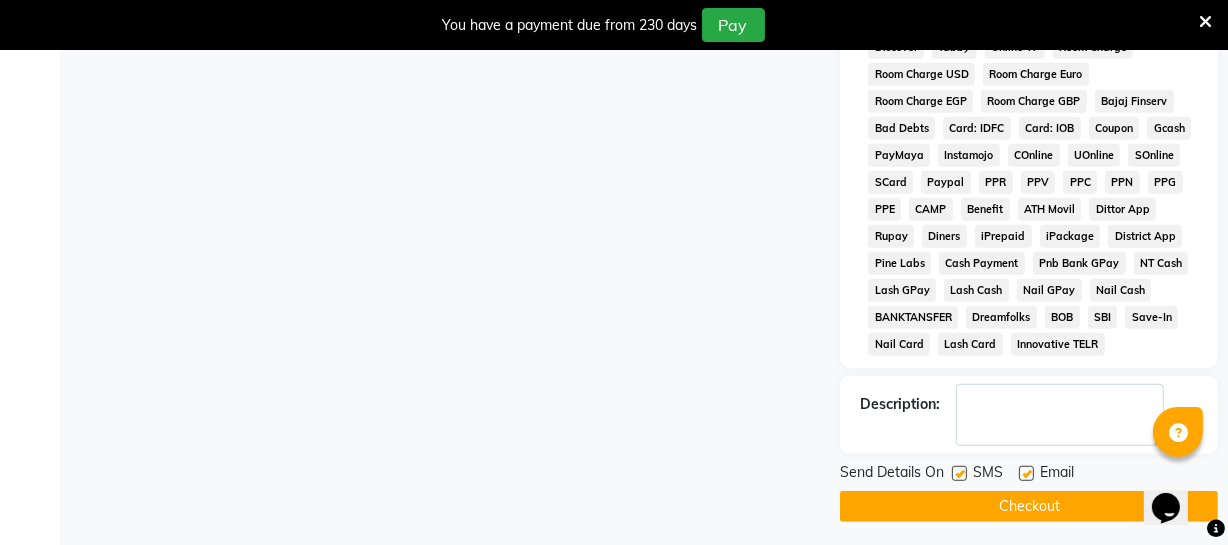 click on "Checkout" 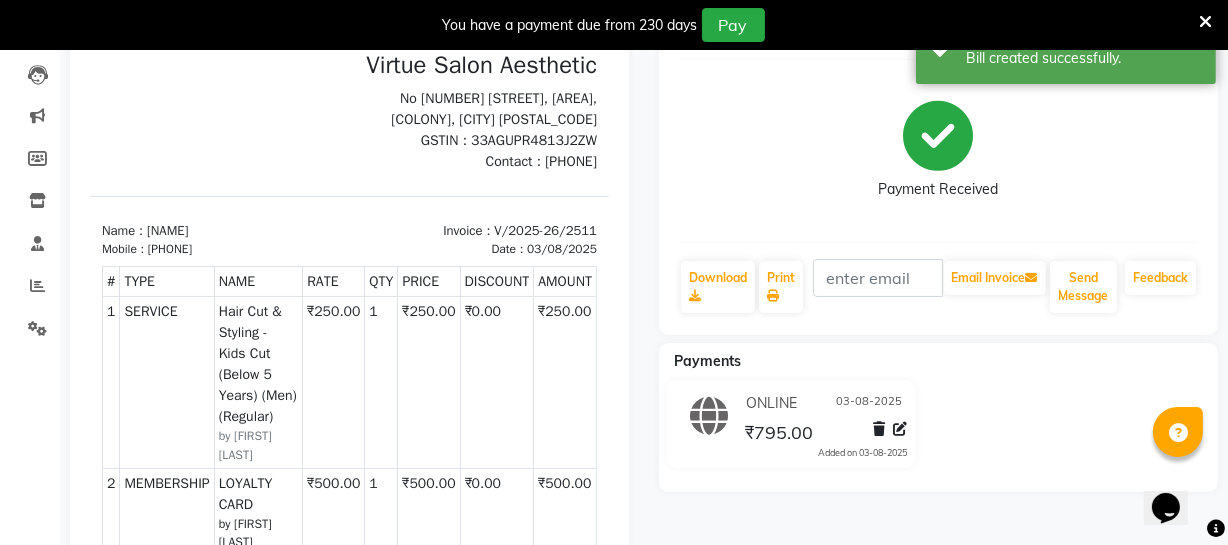 scroll, scrollTop: 0, scrollLeft: 0, axis: both 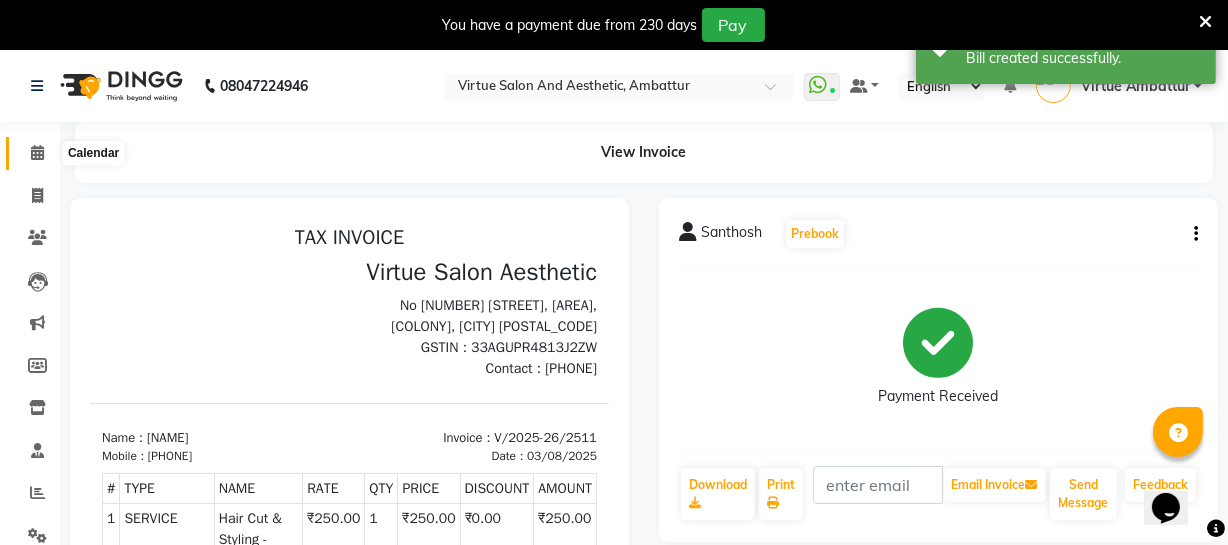 click 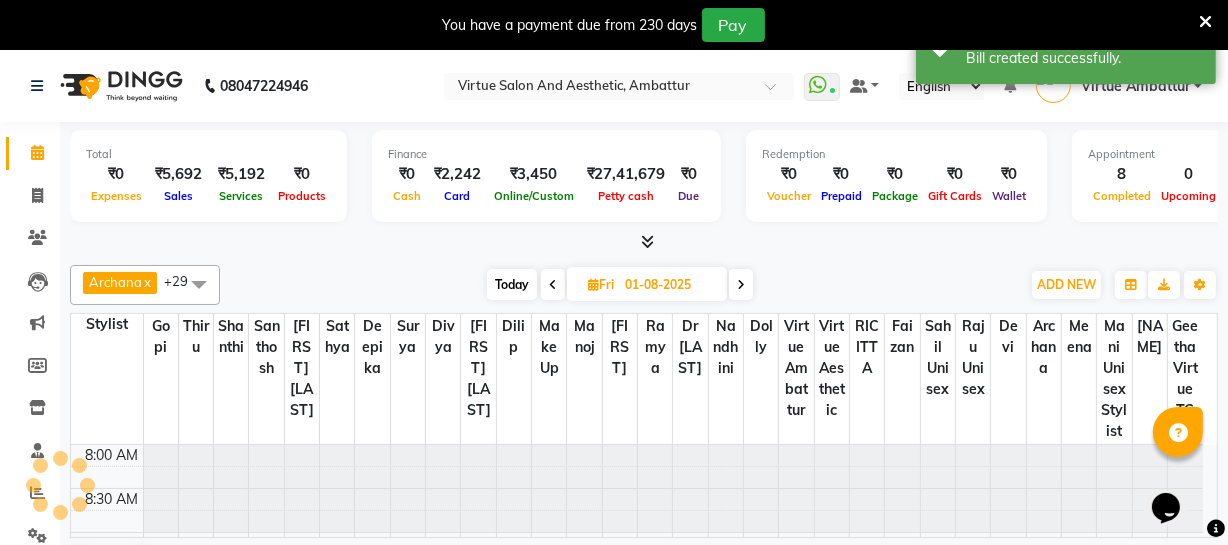 scroll, scrollTop: 0, scrollLeft: 0, axis: both 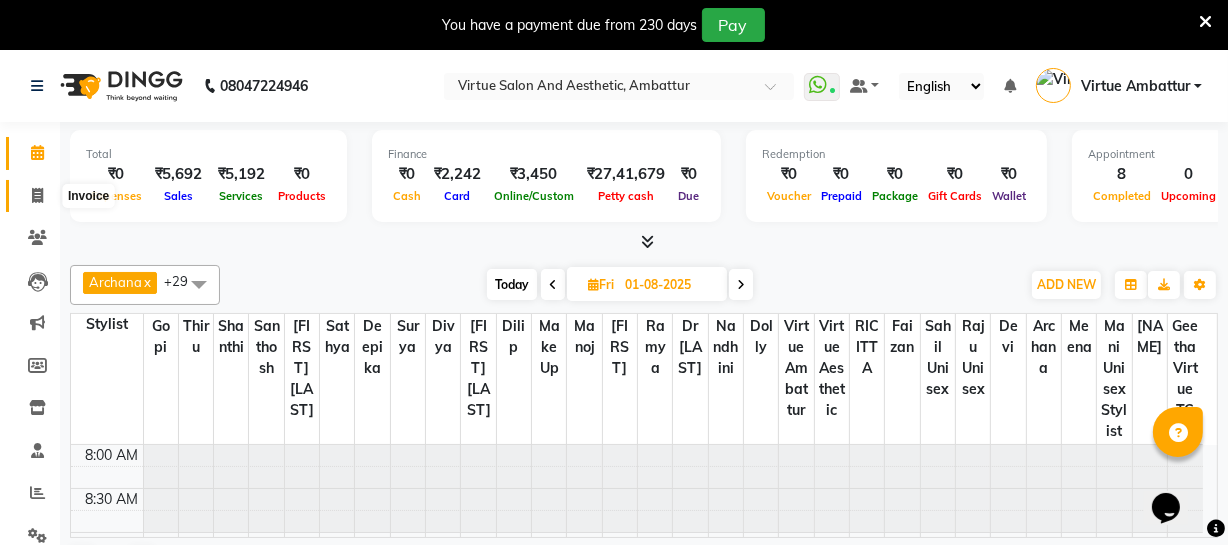 click 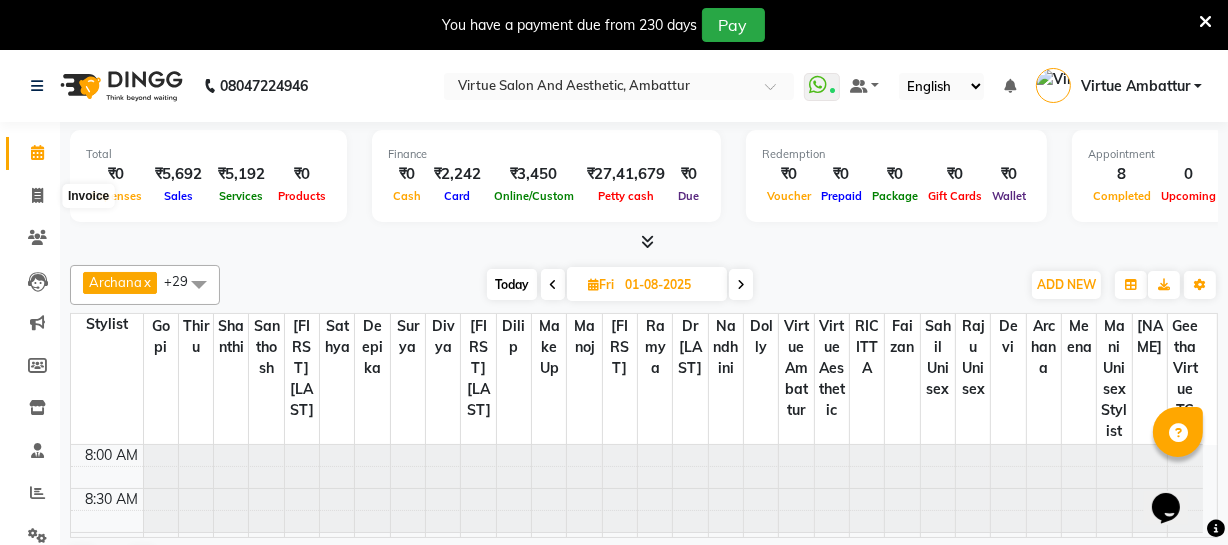 select on "service" 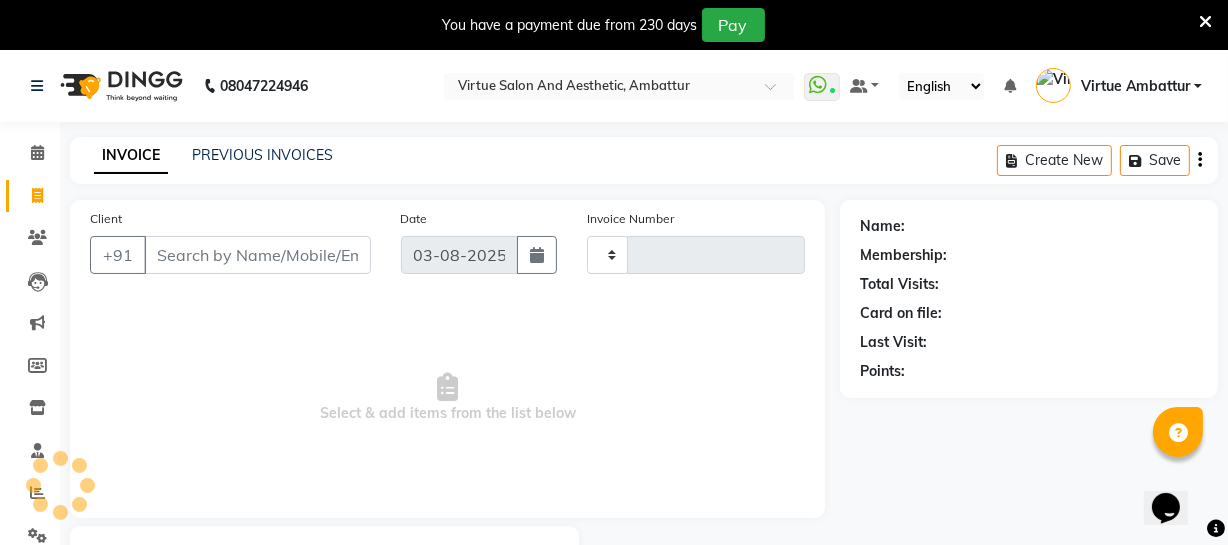 type on "2512" 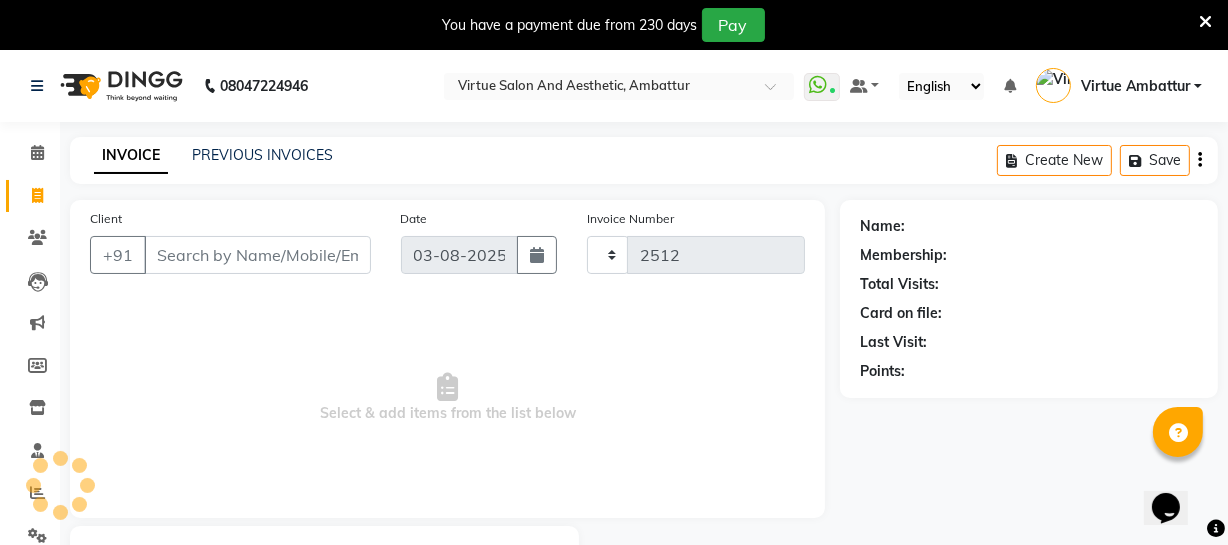 select on "5237" 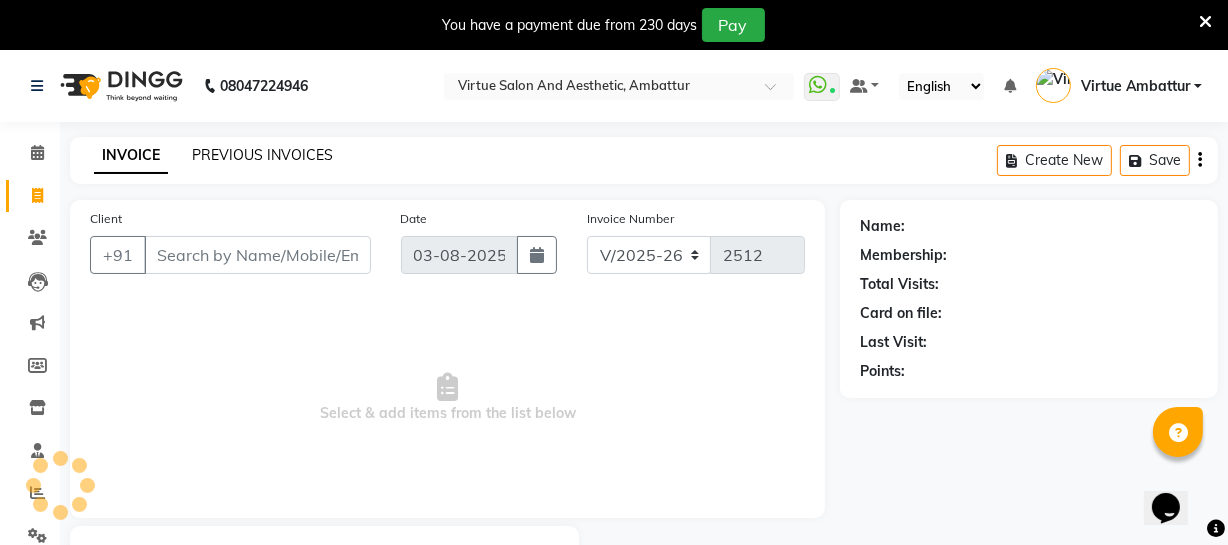 click on "PREVIOUS INVOICES" 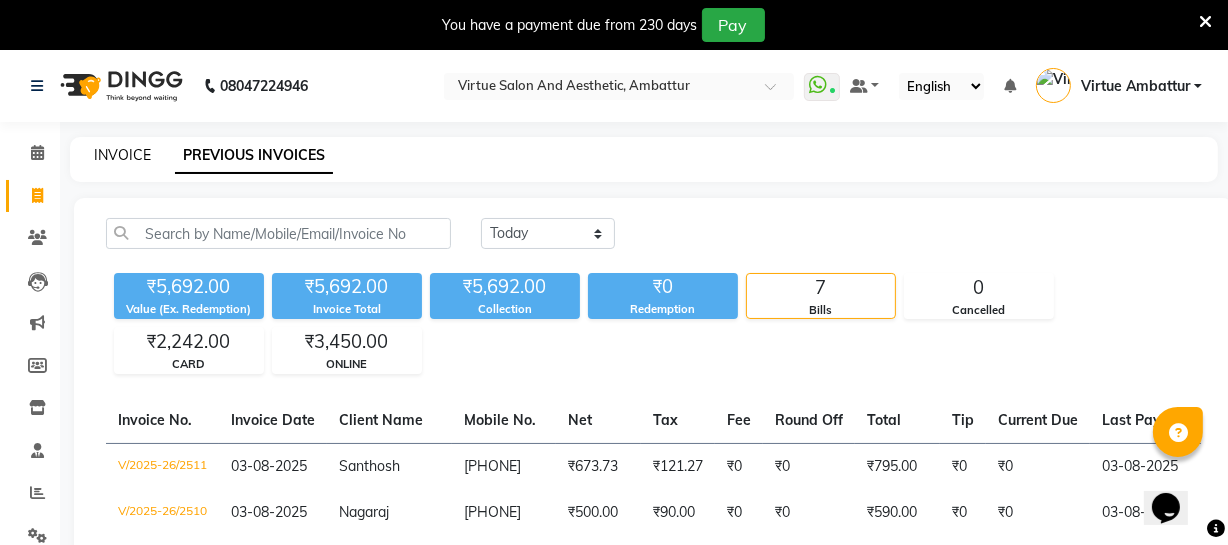 click on "INVOICE" 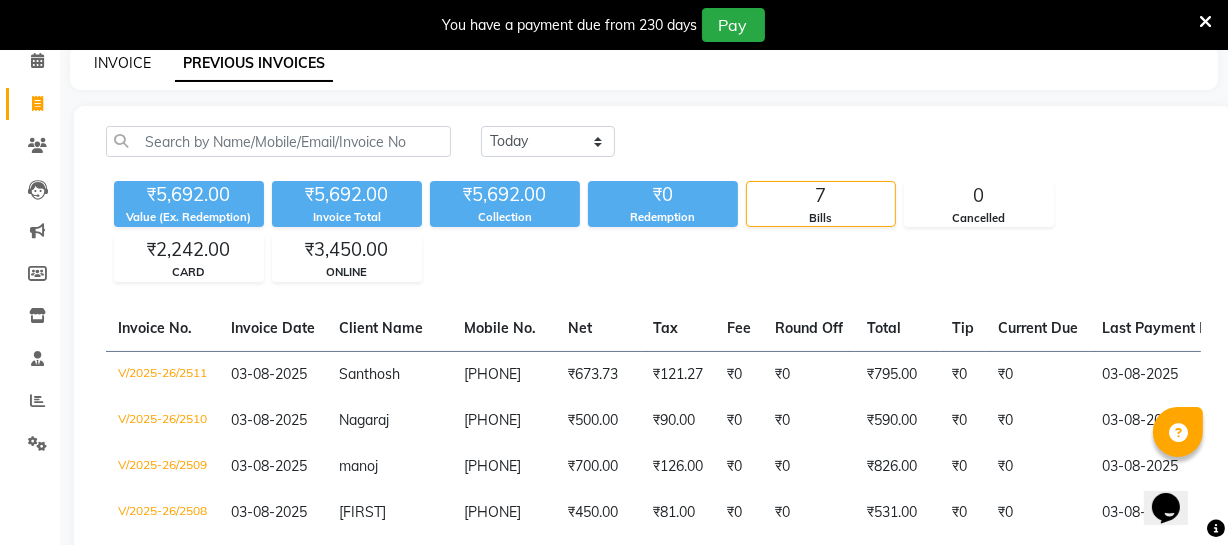 select on "service" 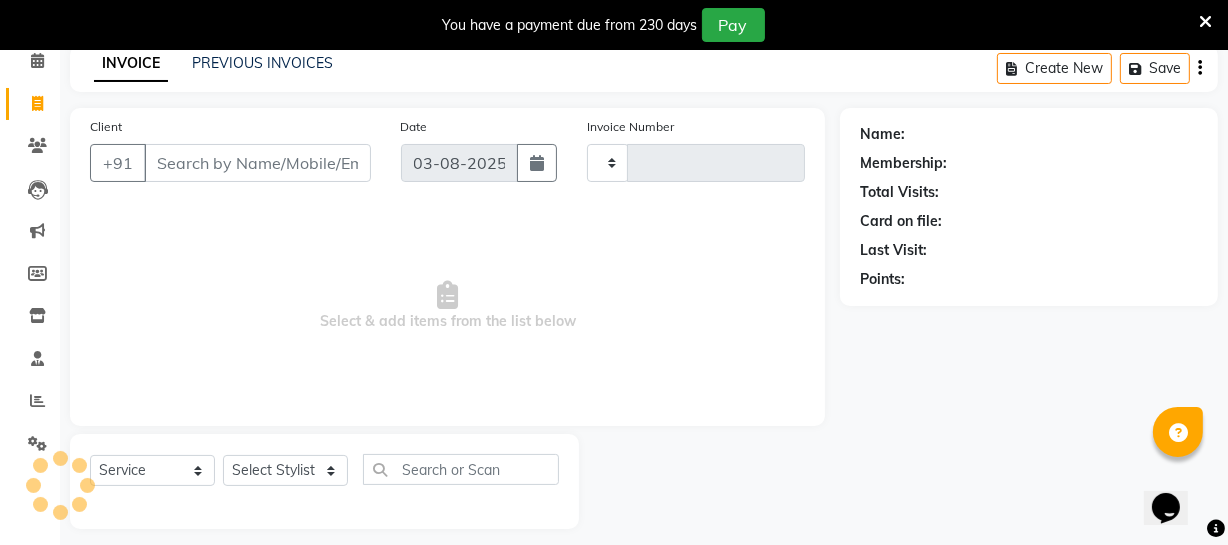 scroll, scrollTop: 107, scrollLeft: 0, axis: vertical 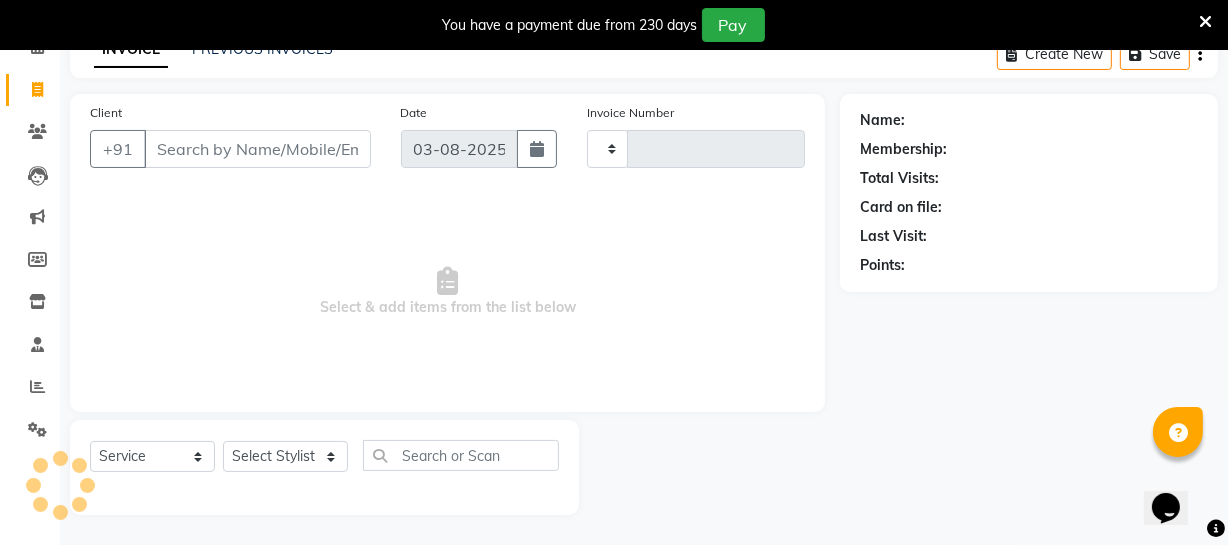 type on "2512" 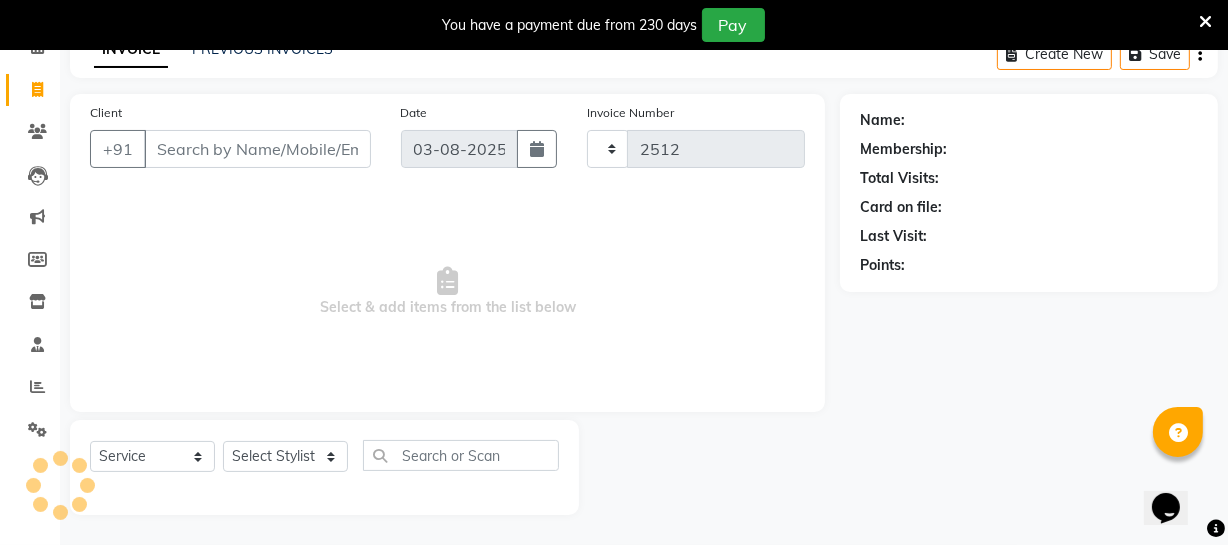 select on "5237" 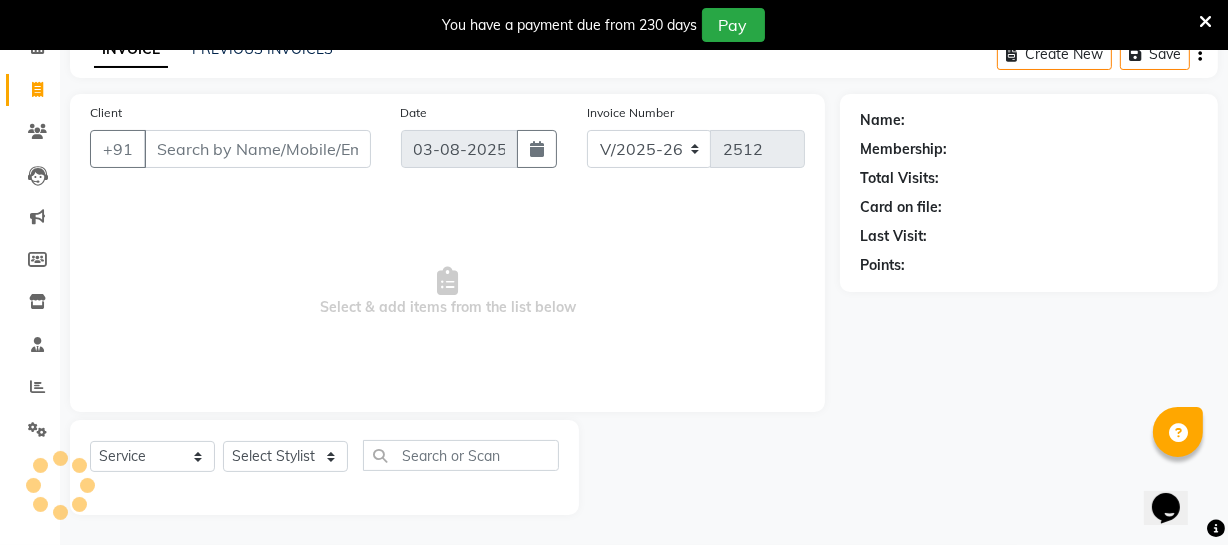 click on "Client" at bounding box center [257, 149] 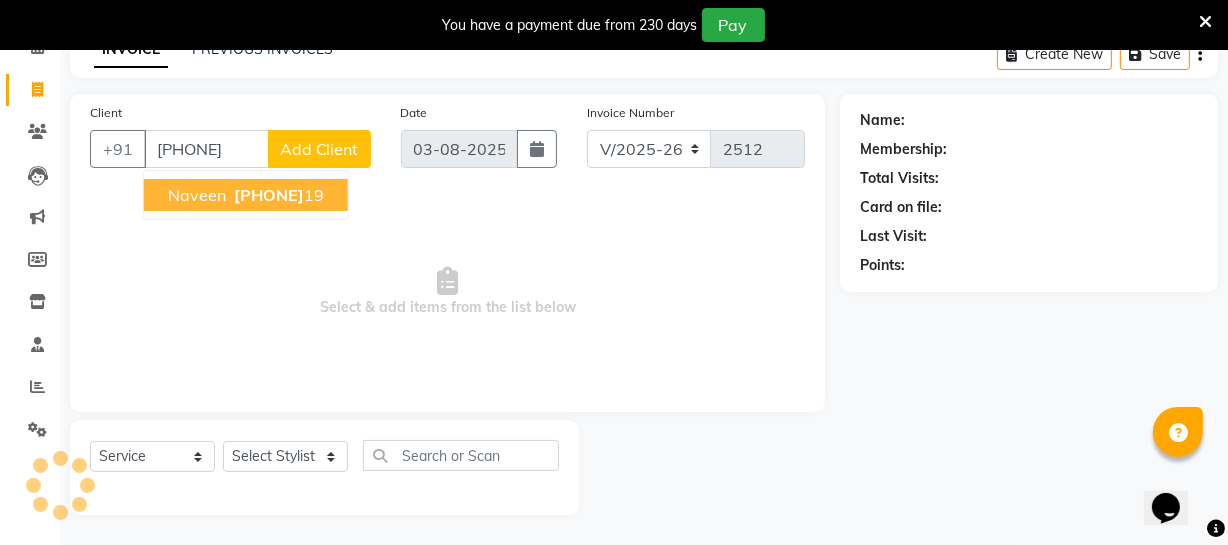 type on "[PHONE]" 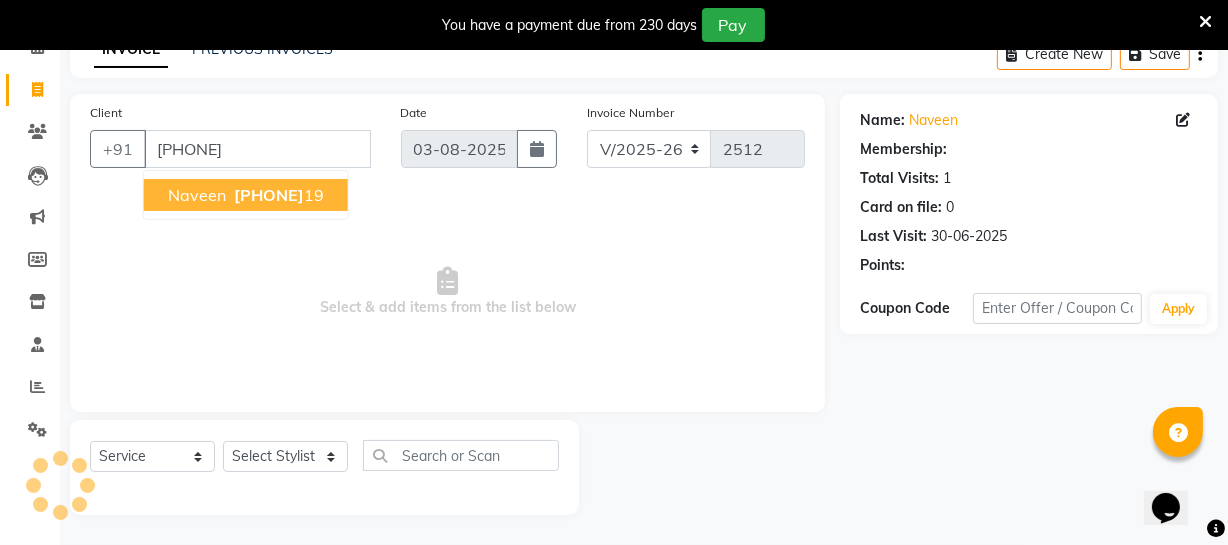 select on "1: Object" 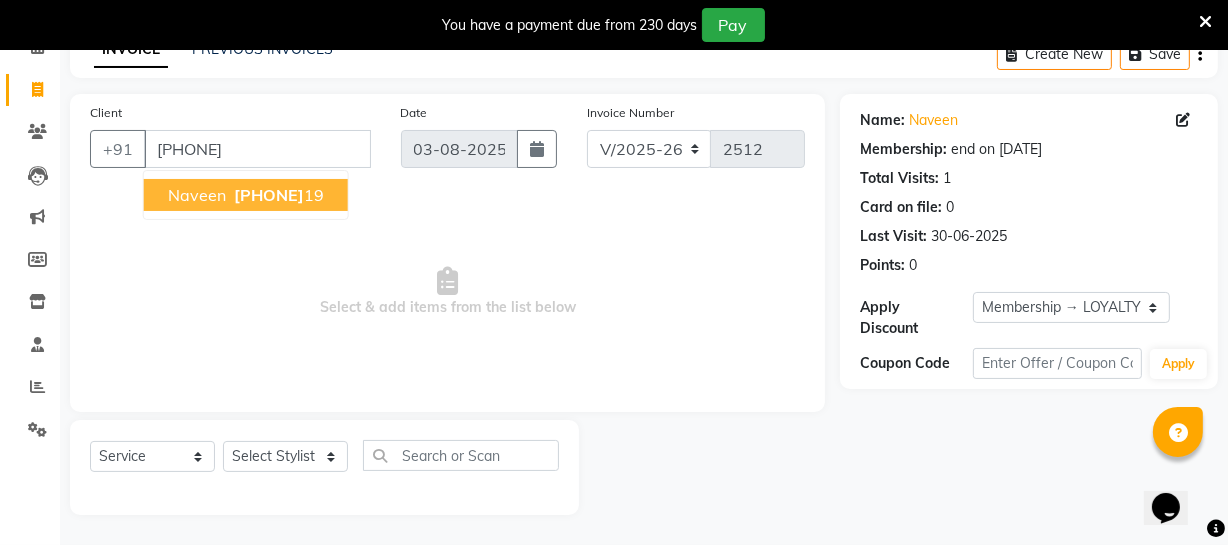 click on "[PHONE]" at bounding box center (269, 195) 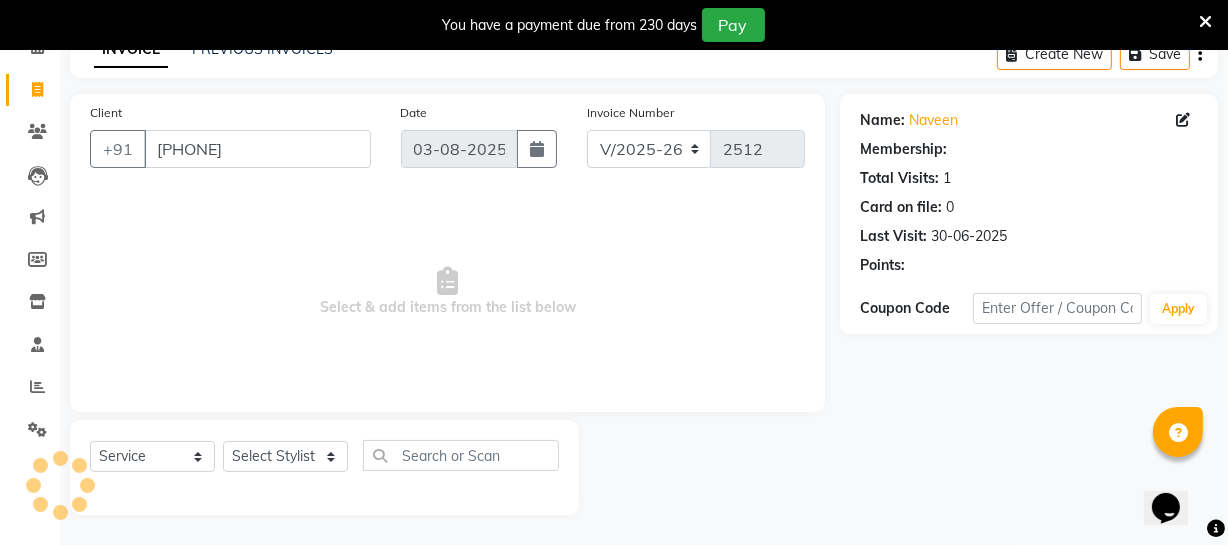 select on "1: Object" 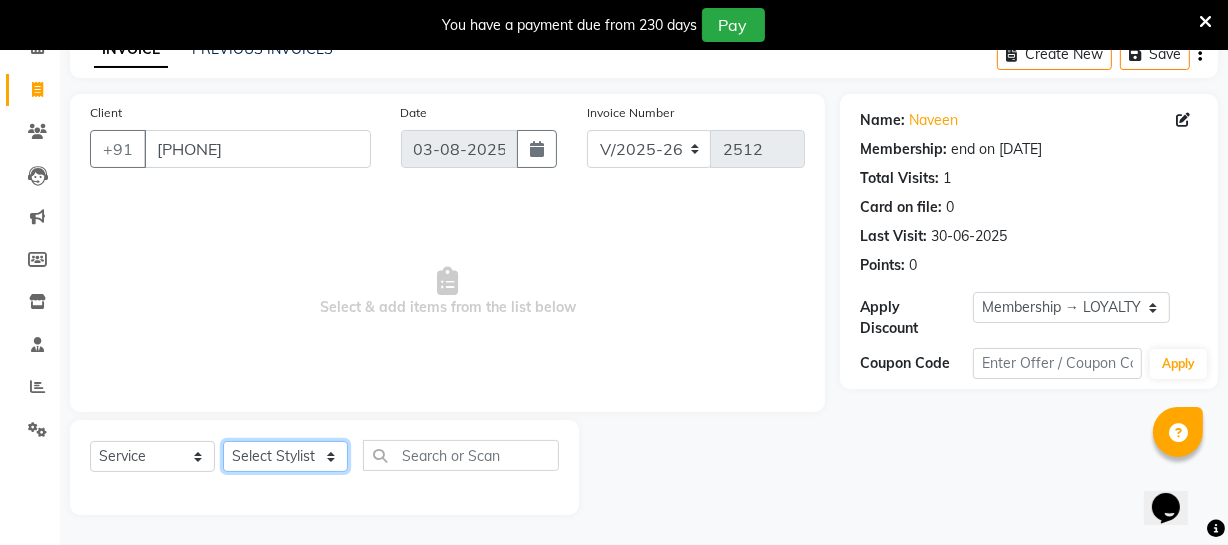 click on "Select Stylist Archana Bhagi Deepika Devi Dilip  Divya Dolly Dr Prakash Faizan Geetha Virtue TC Gopi [FIRST] [LAST] Make up Mani Unisex Stylist Manoj Meena Moses Nandhini Raju Unisex Ramya RICITTA Sahil Unisex Santhosh Sathya Shantha kumar Shanthi Surya Thiru Virtue Aesthetic Virtue Ambattur" 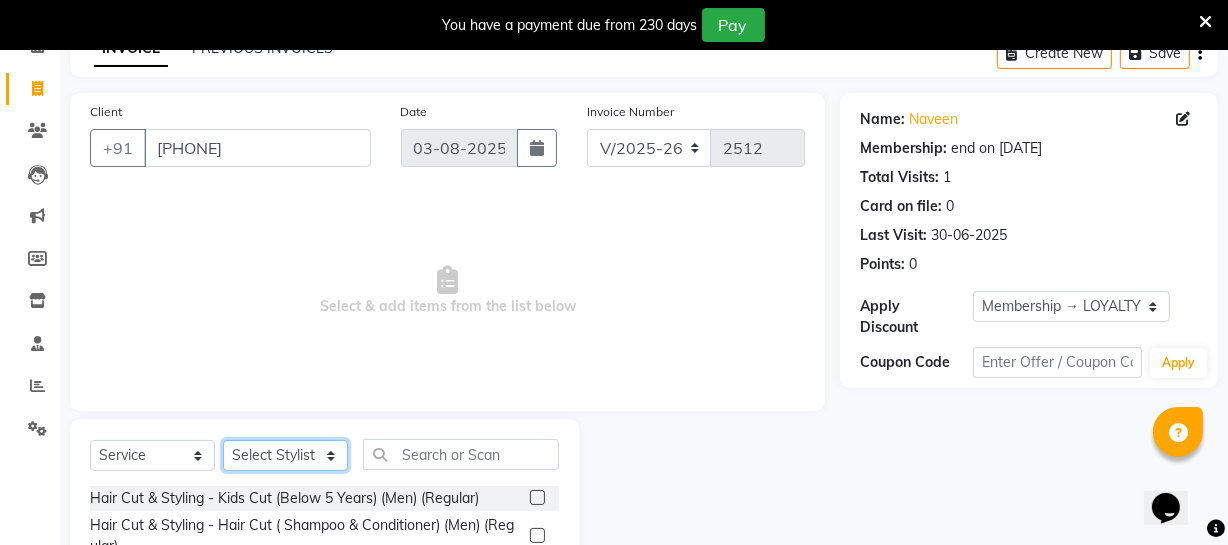 drag, startPoint x: 286, startPoint y: 455, endPoint x: 286, endPoint y: 444, distance: 11 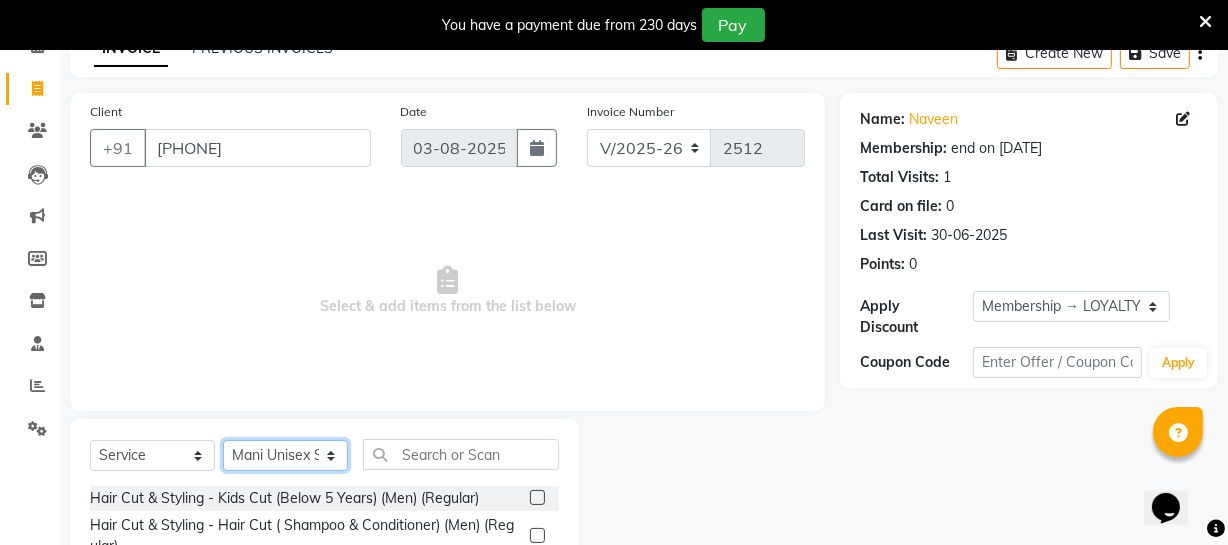 click on "Select Stylist Archana Bhagi Deepika Devi Dilip  Divya Dolly Dr Prakash Faizan Geetha Virtue TC Gopi [FIRST] [LAST] Make up Mani Unisex Stylist Manoj Meena Moses Nandhini Raju Unisex Ramya RICITTA Sahil Unisex Santhosh Sathya Shantha kumar Shanthi Surya Thiru Virtue Aesthetic Virtue Ambattur" 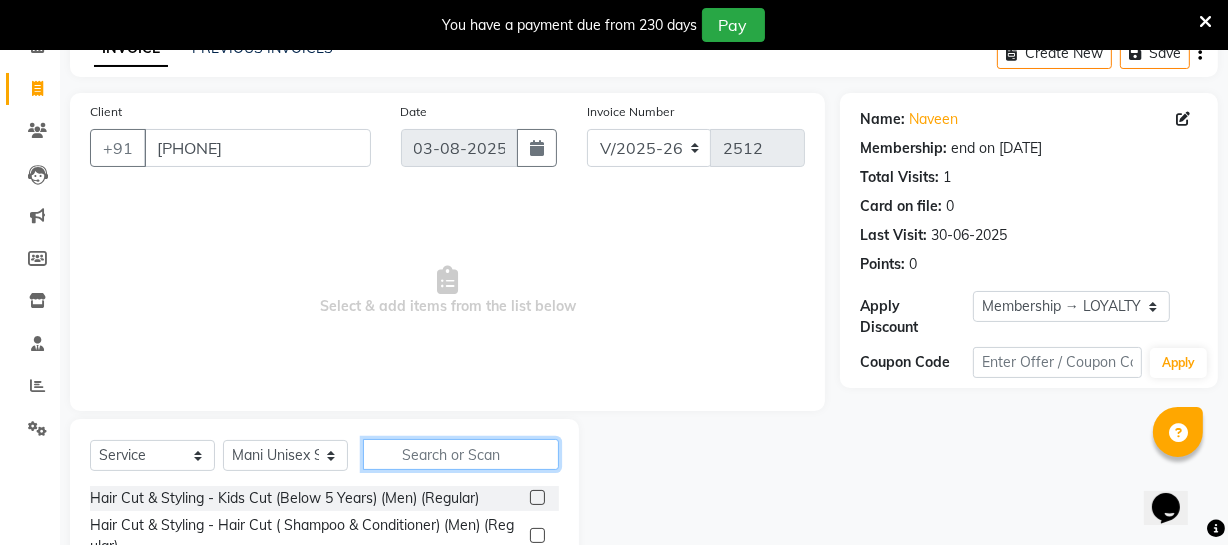 click 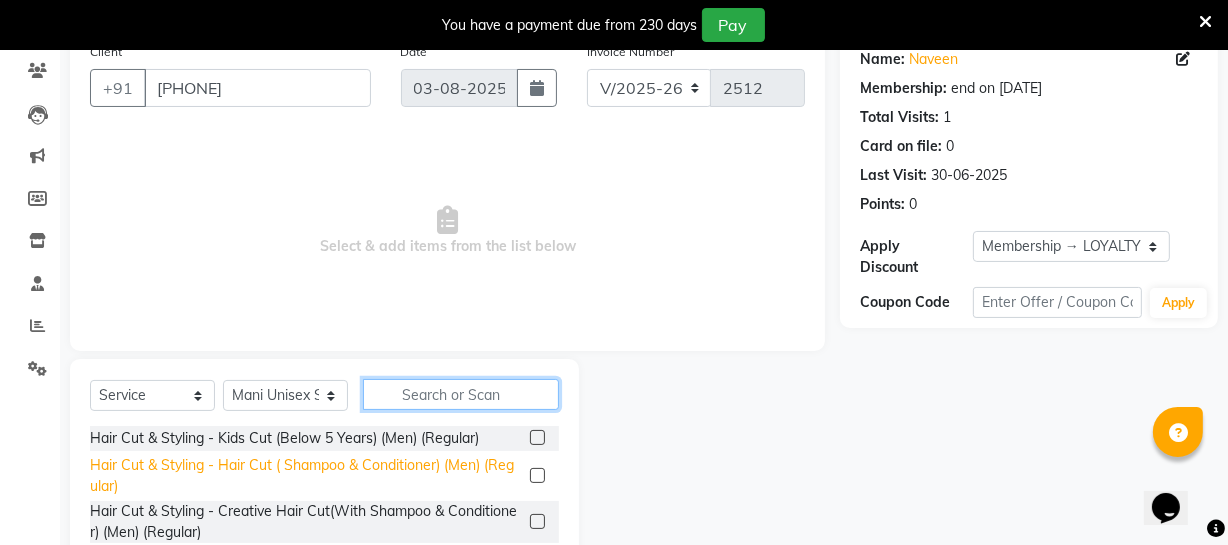 scroll, scrollTop: 198, scrollLeft: 0, axis: vertical 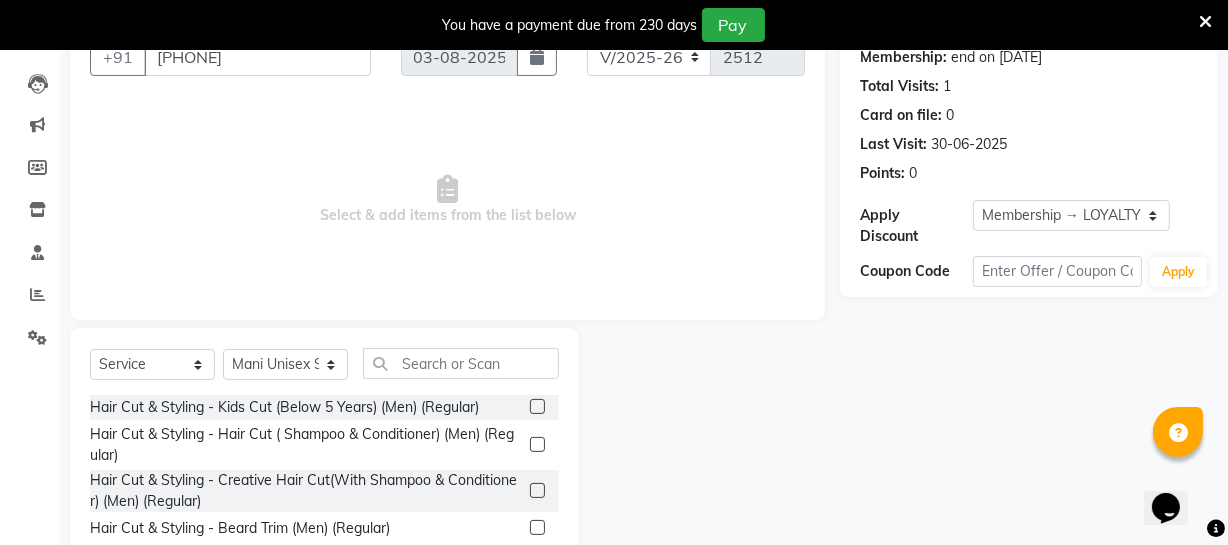 click 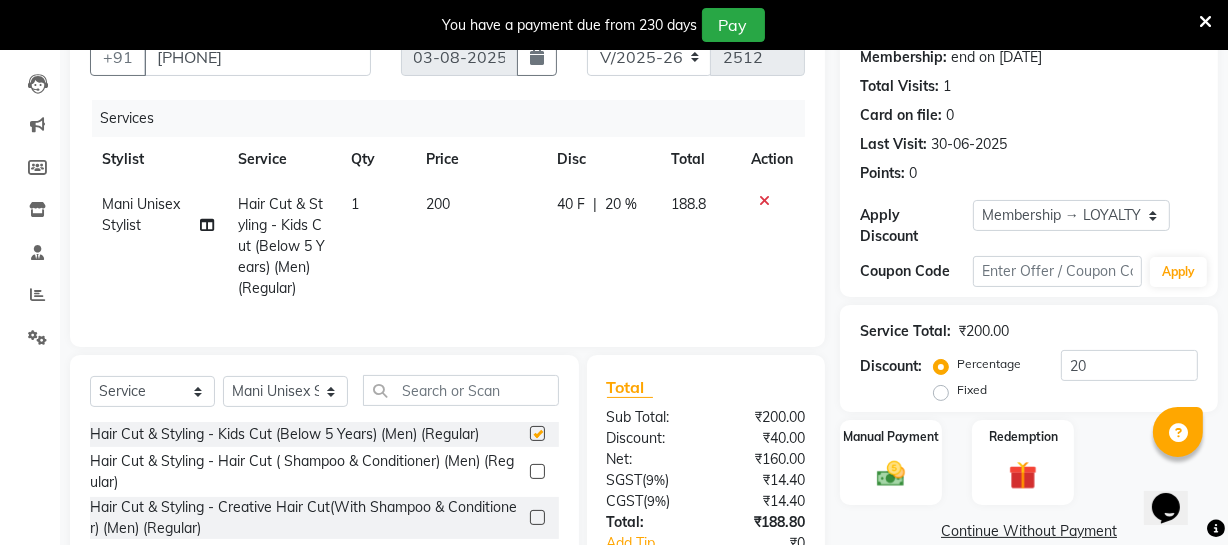 checkbox on "false" 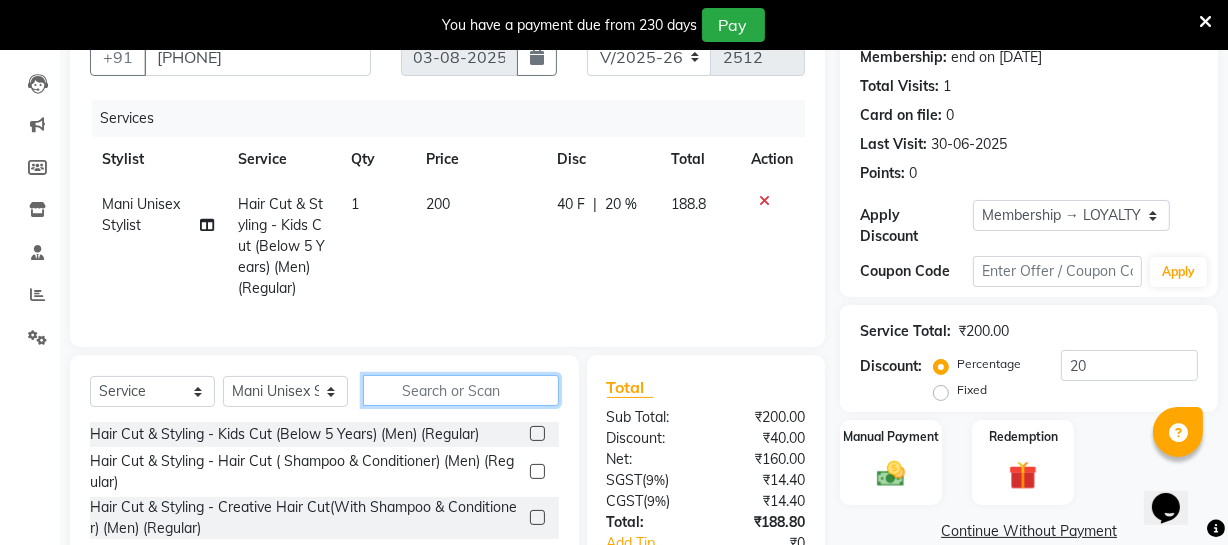 click 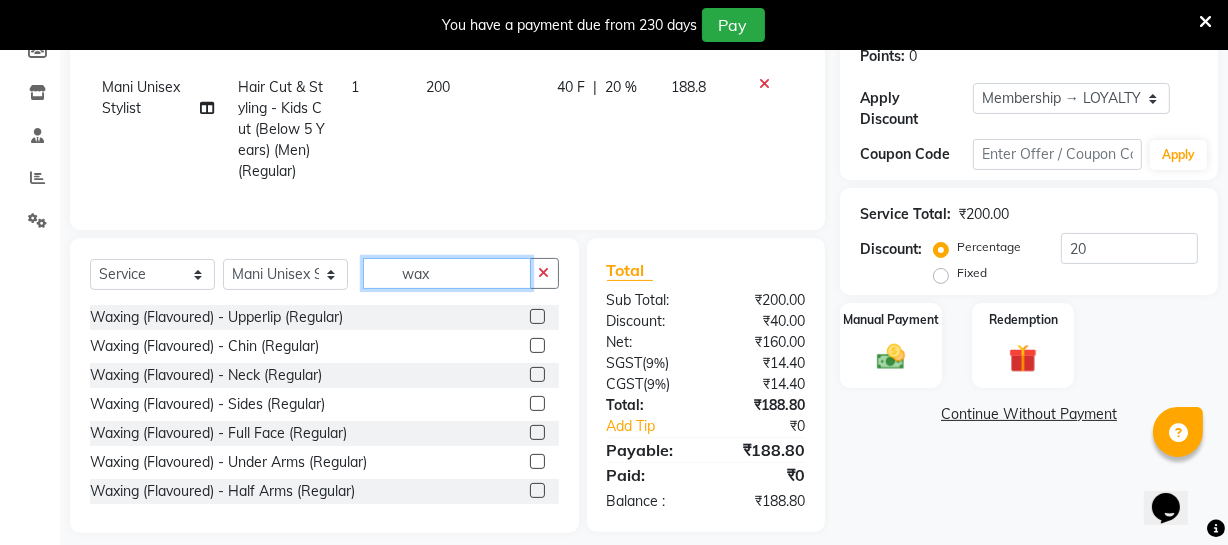 scroll, scrollTop: 347, scrollLeft: 0, axis: vertical 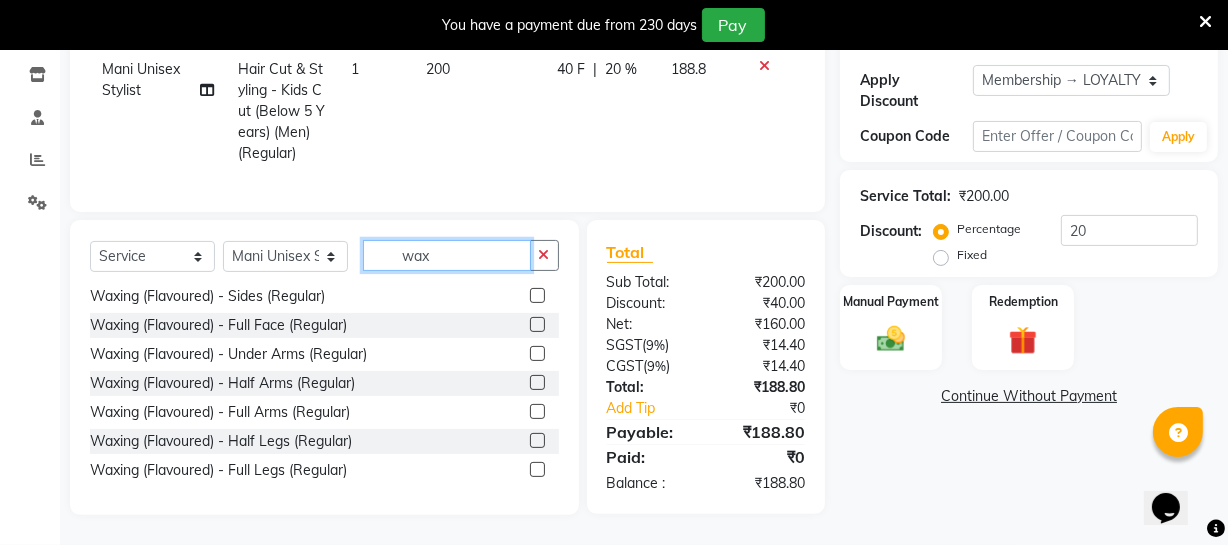 type on "wax" 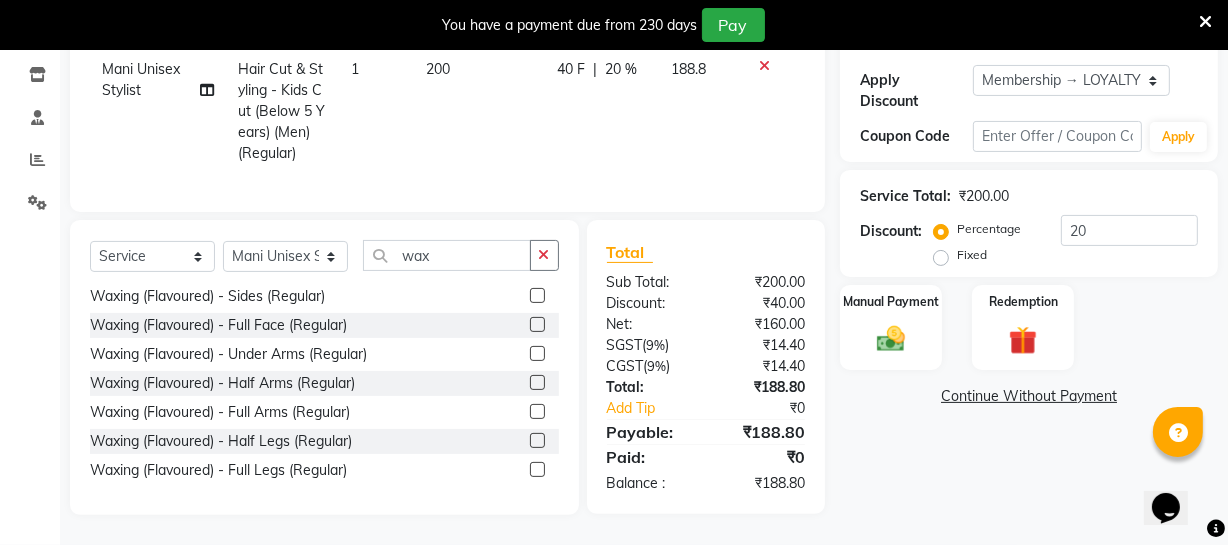 click 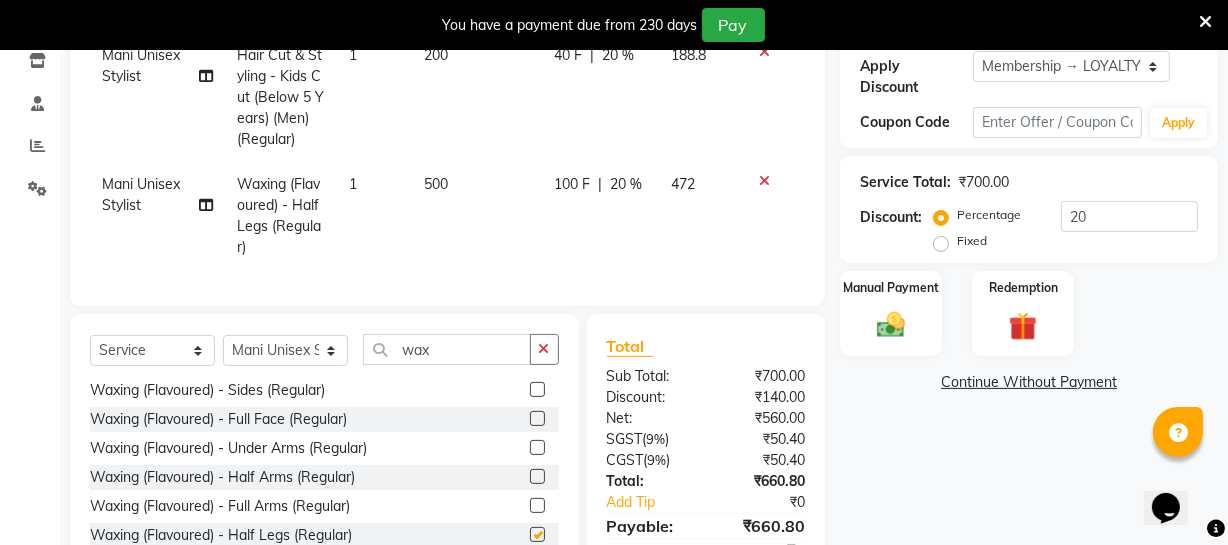 checkbox on "false" 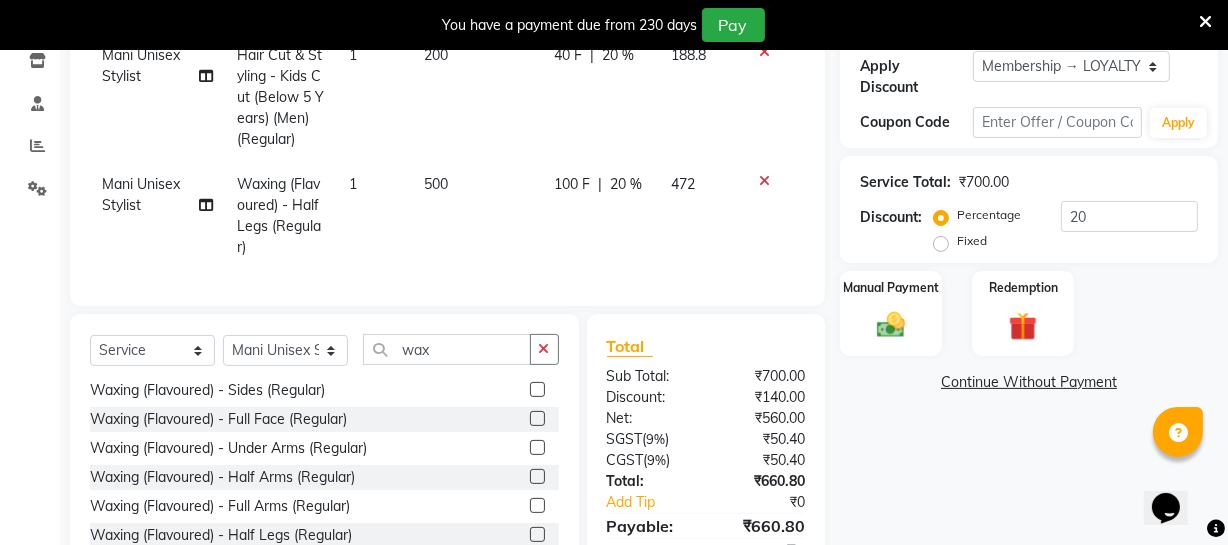 scroll, scrollTop: 165, scrollLeft: 0, axis: vertical 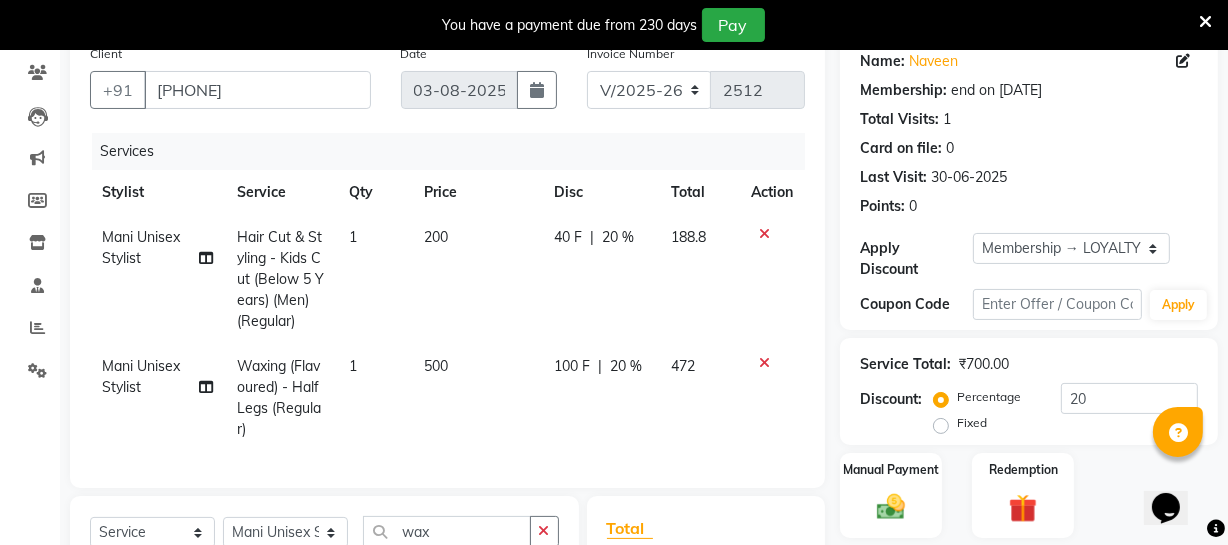 click on "200" 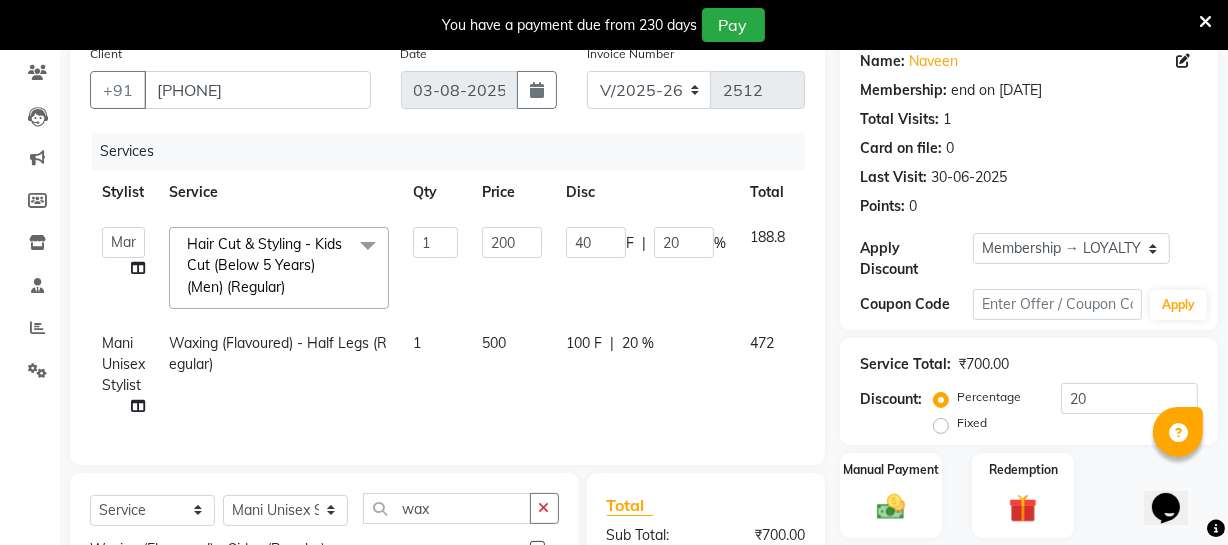 click on "500" 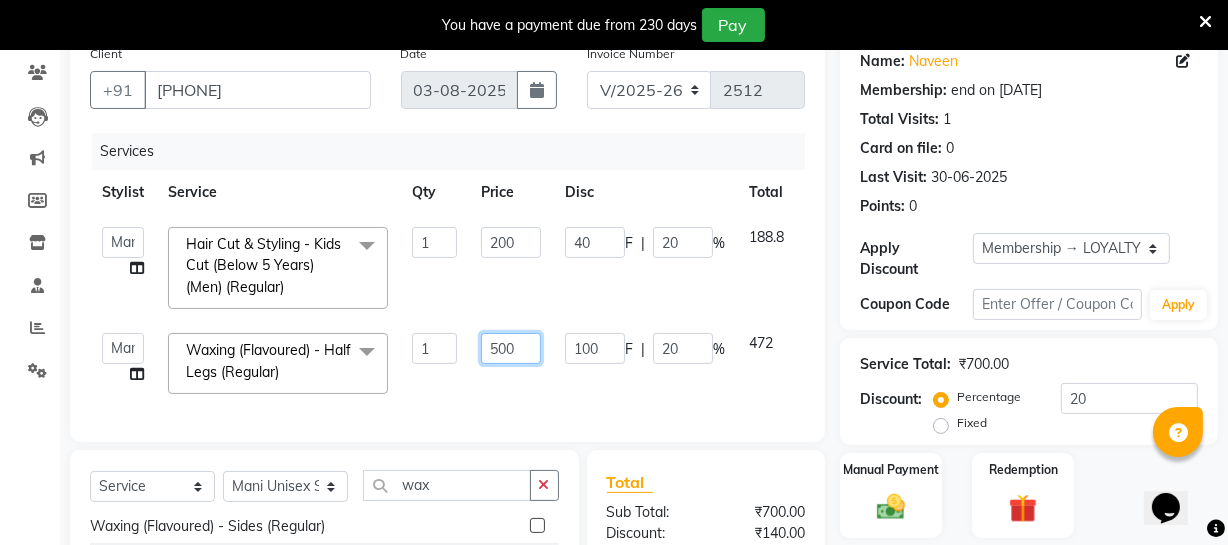 click on "500" 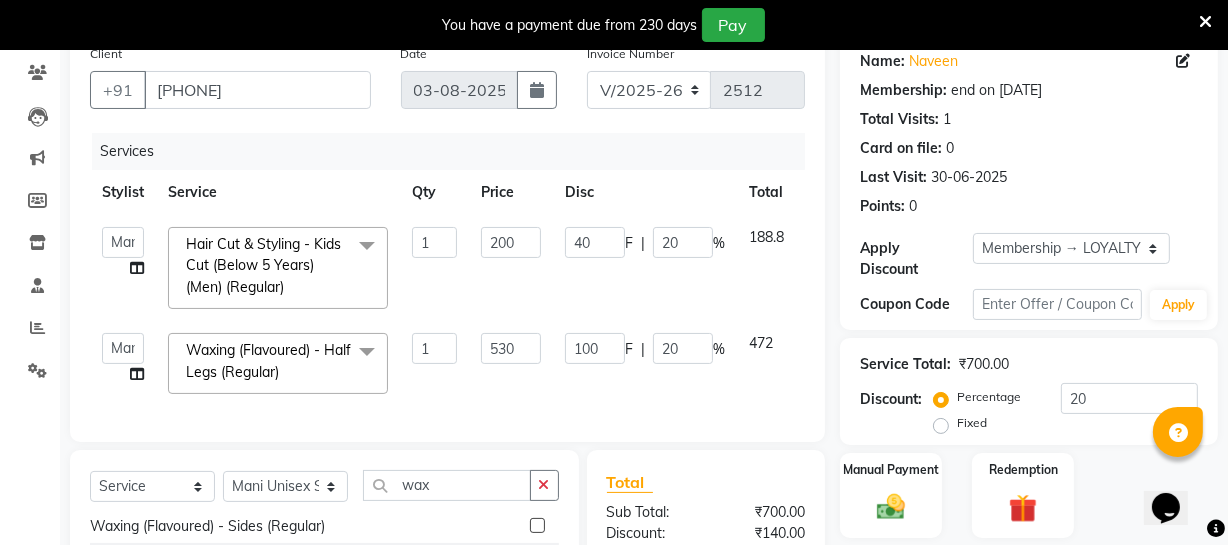 click on "100 F | 20 %" 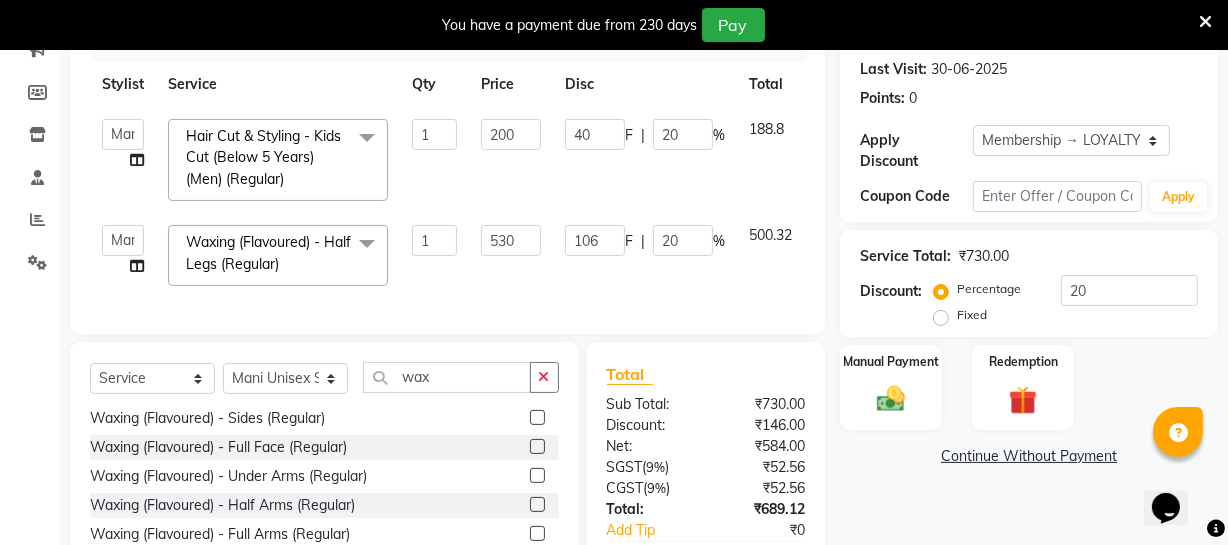 scroll, scrollTop: 347, scrollLeft: 0, axis: vertical 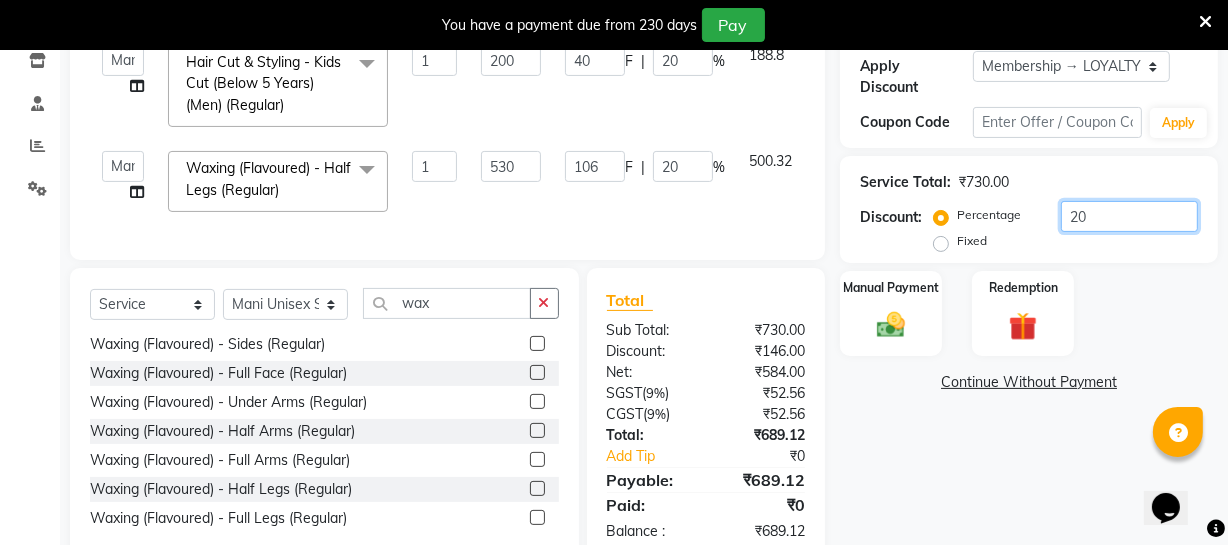 drag, startPoint x: 1120, startPoint y: 223, endPoint x: 978, endPoint y: 222, distance: 142.00352 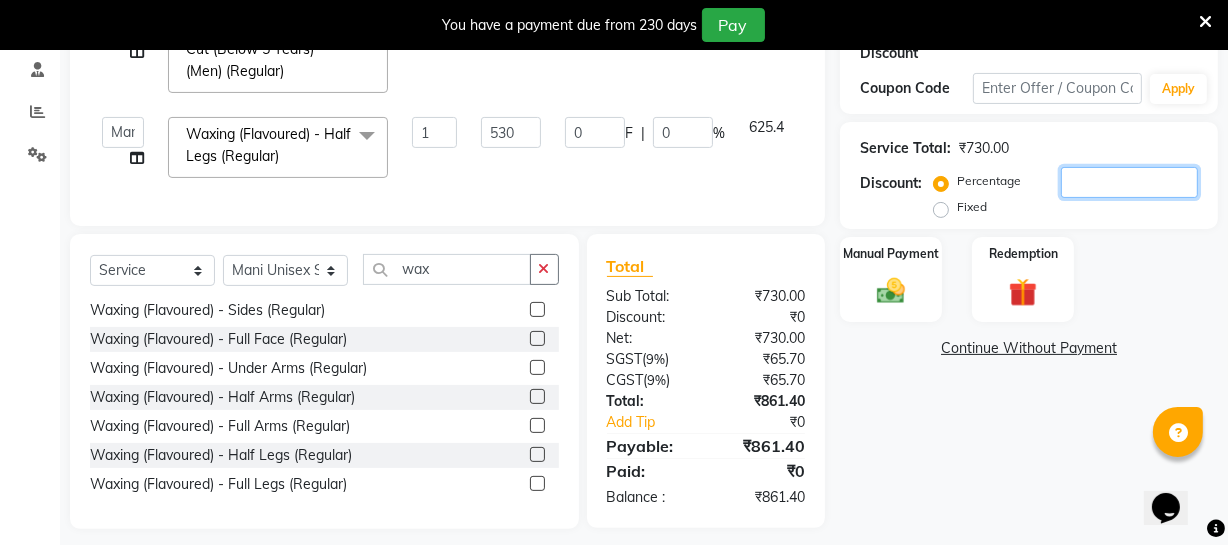 scroll, scrollTop: 409, scrollLeft: 0, axis: vertical 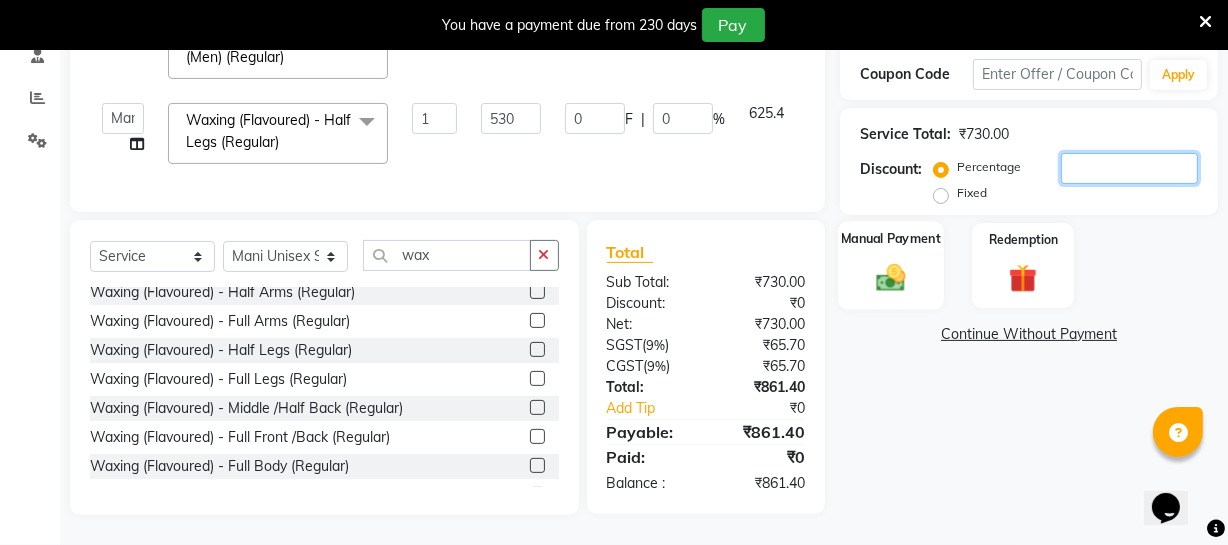 type 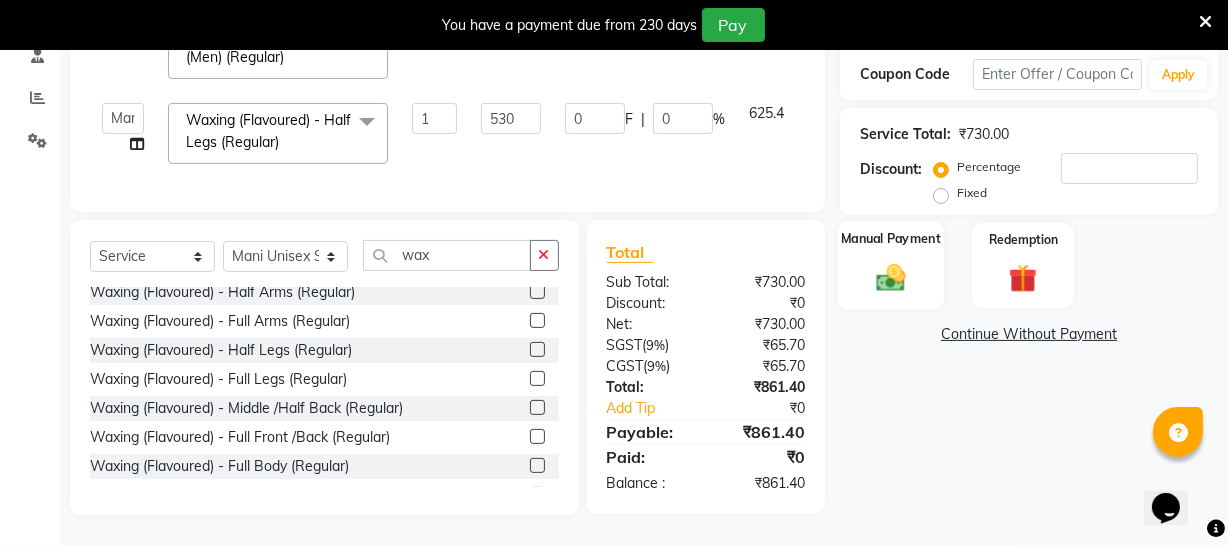 click 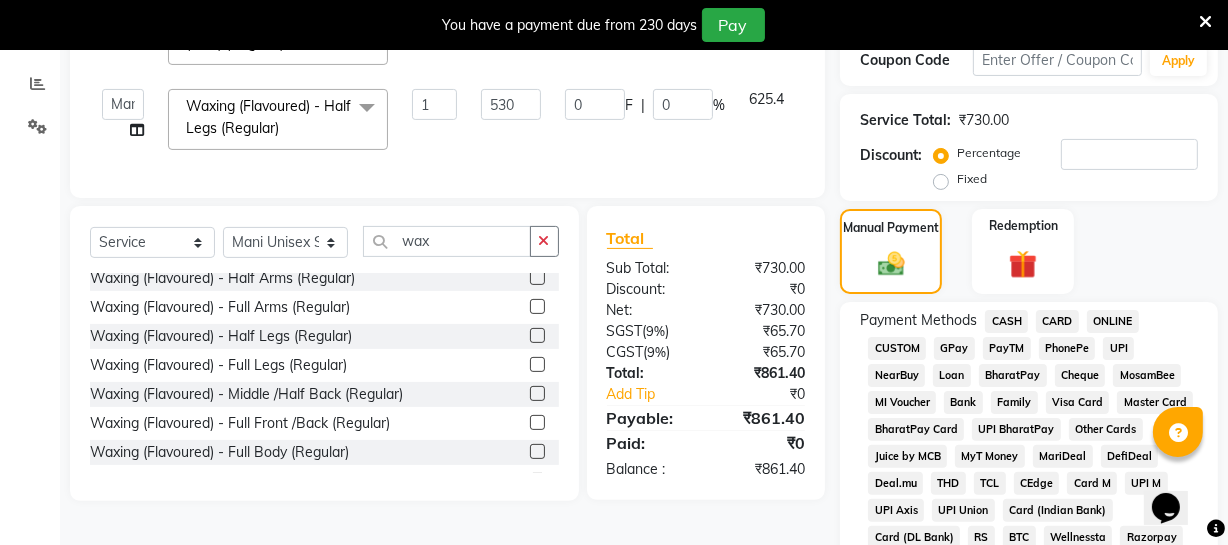 click on "ONLINE" 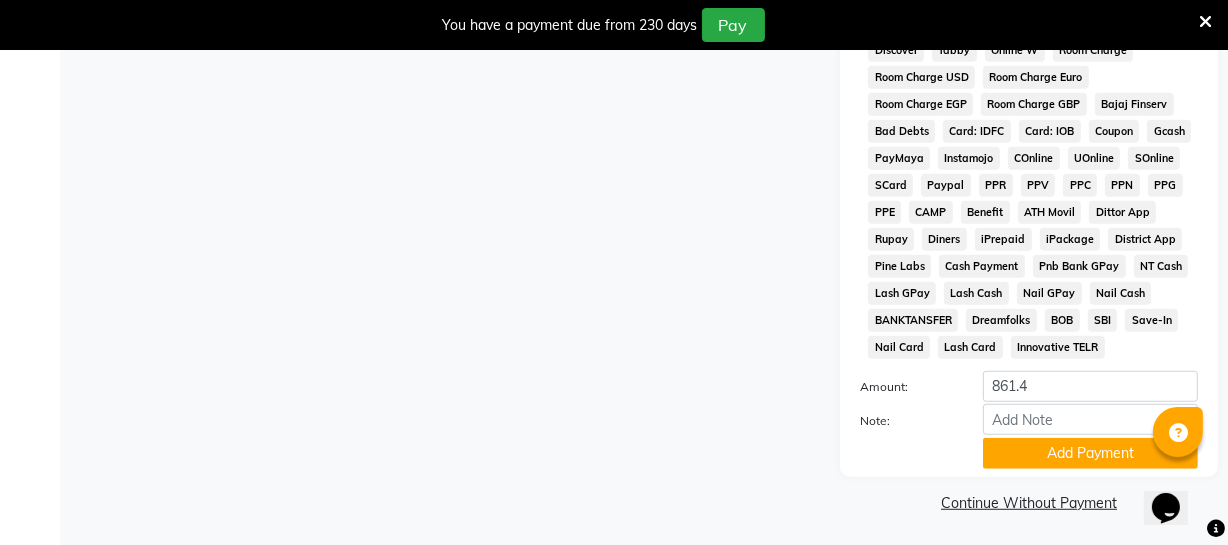 scroll, scrollTop: 1088, scrollLeft: 0, axis: vertical 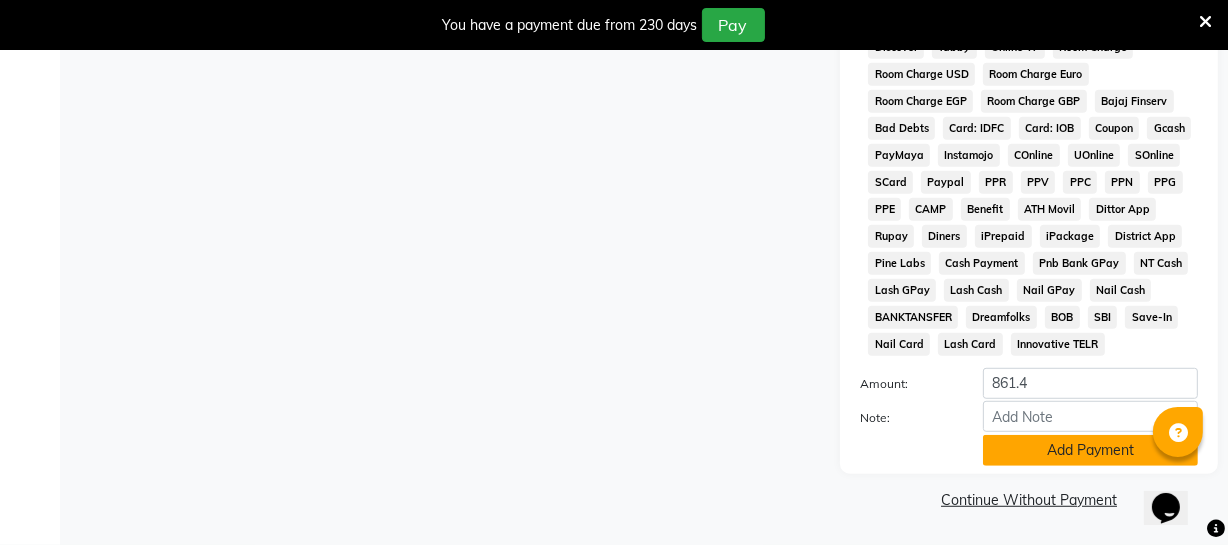 click on "Add Payment" 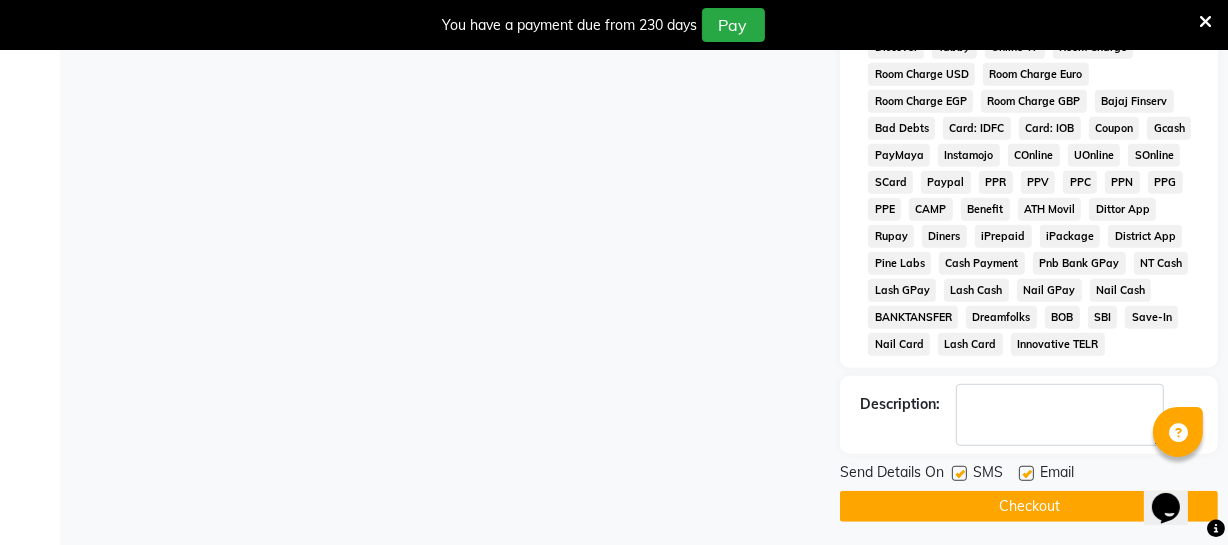 click on "Checkout" 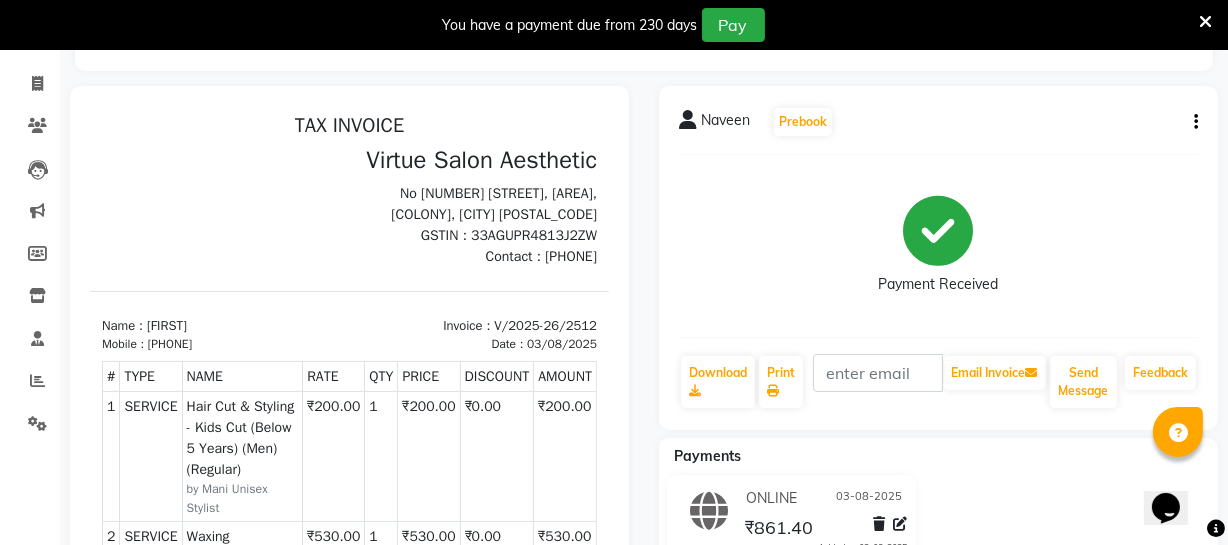 scroll, scrollTop: 0, scrollLeft: 0, axis: both 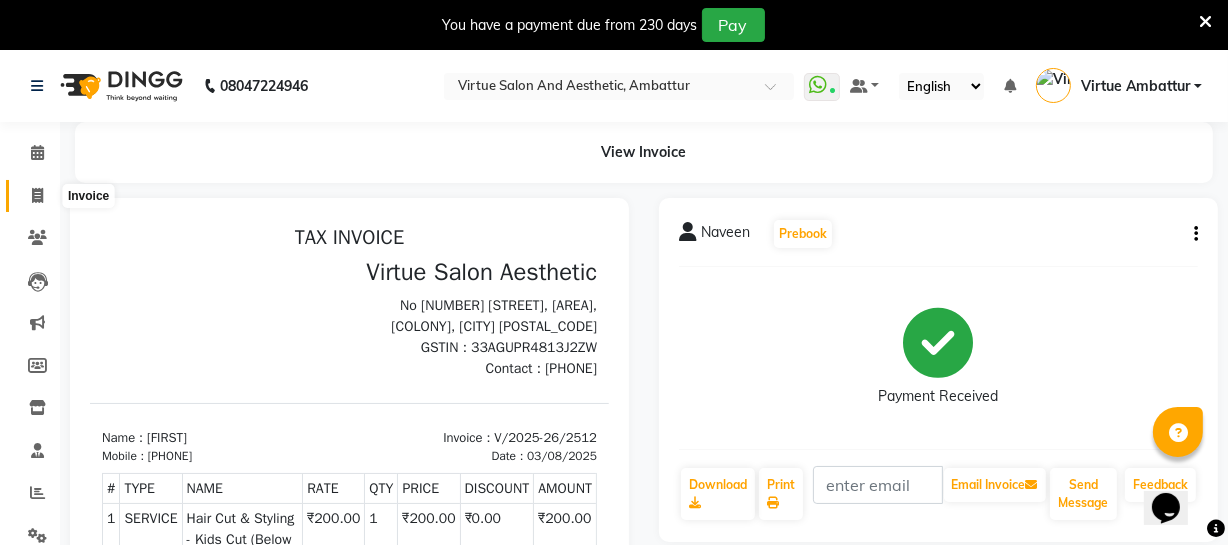 click 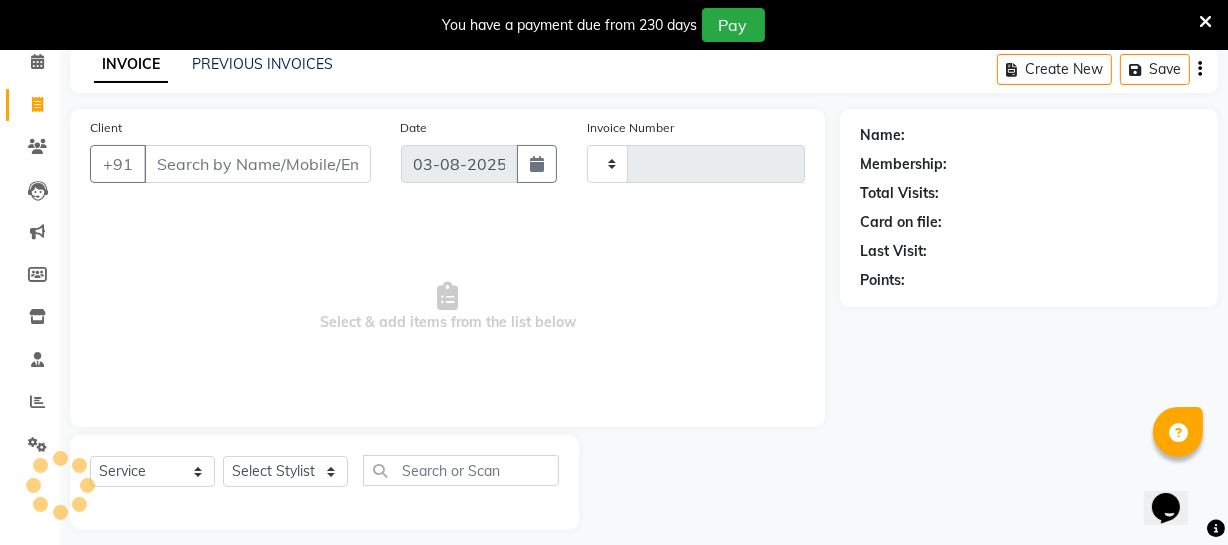 scroll, scrollTop: 107, scrollLeft: 0, axis: vertical 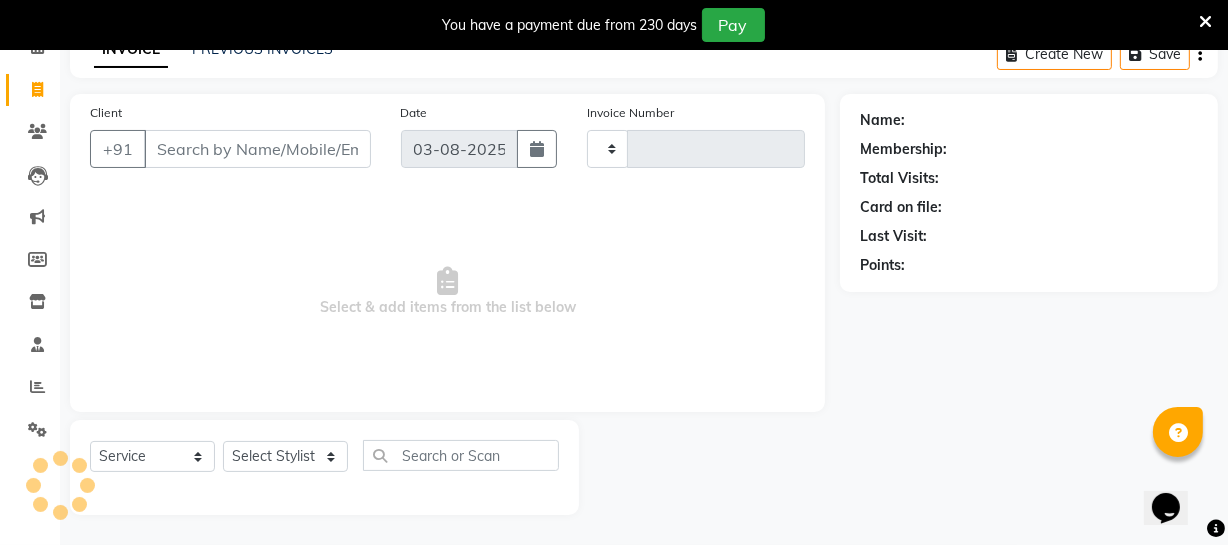 type on "2513" 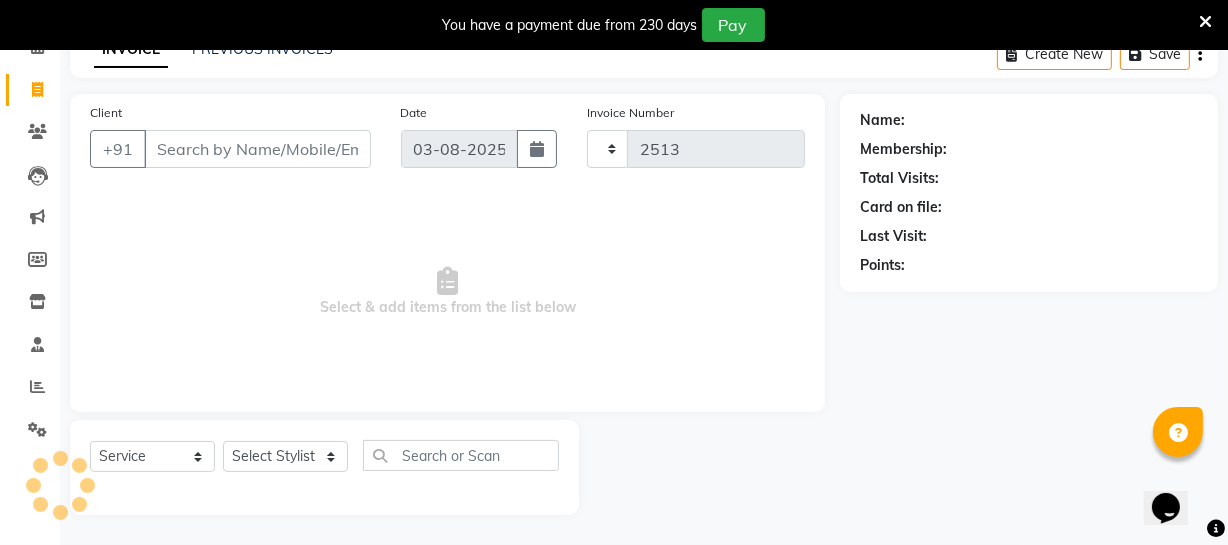 select on "5237" 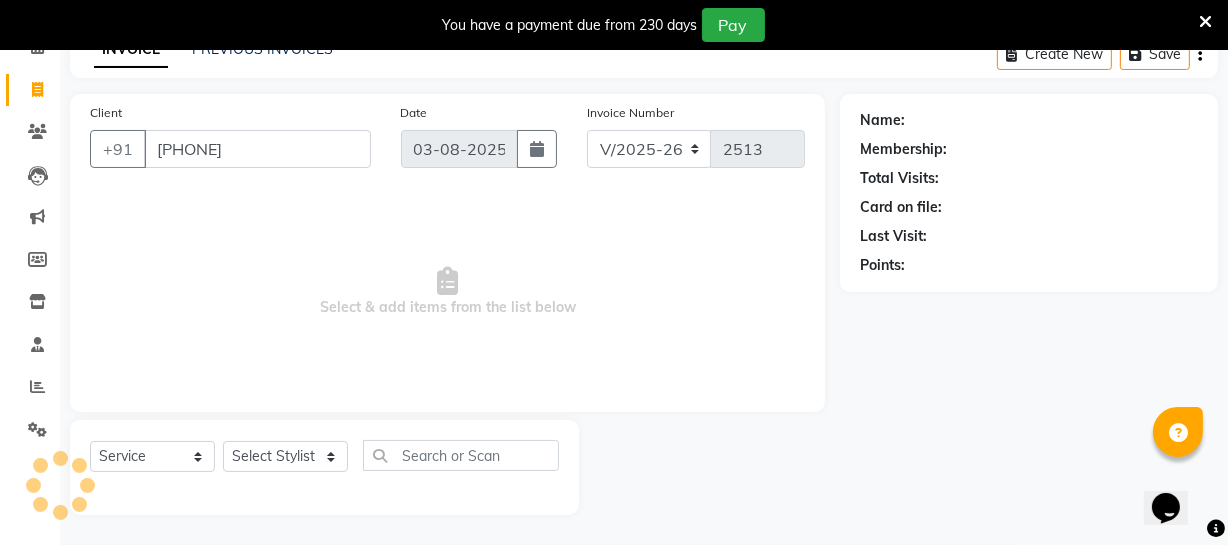 type on "[PHONE]" 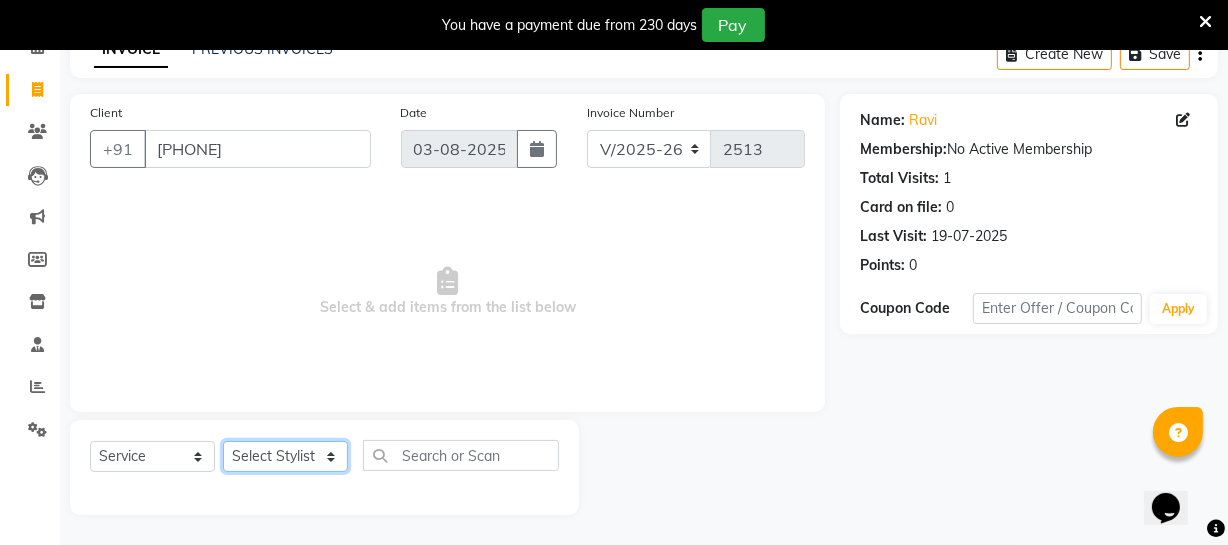 click on "Select Stylist Archana Bhagi Deepika Devi Dilip  Divya Dolly Dr Prakash Faizan Geetha Virtue TC Gopi [FIRST] [LAST] Make up Mani Unisex Stylist Manoj Meena Moses Nandhini Raju Unisex Ramya RICITTA Sahil Unisex Santhosh Sathya Shantha kumar Shanthi Surya Thiru Virtue Aesthetic Virtue Ambattur" 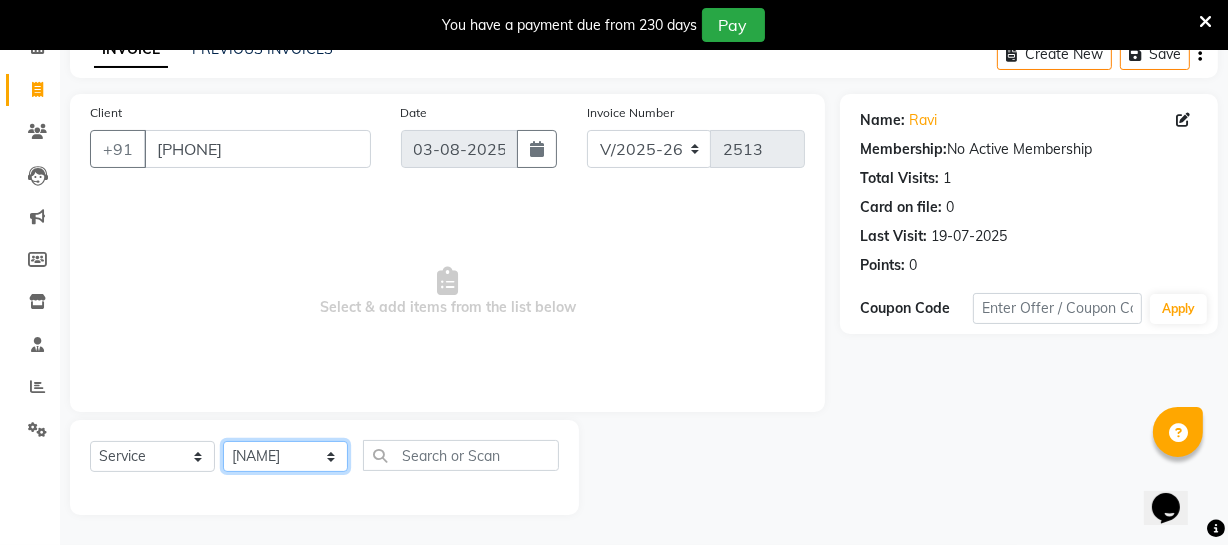 click on "Select Stylist Archana Bhagi Deepika Devi Dilip  Divya Dolly Dr Prakash Faizan Geetha Virtue TC Gopi [FIRST] [LAST] Make up Mani Unisex Stylist Manoj Meena Moses Nandhini Raju Unisex Ramya RICITTA Sahil Unisex Santhosh Sathya Shantha kumar Shanthi Surya Thiru Virtue Aesthetic Virtue Ambattur" 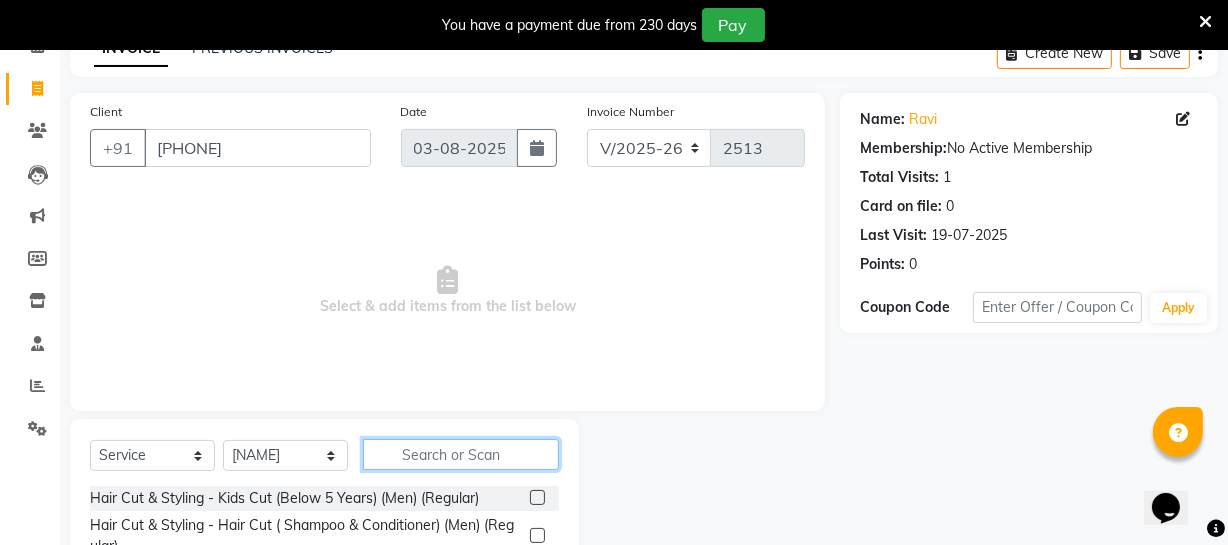 click 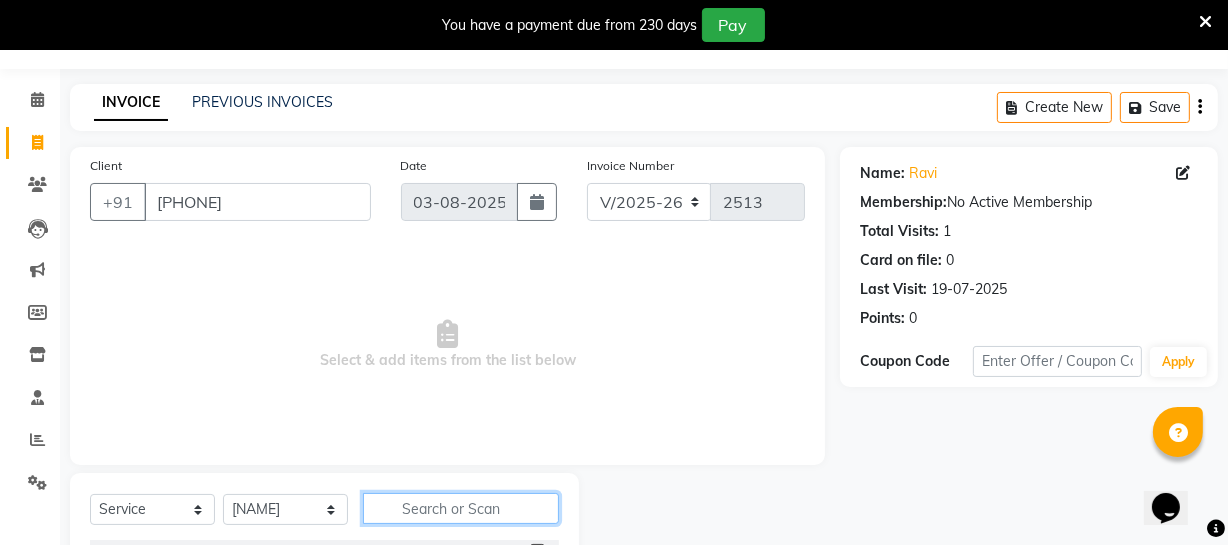scroll, scrollTop: 0, scrollLeft: 0, axis: both 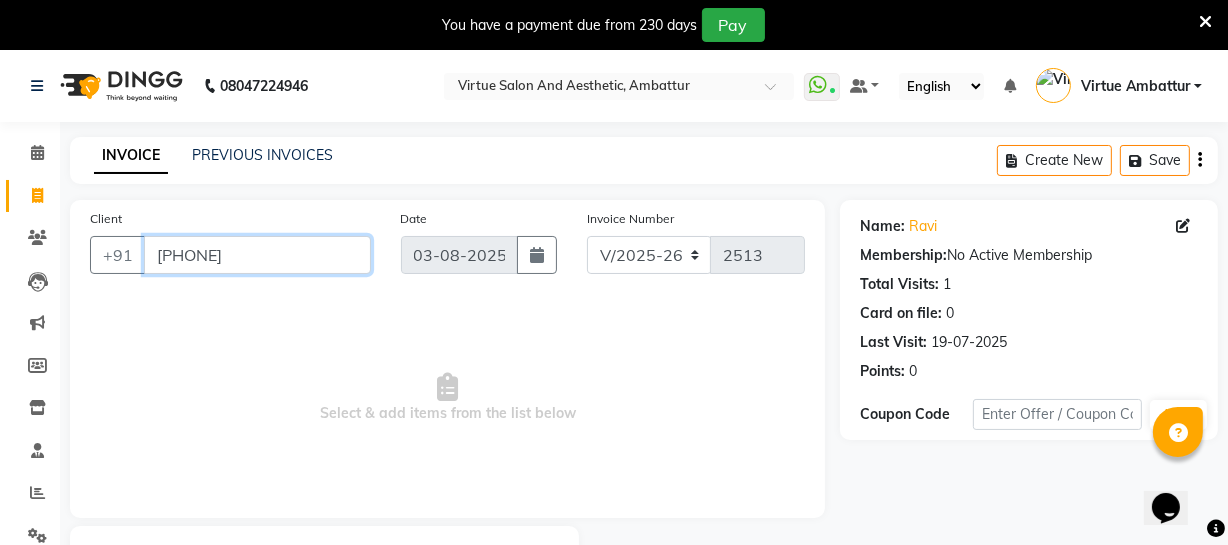 click on "[PHONE]" at bounding box center (257, 255) 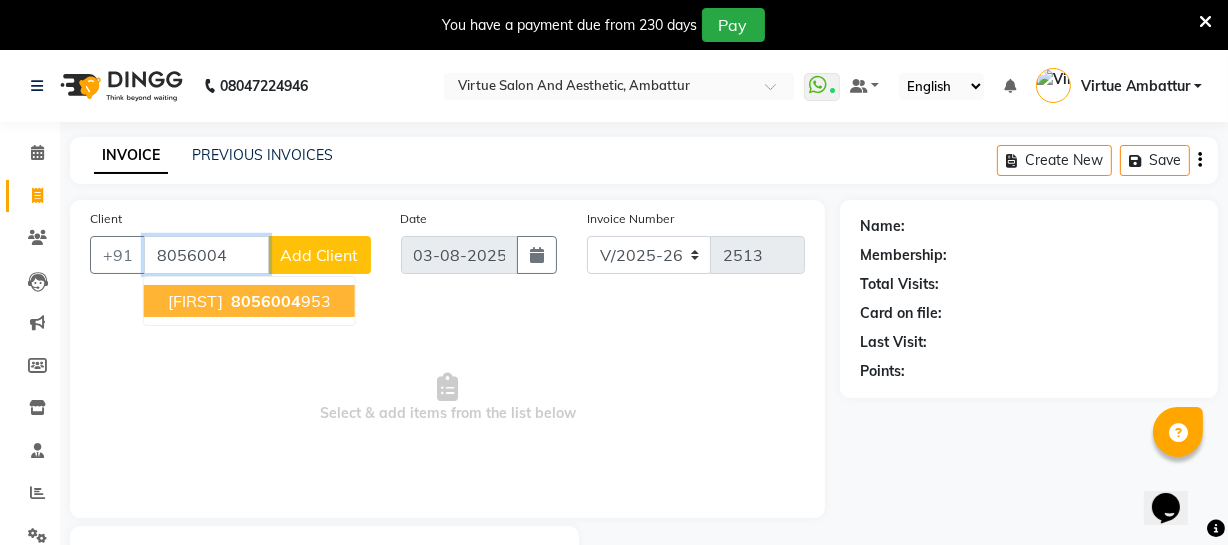 click on "[FIRST] [PHONE]" at bounding box center (249, 301) 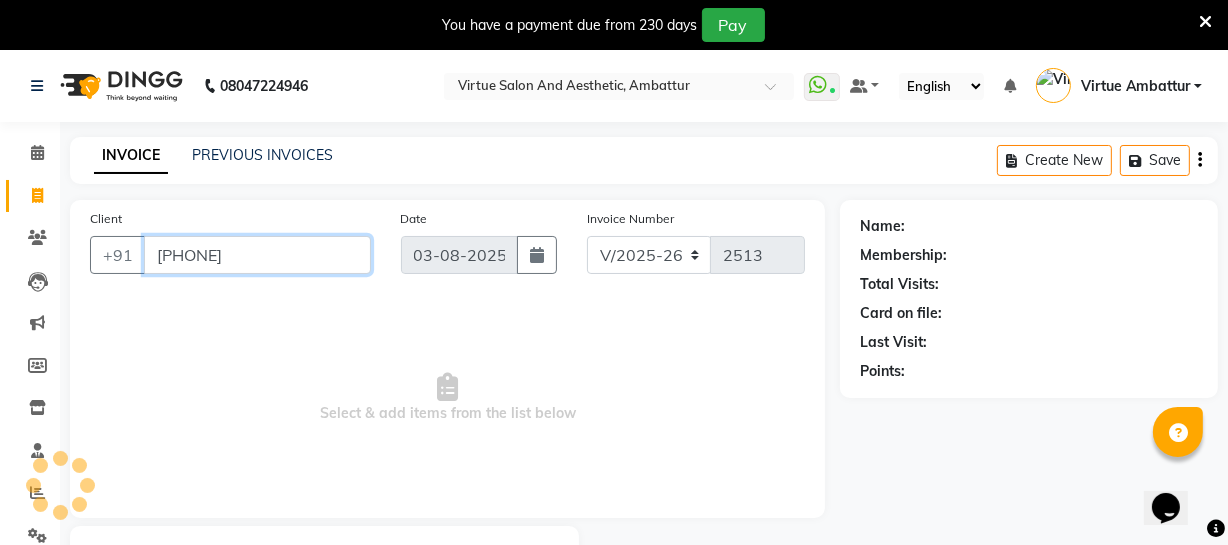 type on "[PHONE]" 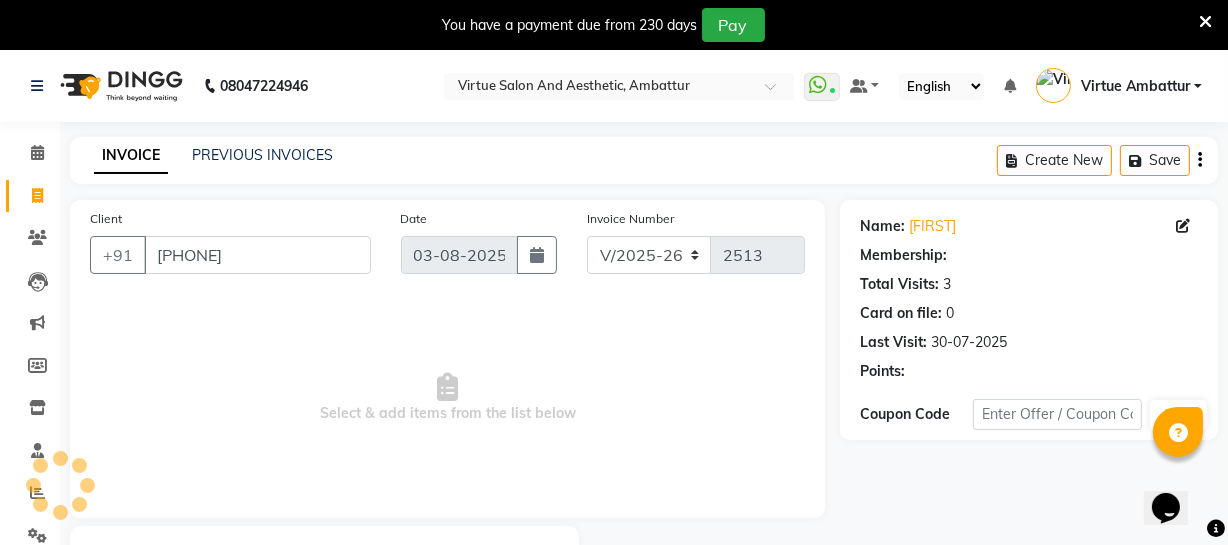 select on "1: Object" 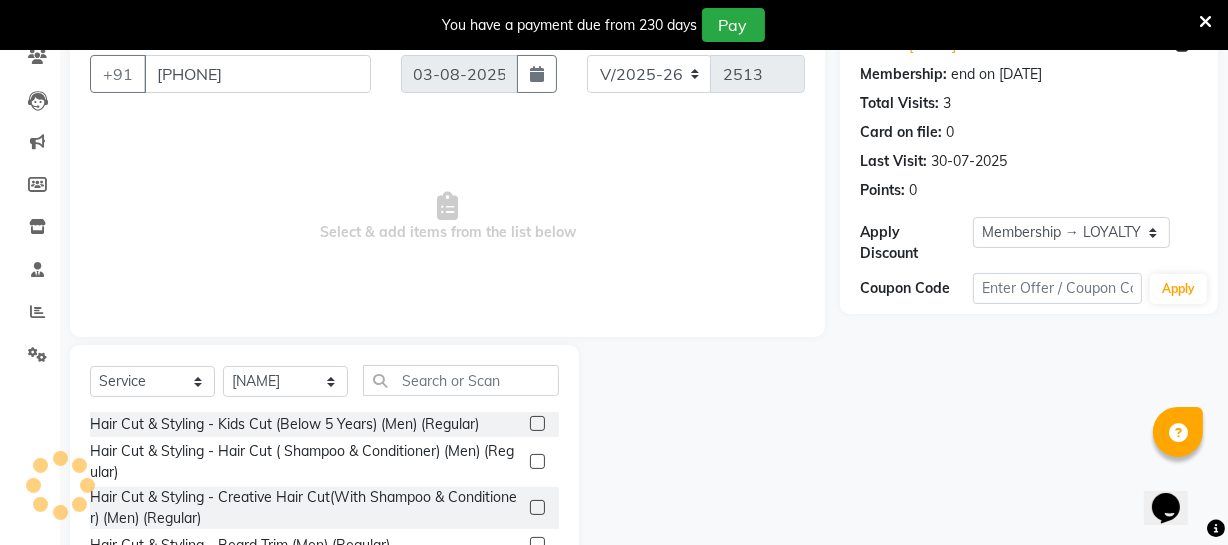scroll, scrollTop: 307, scrollLeft: 0, axis: vertical 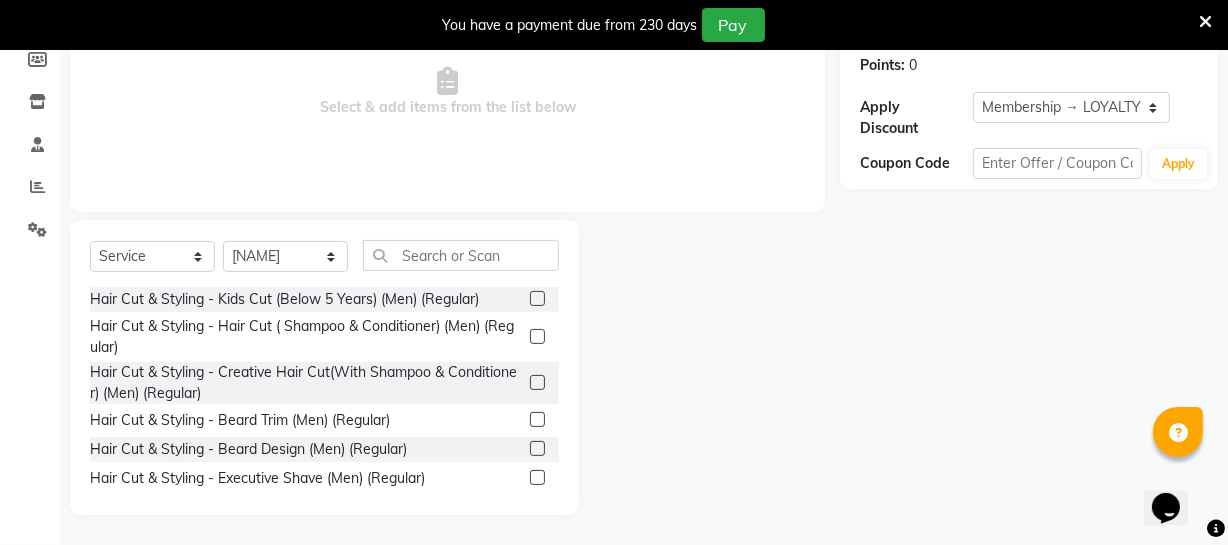 click 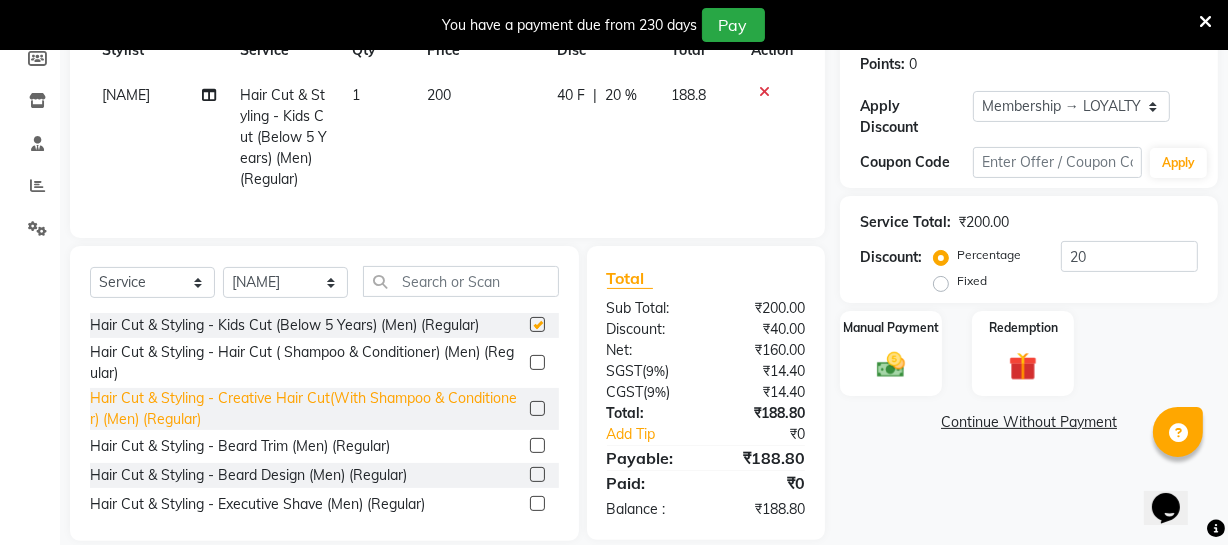 checkbox on "false" 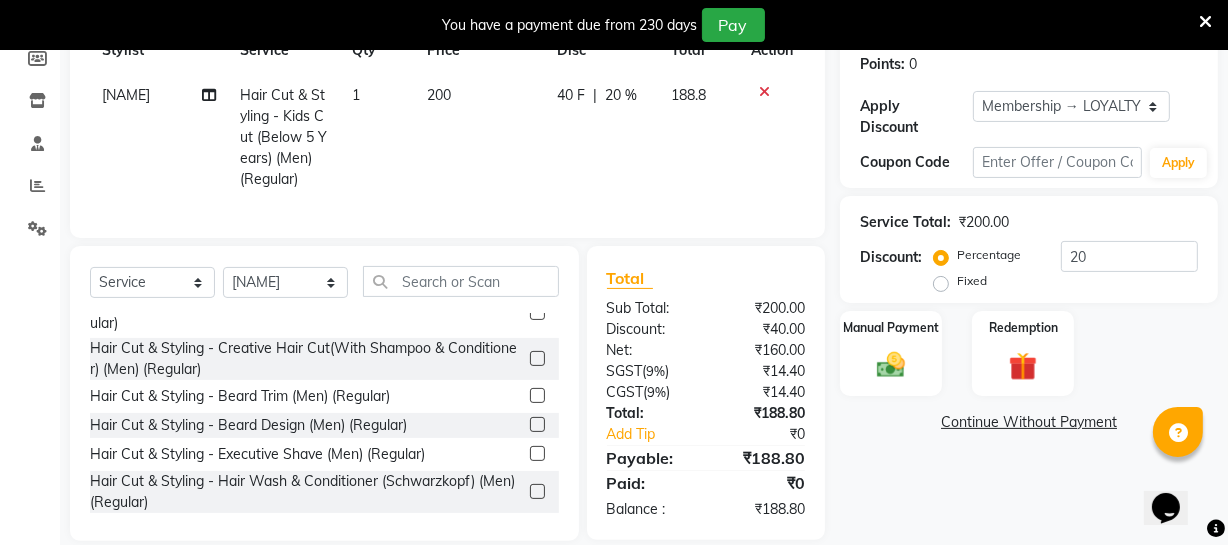 scroll, scrollTop: 90, scrollLeft: 0, axis: vertical 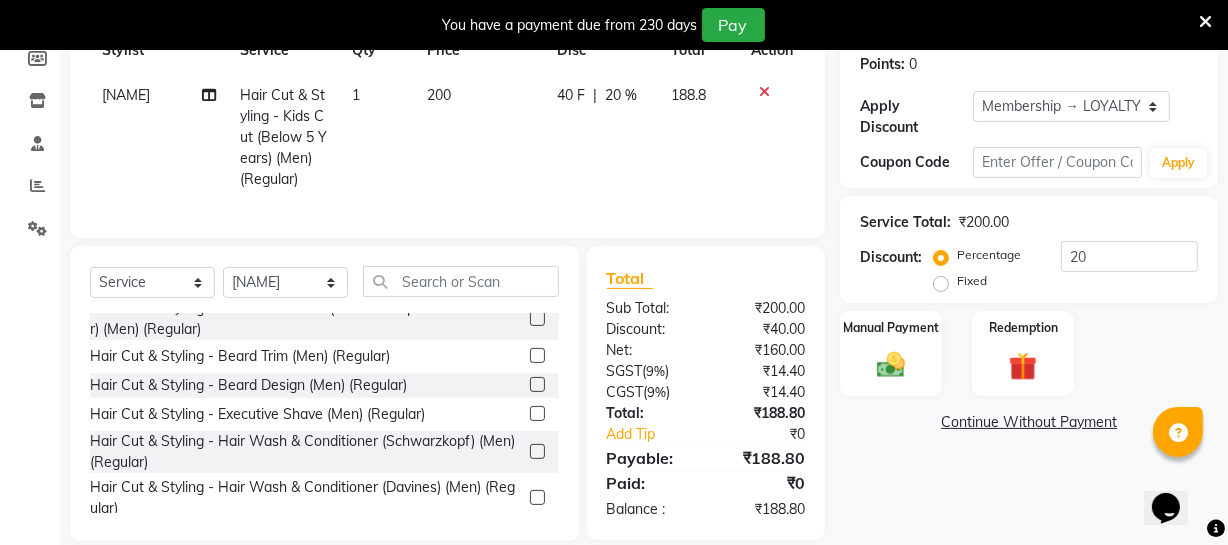 click 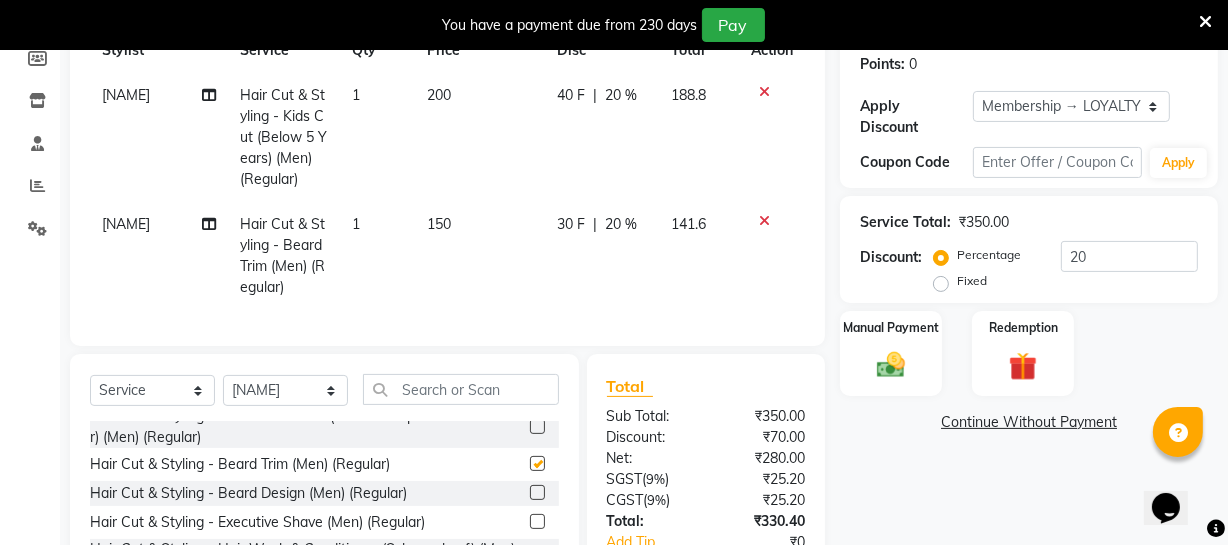 checkbox on "false" 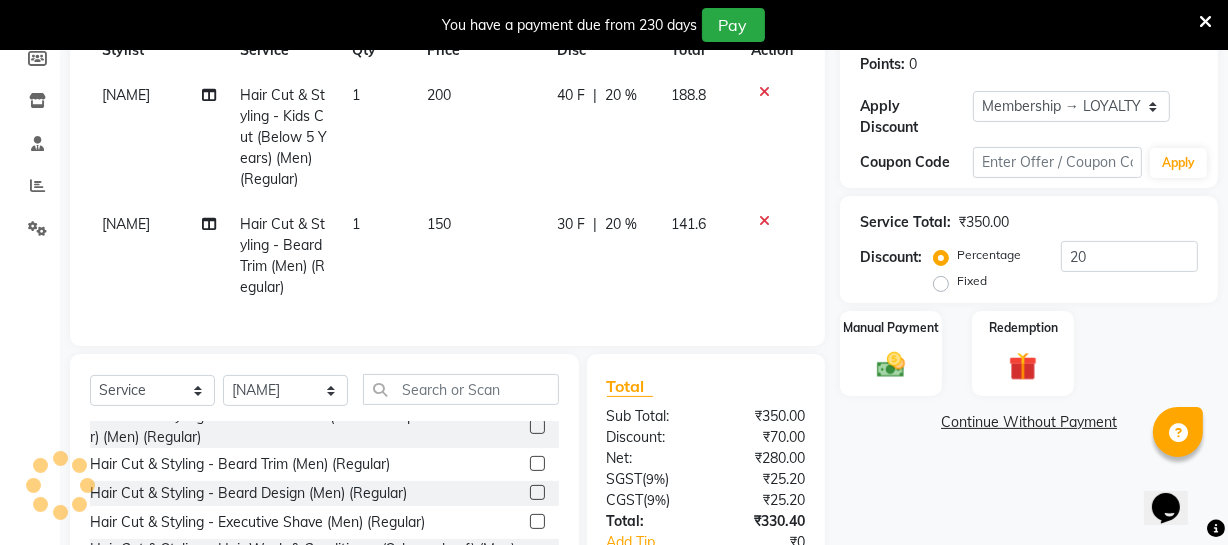 click on "200" 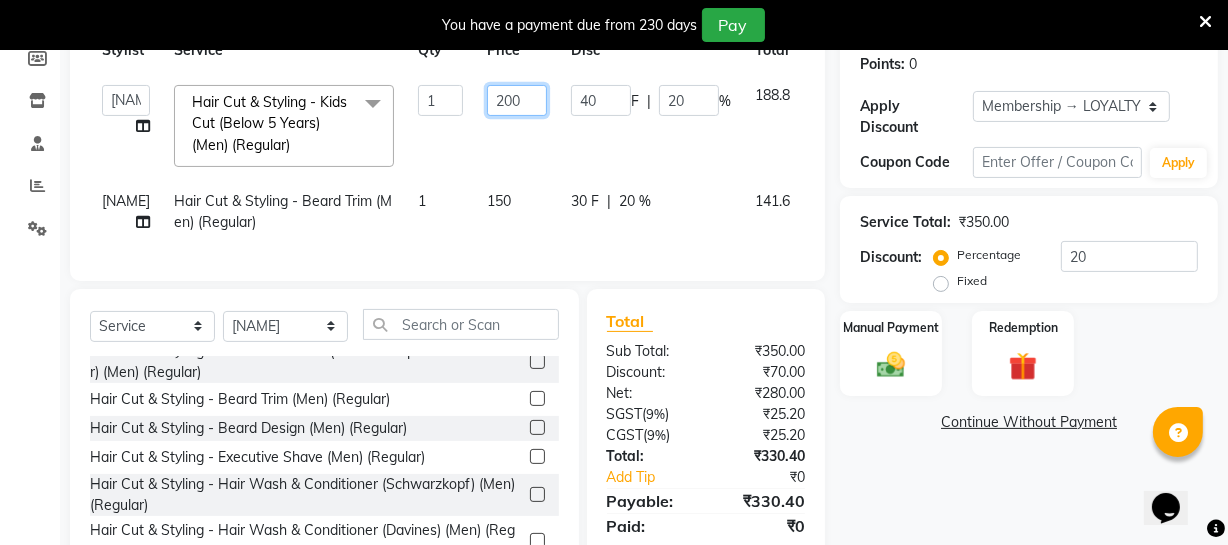 drag, startPoint x: 495, startPoint y: 100, endPoint x: 509, endPoint y: 100, distance: 14 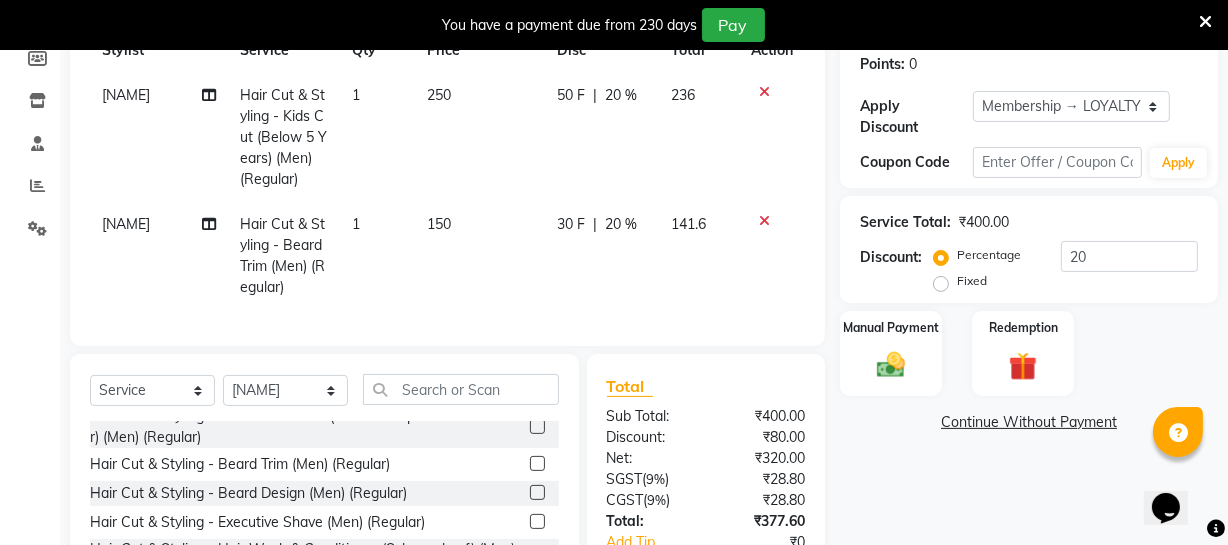 click on "[NAME] Hair Cut & Styling - Kids Cut (Below 5 Years) (Men) (Regular) 1 250 50 F | 20 % 236 [NAME] Hair Cut & Styling - Beard Trim (Men) (Regular) 1 150 30 F | 20 % 141.6" 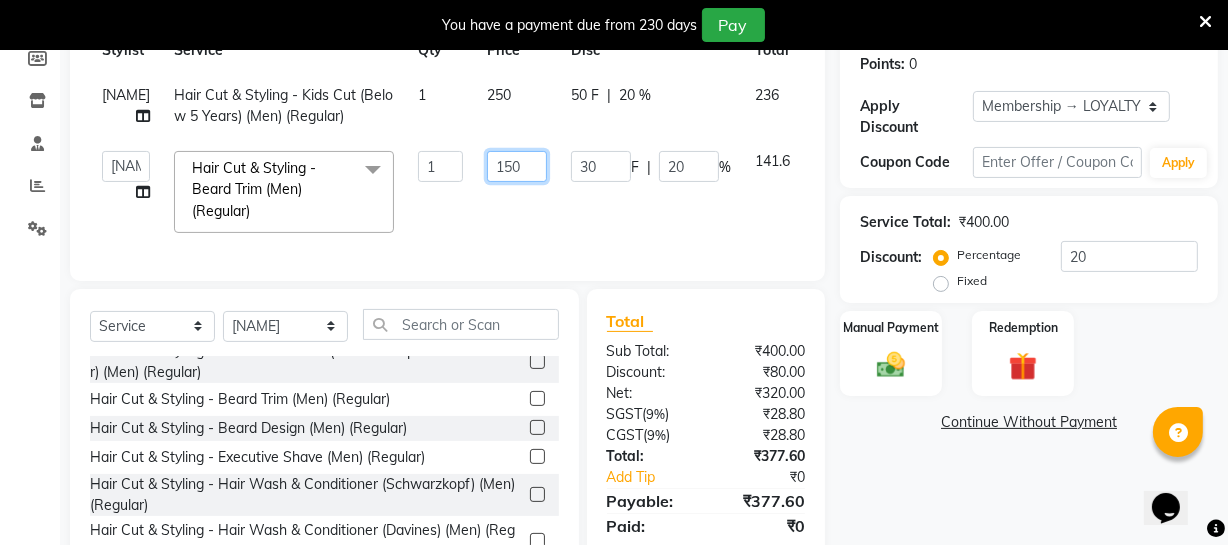 click on "150" 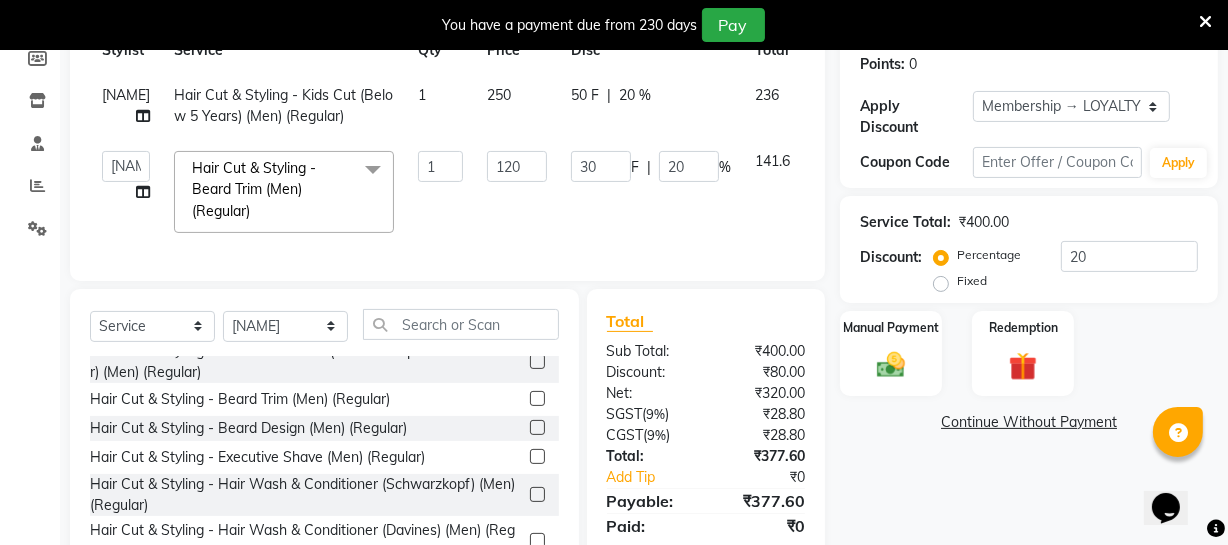 click on "Client +91 [PHONE] Date 03-08-2025 Invoice Number V/2025 V/2025-26 2513 Services Stylist Service Qty Price Disc Total Action Moses Hair Cut & Styling - Kids Cut (Below 5 Years) (Men) (Regular) 1 250 50 F | 20 % 236  Archana   Bhagi   Deepika   Devi   Dilip    Divya   Dolly   Dr Prakash   Faizan   Geetha Virtue TC   Gopi   [FIRST] [LAST]   Make up   Mani Unisex Stylist   Manoj   Meena   Moses   Nandhini   Raju Unisex   Ramya   RICITTA   Sahil Unisex   Santhosh   Sathya   Shantha kumar   Shanthi   Surya   Thiru   Virtue Aesthetic   Virtue Ambattur  Hair Cut & Styling - Beard Trim (Men) (Regular)  x Hair Cut & Styling - Kids Cut (Below 5 Years) (Men) (Regular) Hair Cut & Styling - Hair Cut ( Shampoo & Conditioner) (Men) (Regular) Hair Cut & Styling - Creative Hair Cut(With Shampoo & Conditioner) (Men) (Regular) Hair Cut & Styling - Beard Trim (Men) (Regular) Hair Cut & Styling - Beard Design (Men) (Regular) Hair Cut & Styling - Executive Shave (Men) (Regular) Hair Cut & Styling - Beard Trim (Men) (Member) 1 F" 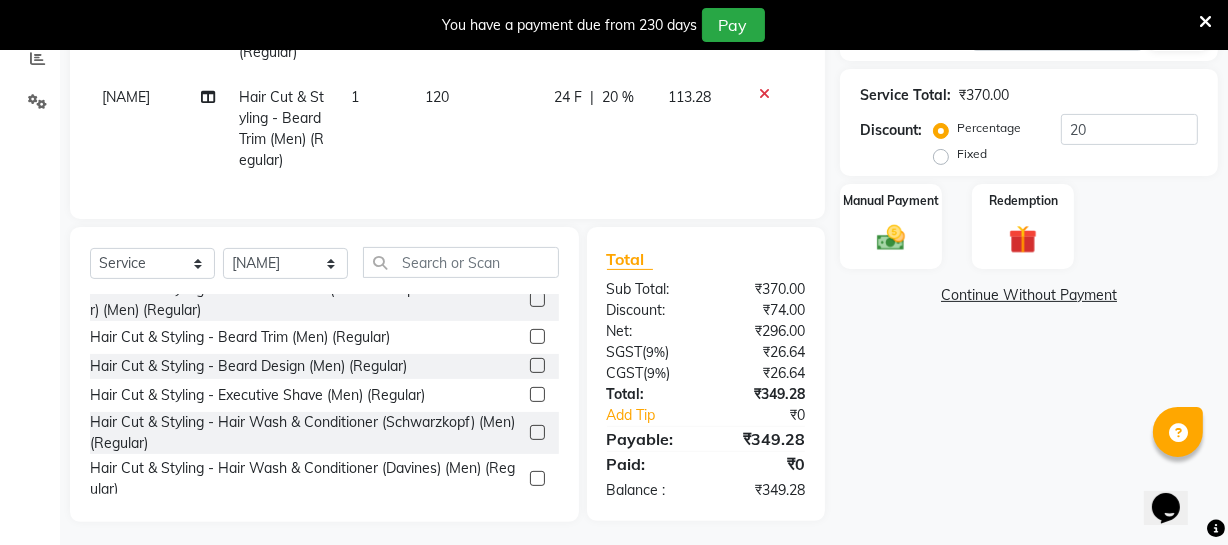 scroll, scrollTop: 455, scrollLeft: 0, axis: vertical 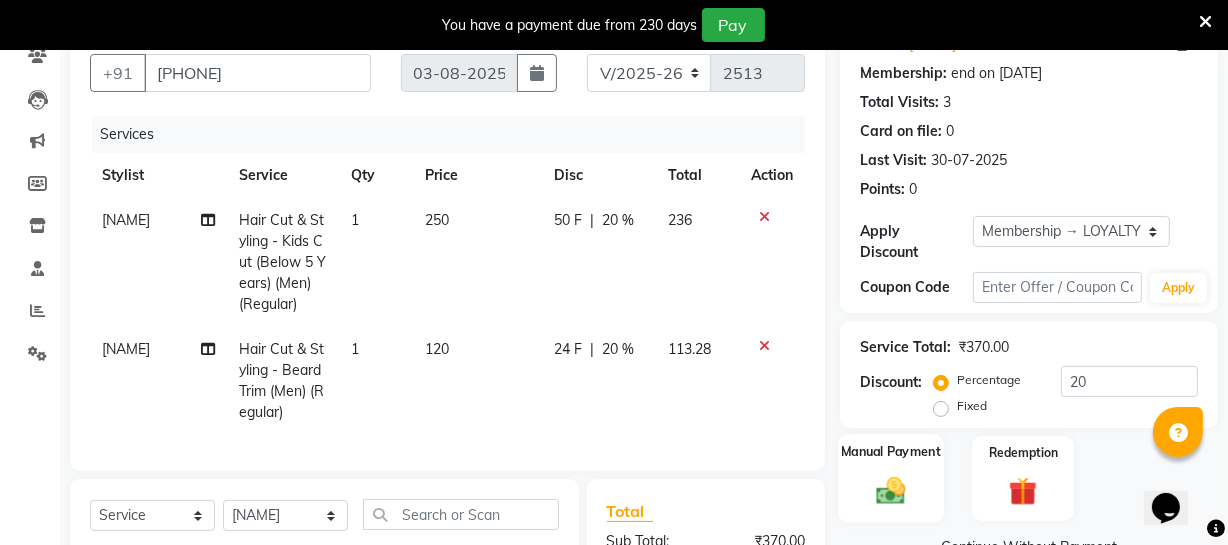 click on "Manual Payment" 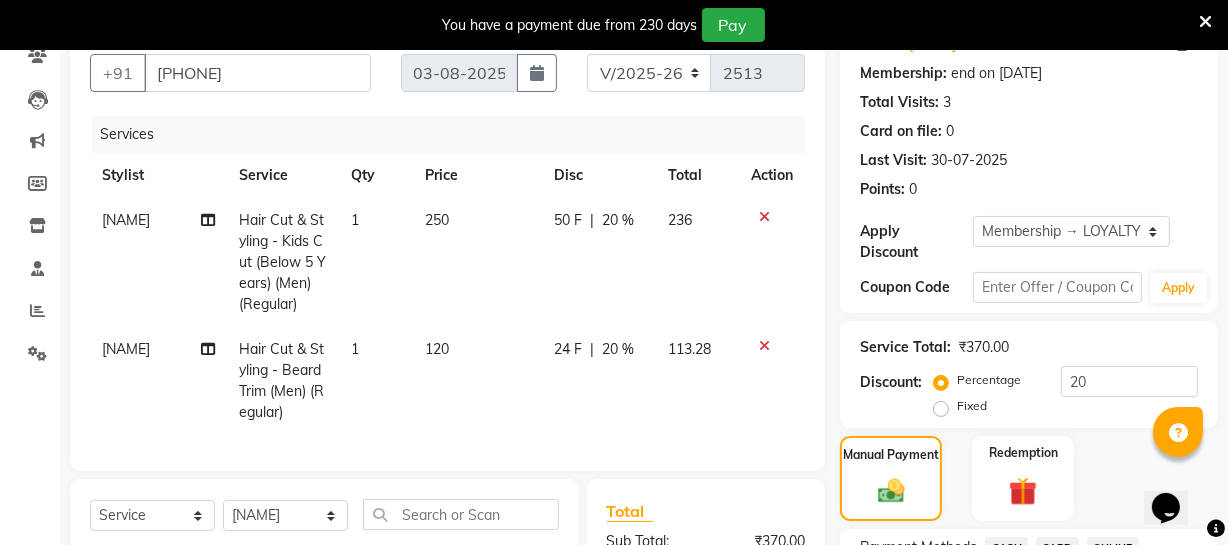 scroll, scrollTop: 364, scrollLeft: 0, axis: vertical 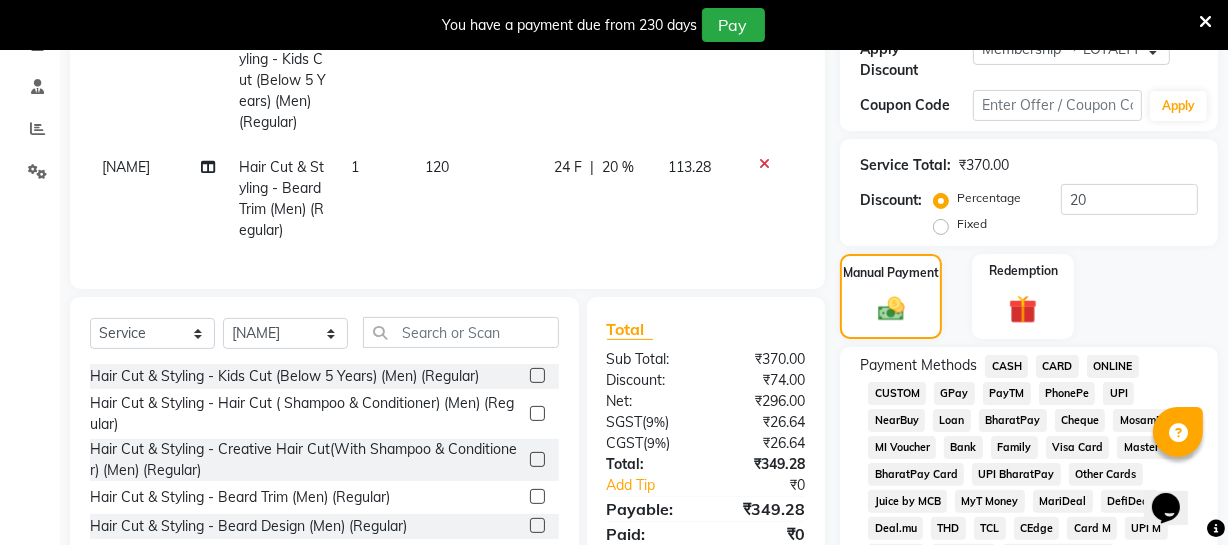 click on "ONLINE" 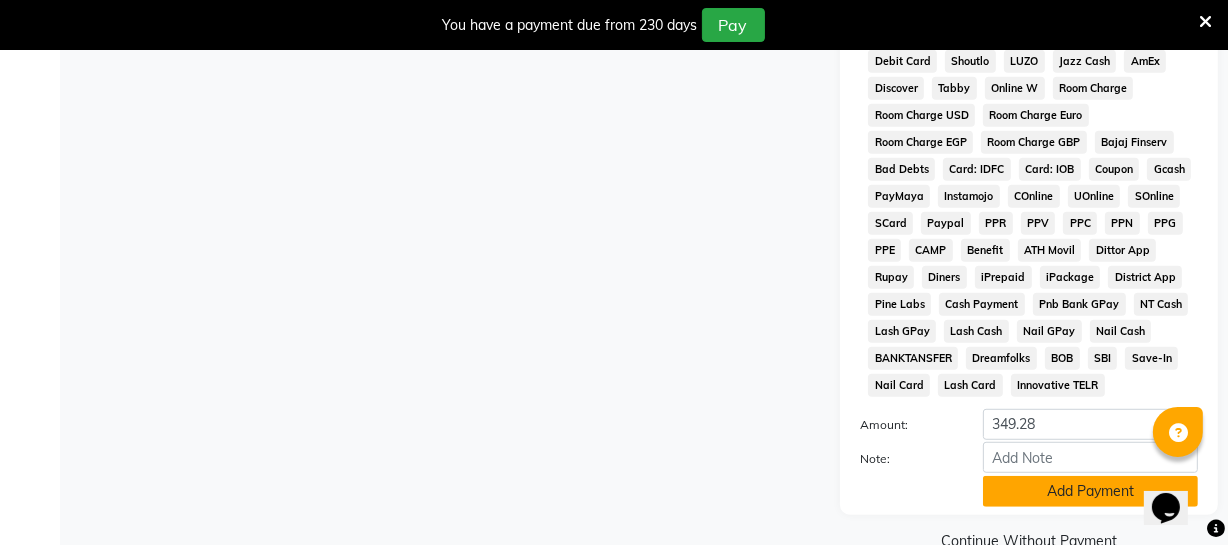 scroll, scrollTop: 1088, scrollLeft: 0, axis: vertical 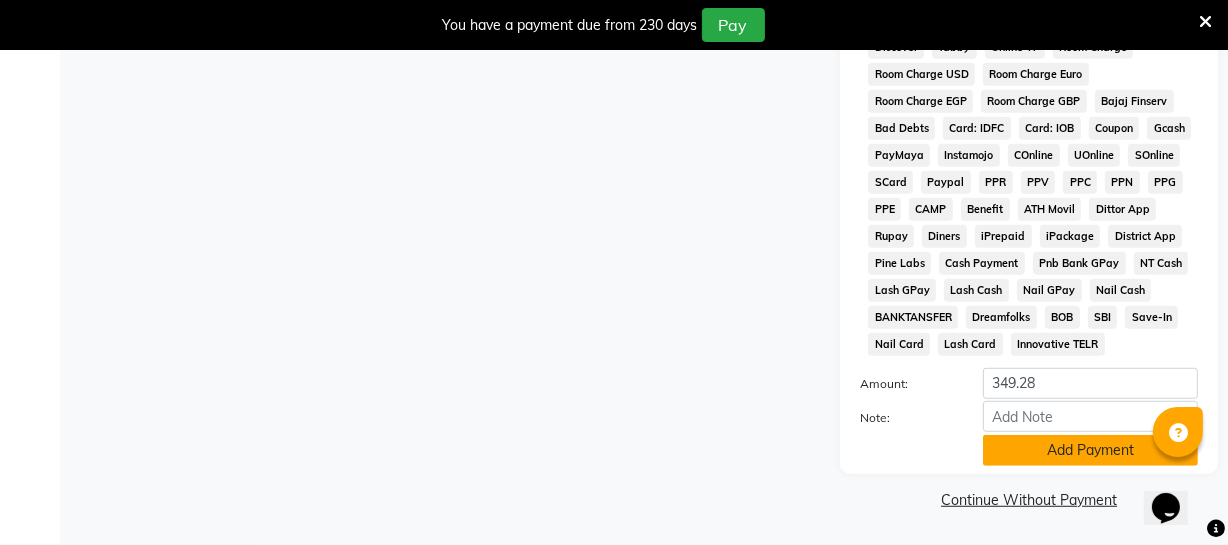 click on "Add Payment" 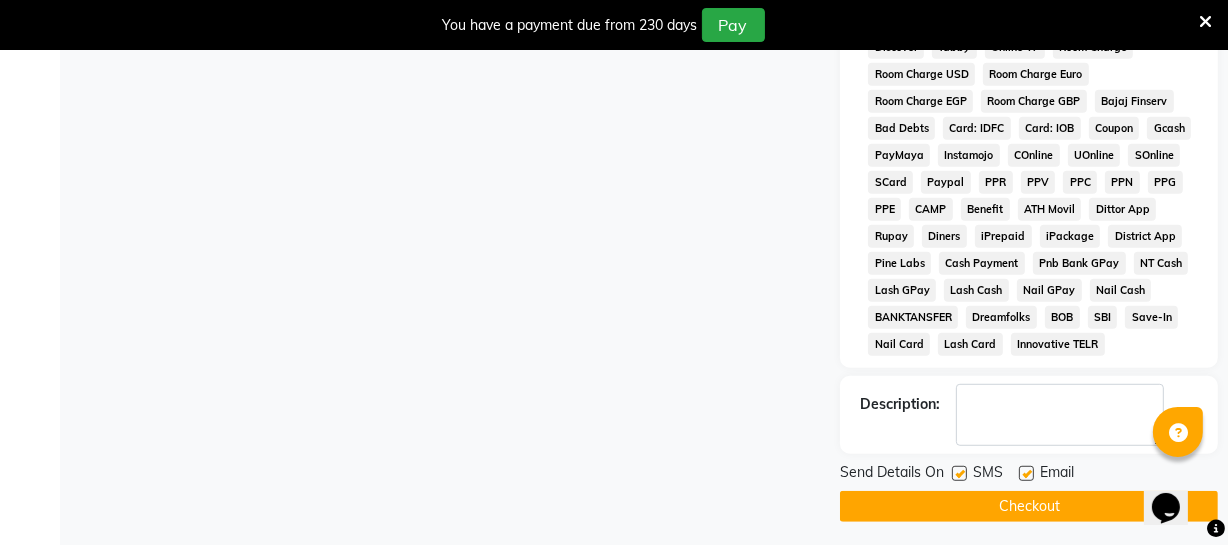 click on "Checkout" 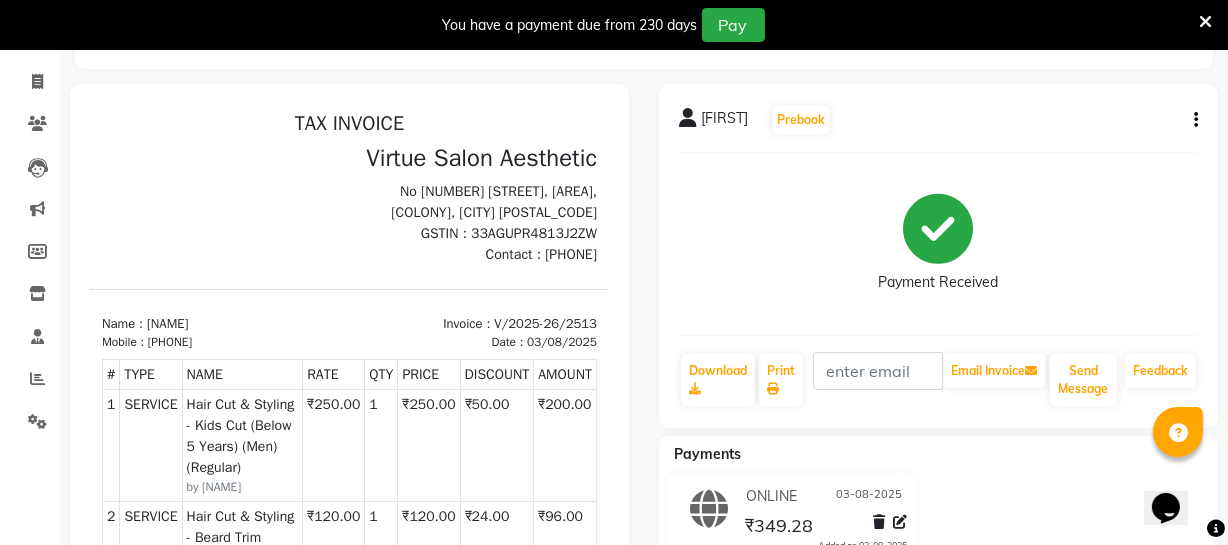 scroll, scrollTop: 0, scrollLeft: 0, axis: both 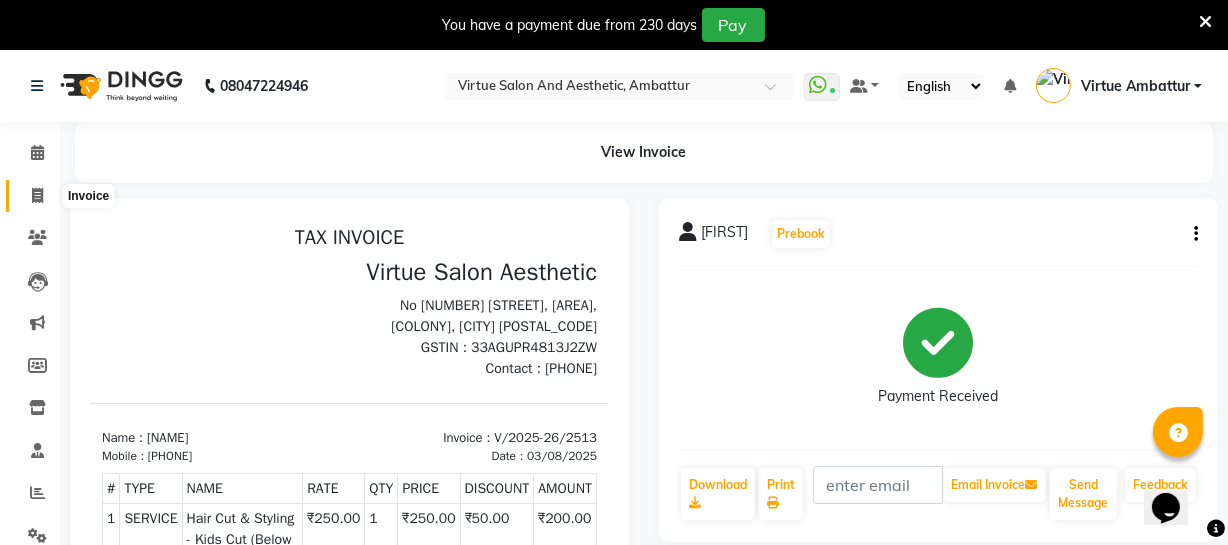 click 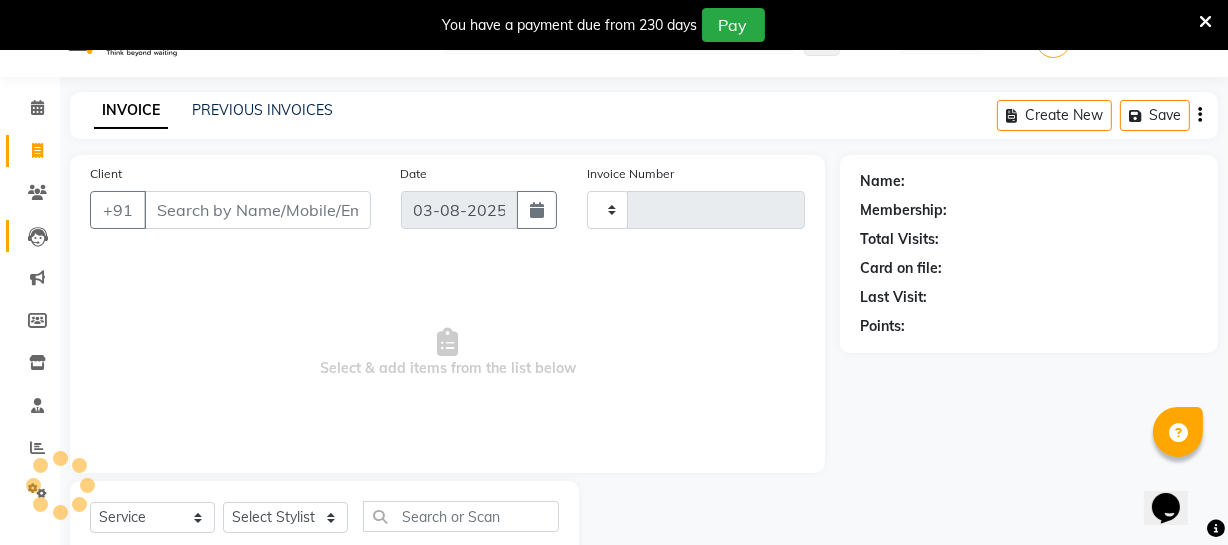 type on "2514" 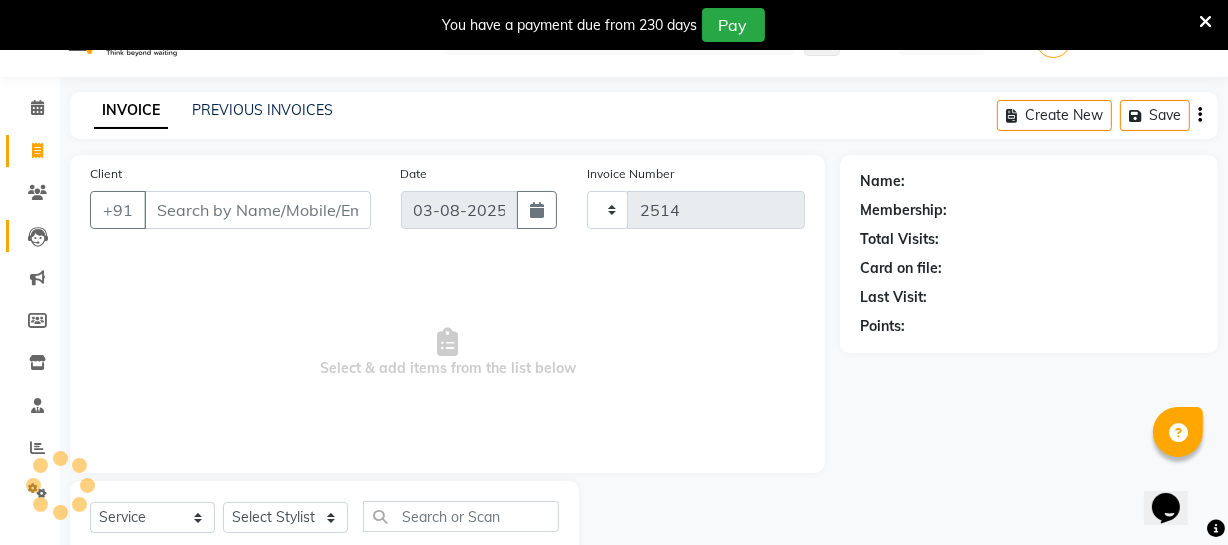 select on "5237" 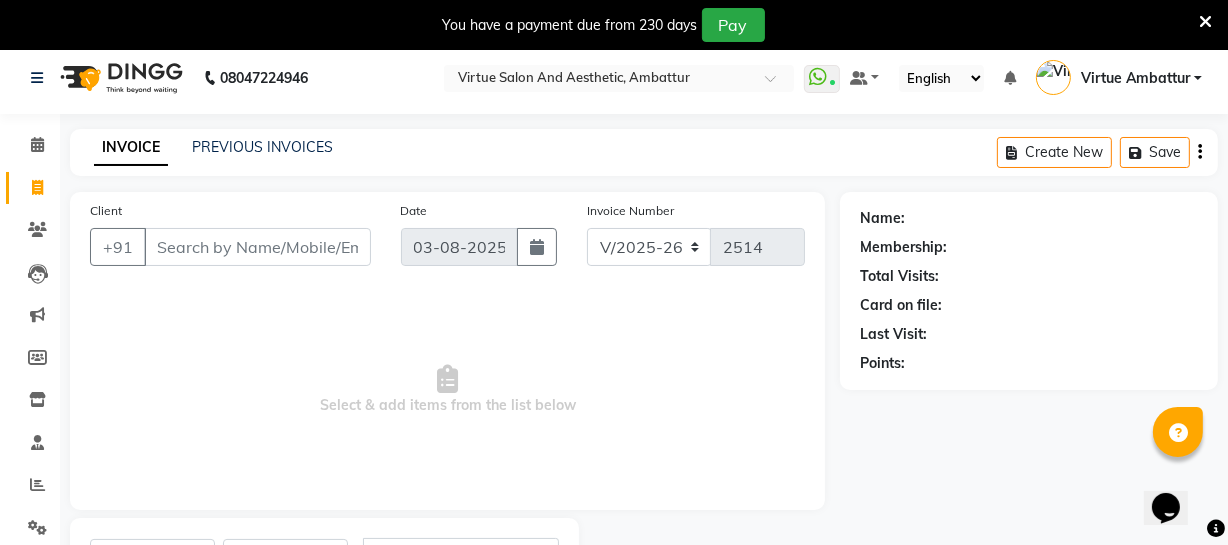 scroll, scrollTop: 0, scrollLeft: 0, axis: both 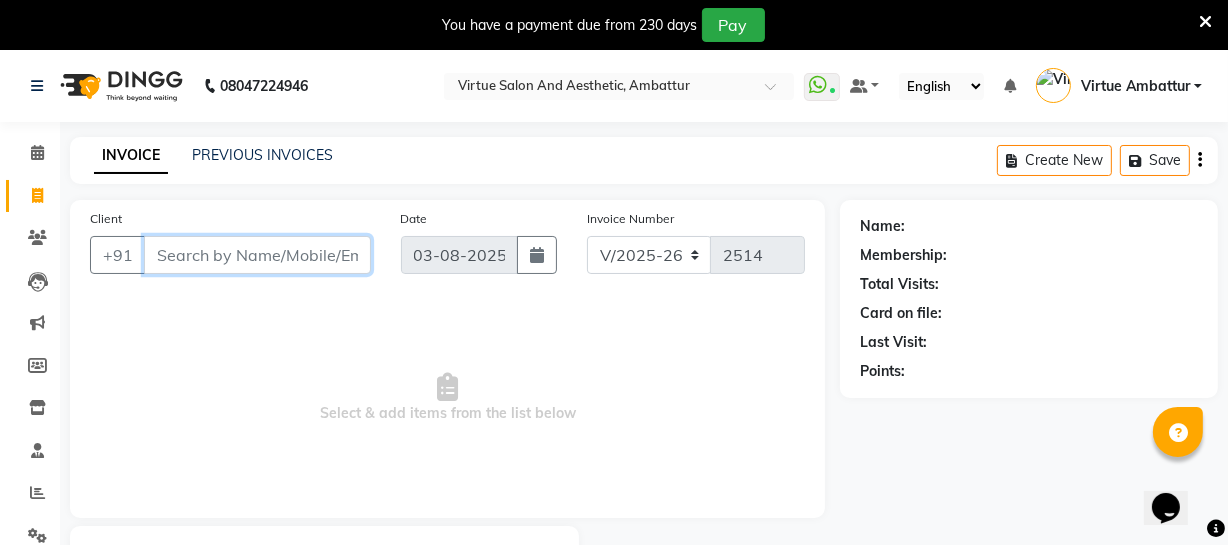 click on "Client" at bounding box center [257, 255] 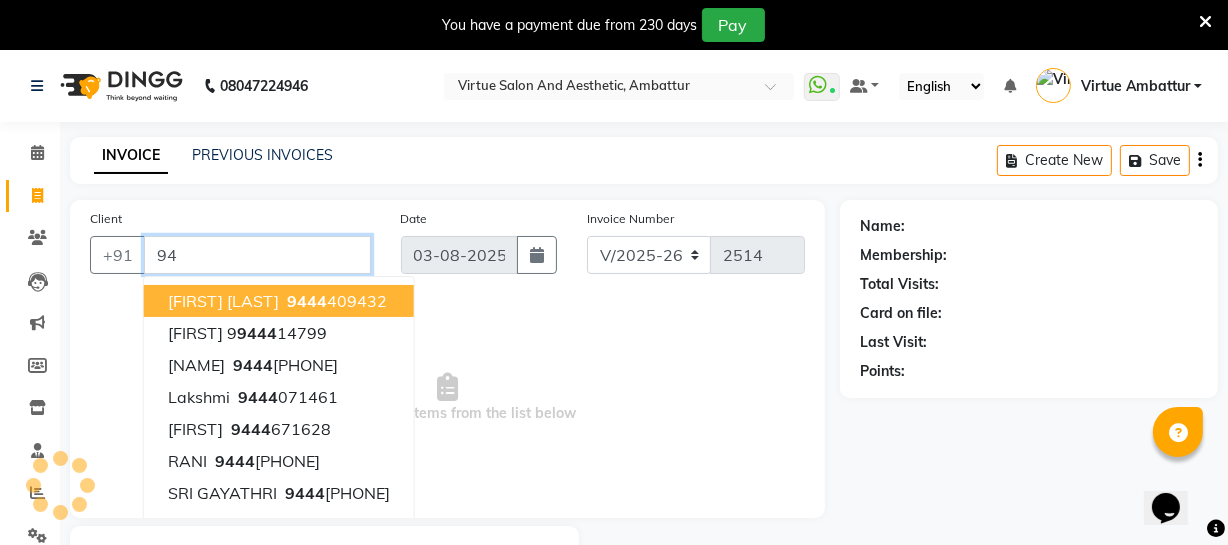 type on "9" 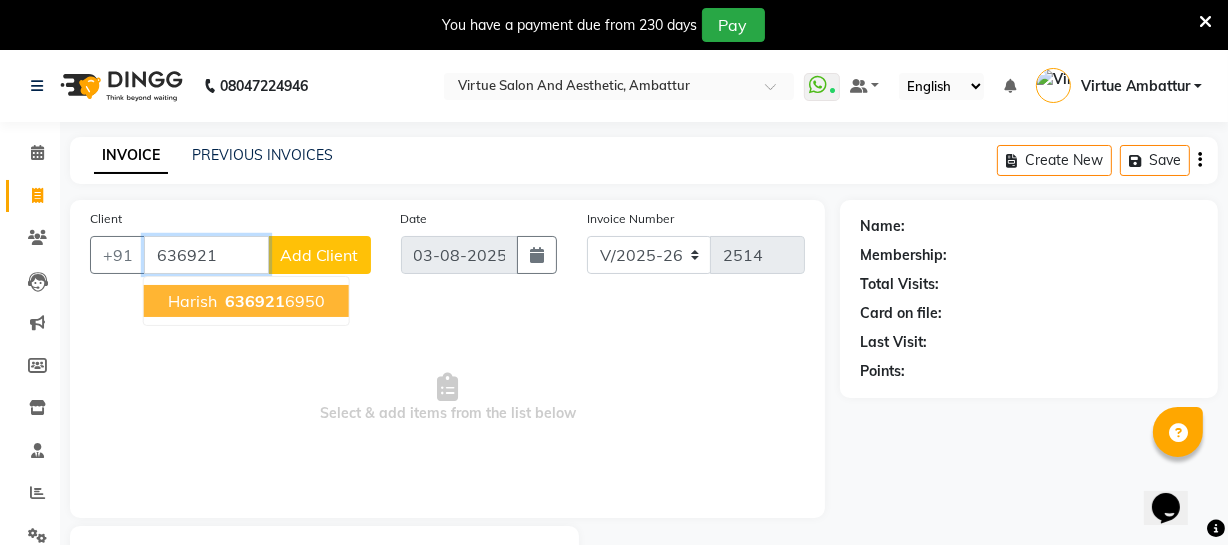 click on "636921" at bounding box center (255, 301) 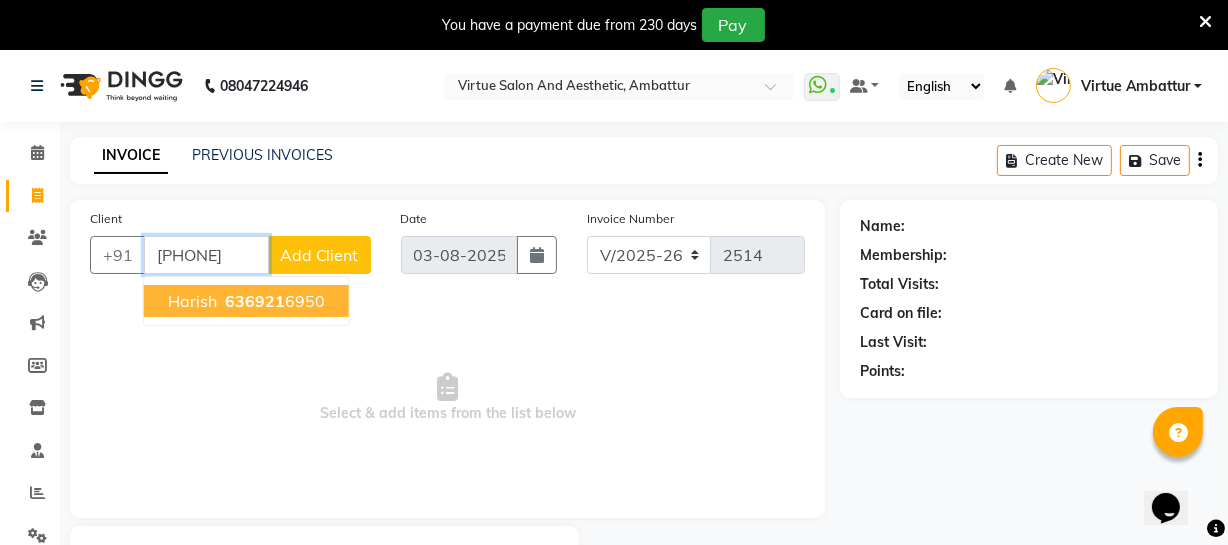 type on "[PHONE]" 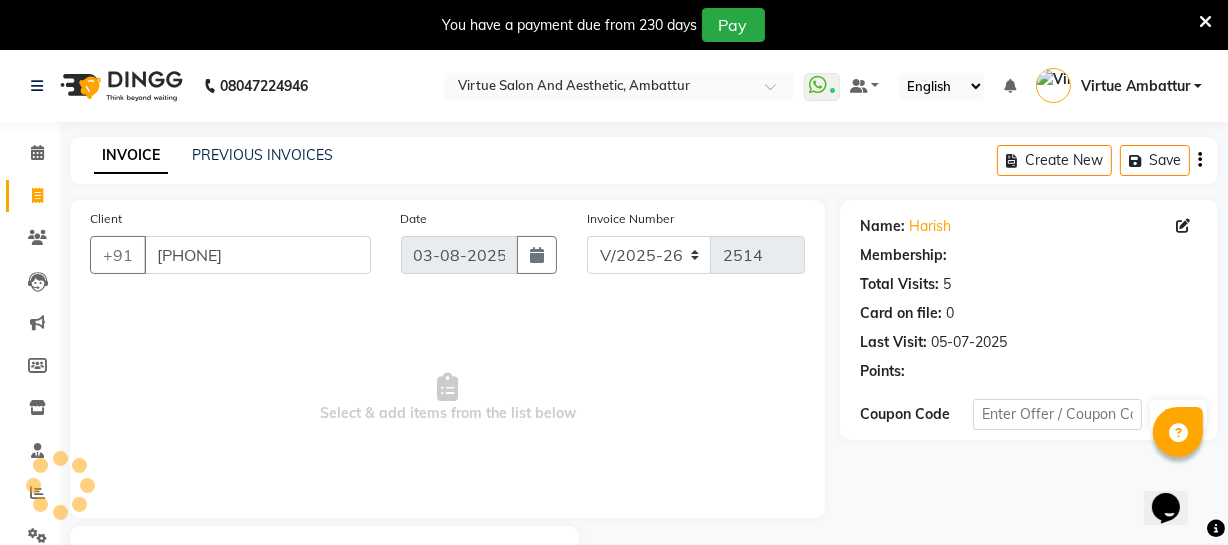 select on "1: Object" 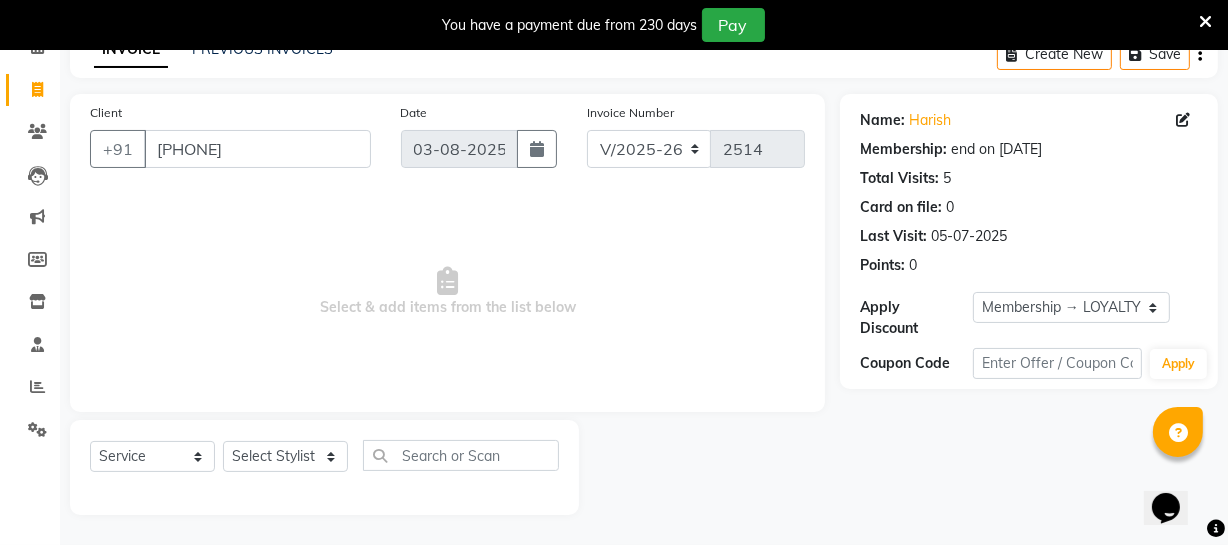 scroll, scrollTop: 107, scrollLeft: 0, axis: vertical 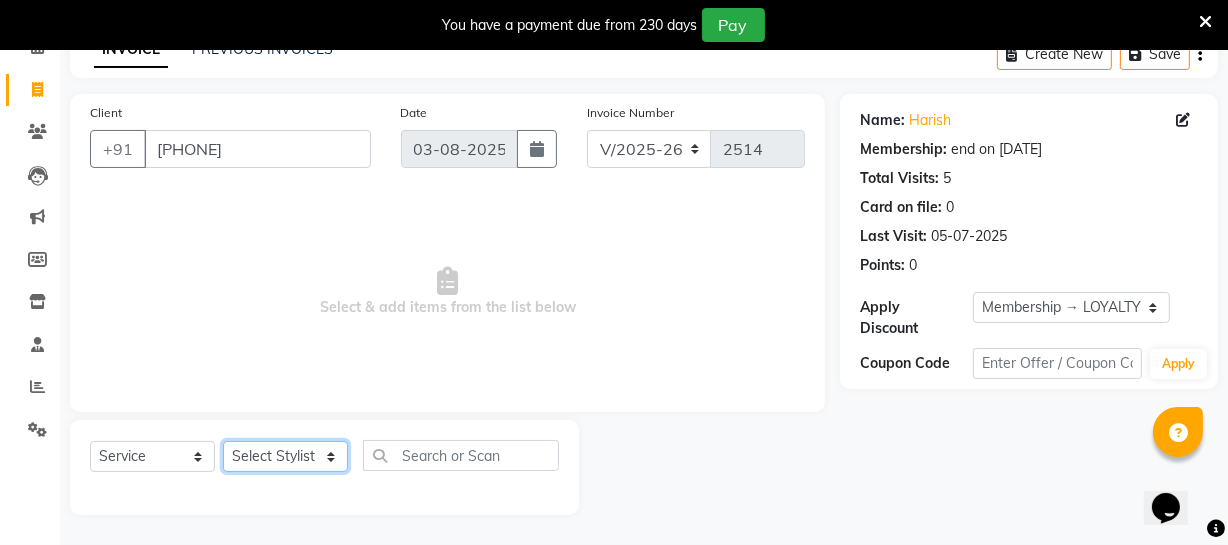 click on "Select Stylist Archana Bhagi Deepika Devi Dilip  Divya Dolly Dr Prakash Faizan Geetha Virtue TC Gopi [FIRST] [LAST] Make up Mani Unisex Stylist Manoj Meena Moses Nandhini Raju Unisex Ramya RICITTA Sahil Unisex Santhosh Sathya Shantha kumar Shanthi Surya Thiru Virtue Aesthetic Virtue Ambattur" 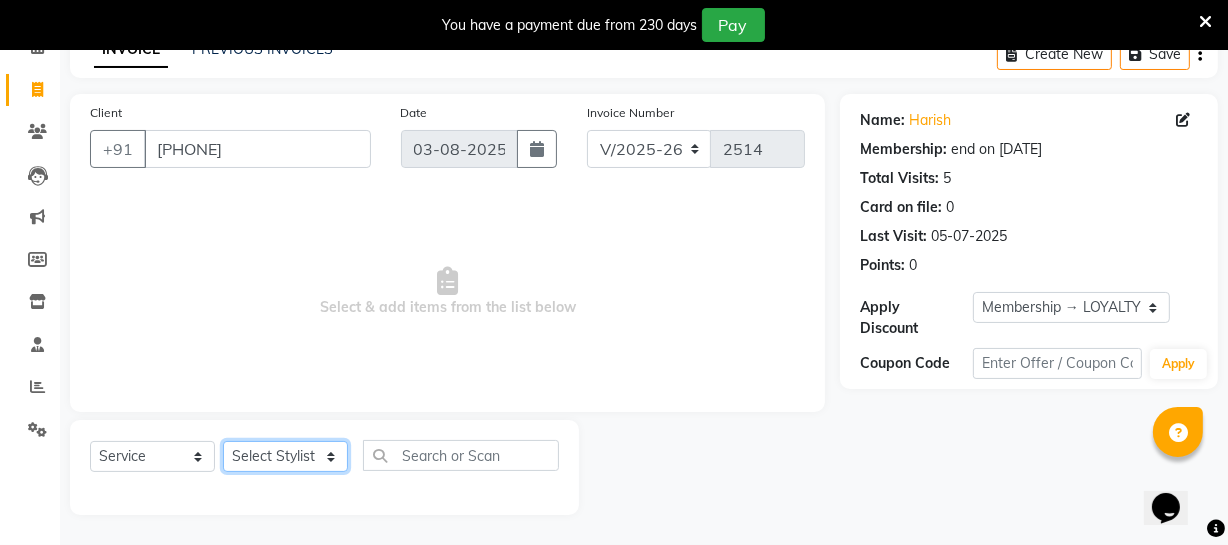 click on "Select Stylist Archana Bhagi Deepika Devi Dilip  Divya Dolly Dr Prakash Faizan Geetha Virtue TC Gopi [FIRST] [LAST] Make up Mani Unisex Stylist Manoj Meena Moses Nandhini Raju Unisex Ramya RICITTA Sahil Unisex Santhosh Sathya Shantha kumar Shanthi Surya Thiru Virtue Aesthetic Virtue Ambattur" 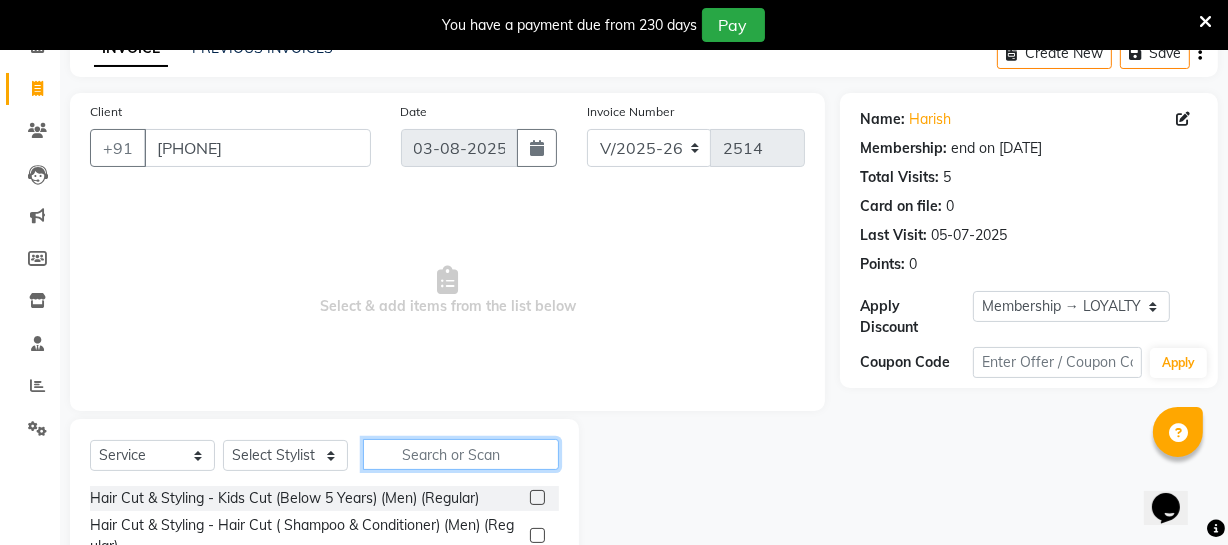 click 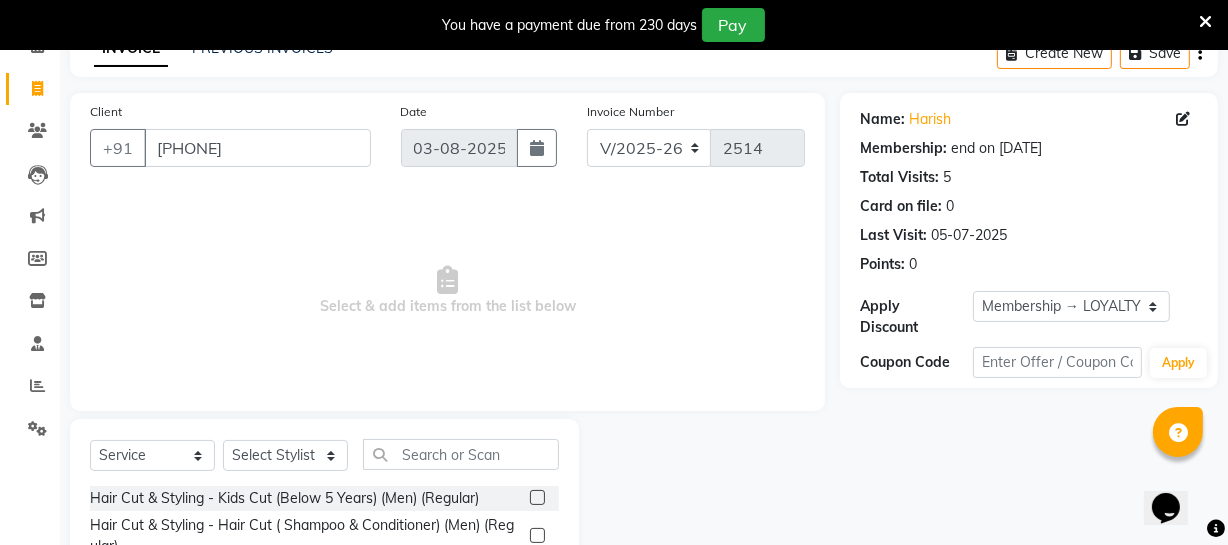 click 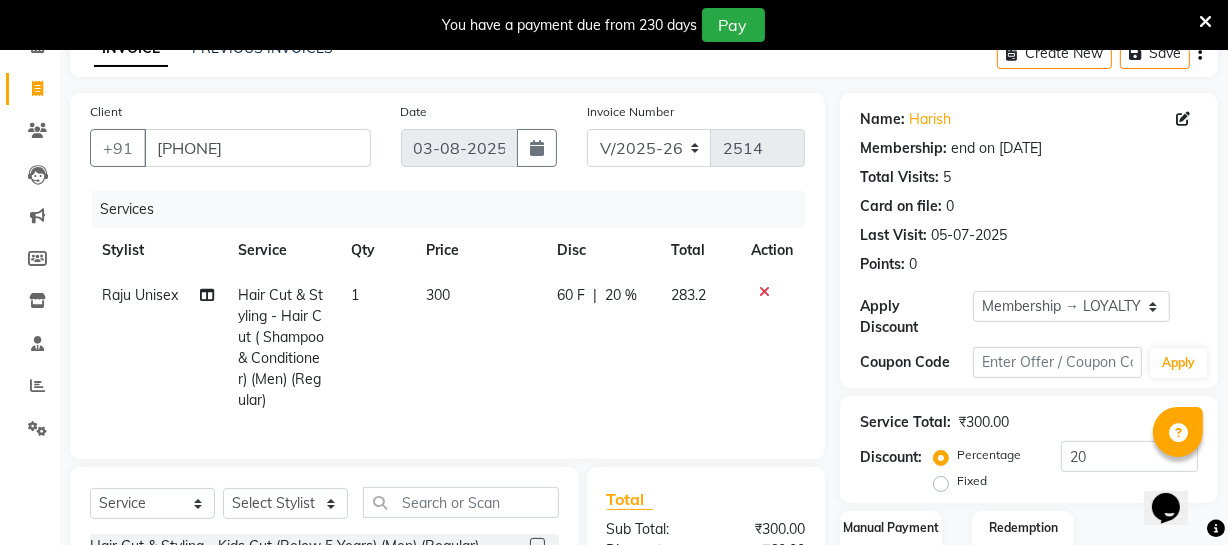 checkbox on "false" 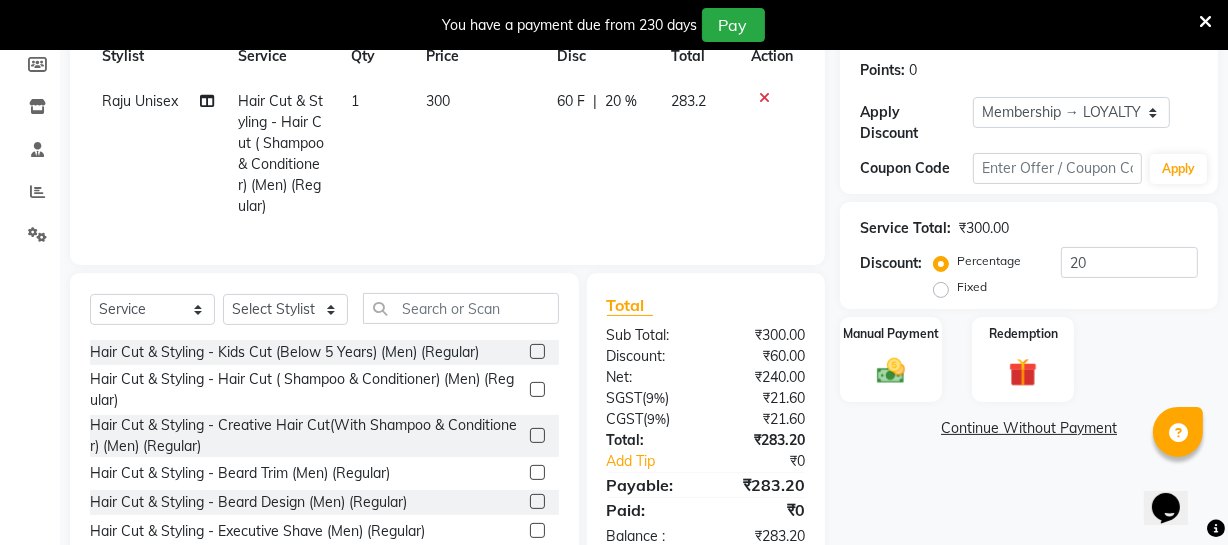 scroll, scrollTop: 368, scrollLeft: 0, axis: vertical 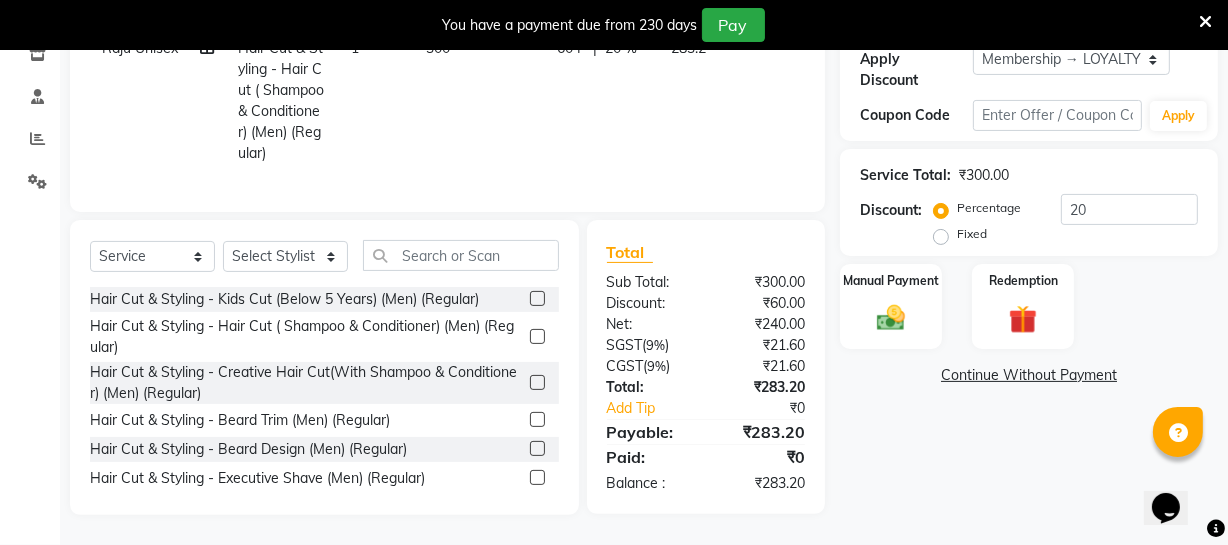 click 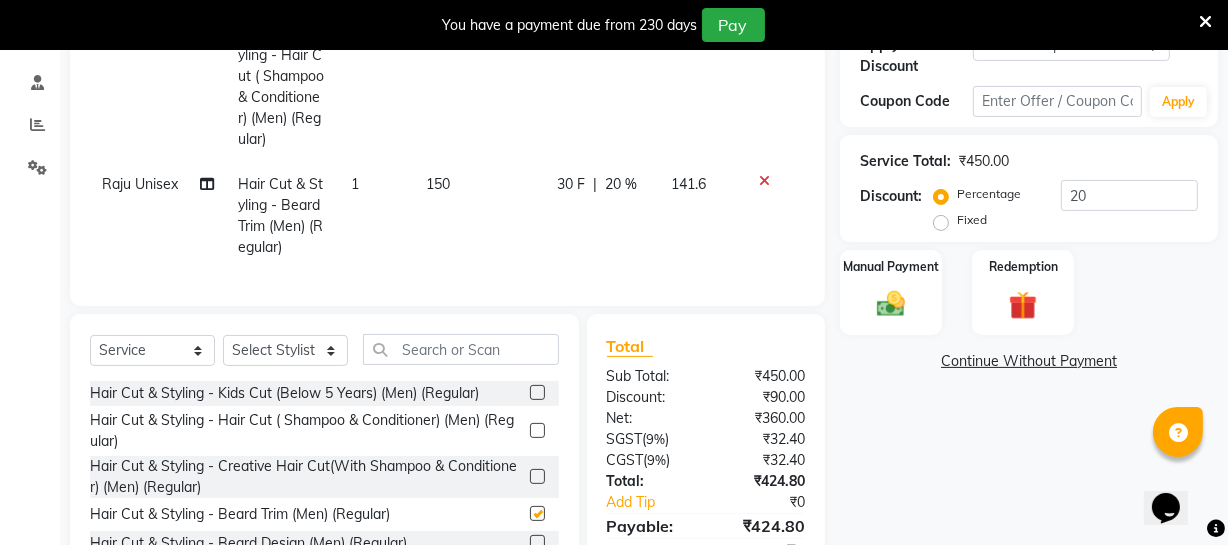 checkbox on "false" 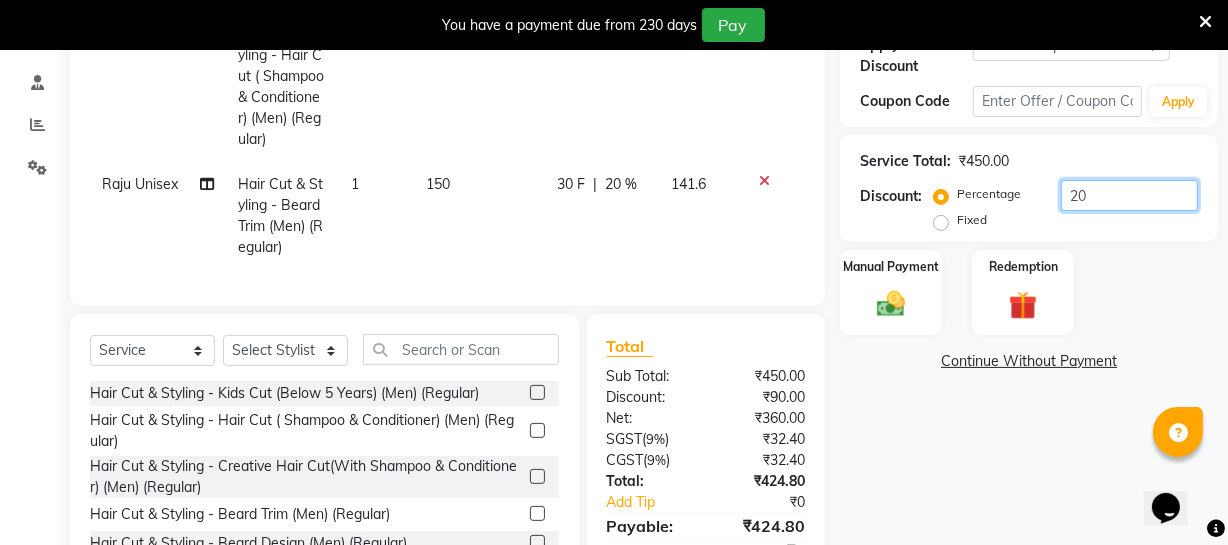drag, startPoint x: 1116, startPoint y: 204, endPoint x: 1028, endPoint y: 186, distance: 89.822044 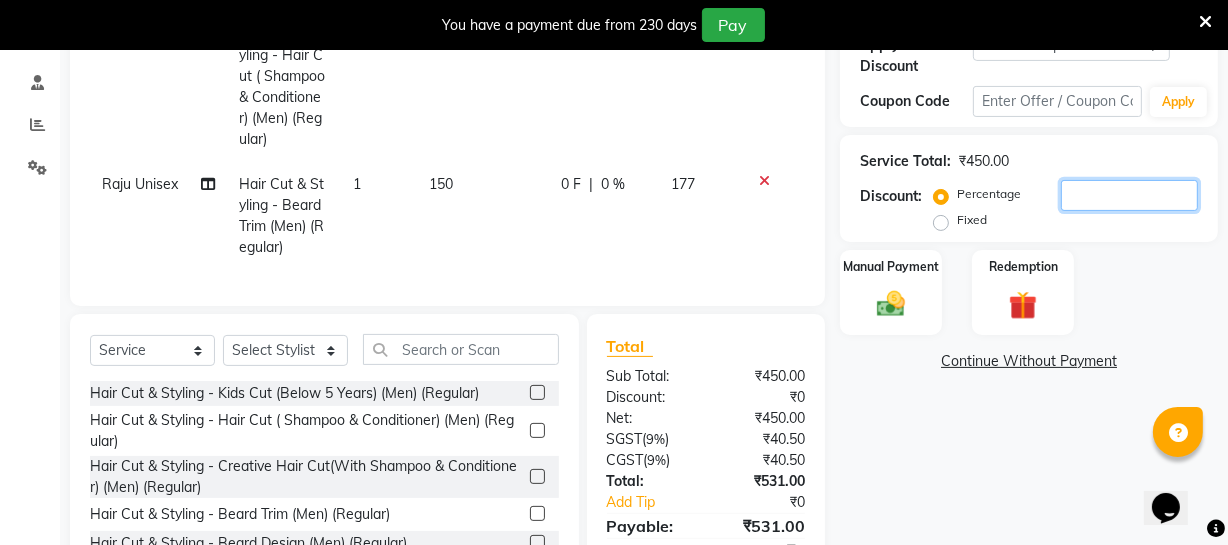 type 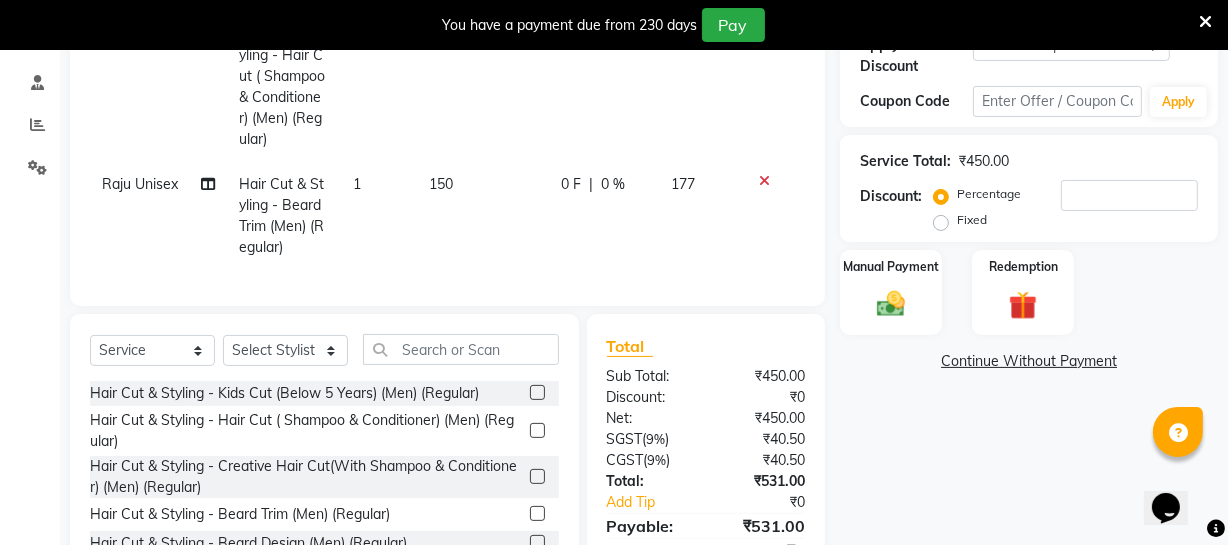 click 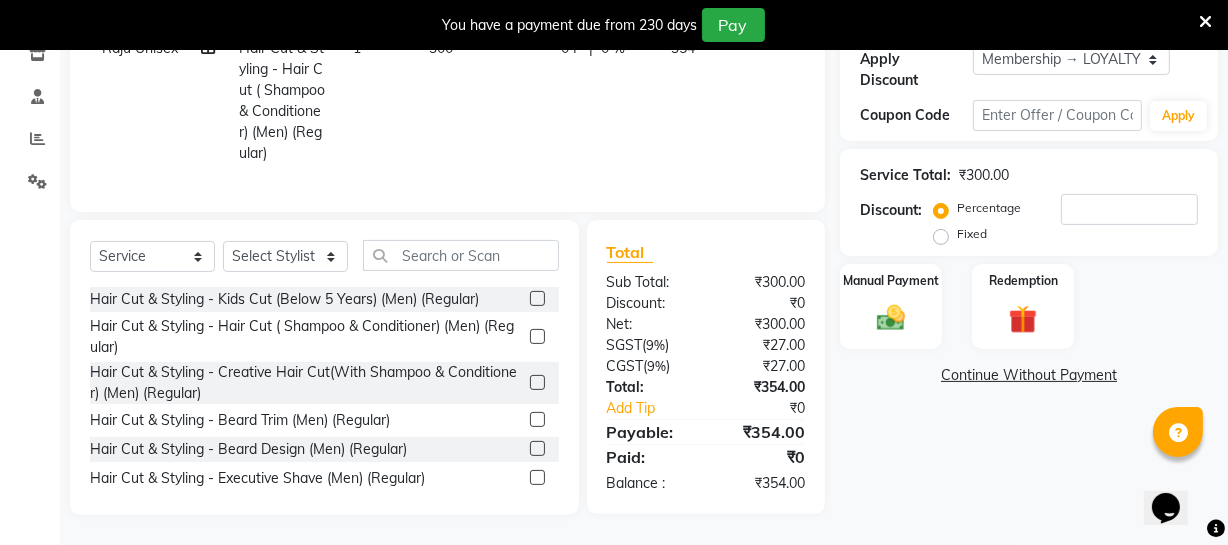 scroll, scrollTop: 95, scrollLeft: 0, axis: vertical 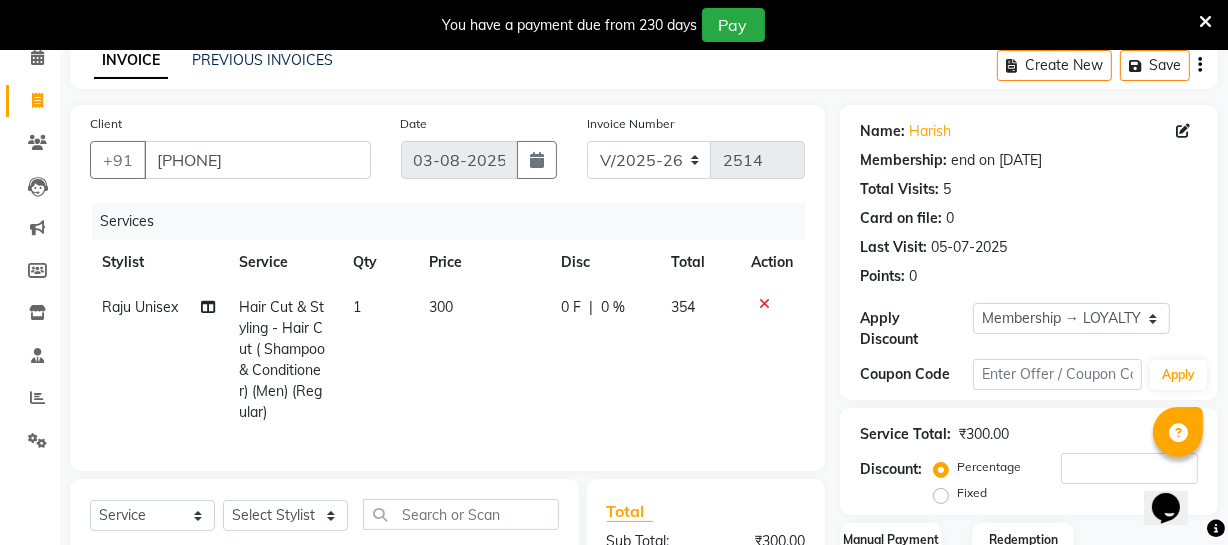 click on "300" 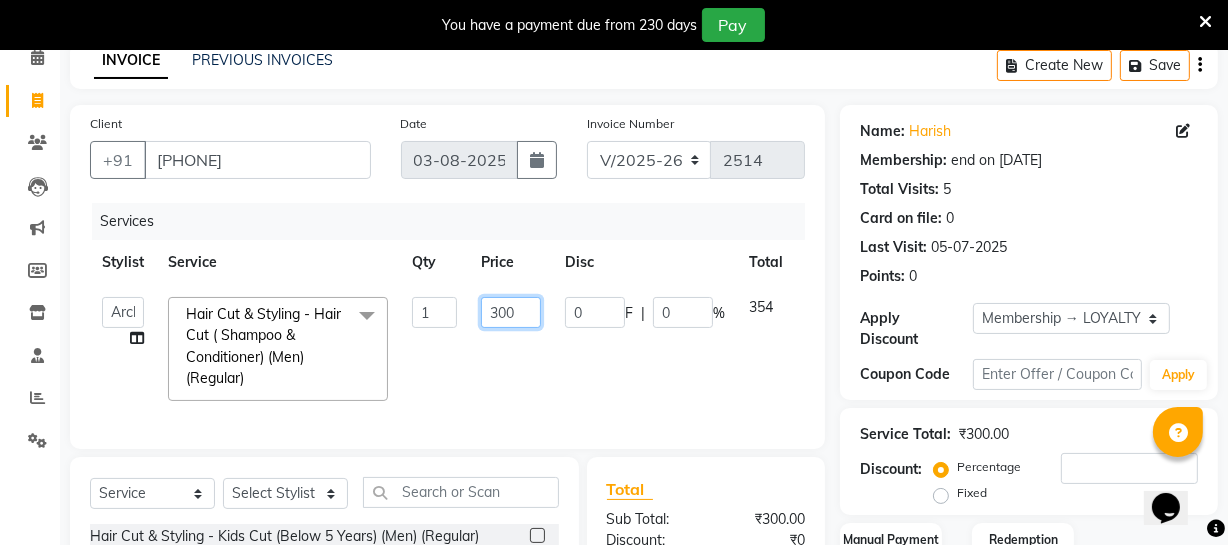 drag, startPoint x: 520, startPoint y: 313, endPoint x: 534, endPoint y: 310, distance: 14.3178215 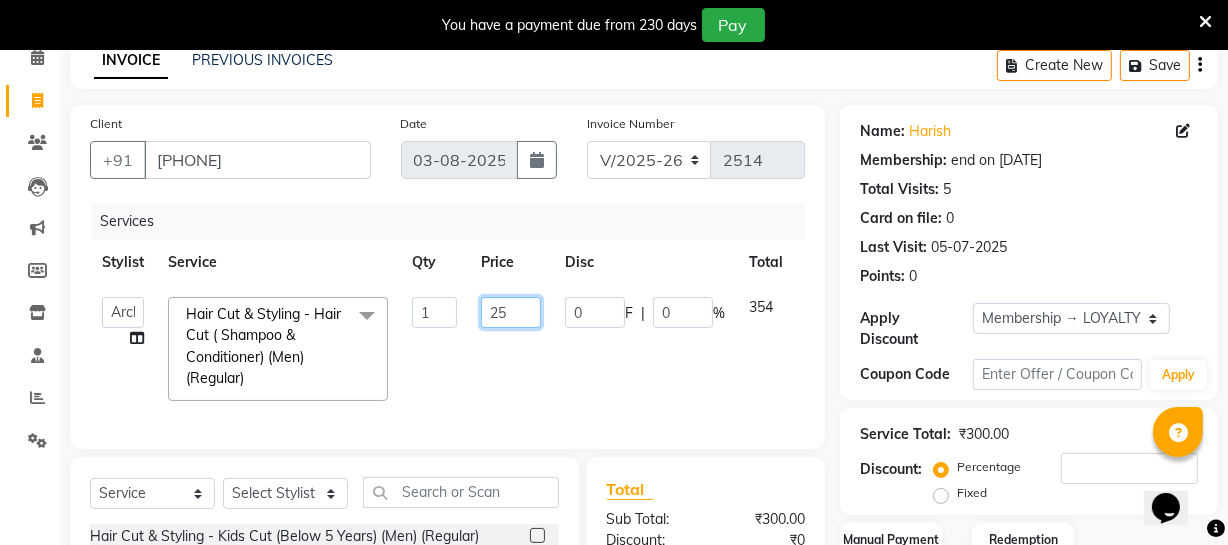 type on "250" 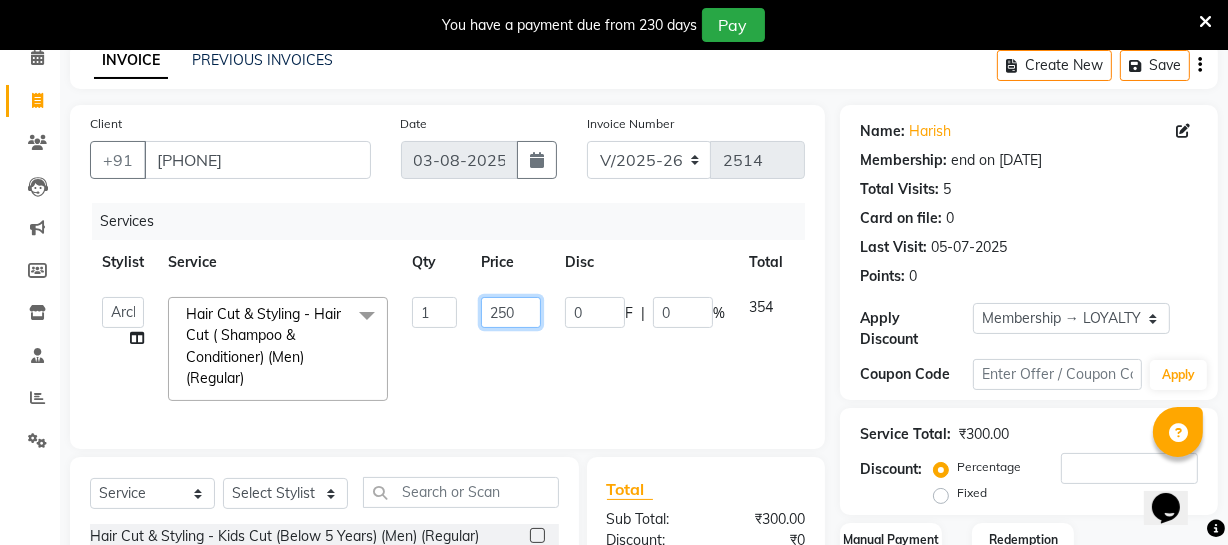 scroll, scrollTop: 346, scrollLeft: 0, axis: vertical 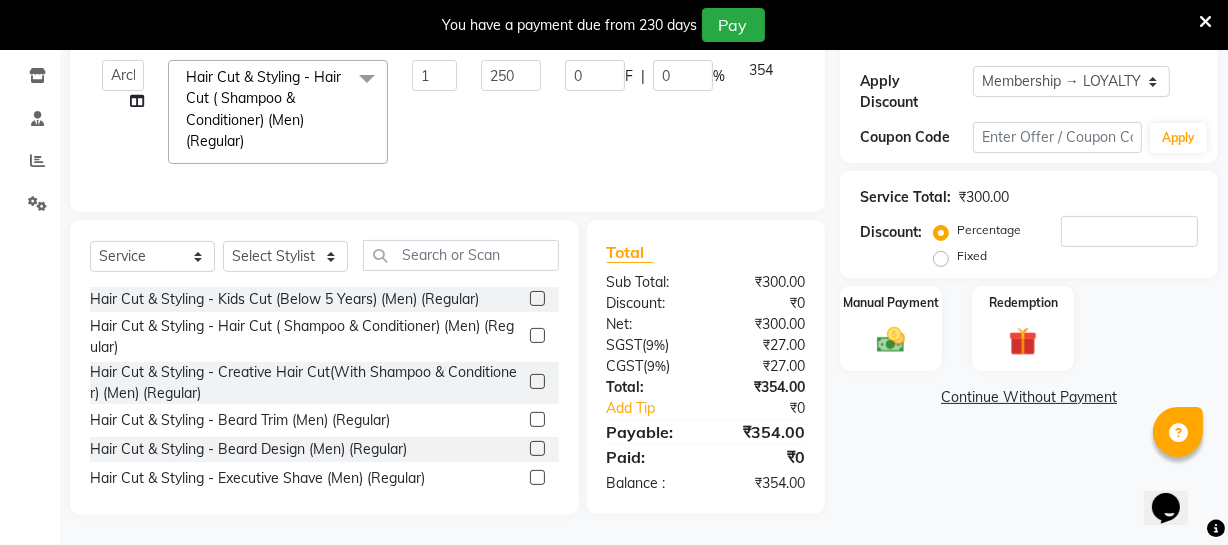click on "Select  Service  Product  Membership  Package Voucher Prepaid Gift Card  Select Stylist Archana Bhagi Deepika Devi Dilip  Divya Dolly Dr Prakash Faizan Geetha Virtue TC Gopi [FIRST] [LAST] Make up Mani Unisex Stylist Manoj Meena Moses Nandhini Raju Unisex Ramya RICITTA Sahil Unisex Santhosh Sathya Shantha kumar Shanthi Surya Thiru Virtue Aesthetic Virtue Ambattur Hair Cut & Styling - Kids Cut (Below 5 Years) (Men) (Regular)  Hair Cut & Styling - Hair Cut ( Shampoo & Conditioner) (Men) (Regular)  Hair Cut & Styling - Creative Hair Cut(With Shampoo & Conditioner) (Men) (Regular)  Hair Cut & Styling - Beard Trim (Men) (Regular)  Hair Cut & Styling - Beard Design (Men) (Regular)  Hair Cut & Styling - Executive Shave (Men) (Regular)  Hair Cut & Styling - Hair Wash & Conditioner (Schwarzkopf) (Men) (Regular)  Hair Cut & Styling - Hair Wash & Conditioner (Davines) (Men) (Regular)  Hair Cut & Styling - Head Massage (Almond/Olive/Coco/Mint) (Men) (Regular)  Hair Cut & Styling - Kids Cut (Below 5 Years) (Men) (Member)" 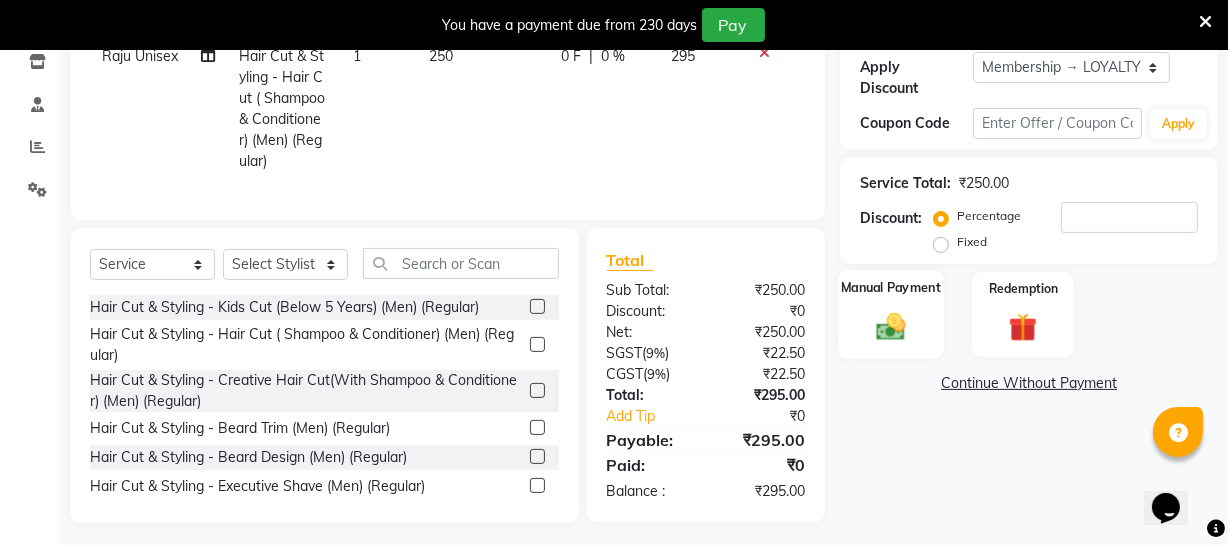 click on "Manual Payment" 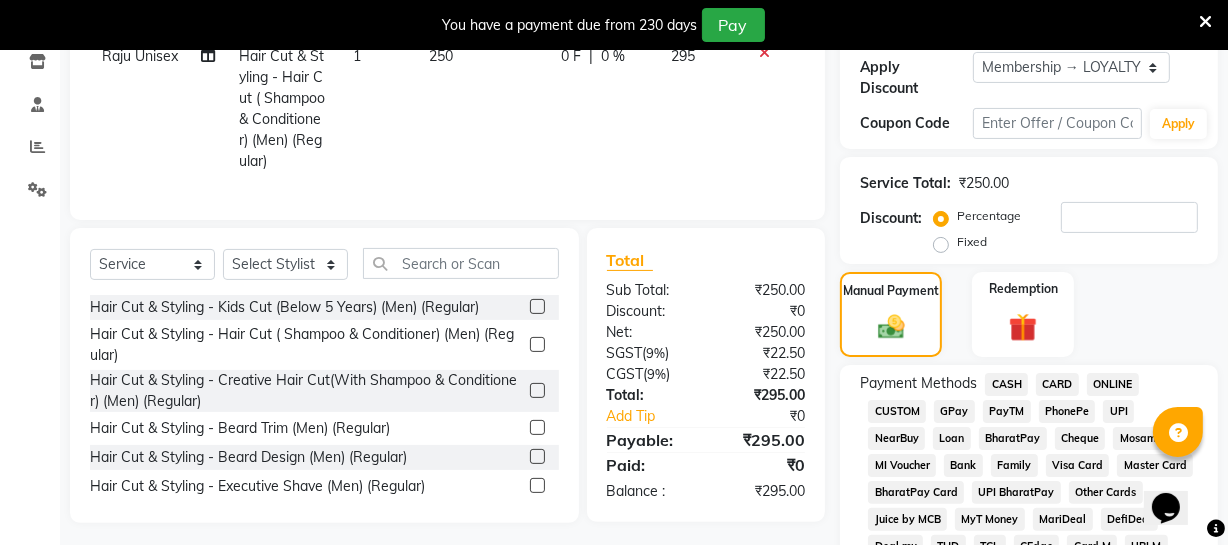 click on "ONLINE" 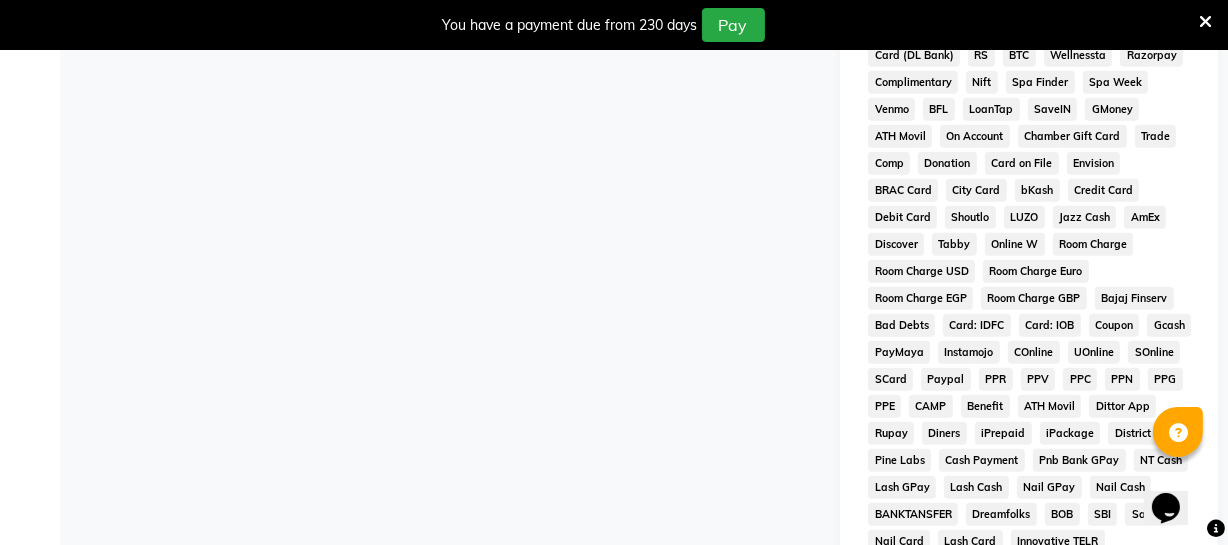 scroll, scrollTop: 997, scrollLeft: 0, axis: vertical 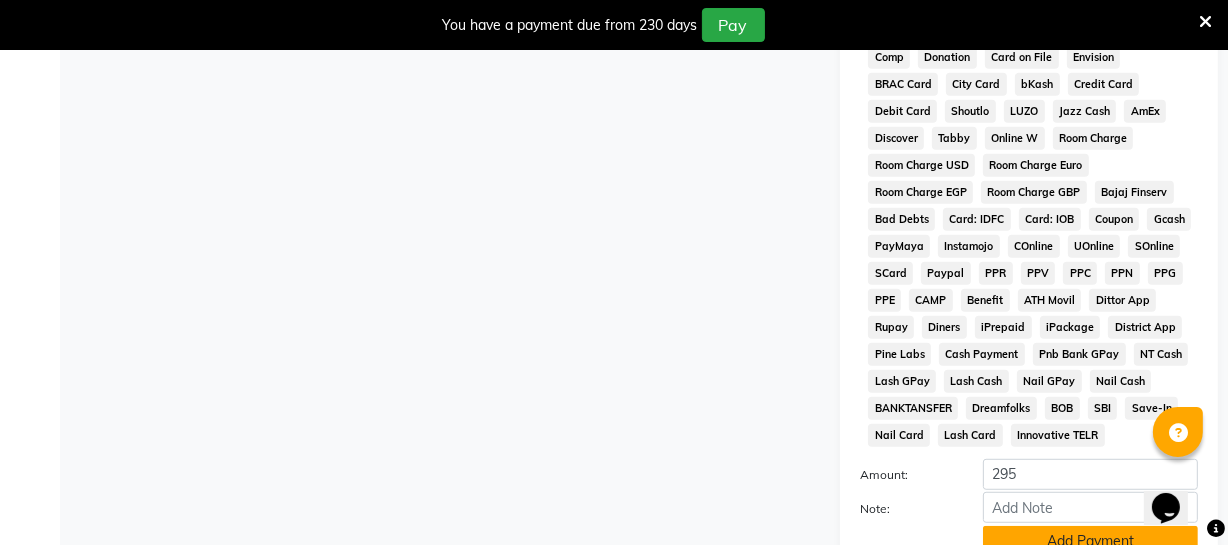 click on "Add Payment" 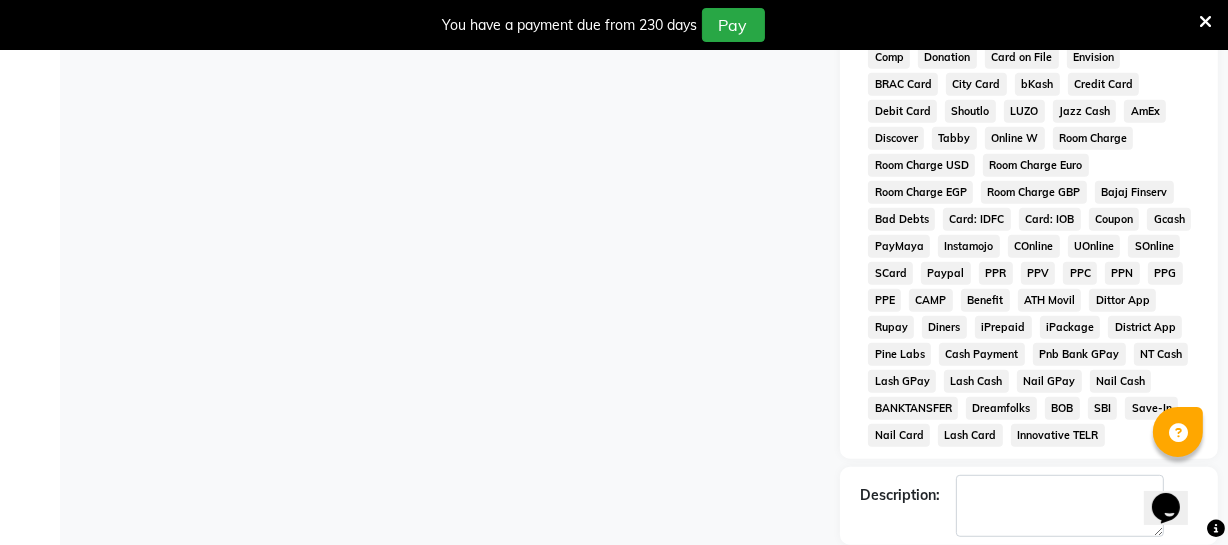 scroll, scrollTop: 1094, scrollLeft: 0, axis: vertical 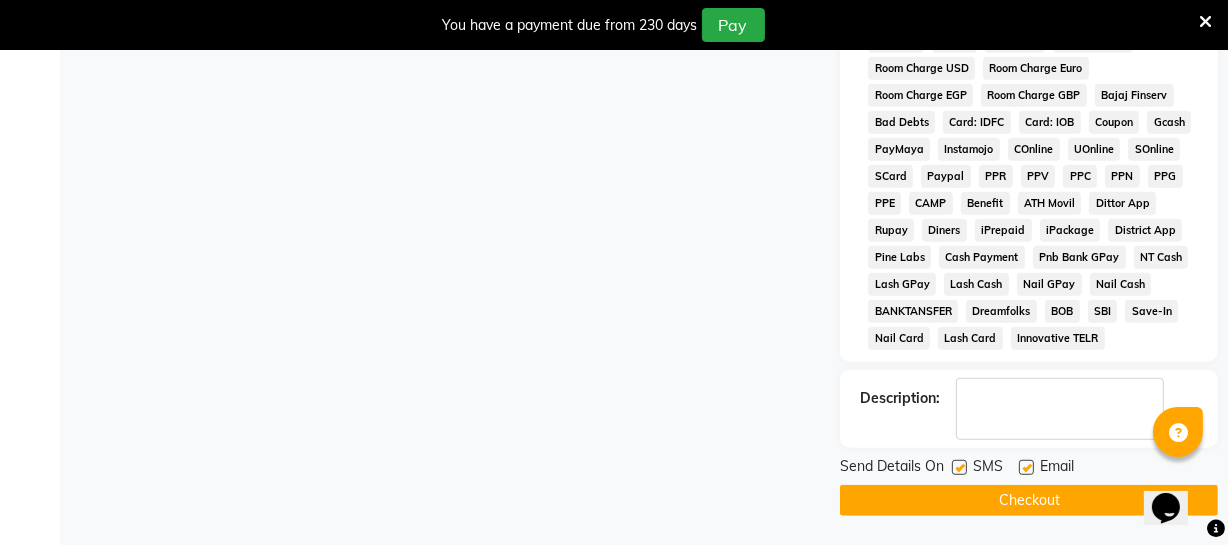 click on "Checkout" 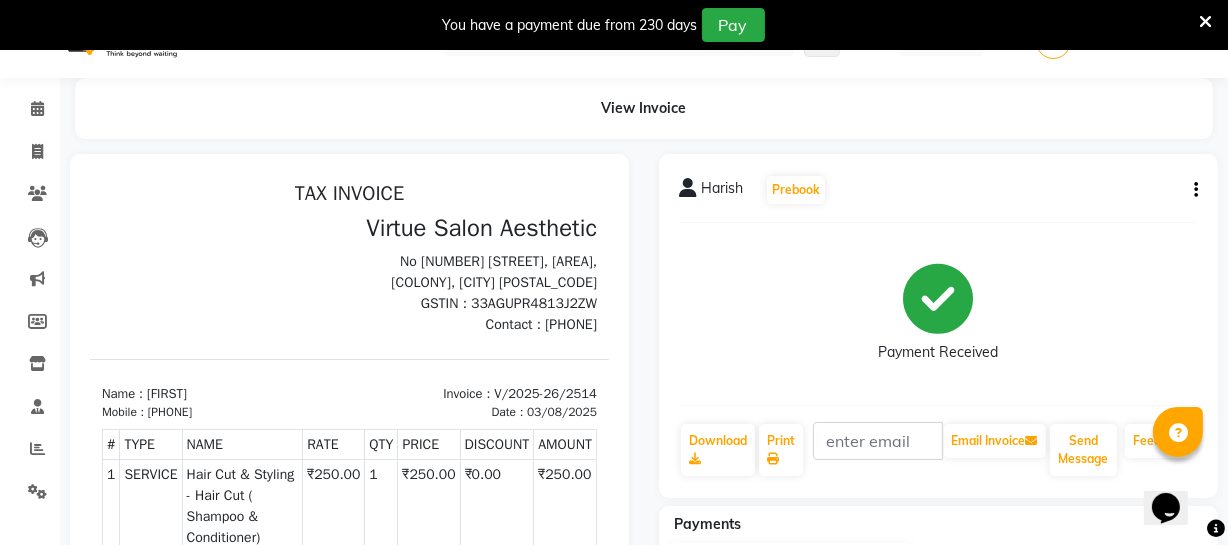 scroll, scrollTop: 25, scrollLeft: 0, axis: vertical 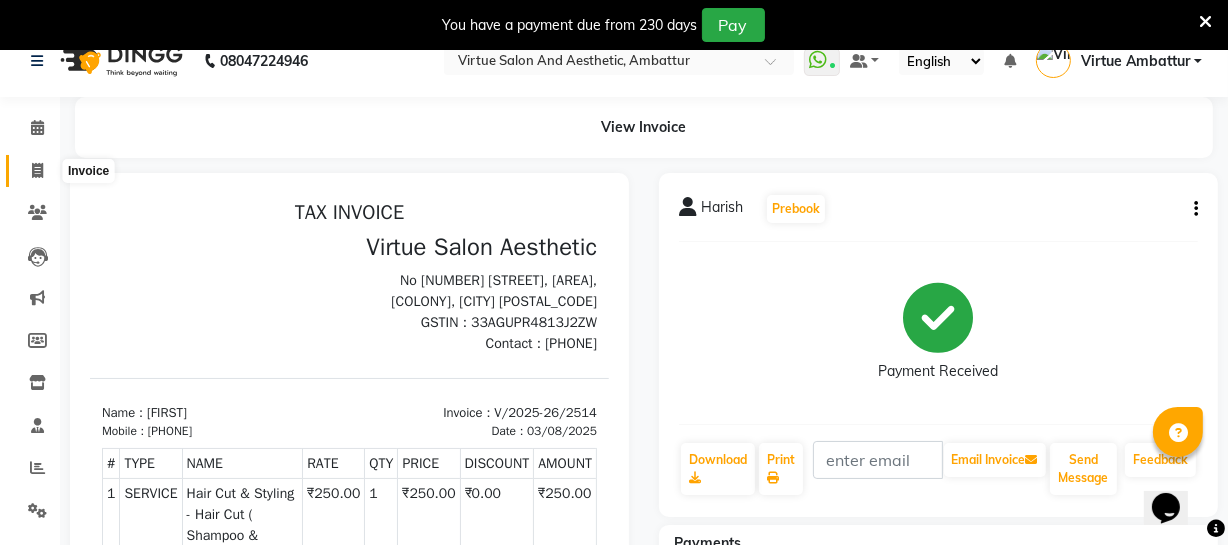 click 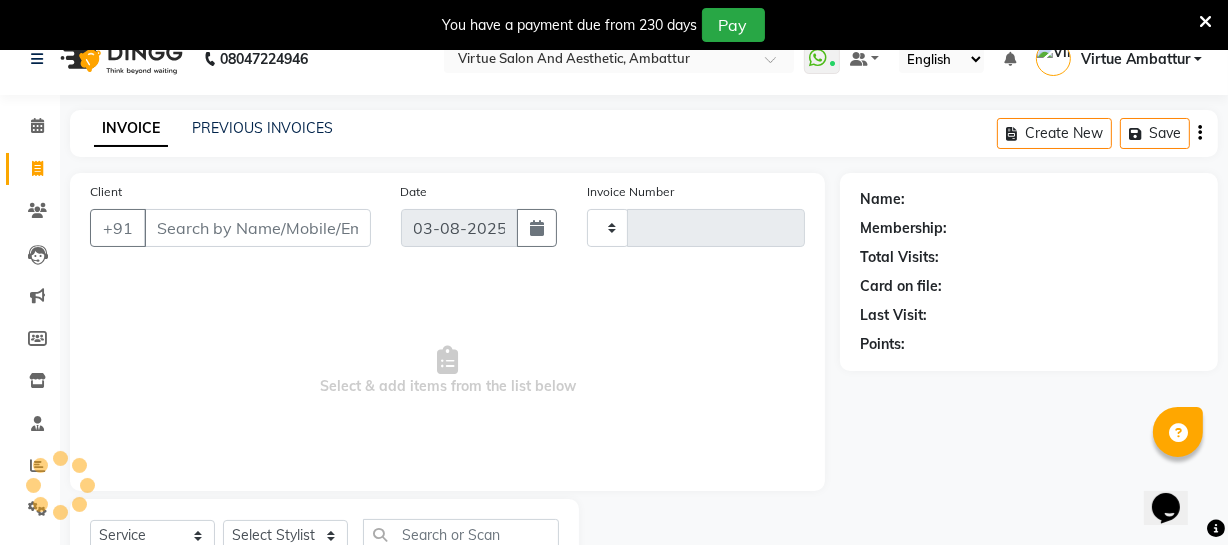 scroll, scrollTop: 107, scrollLeft: 0, axis: vertical 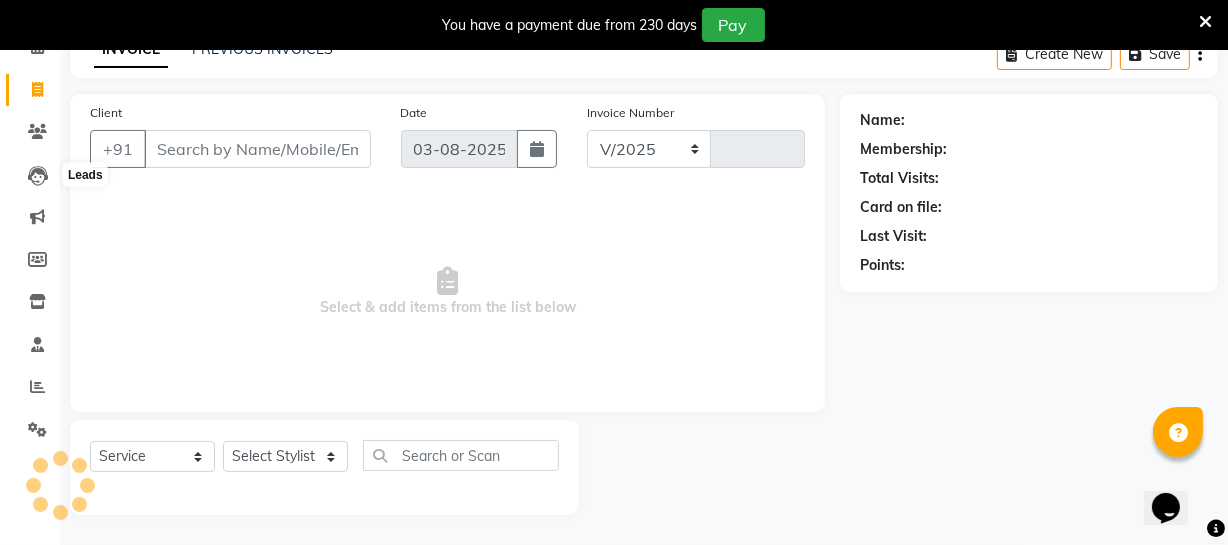 select on "5237" 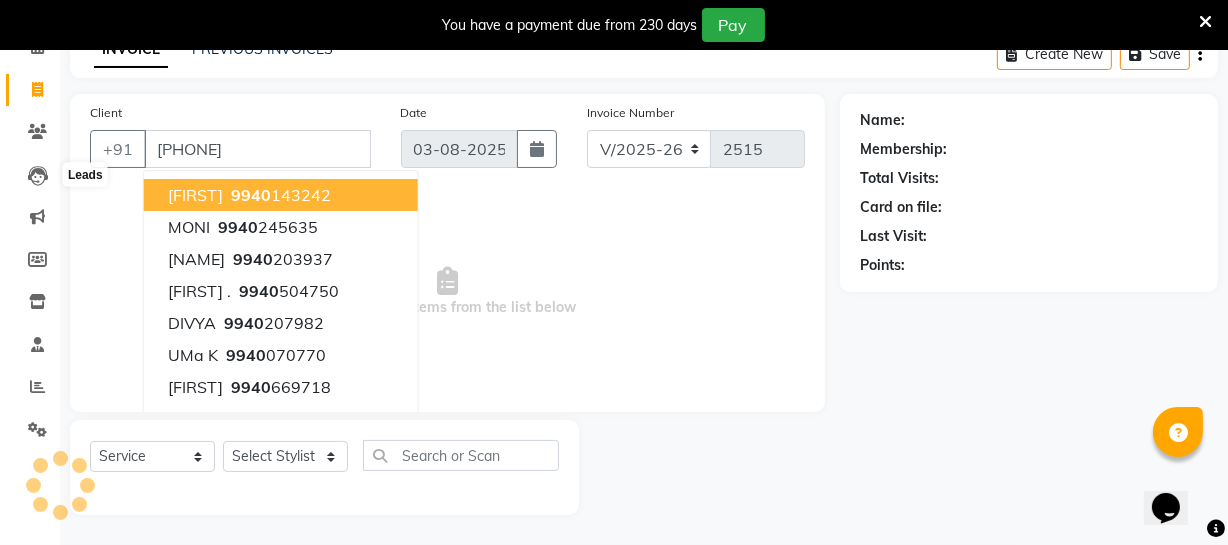type on "[PHONE]" 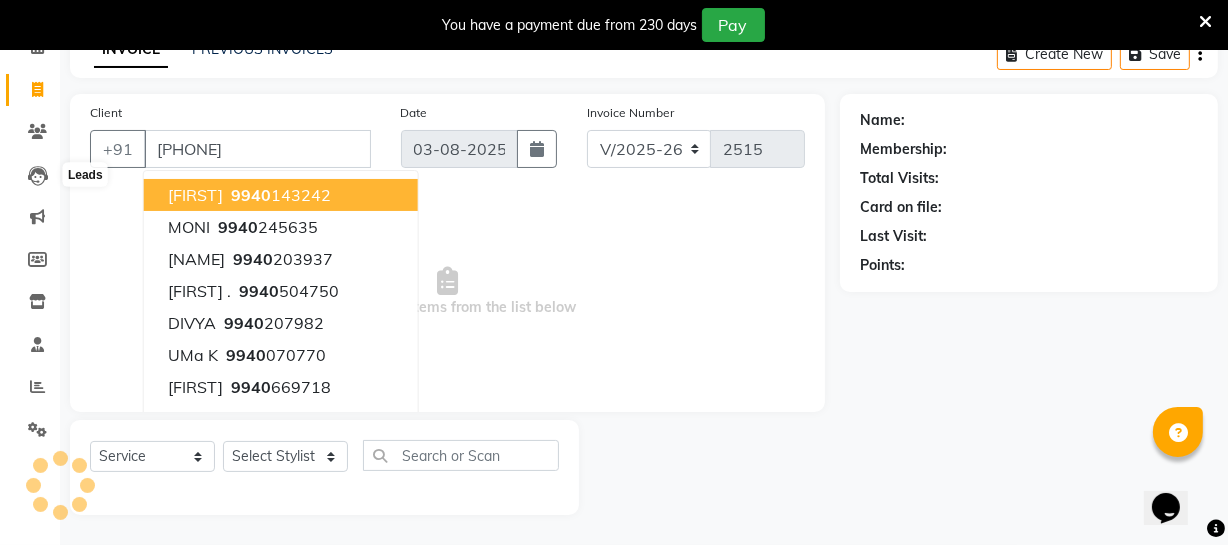 select on "1: Object" 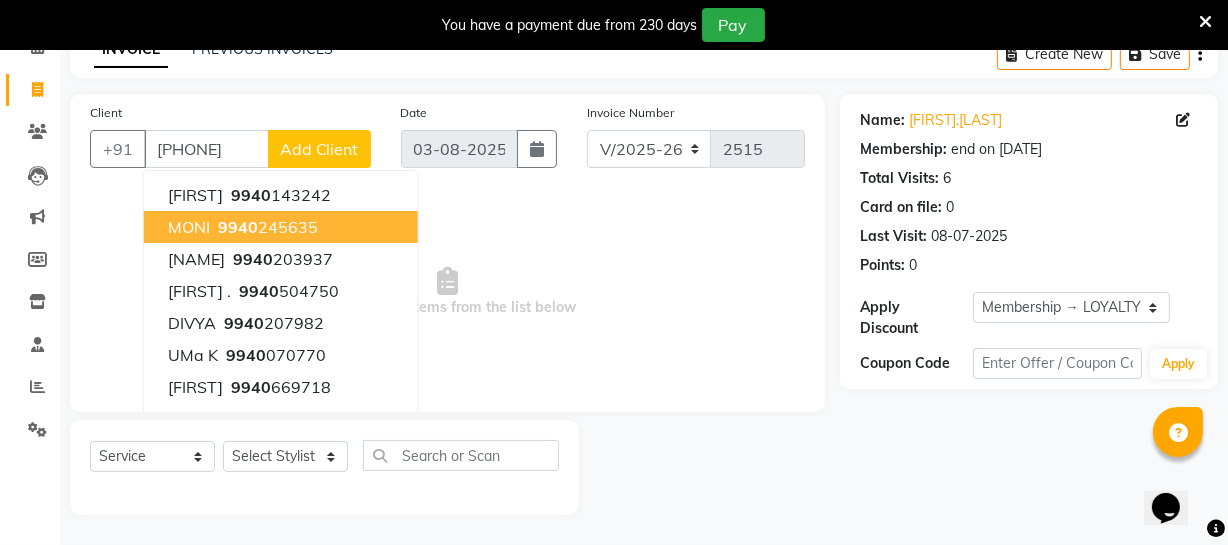 click on "Select & add items from the list below" at bounding box center (447, 292) 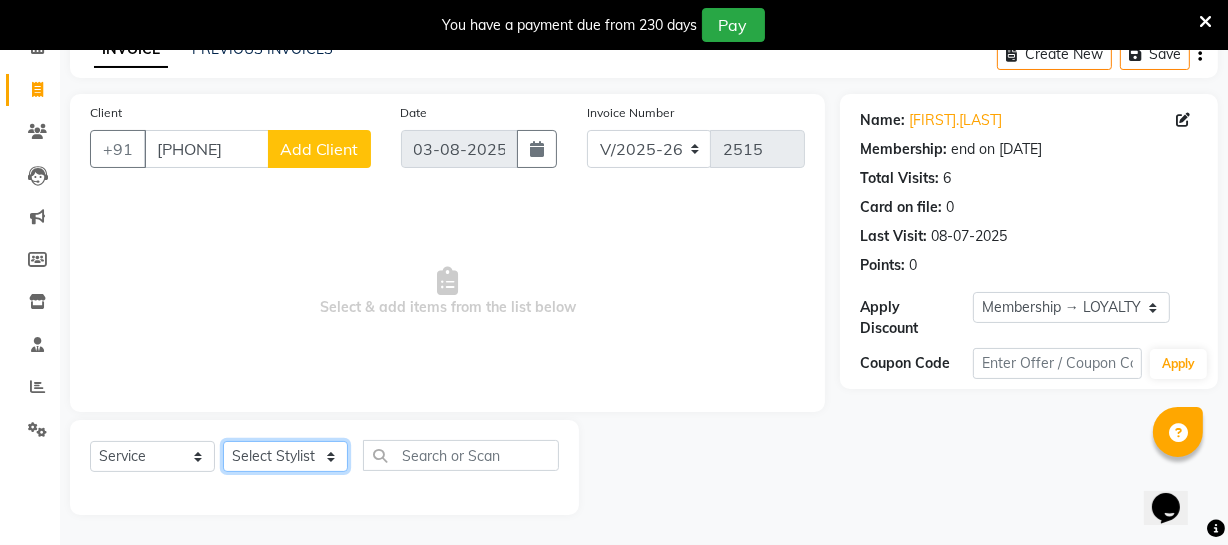 click on "Select Stylist Archana Bhagi Deepika Devi Dilip  Divya Dolly Dr Prakash Faizan Geetha Virtue TC Gopi [FIRST] [LAST] Make up Mani Unisex Stylist Manoj Meena Moses Nandhini Raju Unisex Ramya RICITTA Sahil Unisex Santhosh Sathya Shantha kumar Shanthi Surya Thiru Virtue Aesthetic Virtue Ambattur" 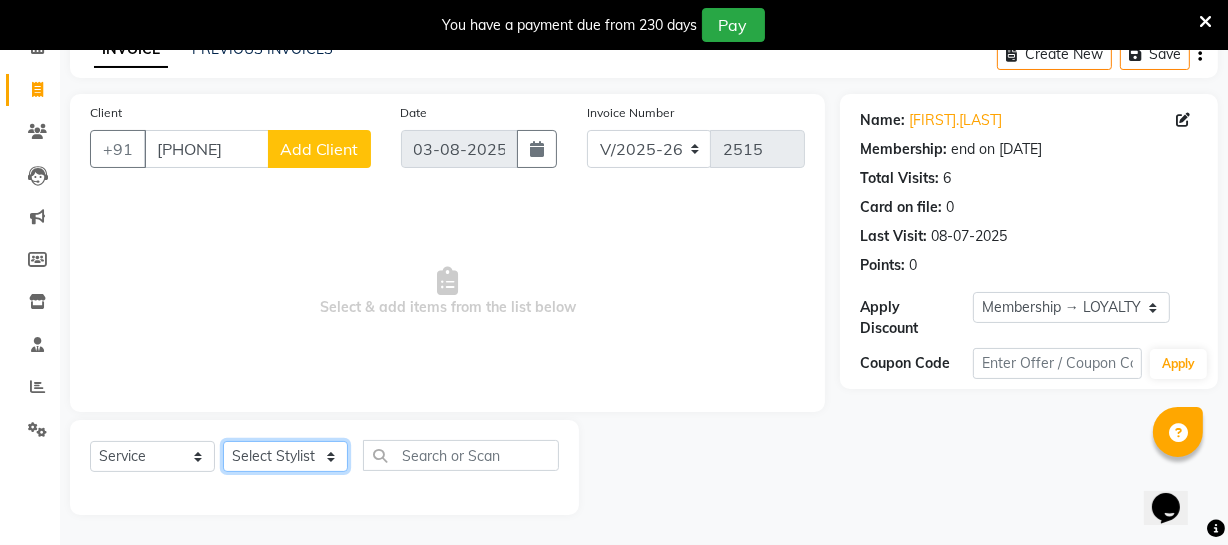 select on "39033" 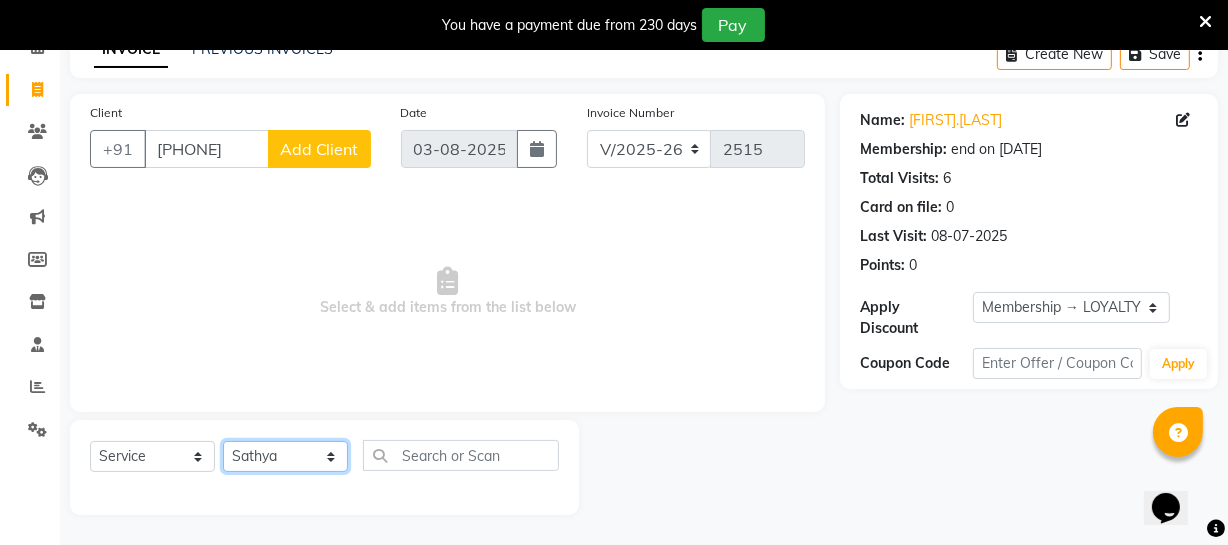 click on "Select Stylist Archana Bhagi Deepika Devi Dilip  Divya Dolly Dr Prakash Faizan Geetha Virtue TC Gopi [FIRST] [LAST] Make up Mani Unisex Stylist Manoj Meena Moses Nandhini Raju Unisex Ramya RICITTA Sahil Unisex Santhosh Sathya Shantha kumar Shanthi Surya Thiru Virtue Aesthetic Virtue Ambattur" 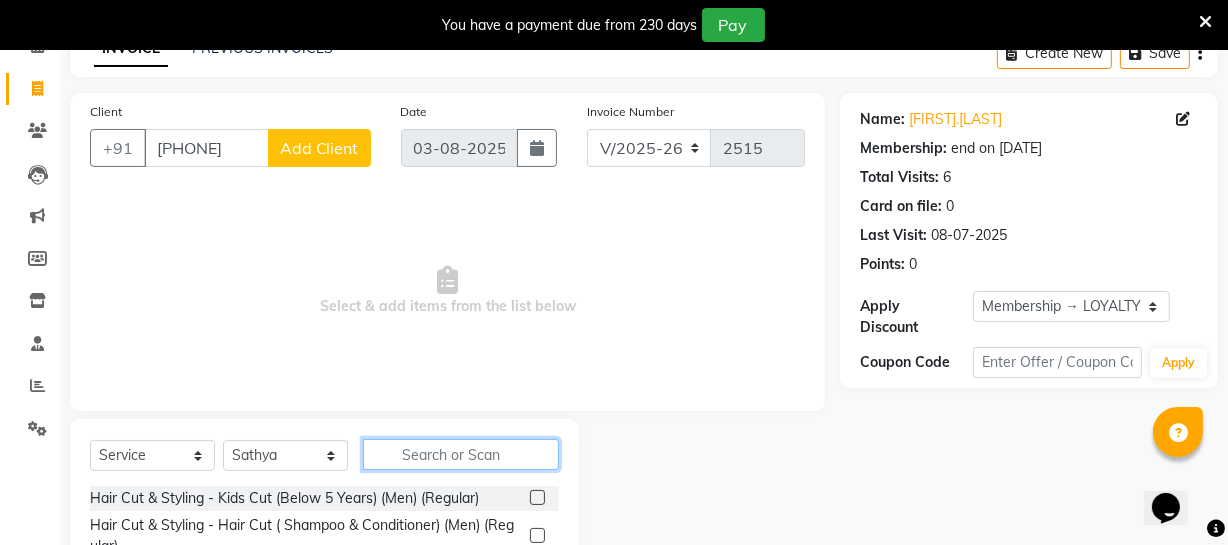 click 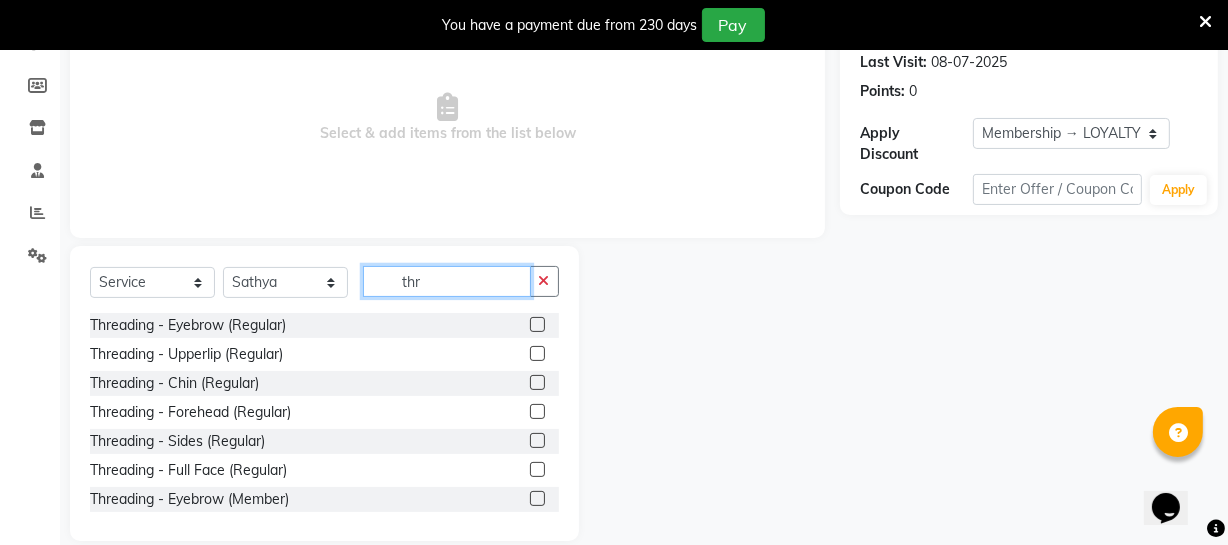 scroll, scrollTop: 289, scrollLeft: 0, axis: vertical 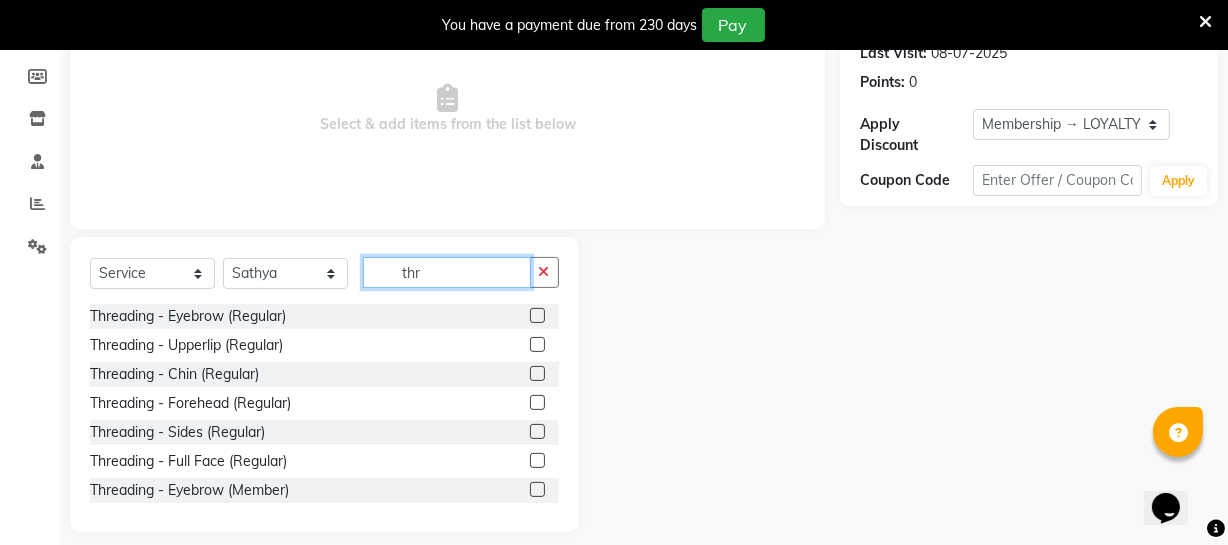 type on "thr" 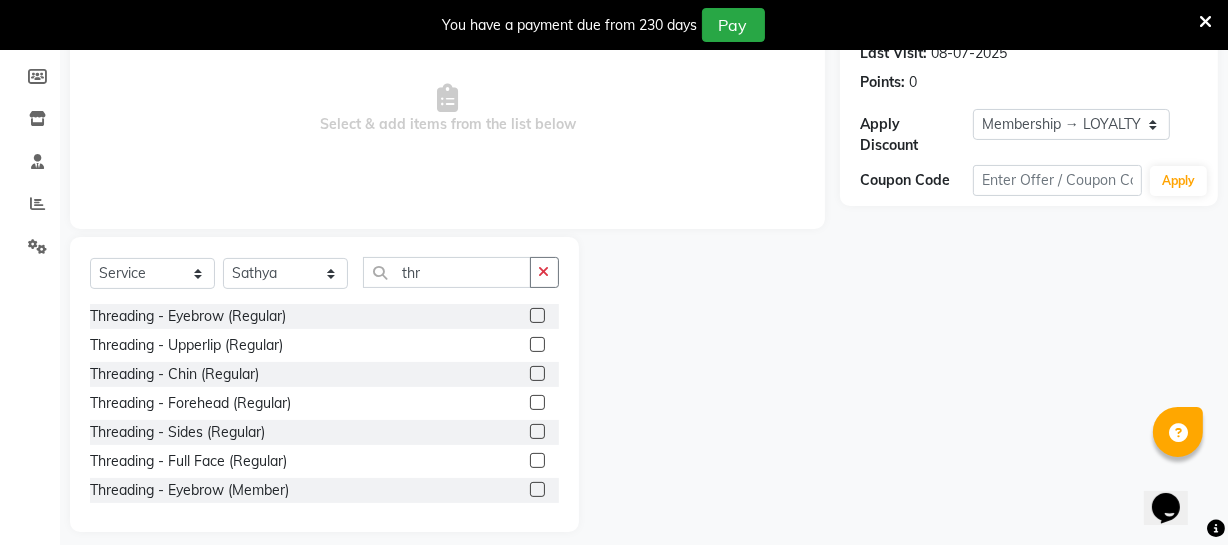 click 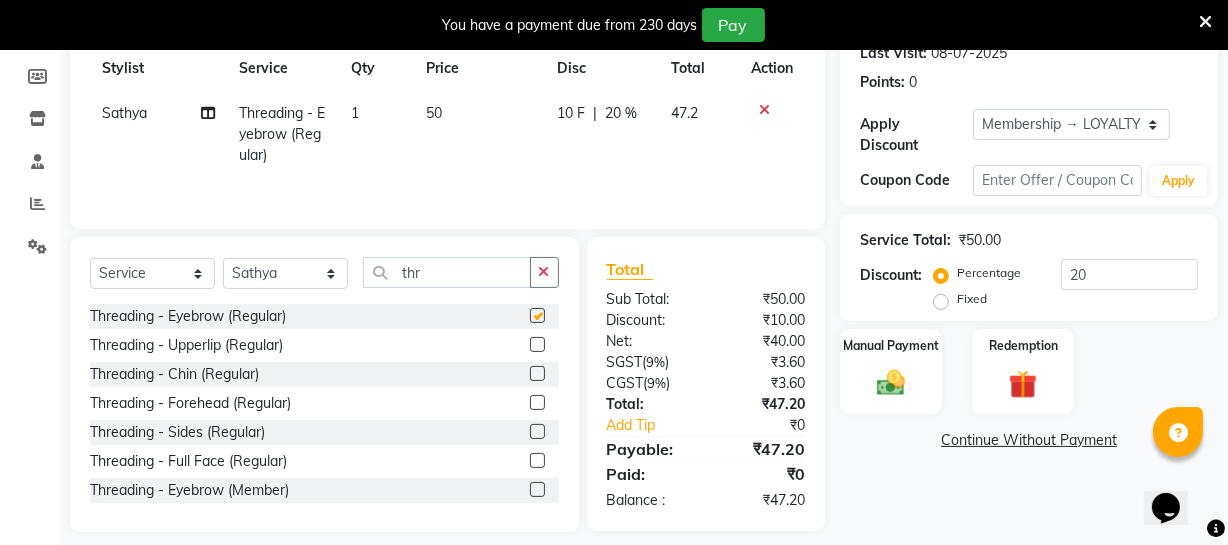 checkbox on "false" 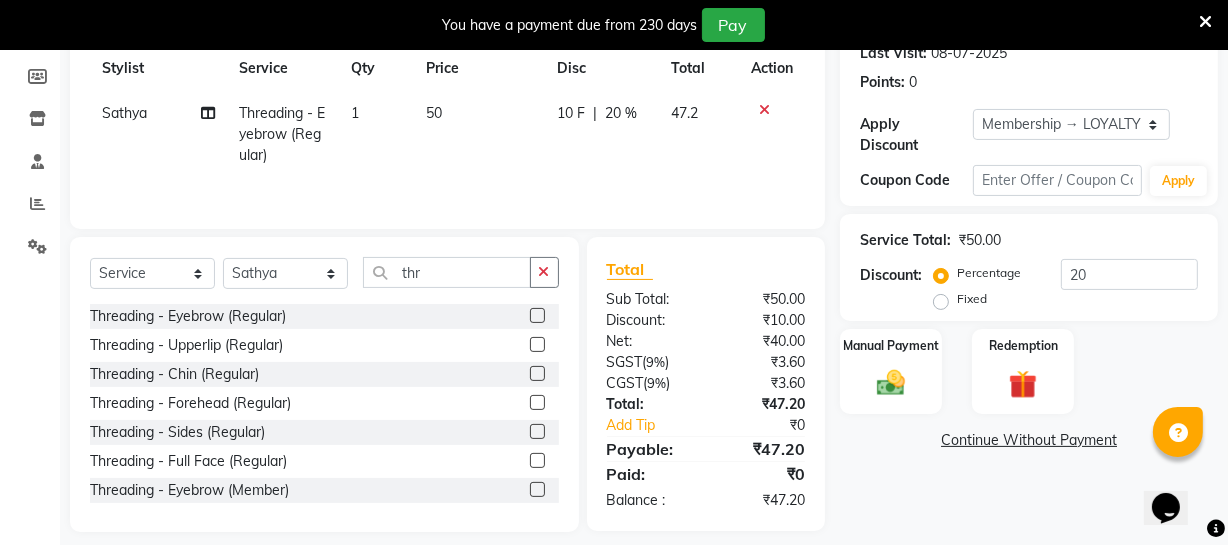 click 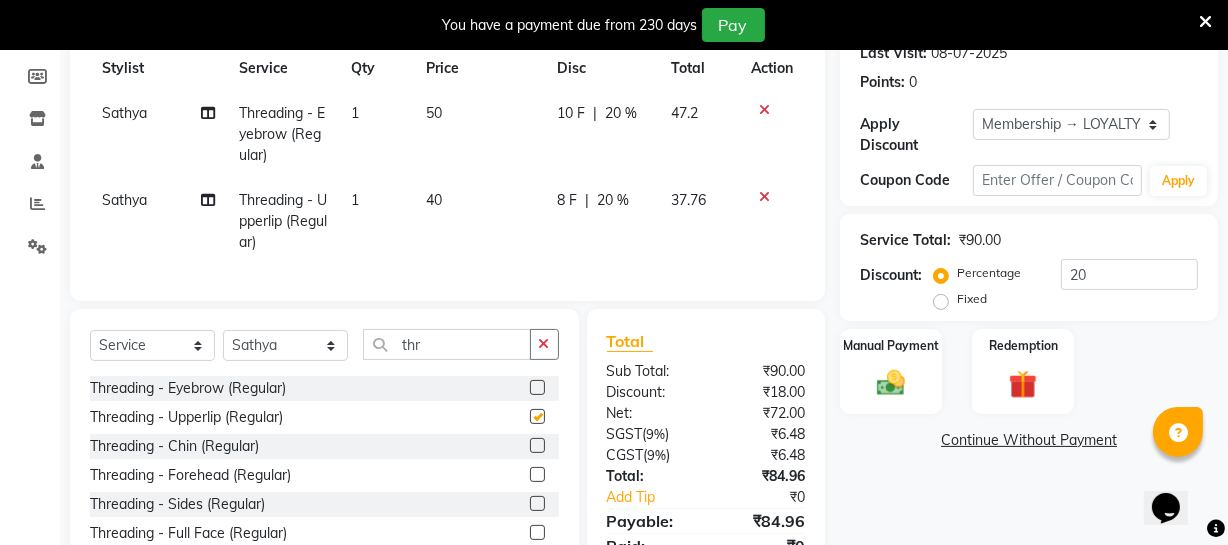 checkbox on "false" 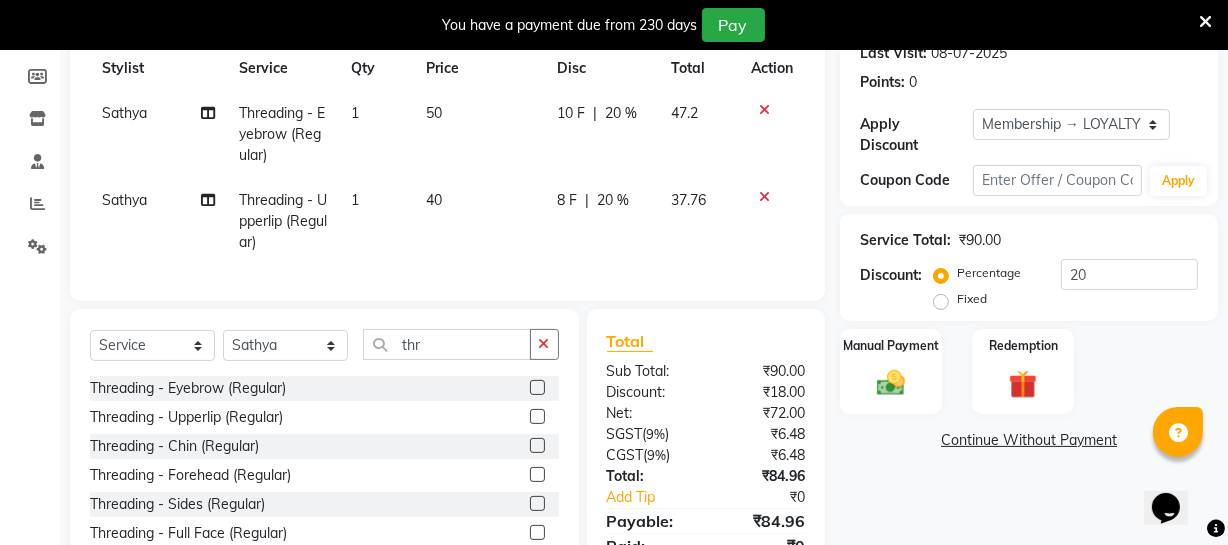 click on "40" 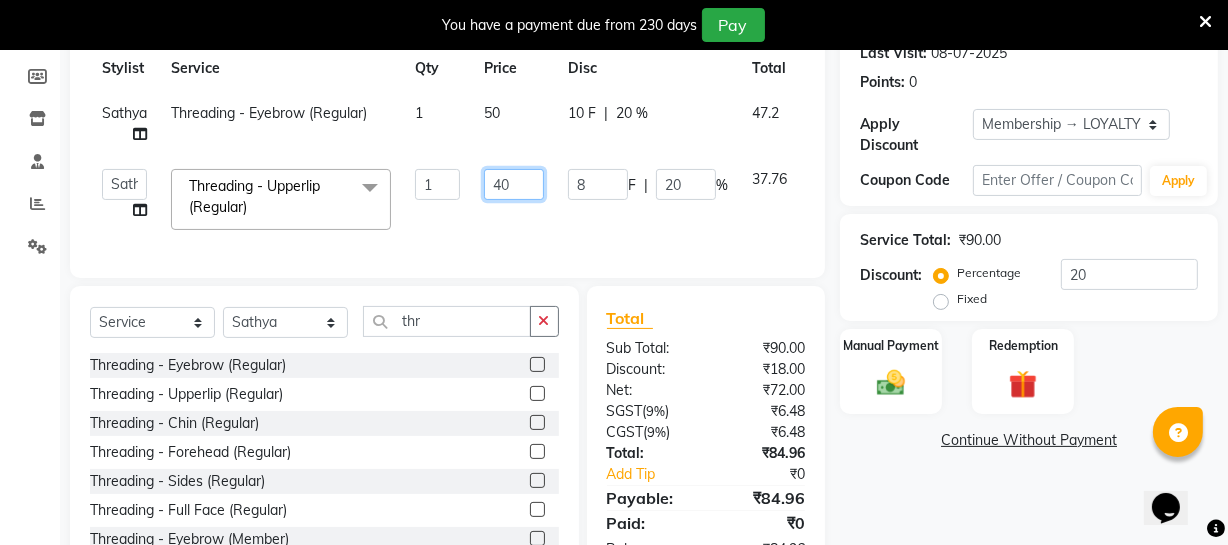 drag, startPoint x: 494, startPoint y: 193, endPoint x: 520, endPoint y: 190, distance: 26.172504 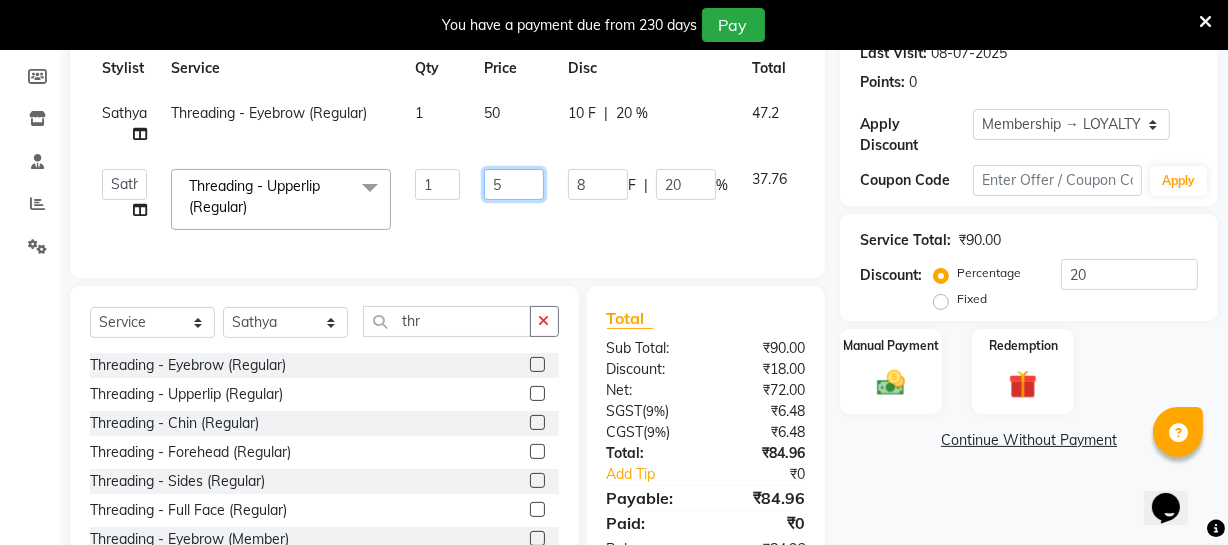 type on "50" 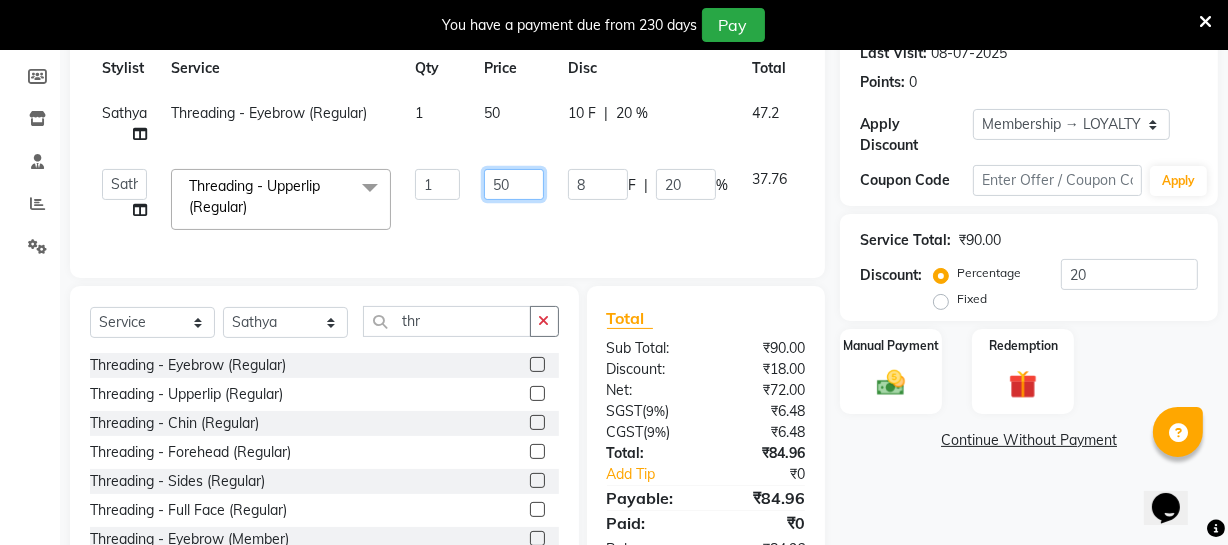 scroll, scrollTop: 369, scrollLeft: 0, axis: vertical 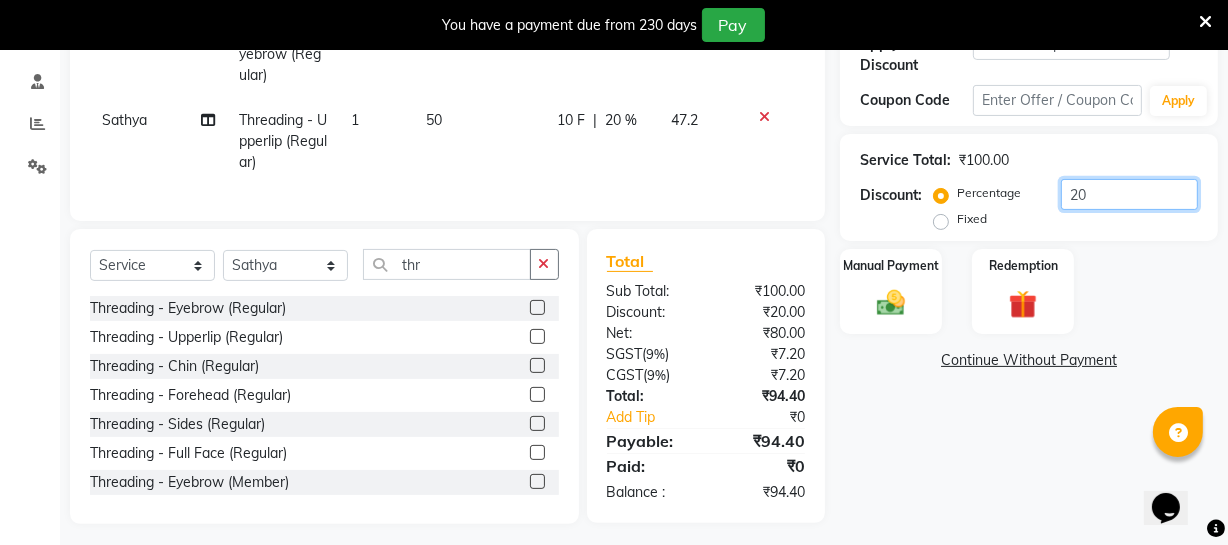 drag, startPoint x: 1127, startPoint y: 184, endPoint x: 1060, endPoint y: 189, distance: 67.18631 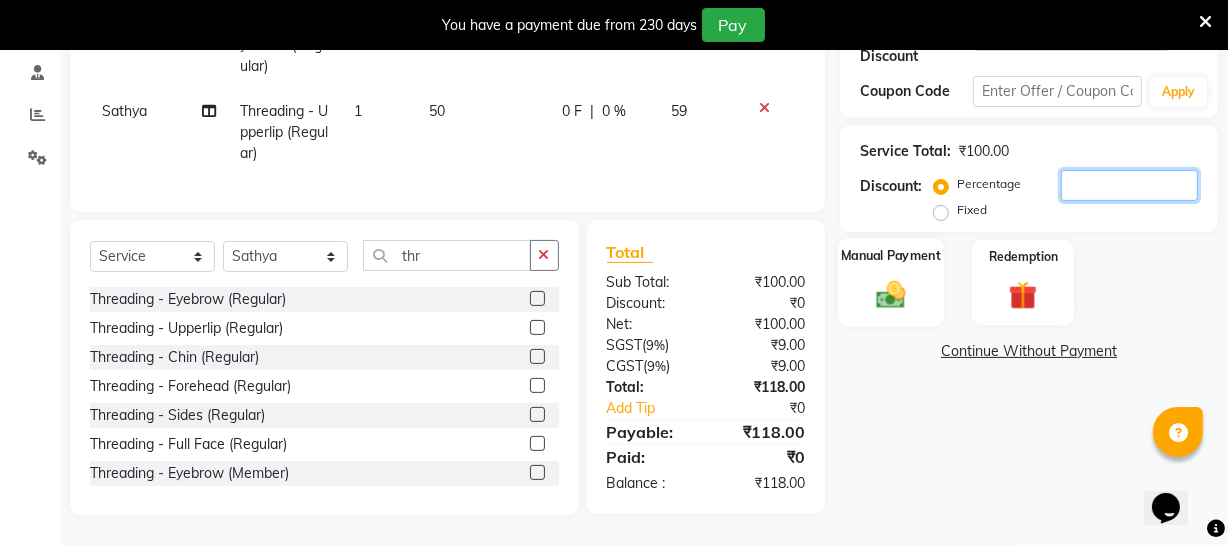 scroll, scrollTop: 392, scrollLeft: 0, axis: vertical 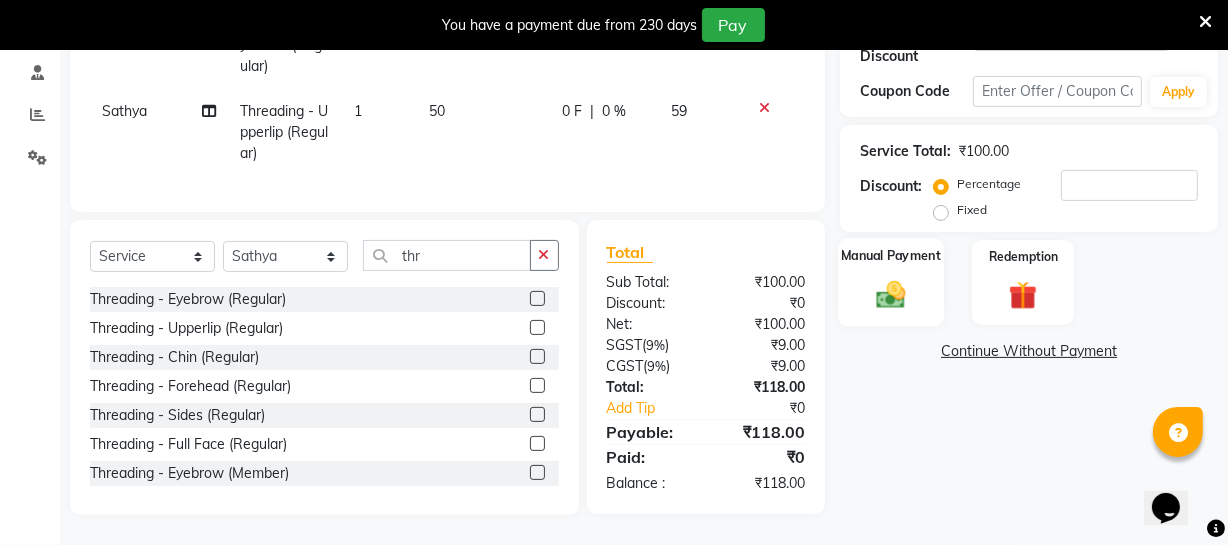 click 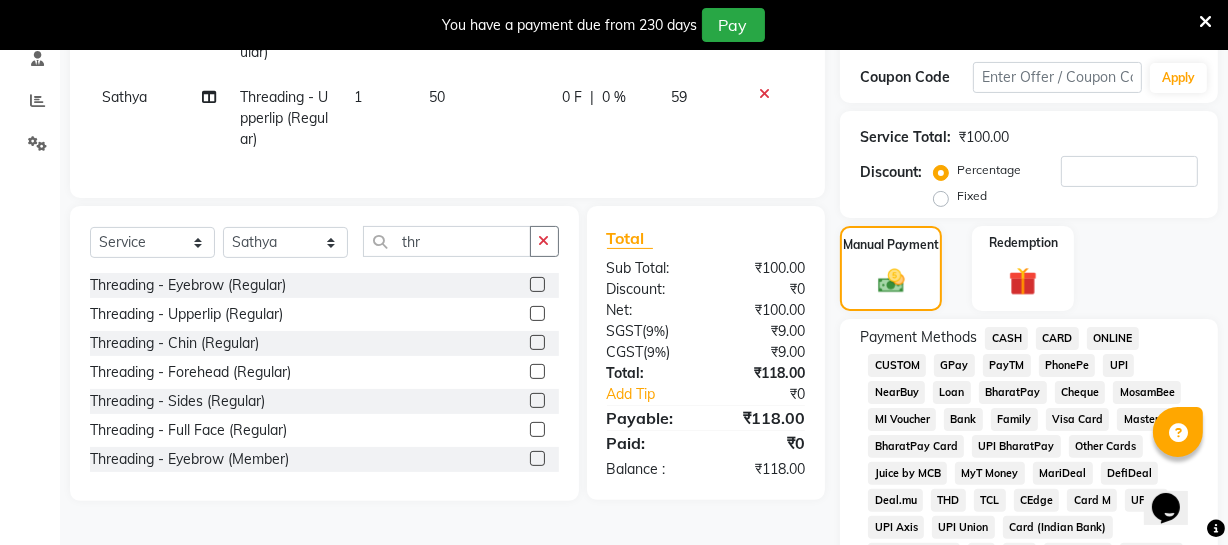 click on "ONLINE" 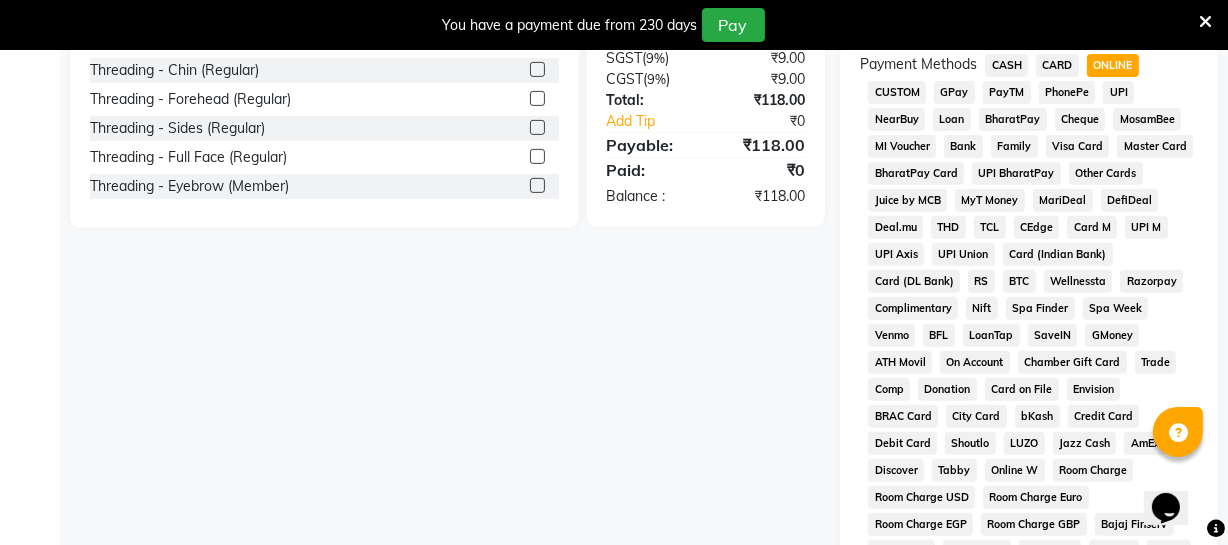 scroll, scrollTop: 1029, scrollLeft: 0, axis: vertical 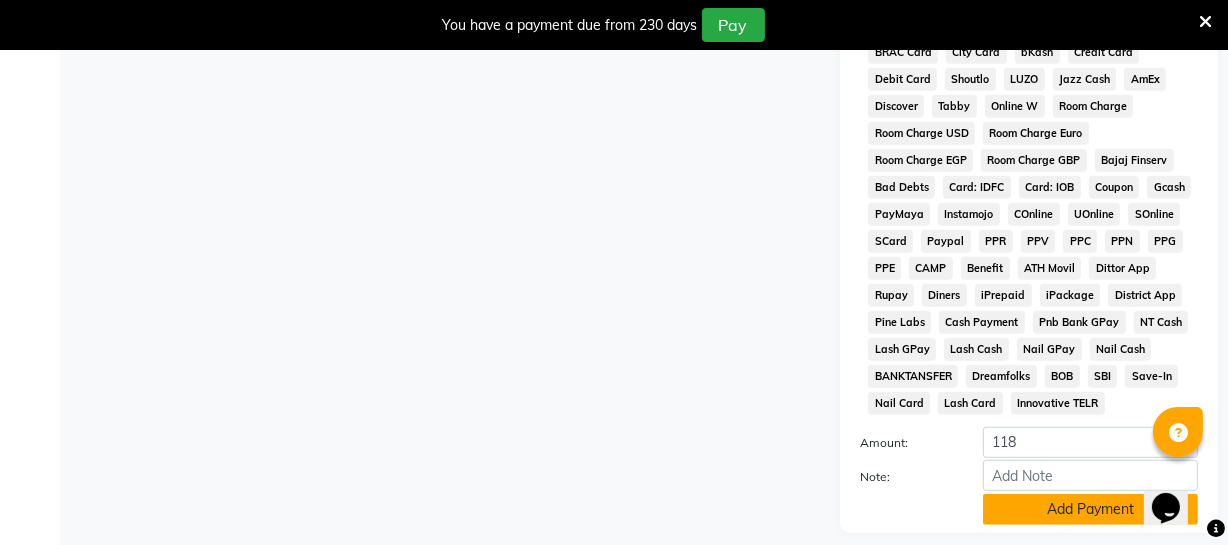click on "Add Payment" 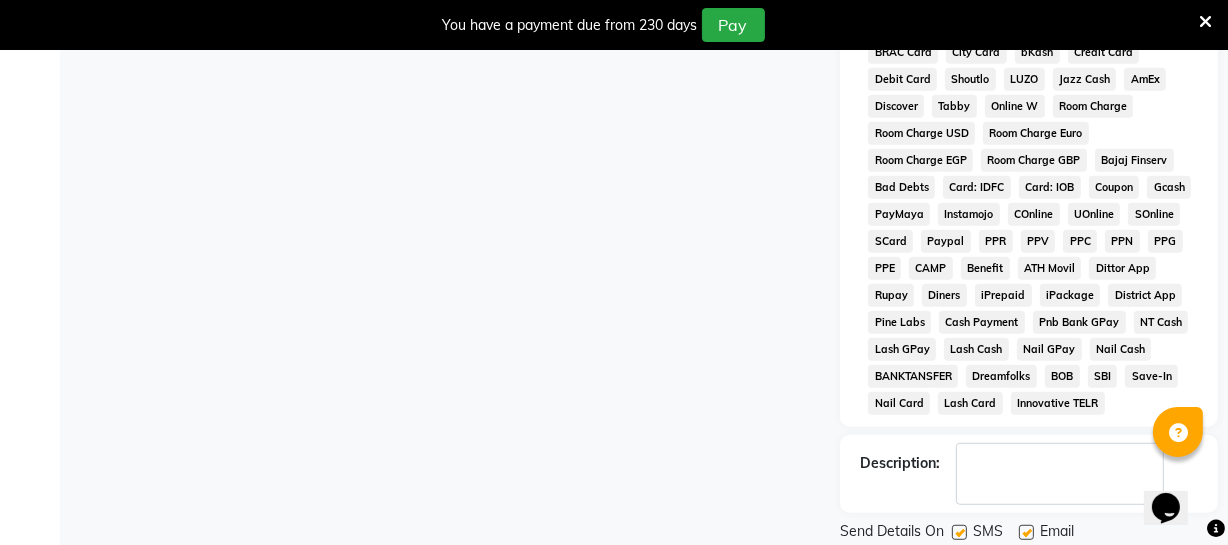 scroll, scrollTop: 1094, scrollLeft: 0, axis: vertical 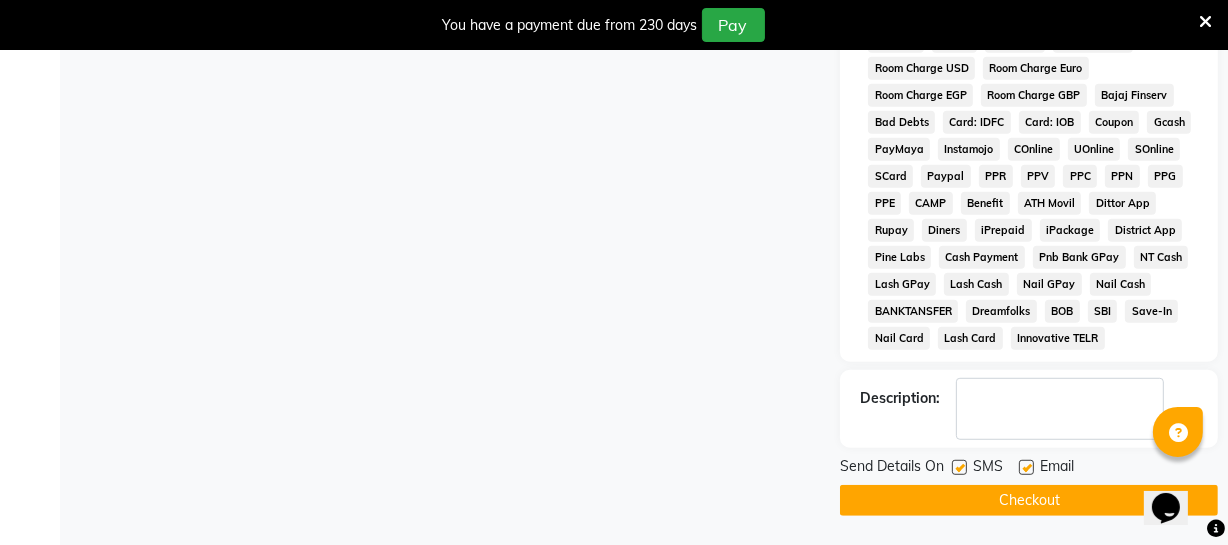 click on "Checkout" 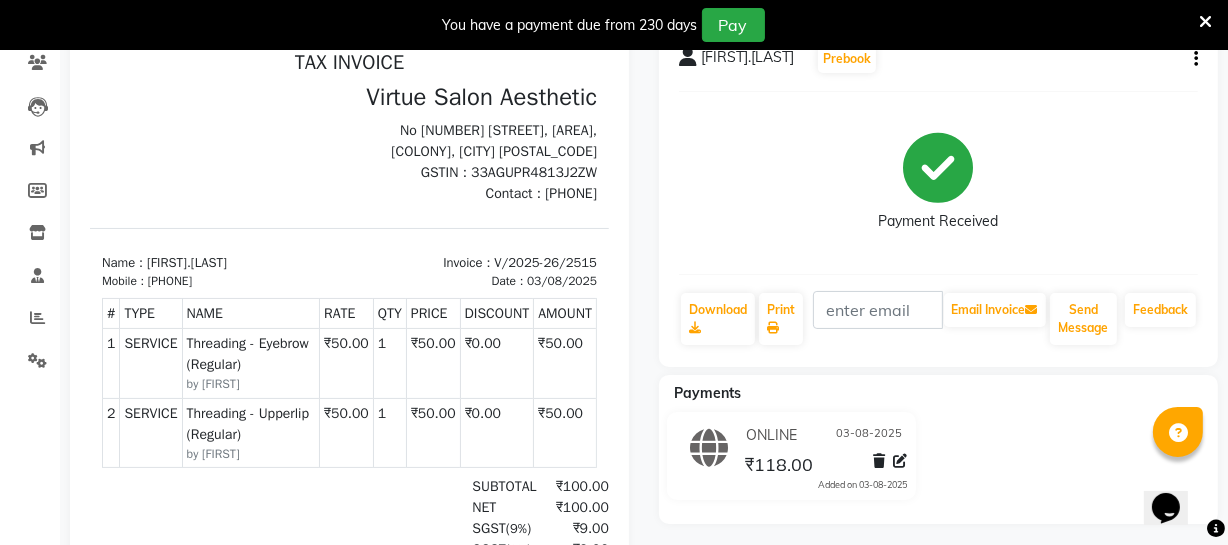scroll, scrollTop: 13, scrollLeft: 0, axis: vertical 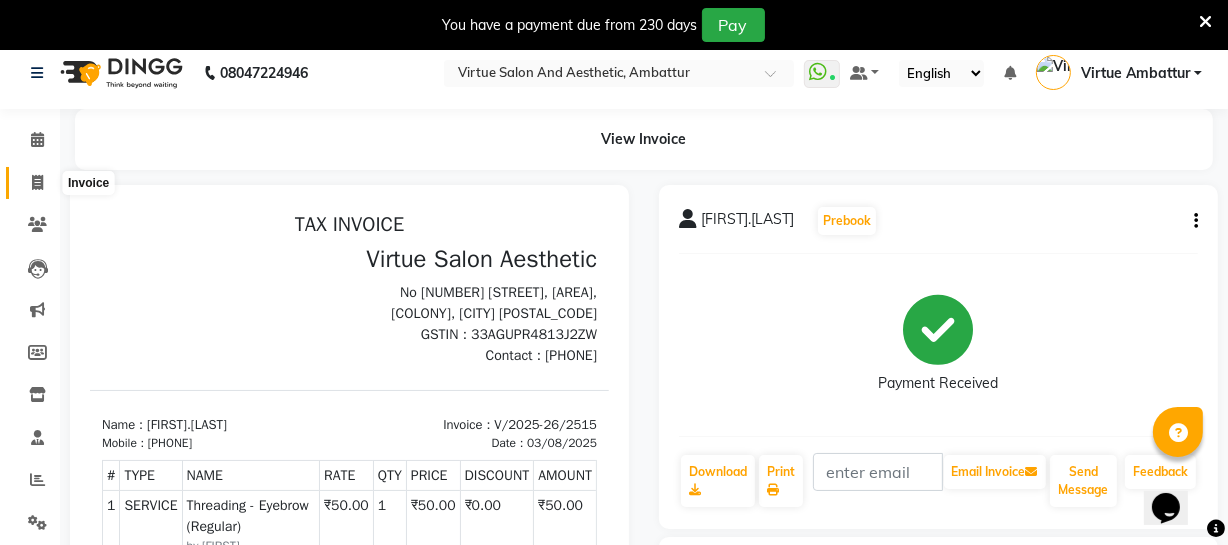 click 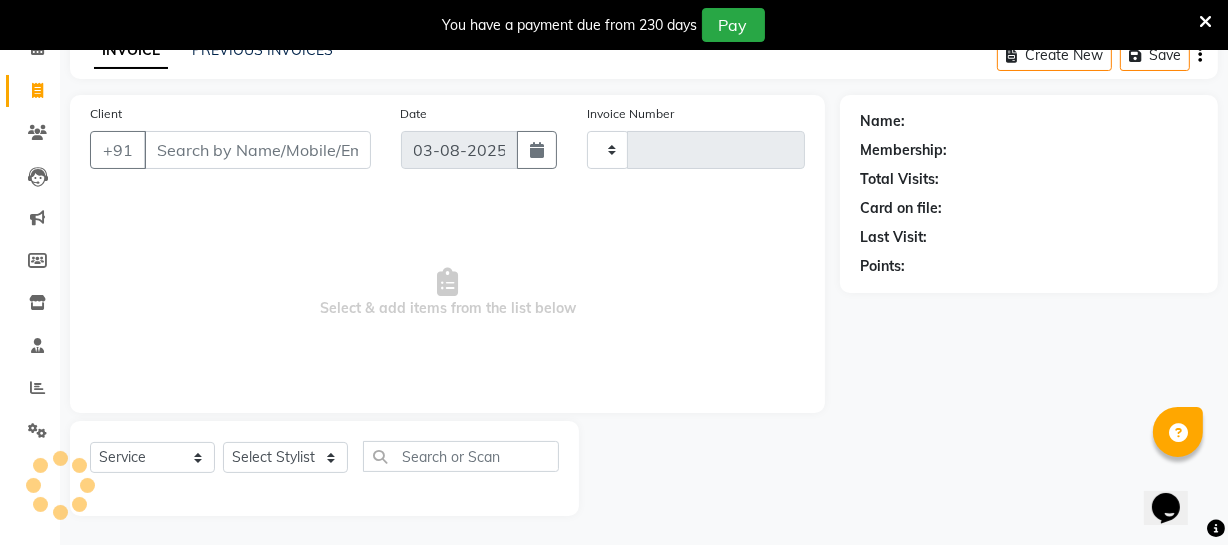 type on "2516" 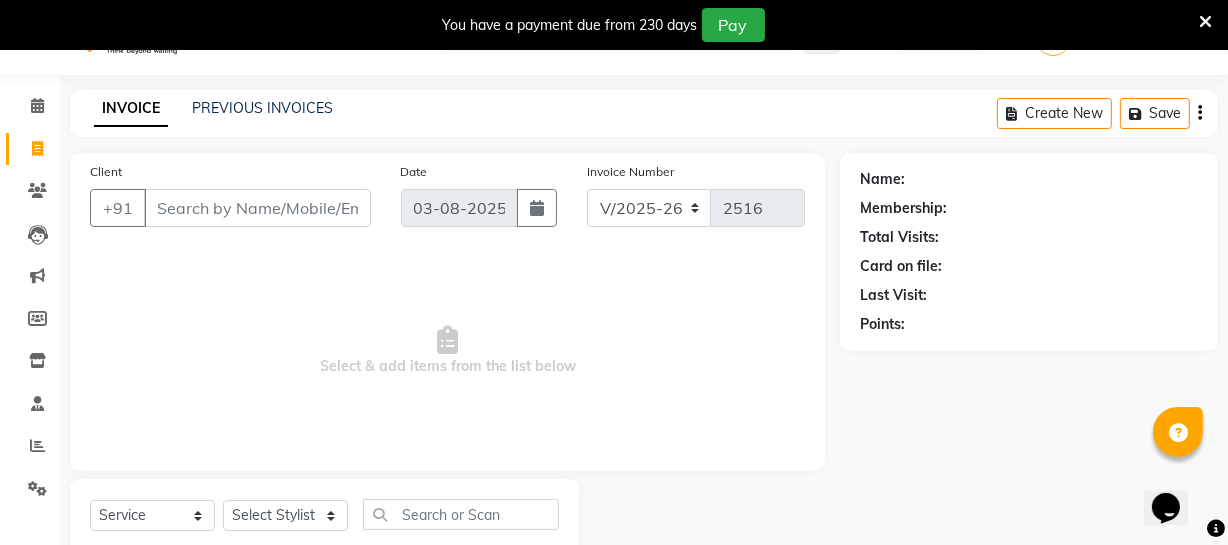 scroll, scrollTop: 0, scrollLeft: 0, axis: both 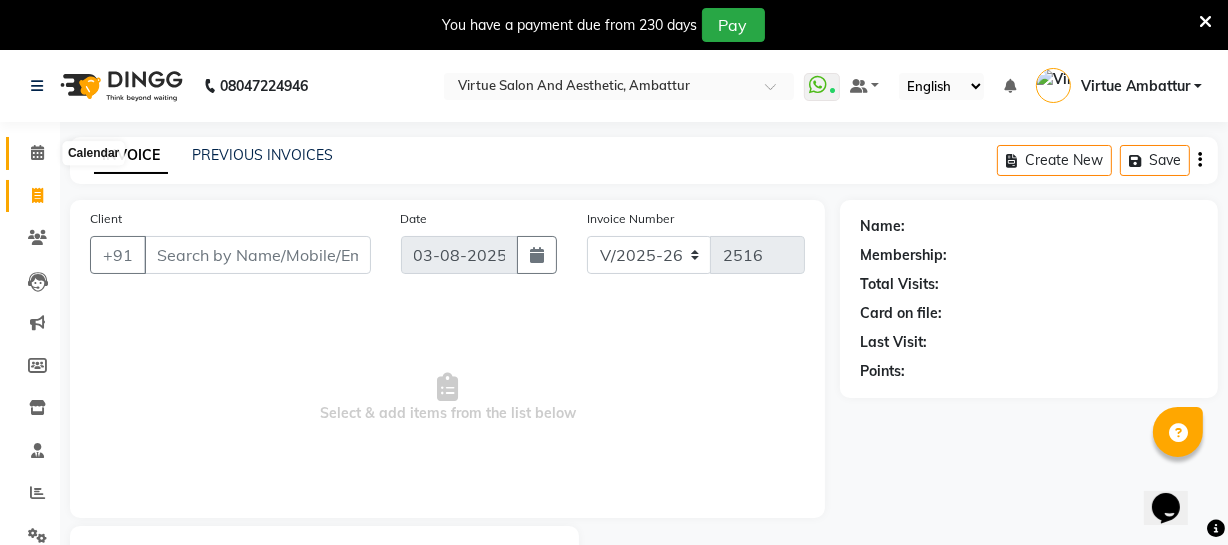 click 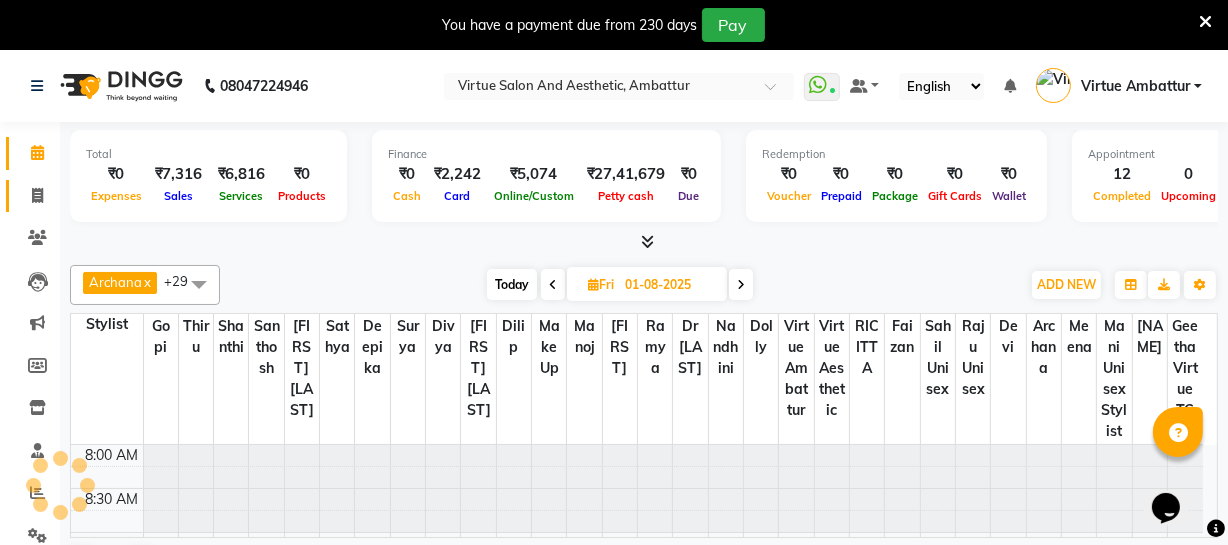 scroll, scrollTop: 790, scrollLeft: 0, axis: vertical 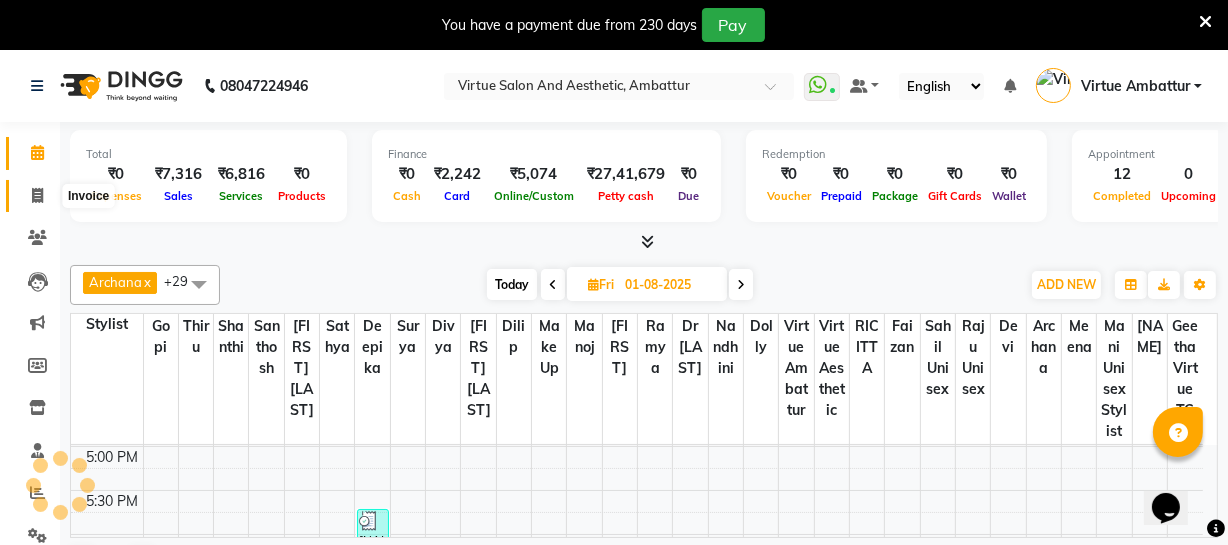 click 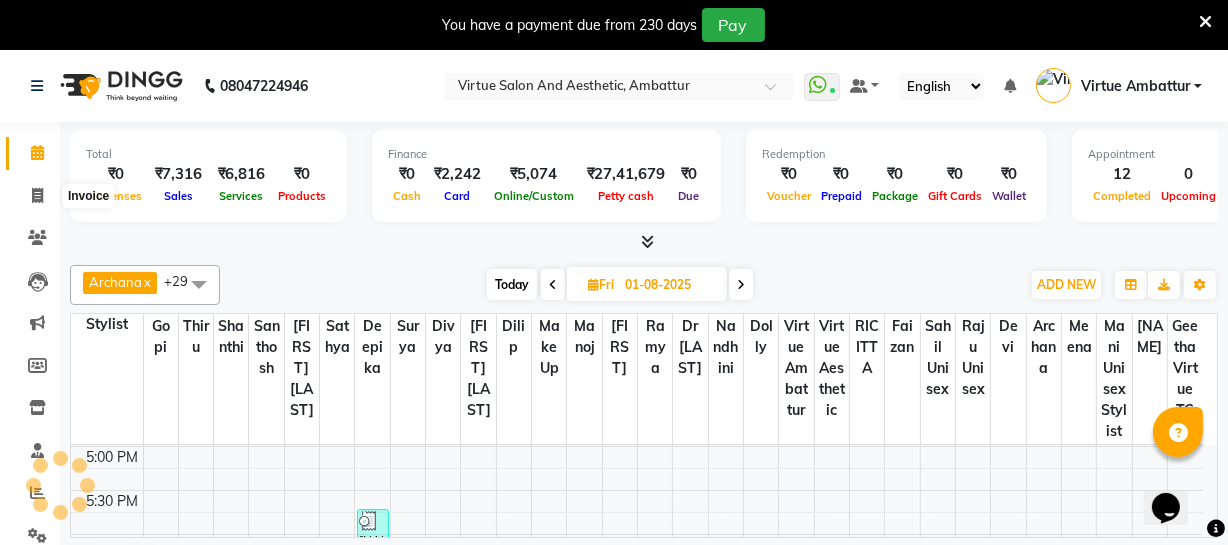 select on "5237" 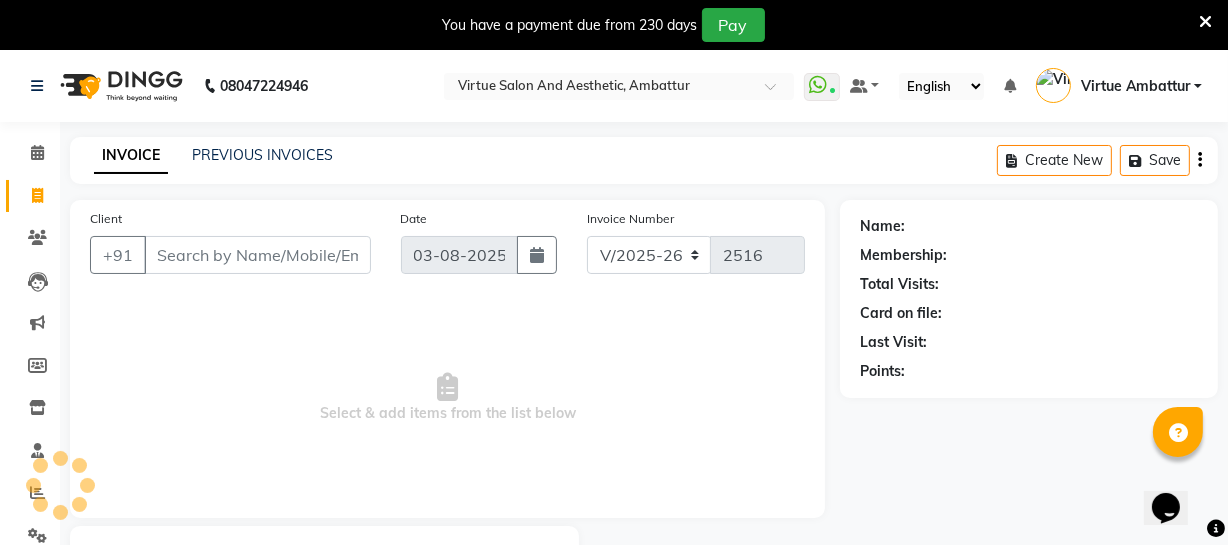 click on "PREVIOUS INVOICES" 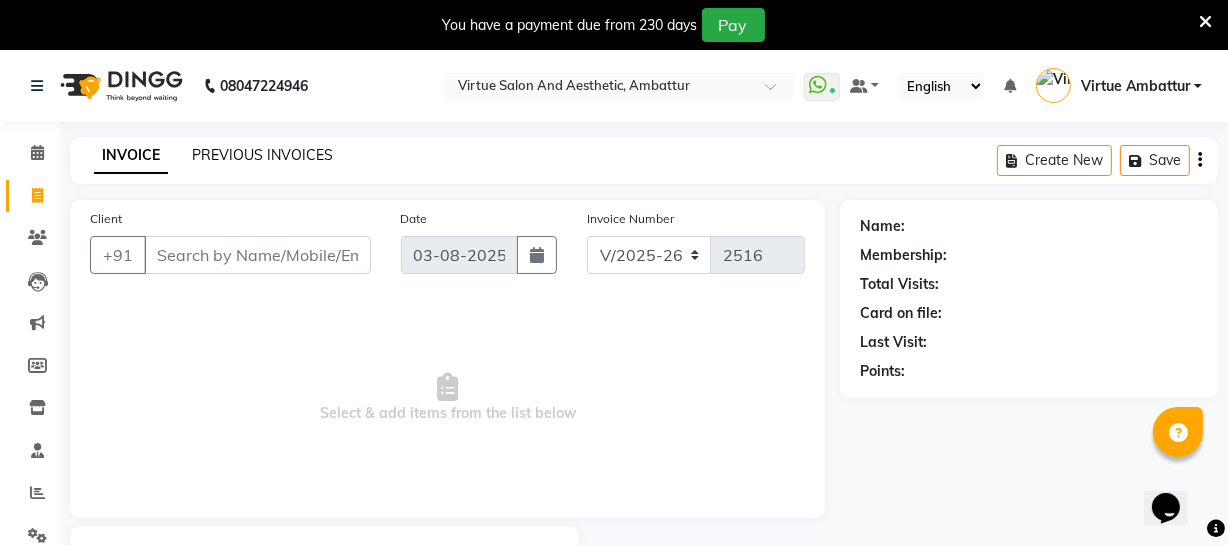 click on "PREVIOUS INVOICES" 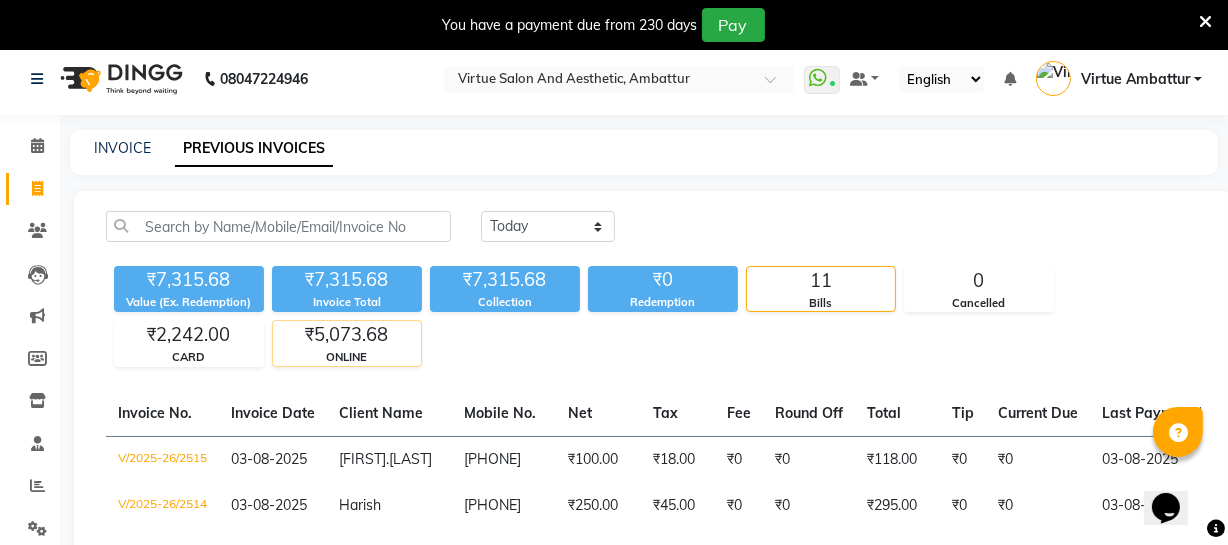 scroll, scrollTop: 0, scrollLeft: 0, axis: both 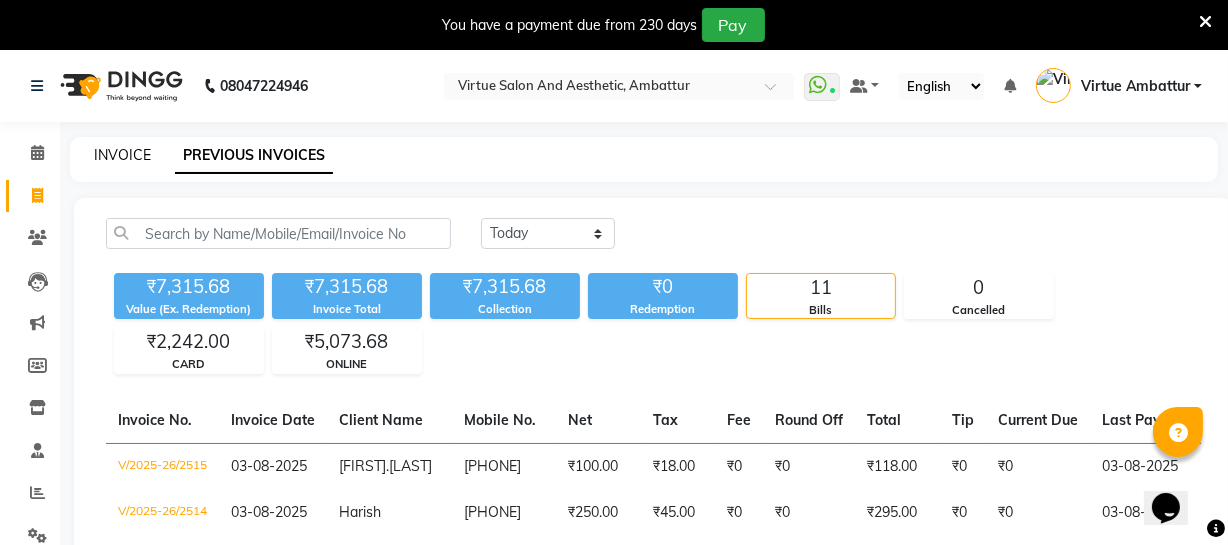 click on "INVOICE" 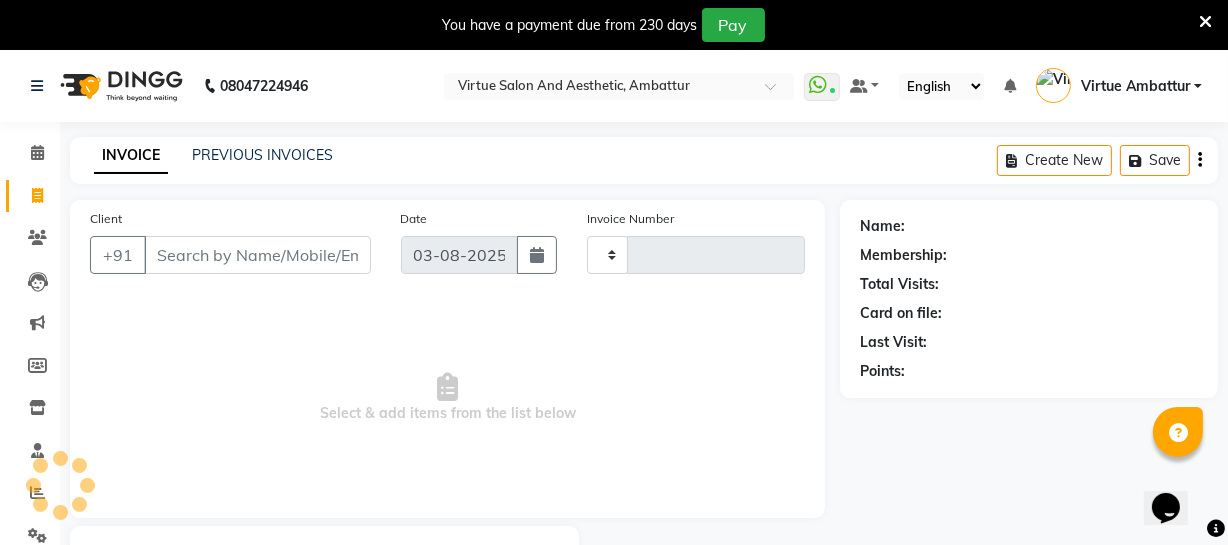 scroll, scrollTop: 107, scrollLeft: 0, axis: vertical 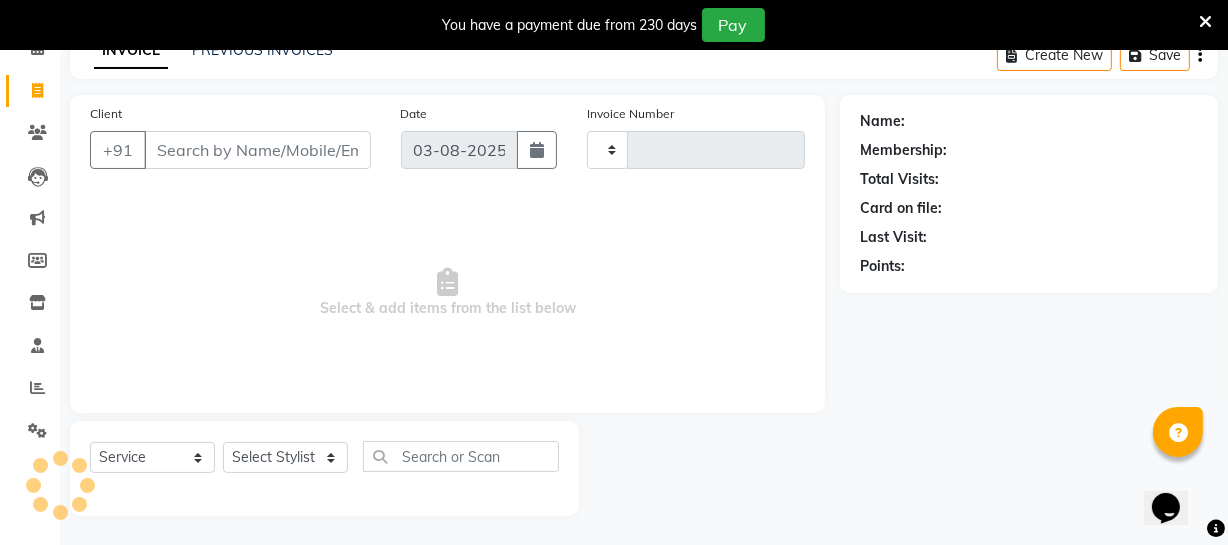 type on "2516" 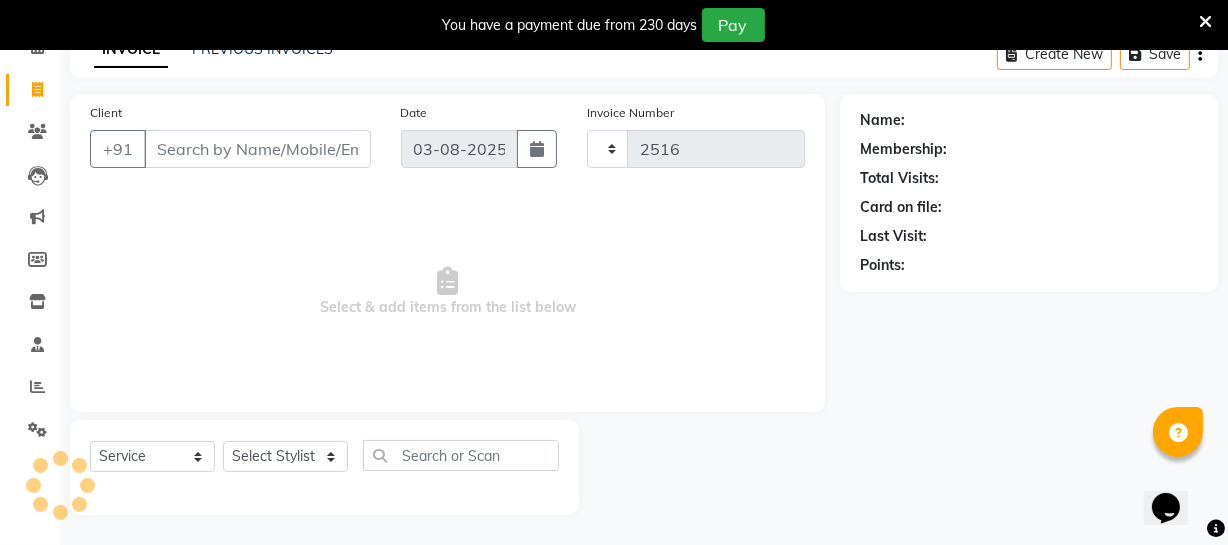 select on "5237" 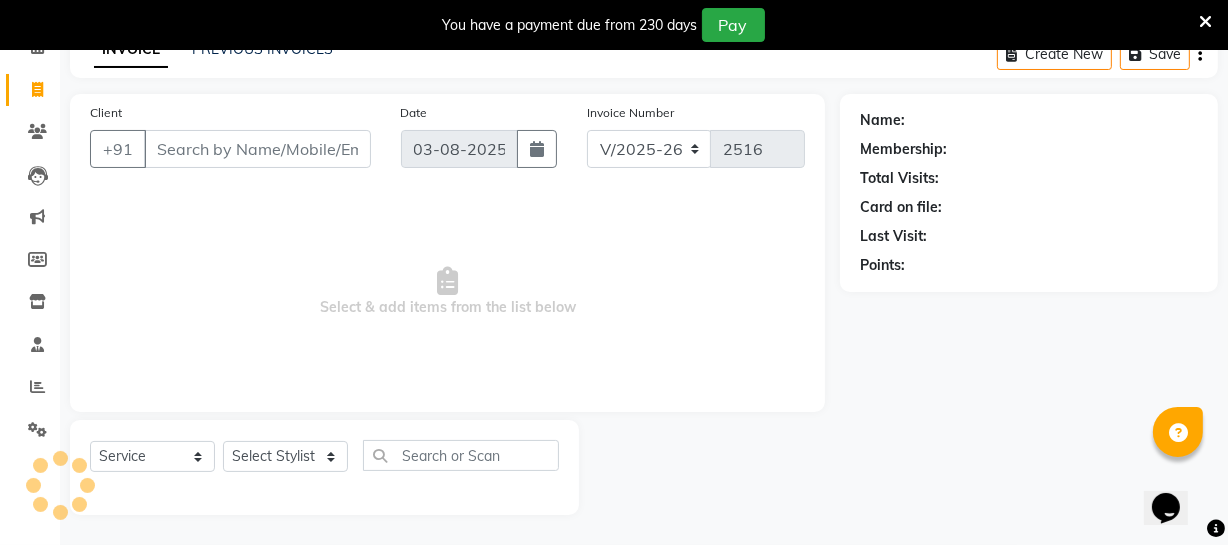 click on "Client" at bounding box center (257, 149) 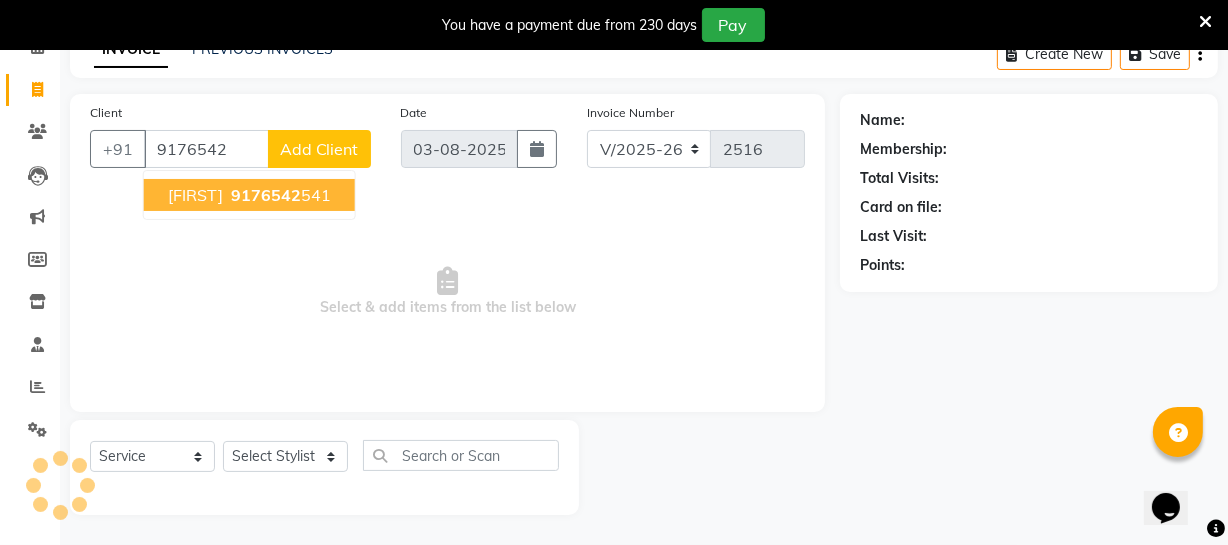 click on "[FIRST] [PHONE]" at bounding box center [249, 195] 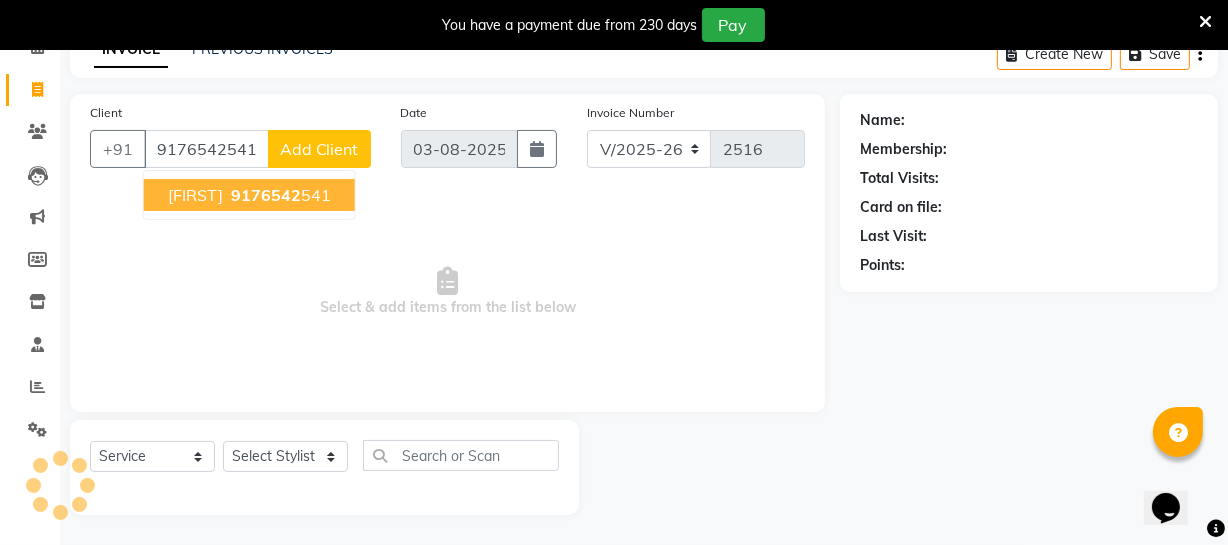 type on "9176542541" 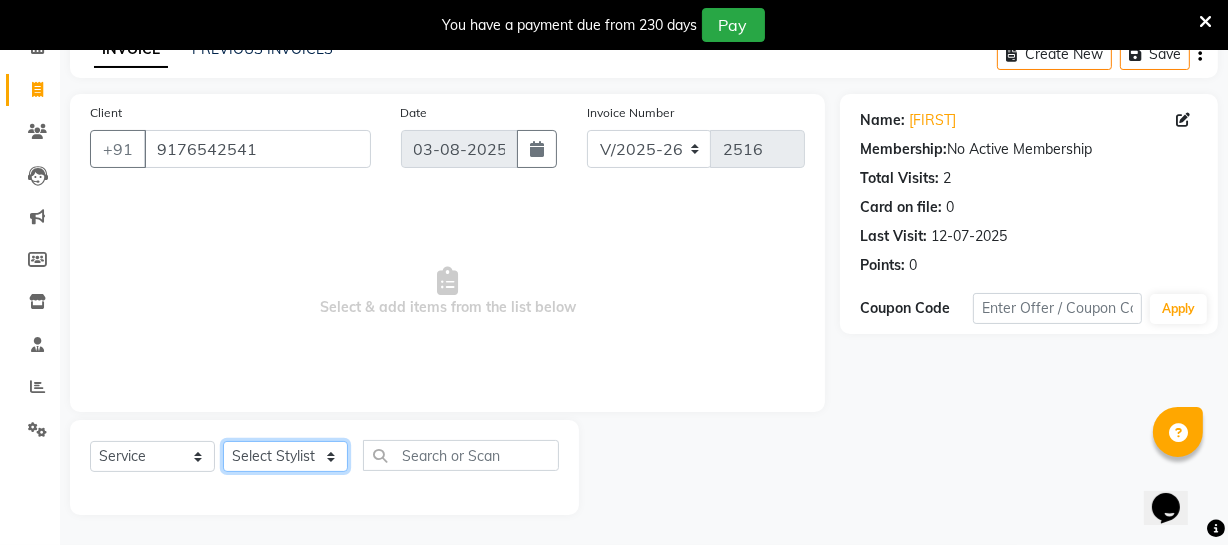 click on "Select Stylist Archana Bhagi Deepika Devi Dilip  Divya Dolly Dr Prakash Faizan Geetha Virtue TC Gopi [FIRST] [LAST] Make up Mani Unisex Stylist Manoj Meena Moses Nandhini Raju Unisex Ramya RICITTA Sahil Unisex Santhosh Sathya Shantha kumar Shanthi Surya Thiru Virtue Aesthetic Virtue Ambattur" 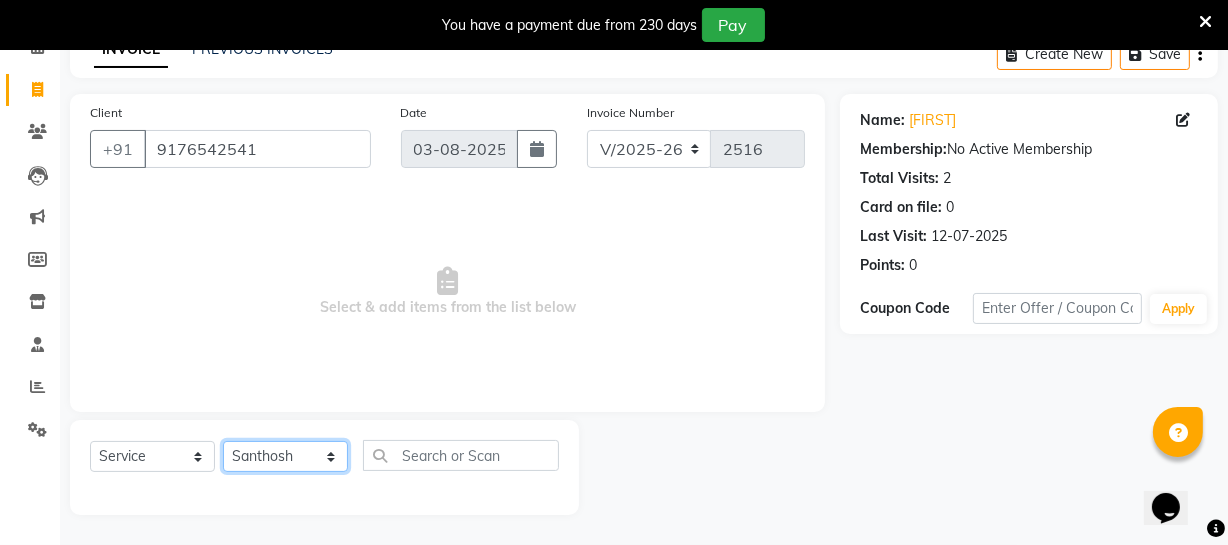 click on "Select Stylist Archana Bhagi Deepika Devi Dilip  Divya Dolly Dr Prakash Faizan Geetha Virtue TC Gopi [FIRST] [LAST] Make up Mani Unisex Stylist Manoj Meena Moses Nandhini Raju Unisex Ramya RICITTA Sahil Unisex Santhosh Sathya Shantha kumar Shanthi Surya Thiru Virtue Aesthetic Virtue Ambattur" 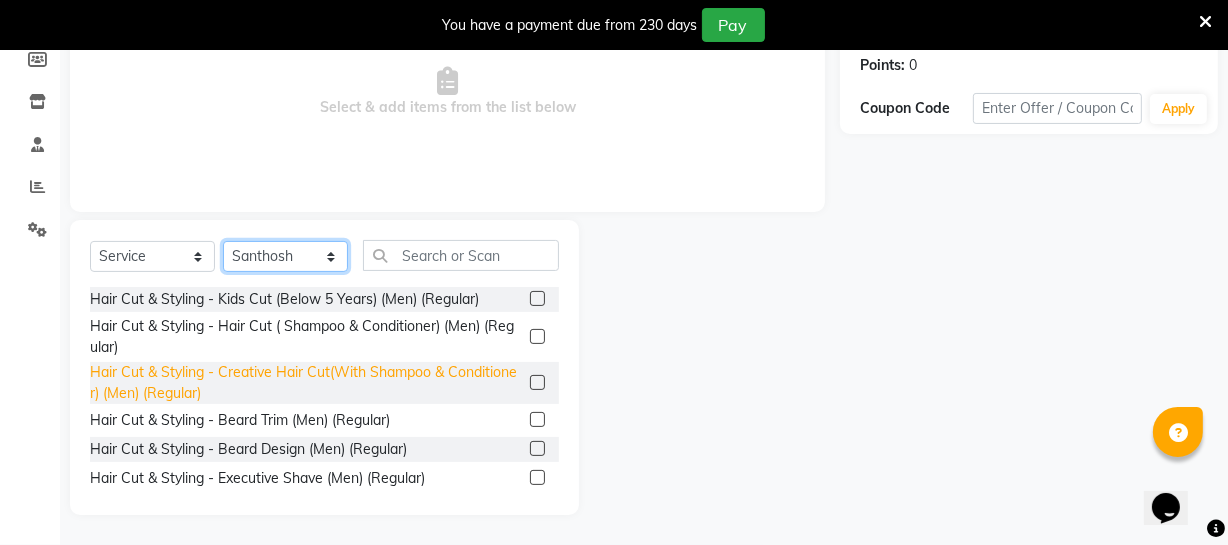 scroll, scrollTop: 307, scrollLeft: 0, axis: vertical 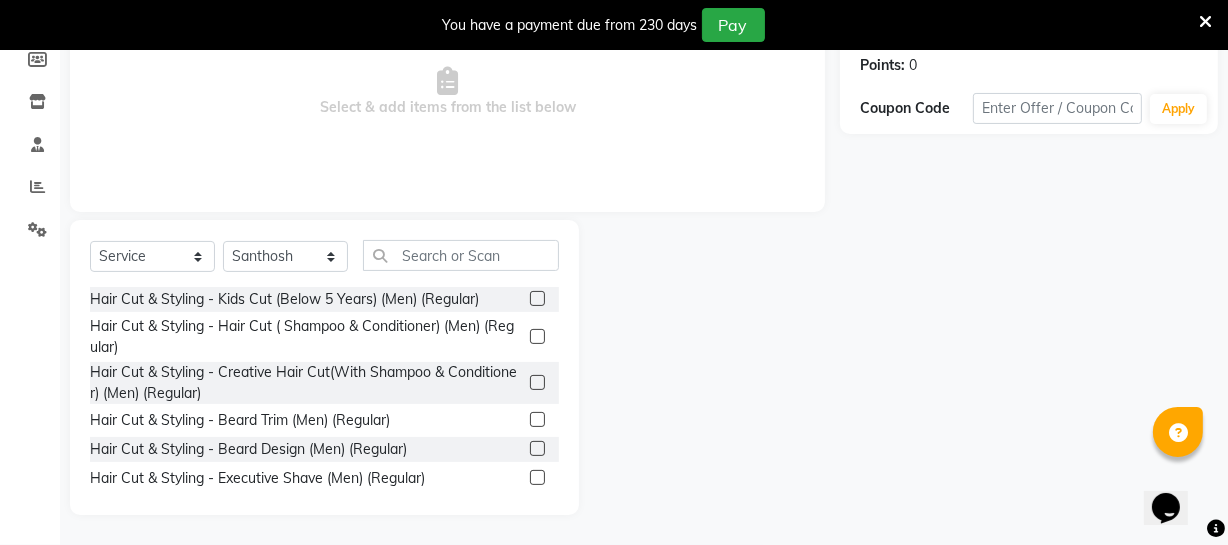 click 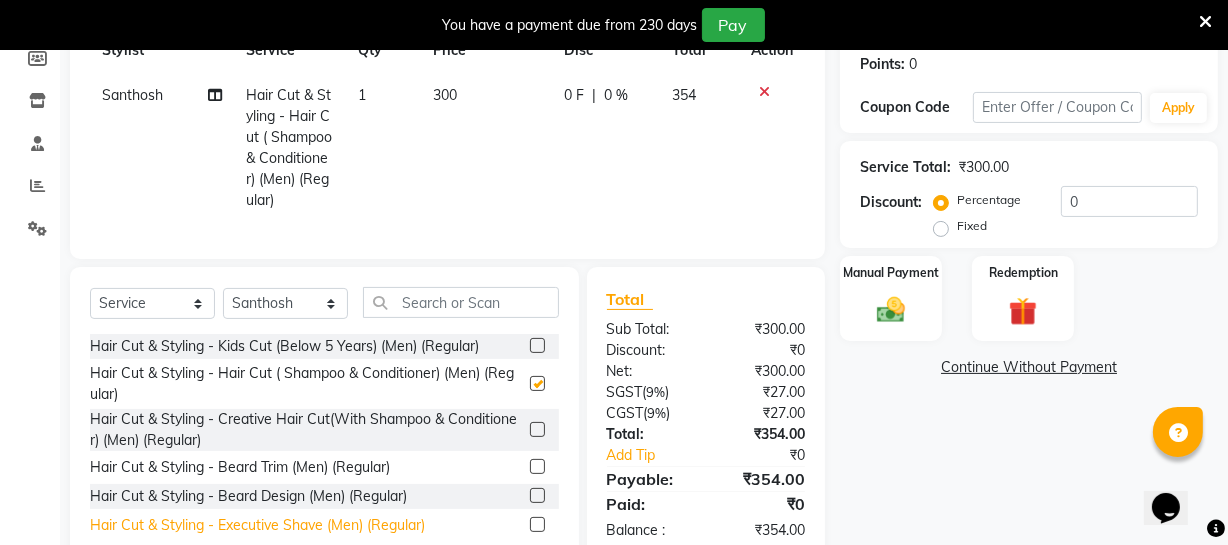 checkbox on "false" 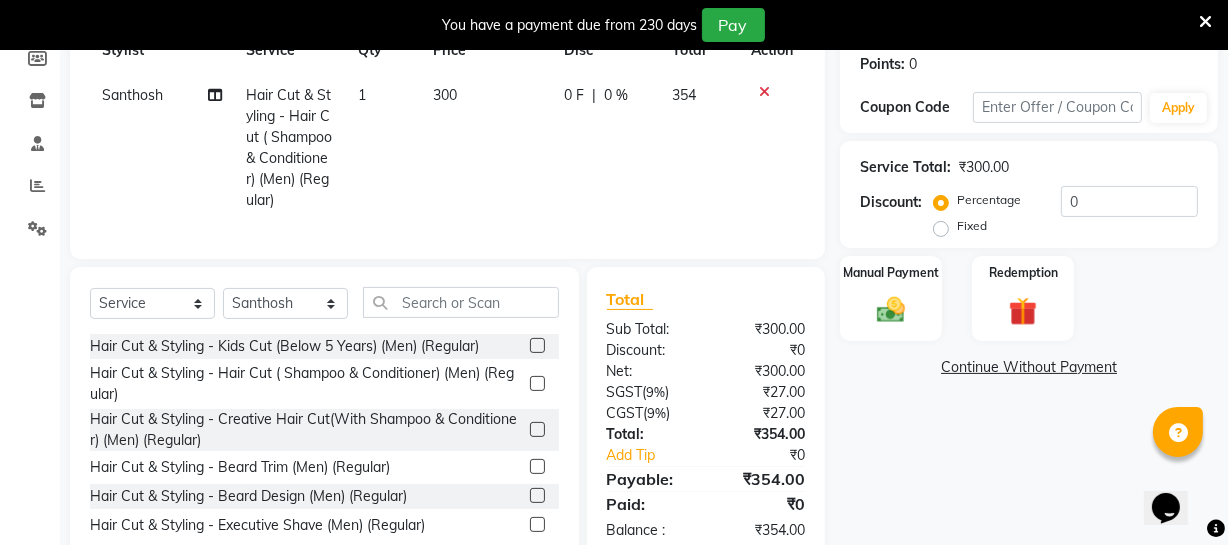 click 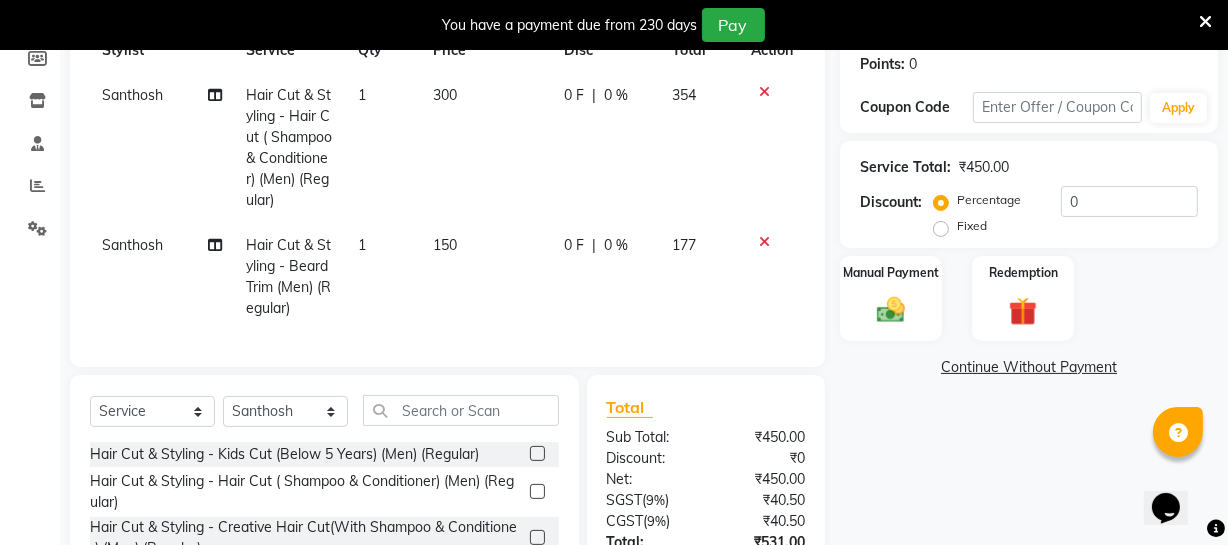 checkbox on "false" 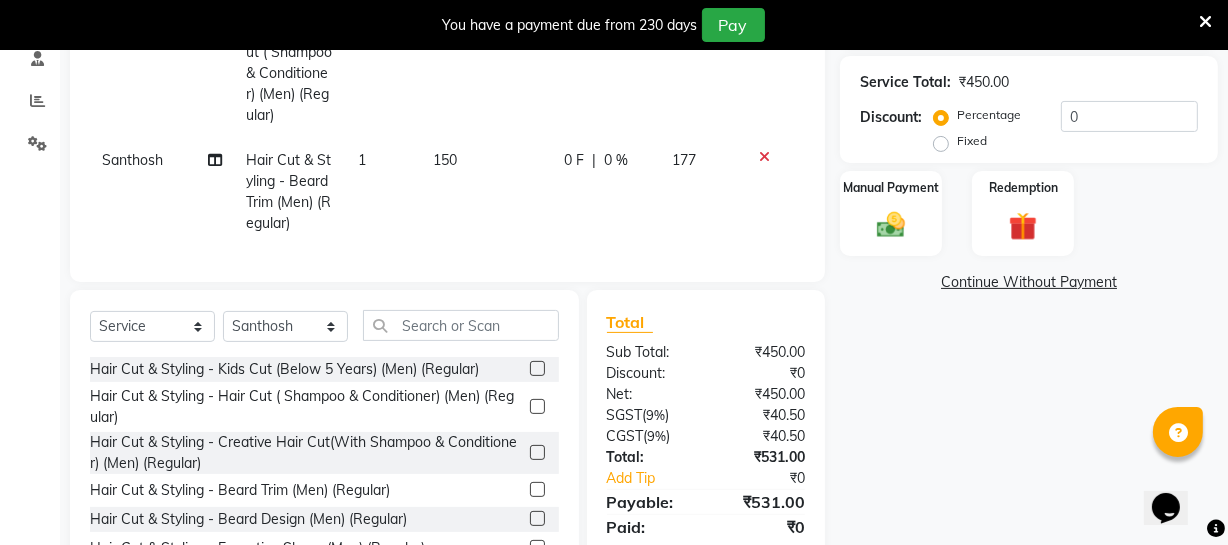 scroll, scrollTop: 476, scrollLeft: 0, axis: vertical 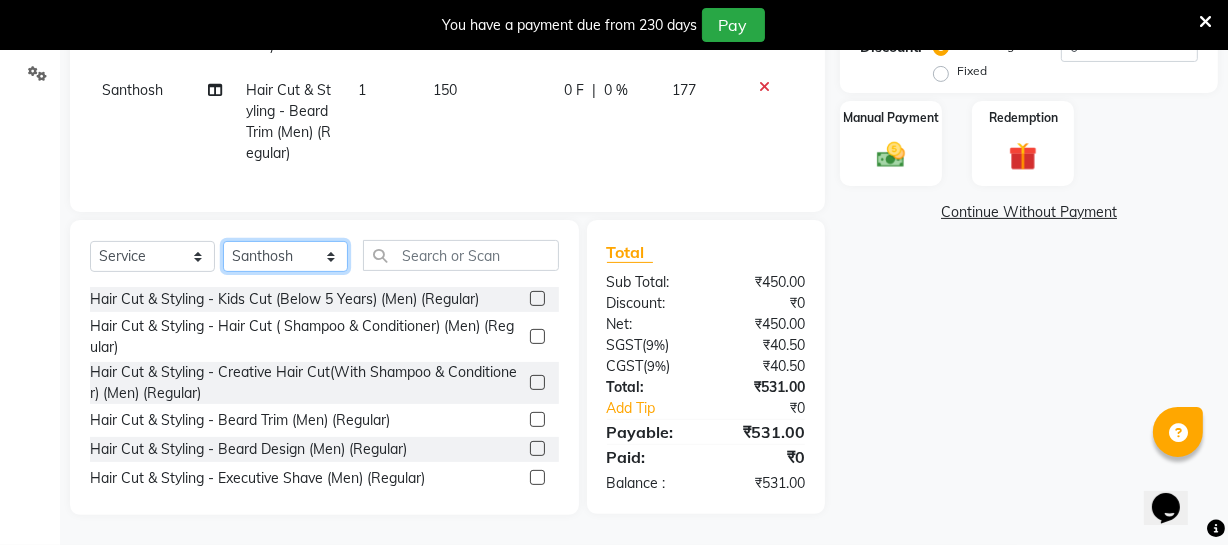 click on "Select Stylist Archana Bhagi Deepika Devi Dilip  Divya Dolly Dr Prakash Faizan Geetha Virtue TC Gopi [FIRST] [LAST] Make up Mani Unisex Stylist Manoj Meena Moses Nandhini Raju Unisex Ramya RICITTA Sahil Unisex Santhosh Sathya Shantha kumar Shanthi Surya Thiru Virtue Aesthetic Virtue Ambattur" 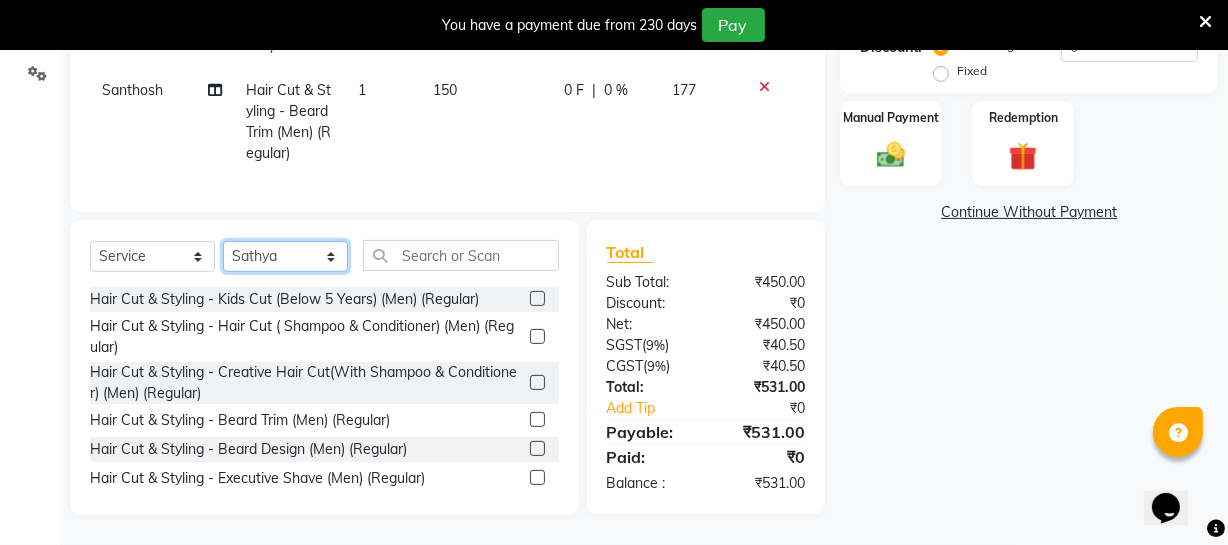 click on "Select Stylist Archana Bhagi Deepika Devi Dilip  Divya Dolly Dr Prakash Faizan Geetha Virtue TC Gopi [FIRST] [LAST] Make up Mani Unisex Stylist Manoj Meena Moses Nandhini Raju Unisex Ramya RICITTA Sahil Unisex Santhosh Sathya Shantha kumar Shanthi Surya Thiru Virtue Aesthetic Virtue Ambattur" 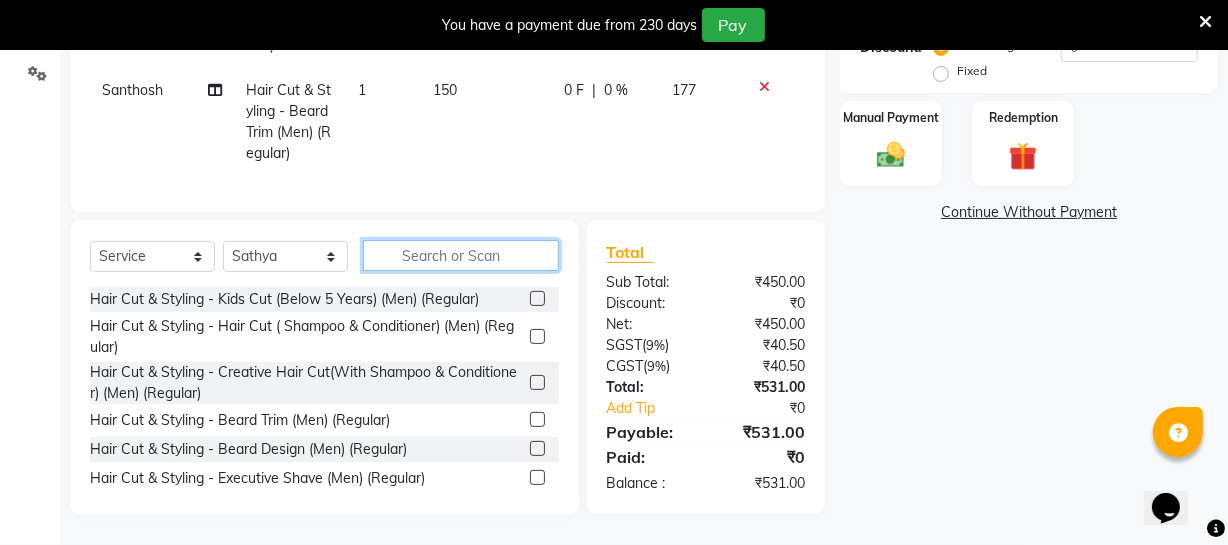 click 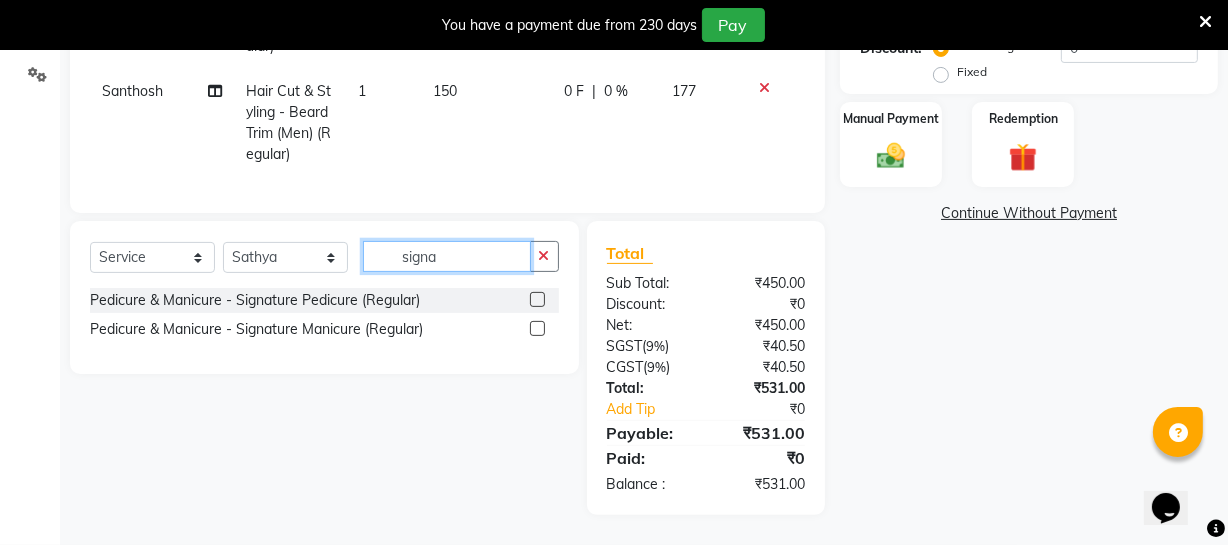 type on "signa" 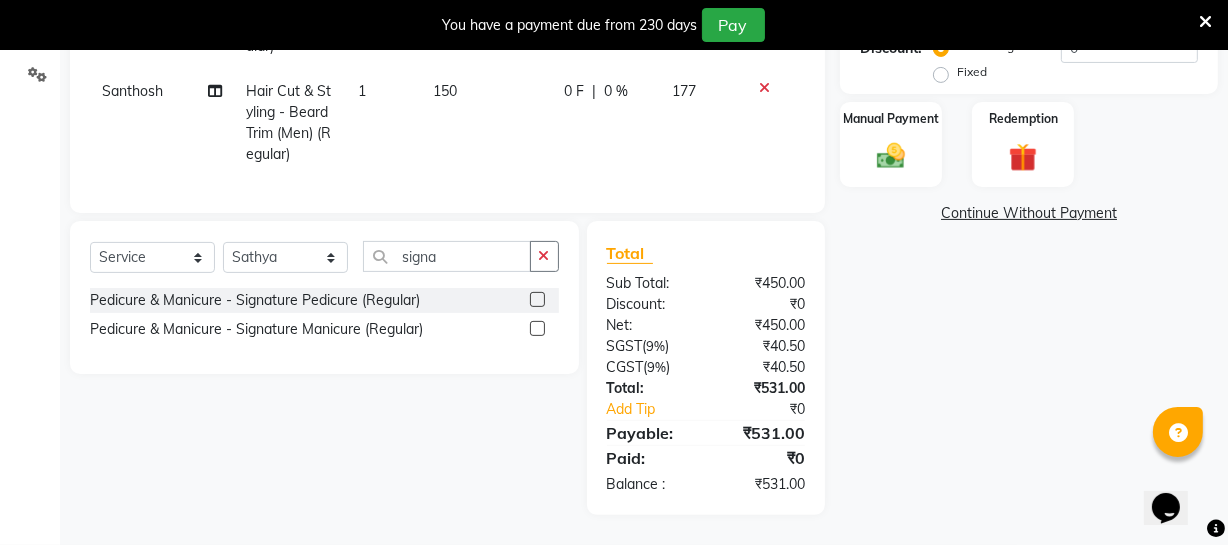 click 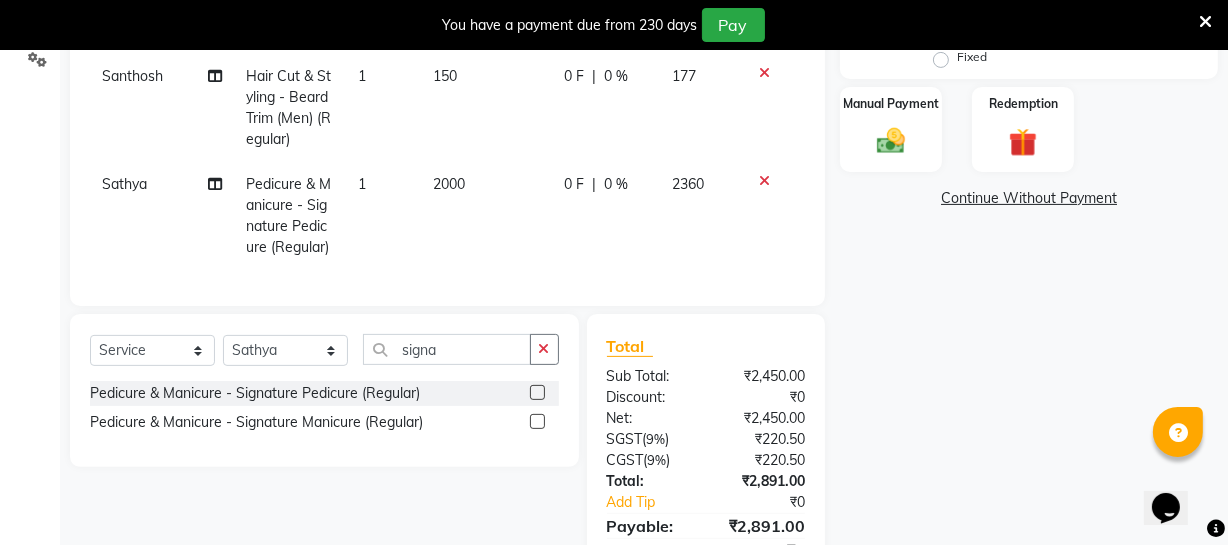 scroll, scrollTop: 567, scrollLeft: 0, axis: vertical 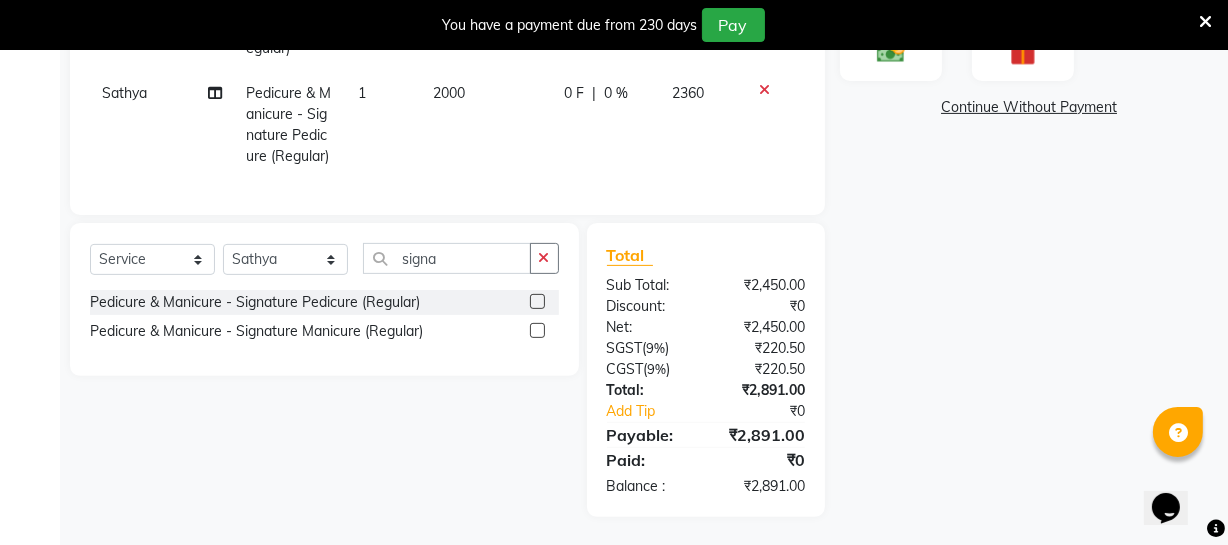 click 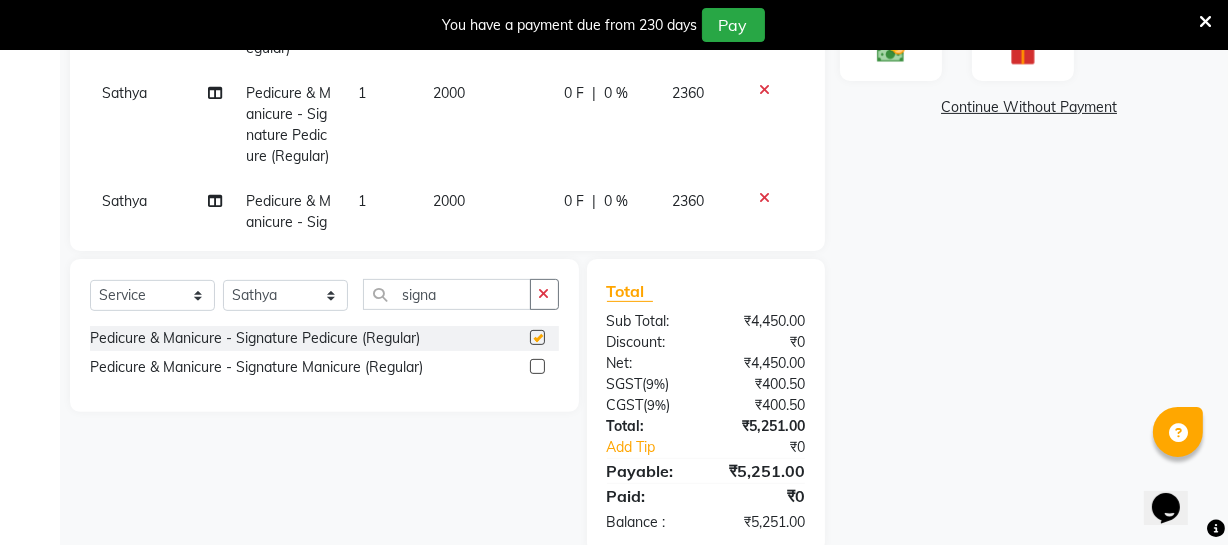 checkbox on "false" 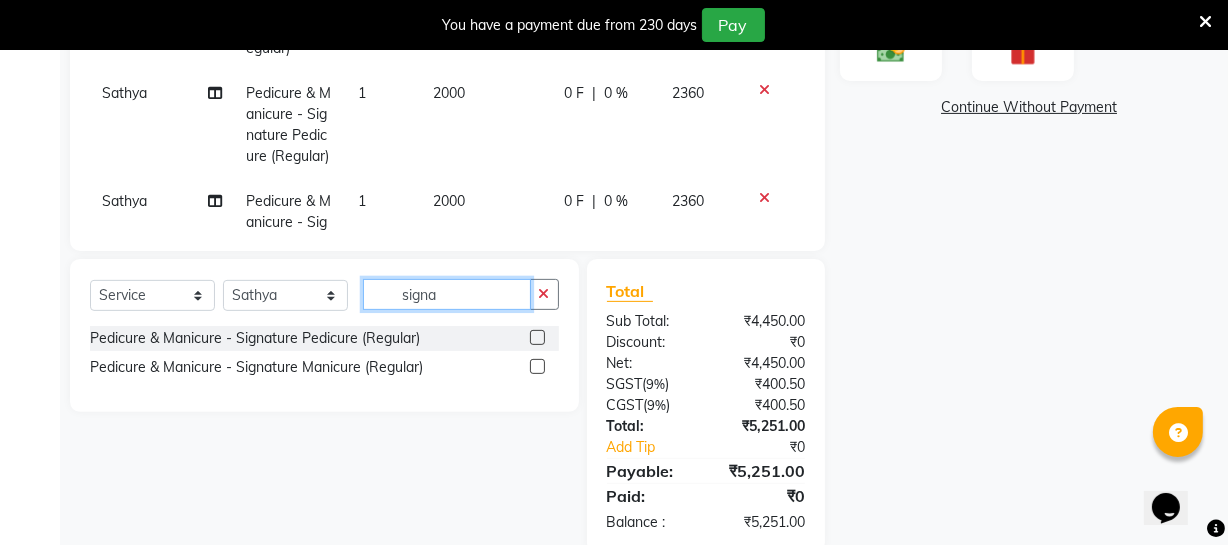 click on "signa" 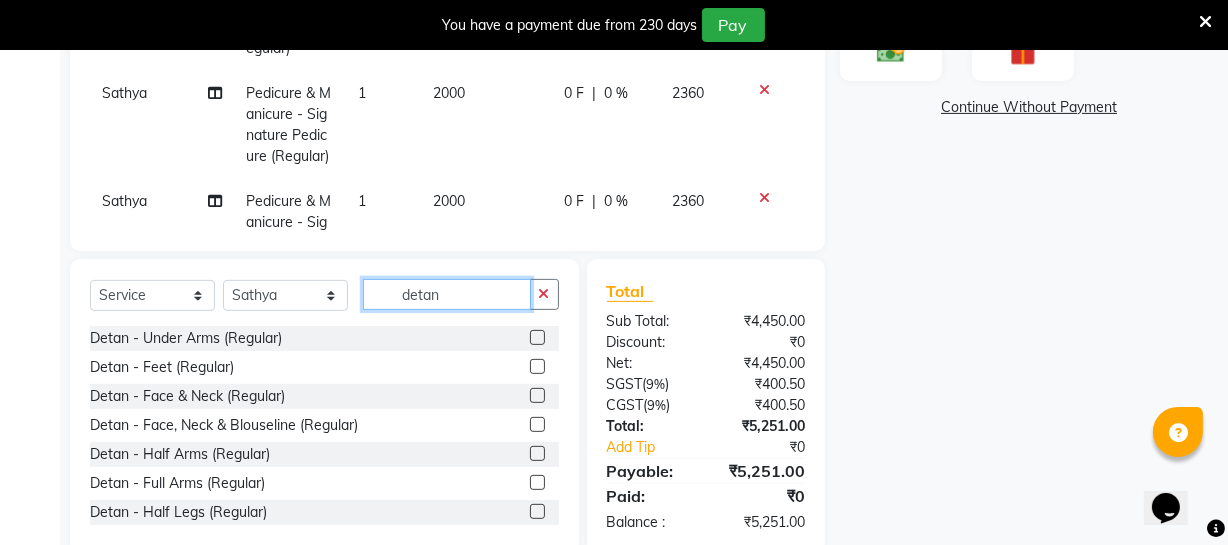 type on "detan" 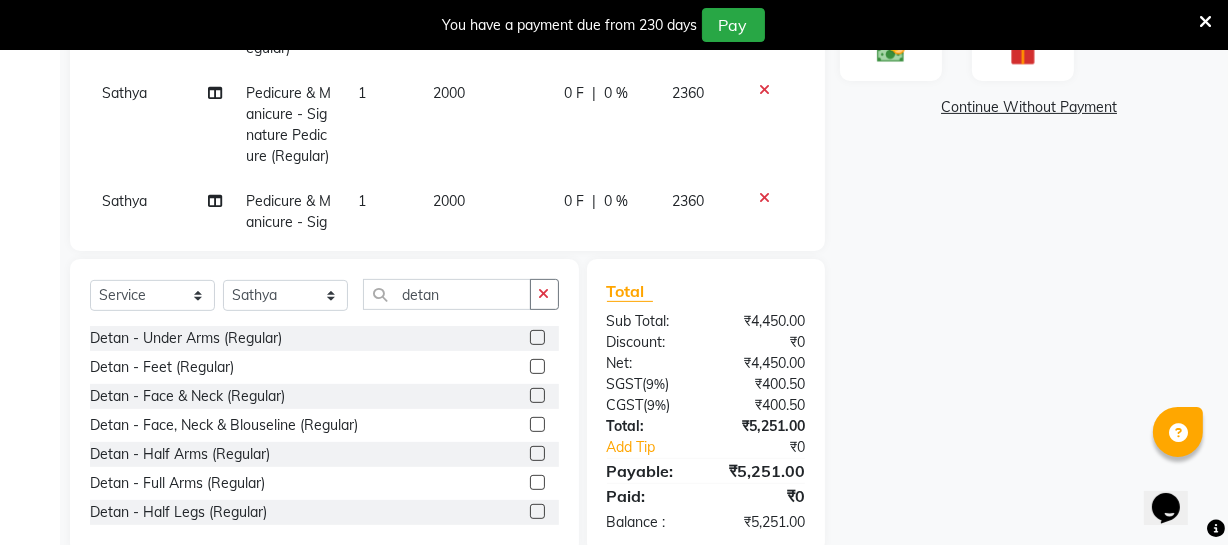 click 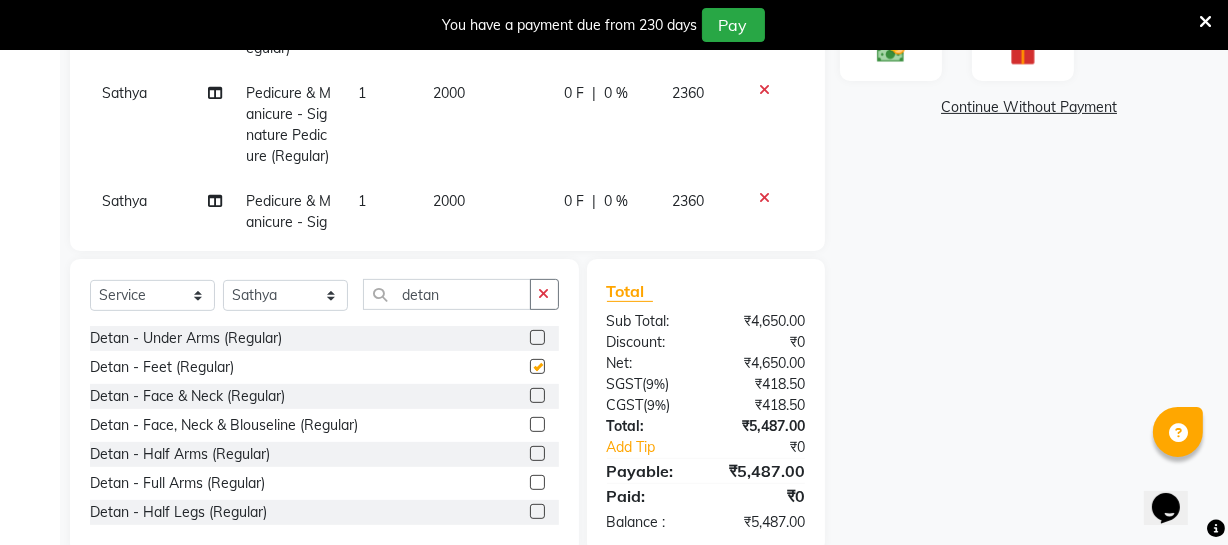 checkbox on "false" 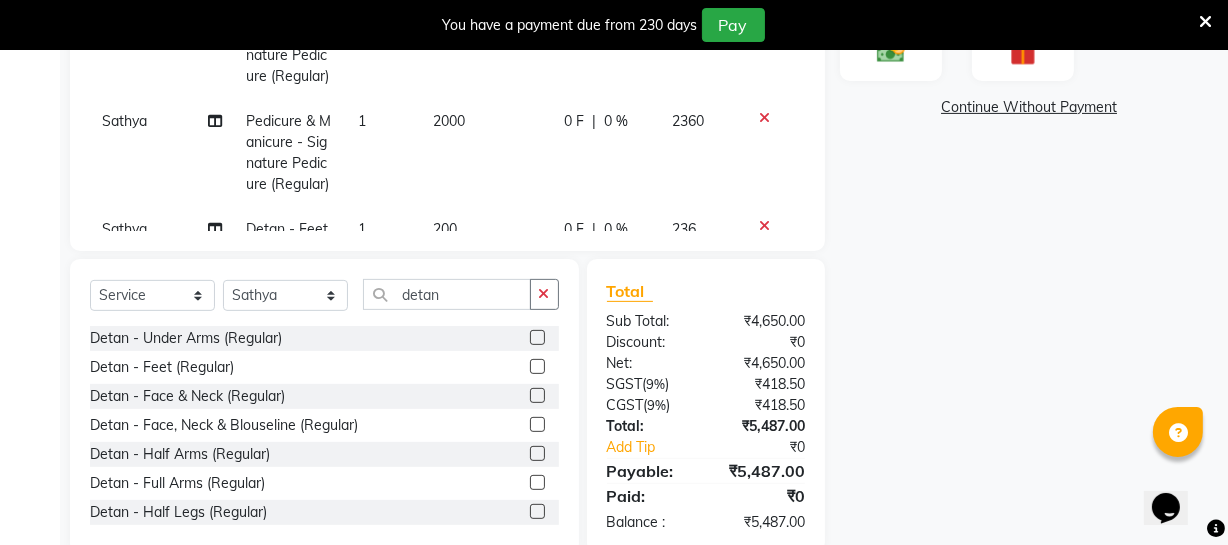 scroll, scrollTop: 151, scrollLeft: 0, axis: vertical 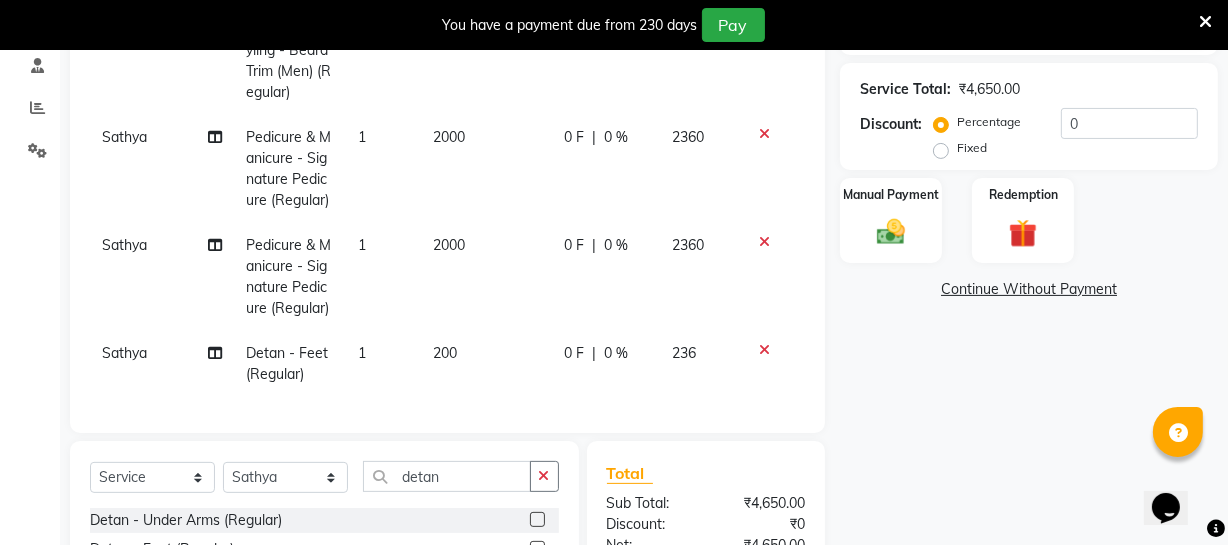 click on "200" 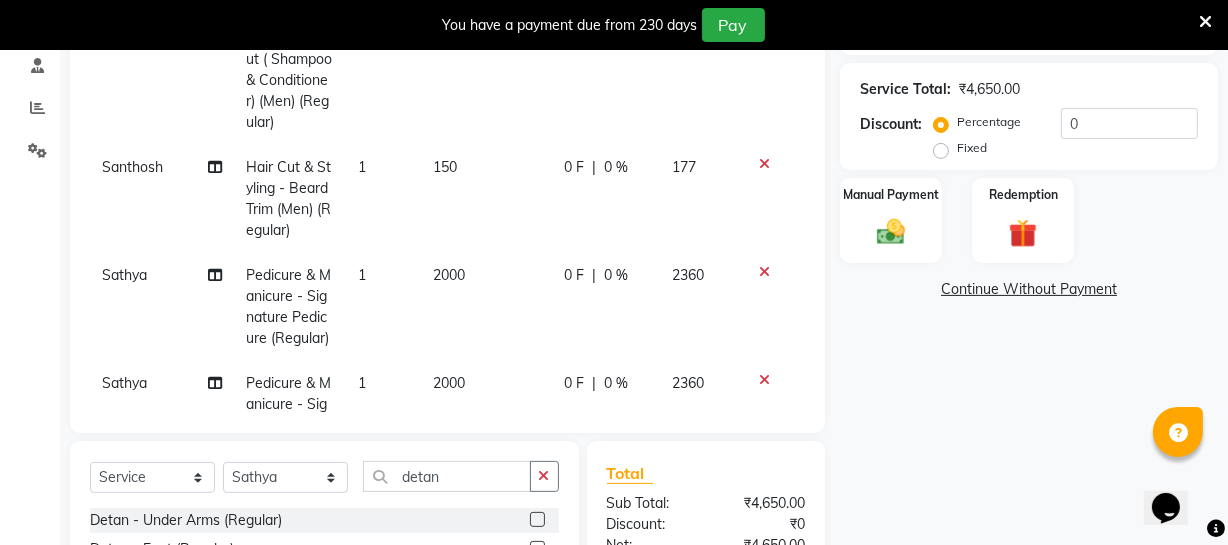 select on "39033" 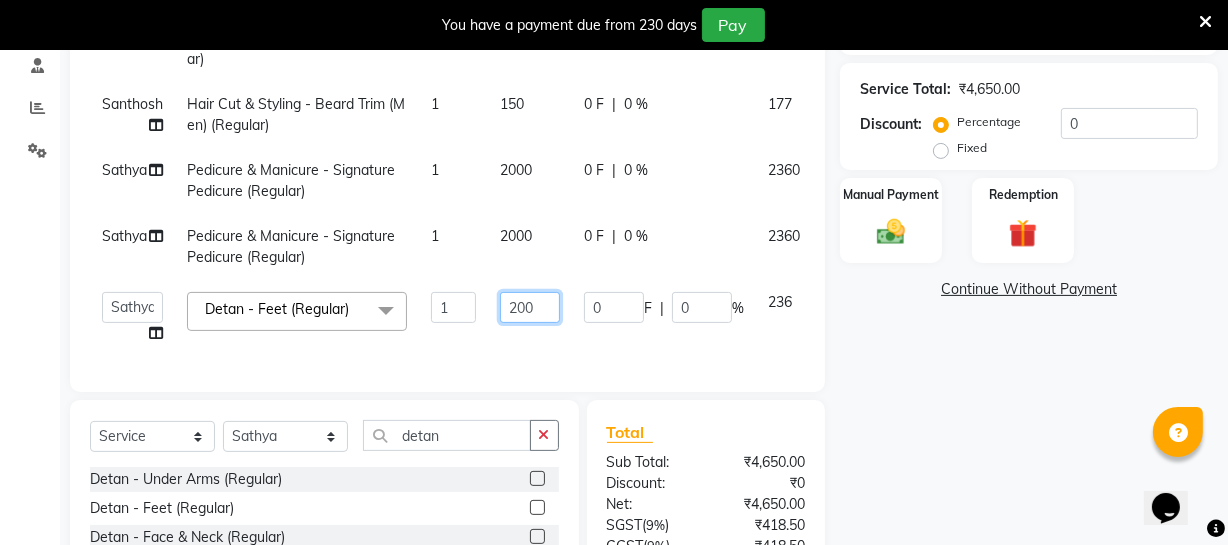 click on "200" 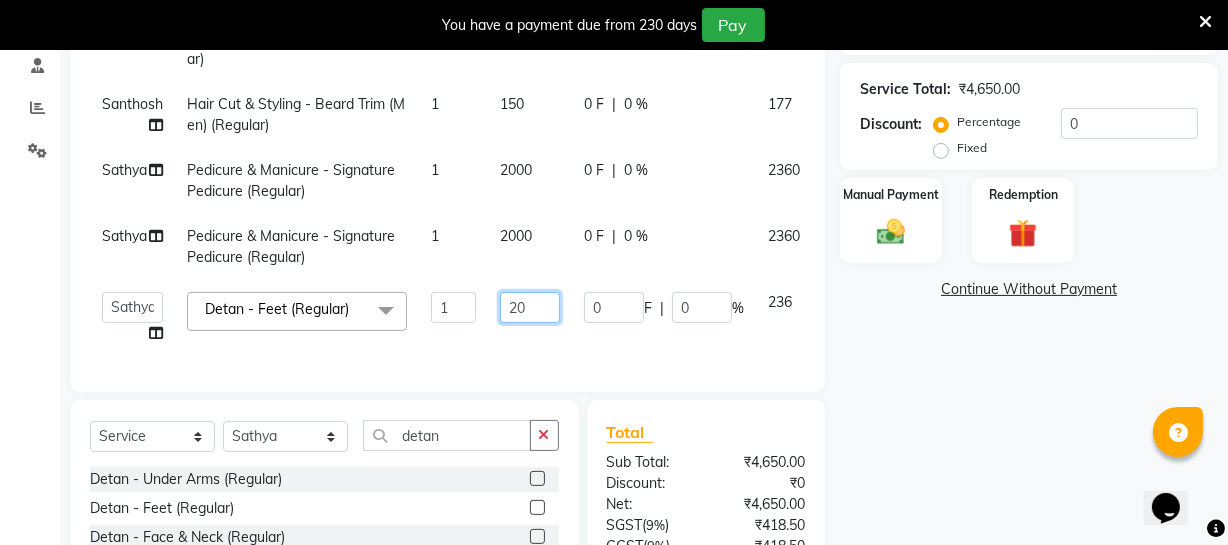 type on "250" 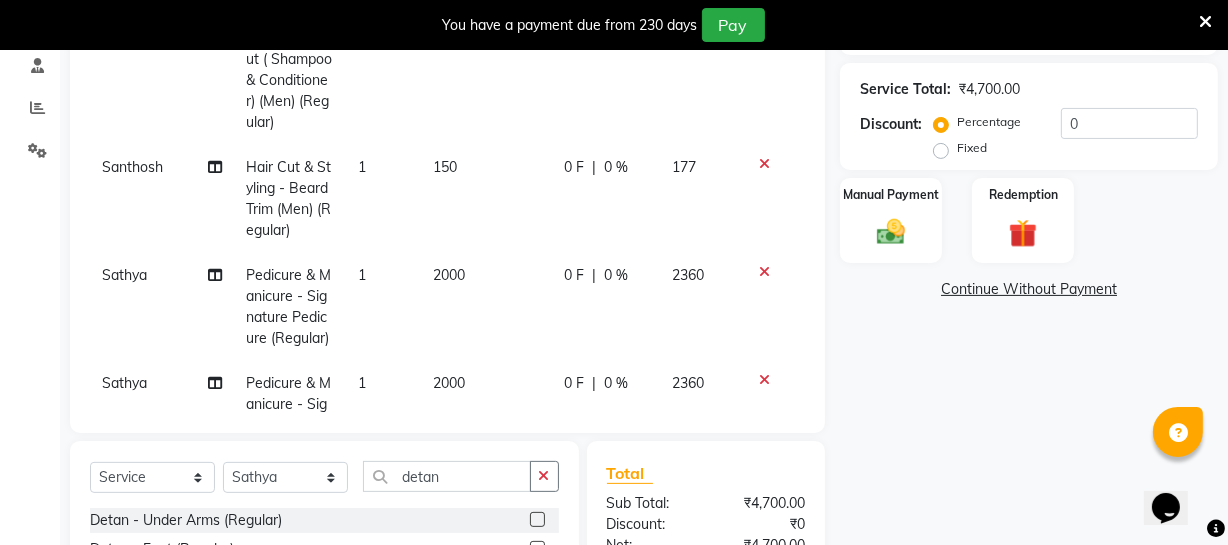 click on "[NAME] Hair Cut & Styling - Hair Cut ( Shampoo & Conditioner) (Men) (Regular) 1 300 0 F | 0 % 354 [NAME] Hair Cut & Styling - Beard Trim (Men) (Regular) 1 150 0 F | 0 % 177 [NAME] Pedicure & Manicure - Signature Pedicure (Regular) 1 2000 0 F | 0 % 2360 [NAME] Pedicure & Manicure - Signature Pedicure (Regular) 1 2000 0 F | 0 % 2360 [NAME] Detan - Feet (Regular) 1 250 0 F | 0 % 295" 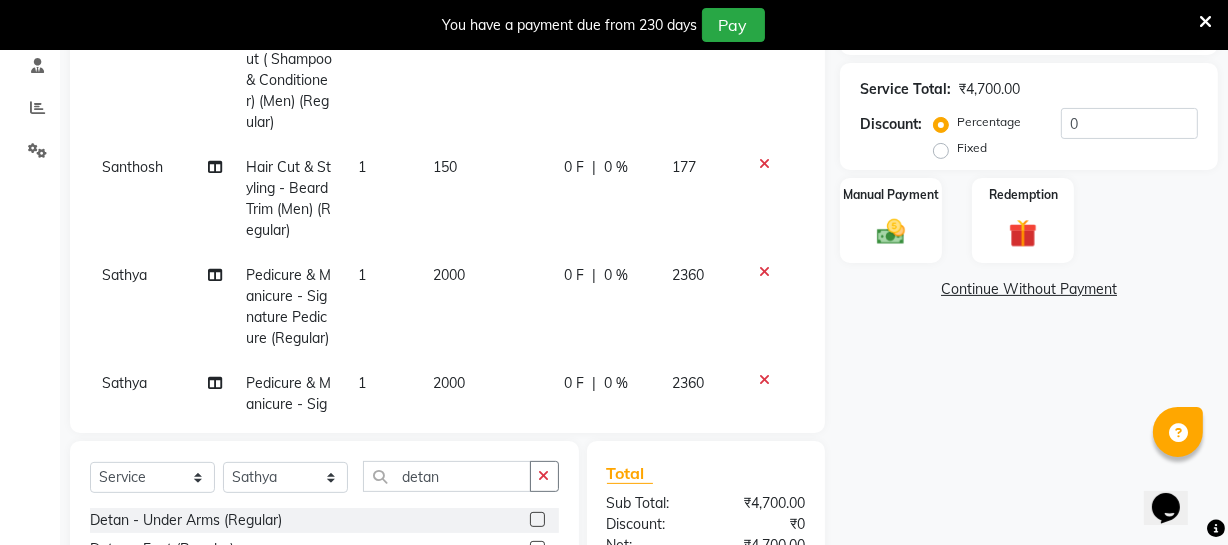 click on "Sathya" 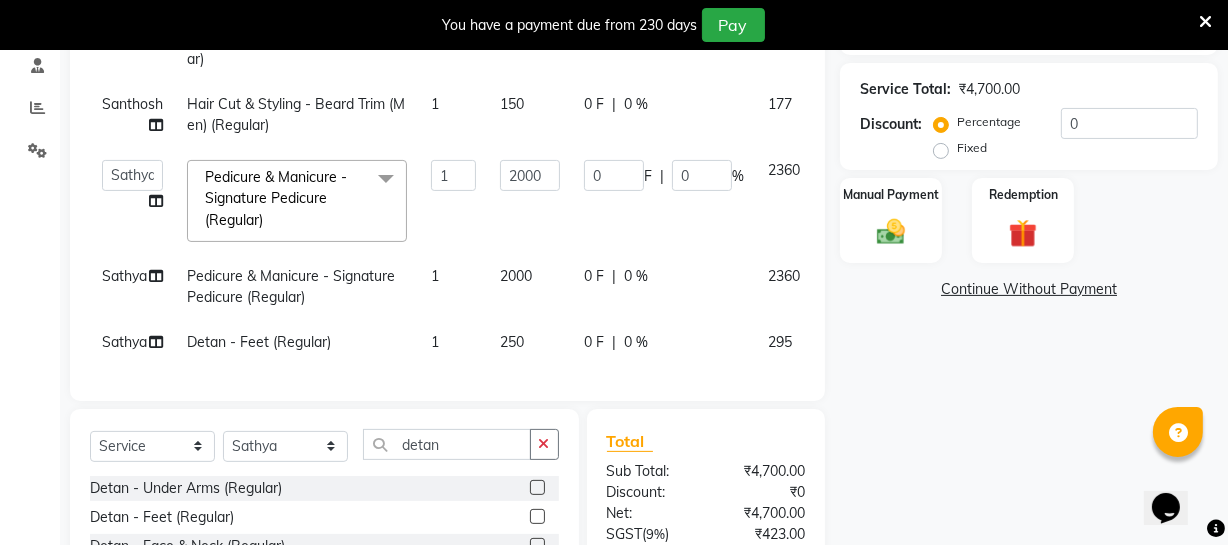 click on "Sathya" 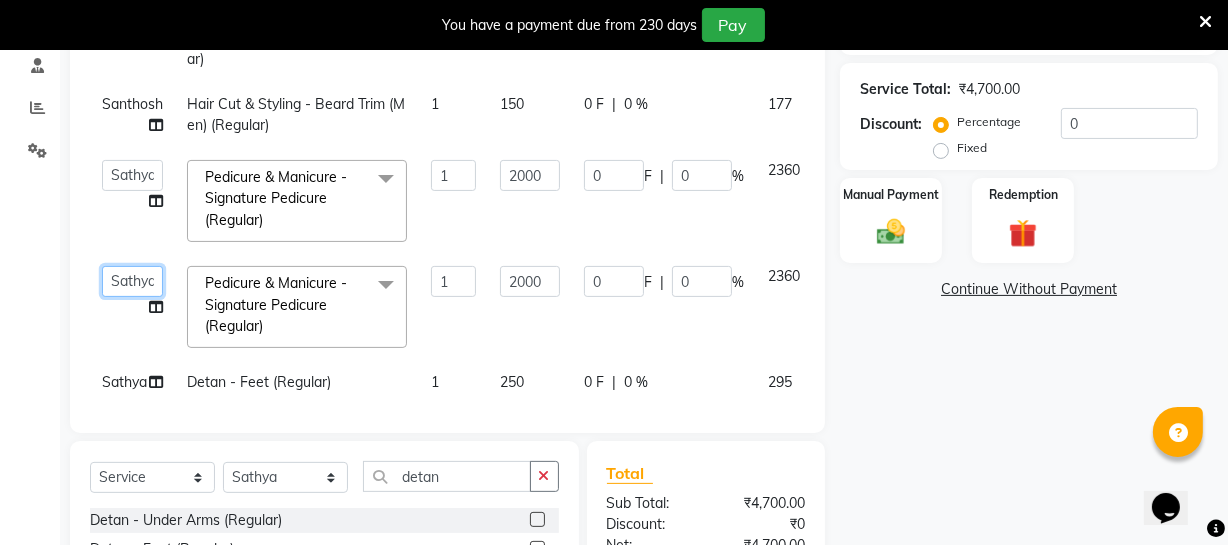 click on "Archana   Bhagi   Deepika   Devi   Dilip    Divya   Dolly   Dr Prakash   Faizan   Geetha Virtue TC   Gopi   [FIRST] [LAST]   Make up   Mani Unisex Stylist   Manoj   Meena   Moses   Nandhini   Raju Unisex   Ramya   RICITTA   Sahil Unisex   Santhosh   Sathya   Shantha kumar   Shanthi   Surya   Thiru   Virtue Aesthetic   Virtue Ambattur" 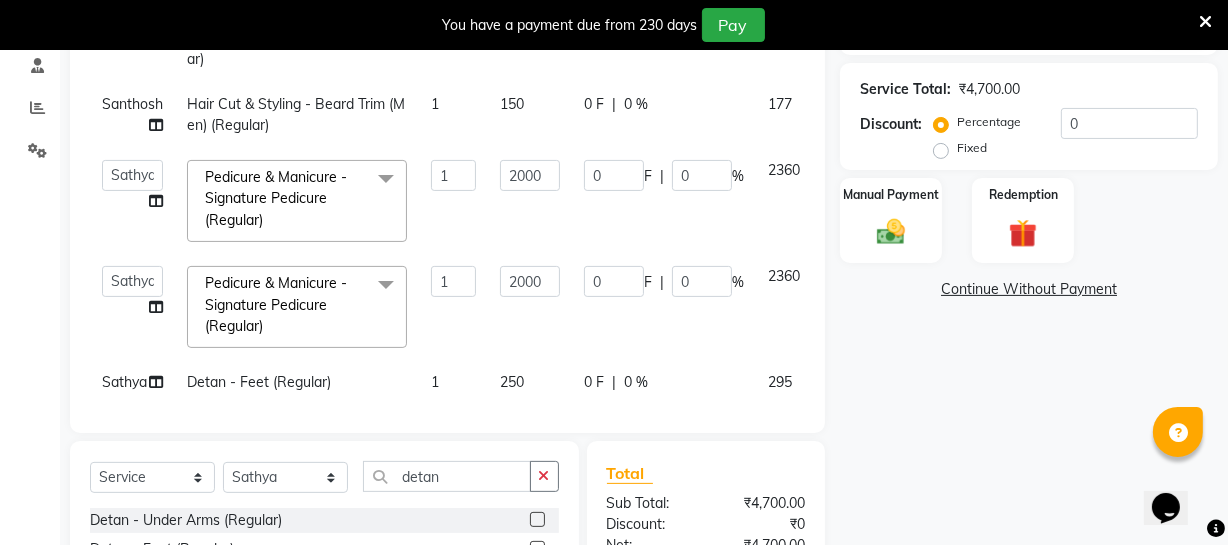 select on "[PHONE]" 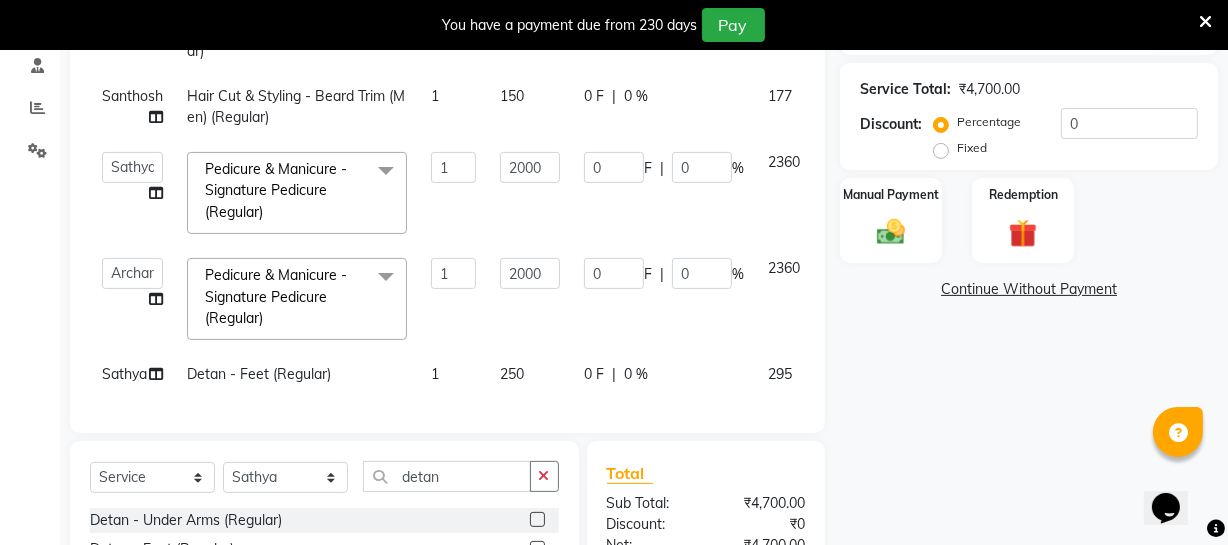 scroll, scrollTop: 0, scrollLeft: 0, axis: both 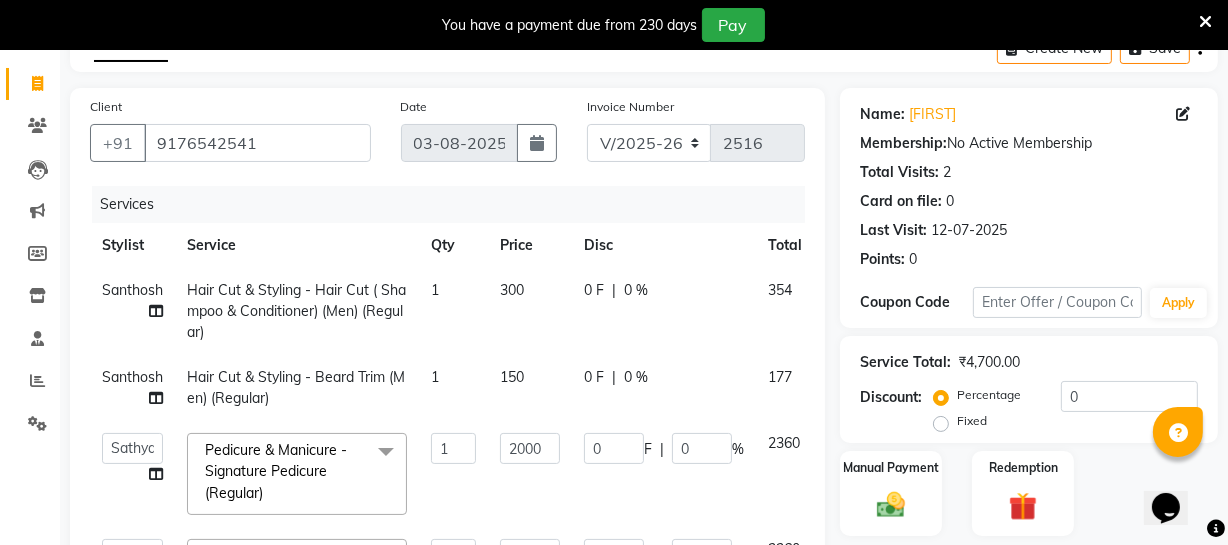 click on "300" 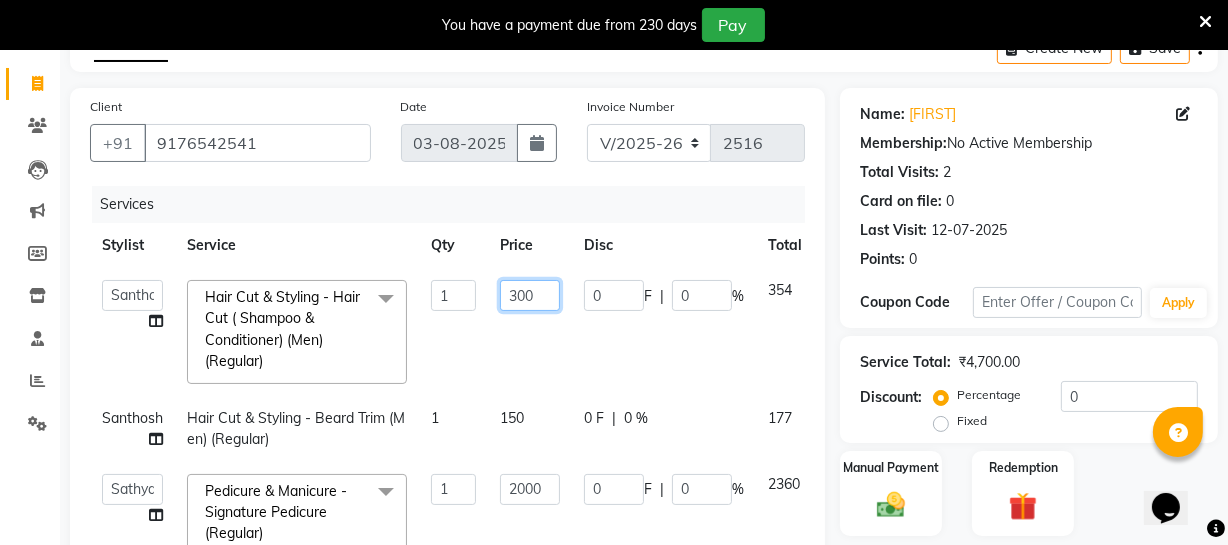 click on "300" 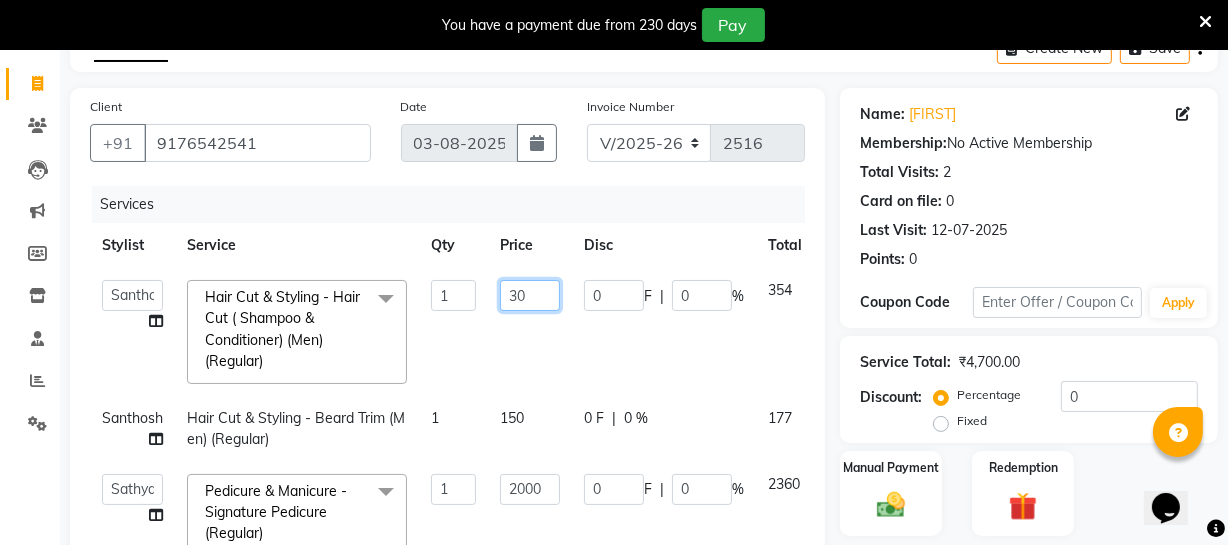 type on "3" 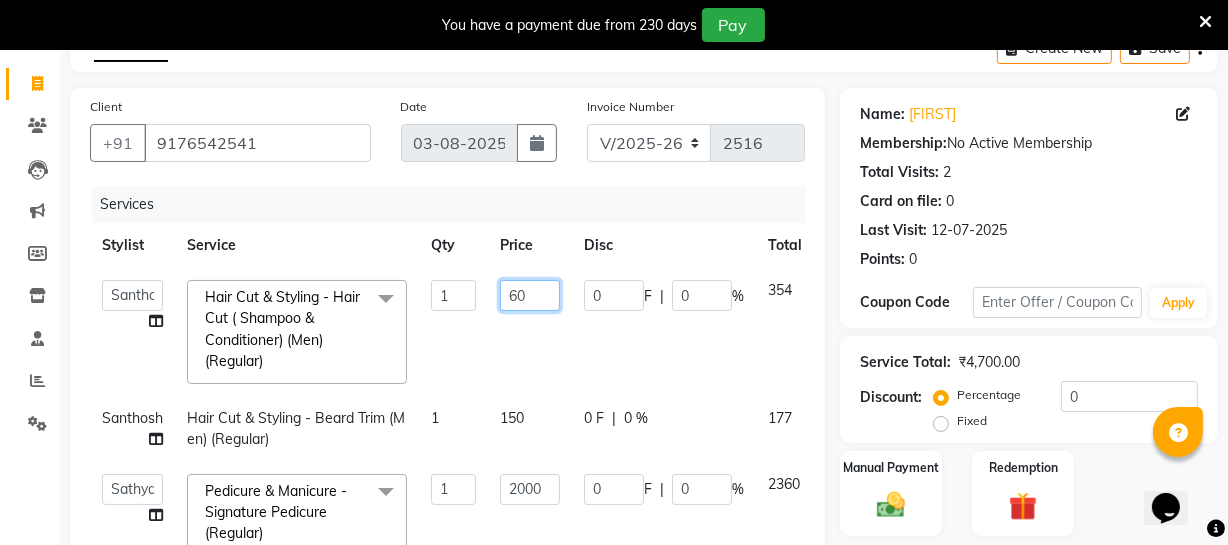 type on "600" 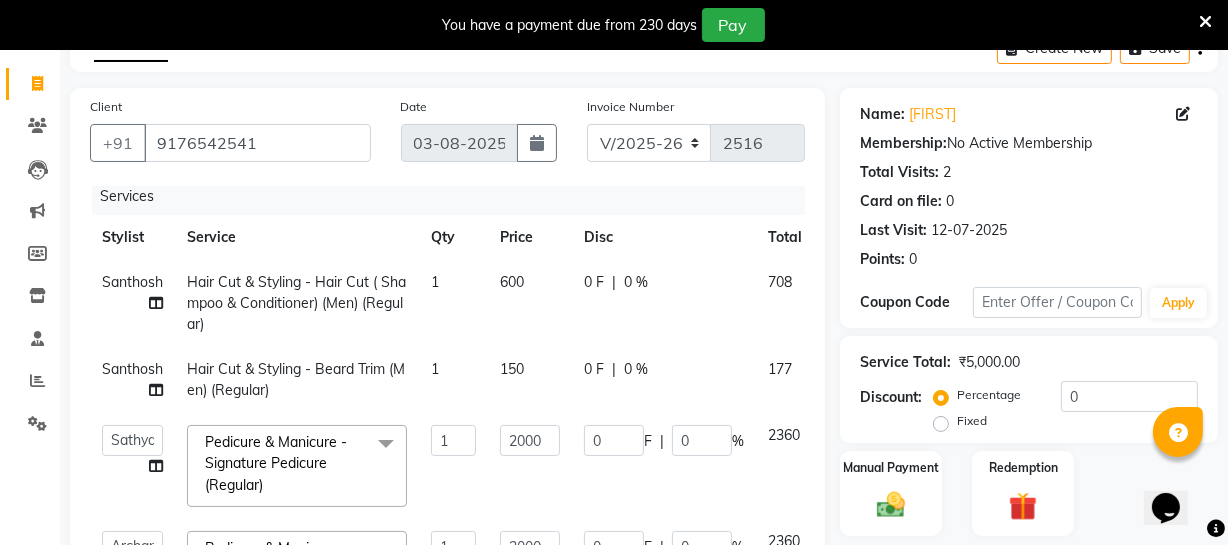 click on "150" 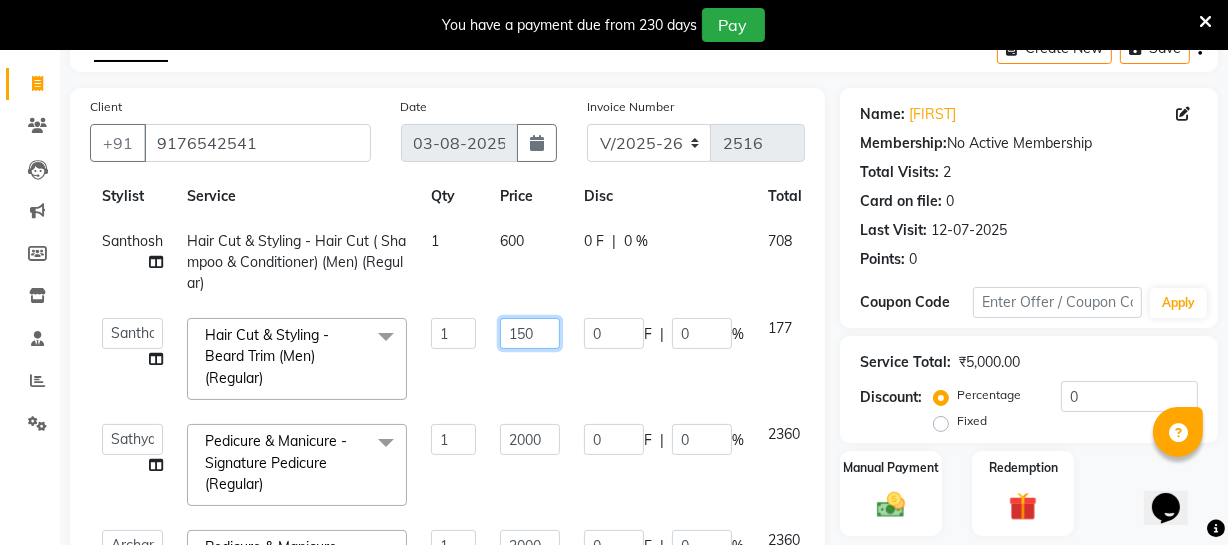 click on "150" 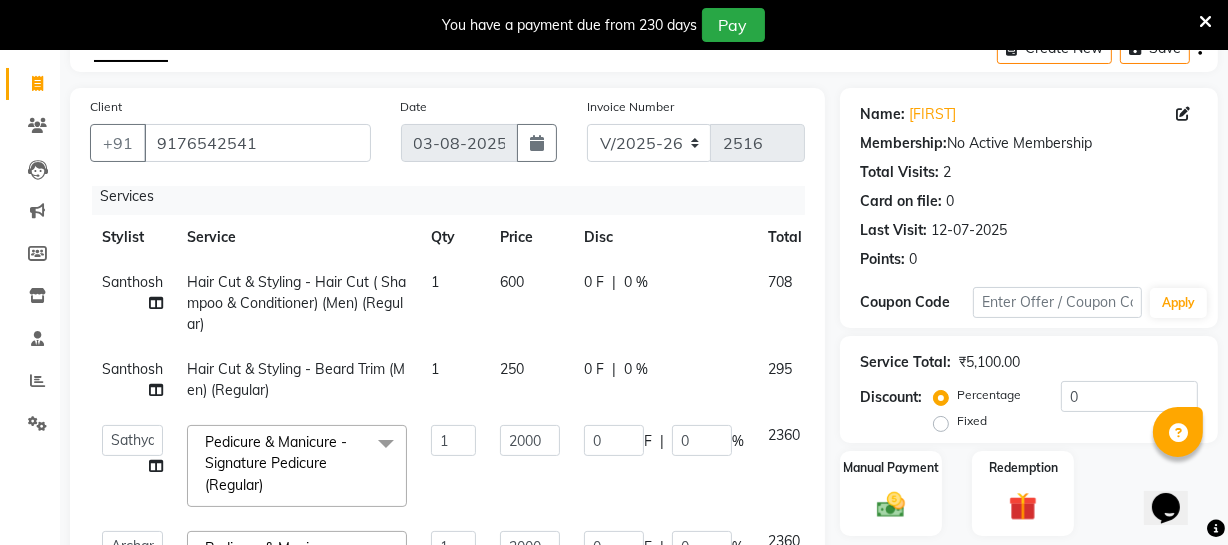 click on "0 F | 0 %" 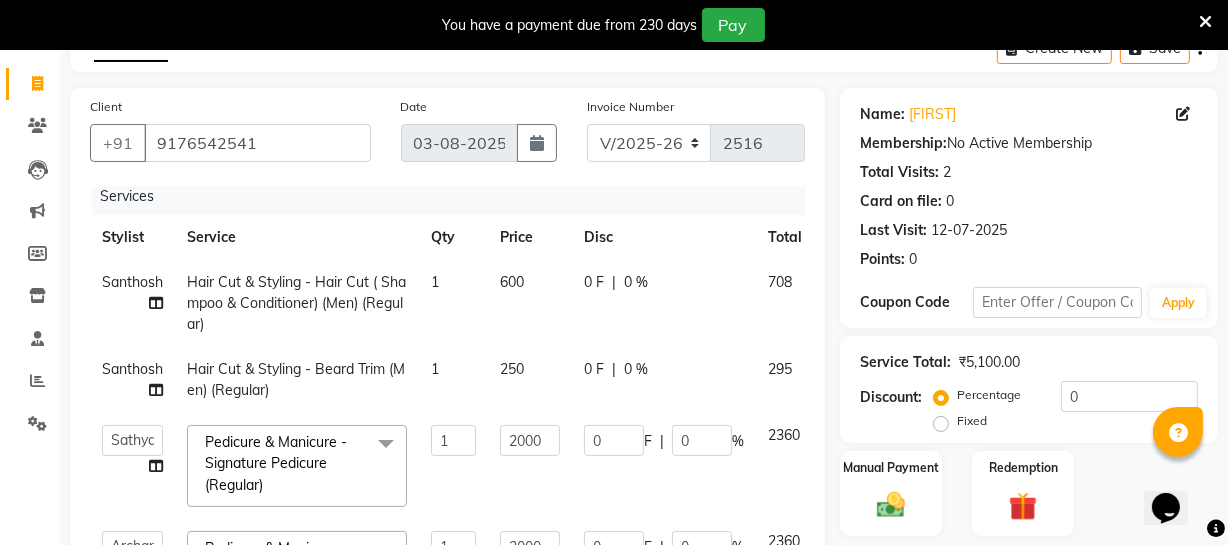 scroll, scrollTop: 61, scrollLeft: 0, axis: vertical 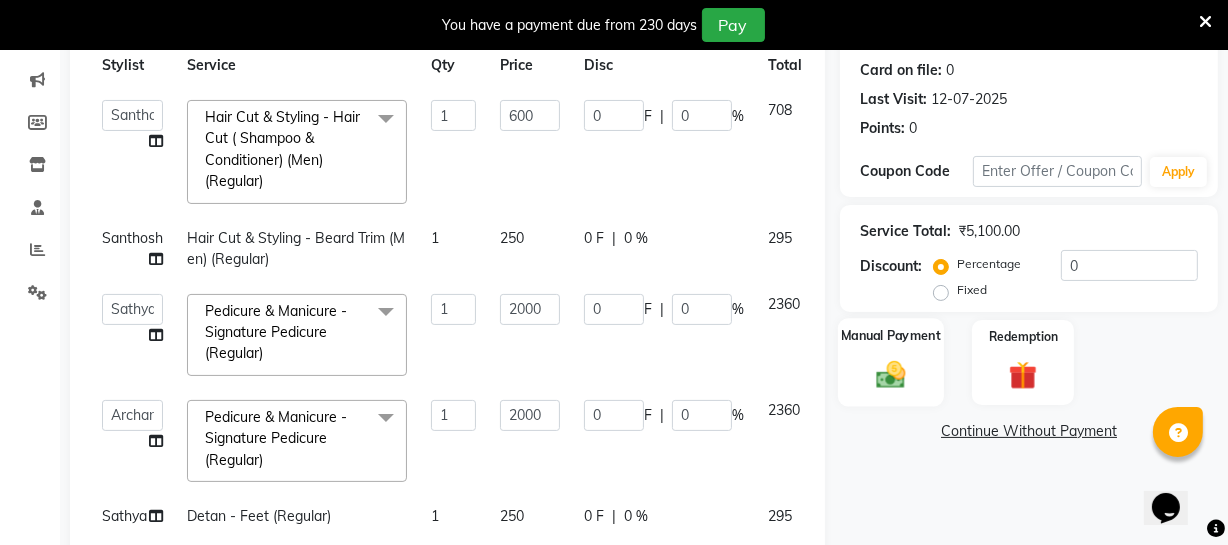 click 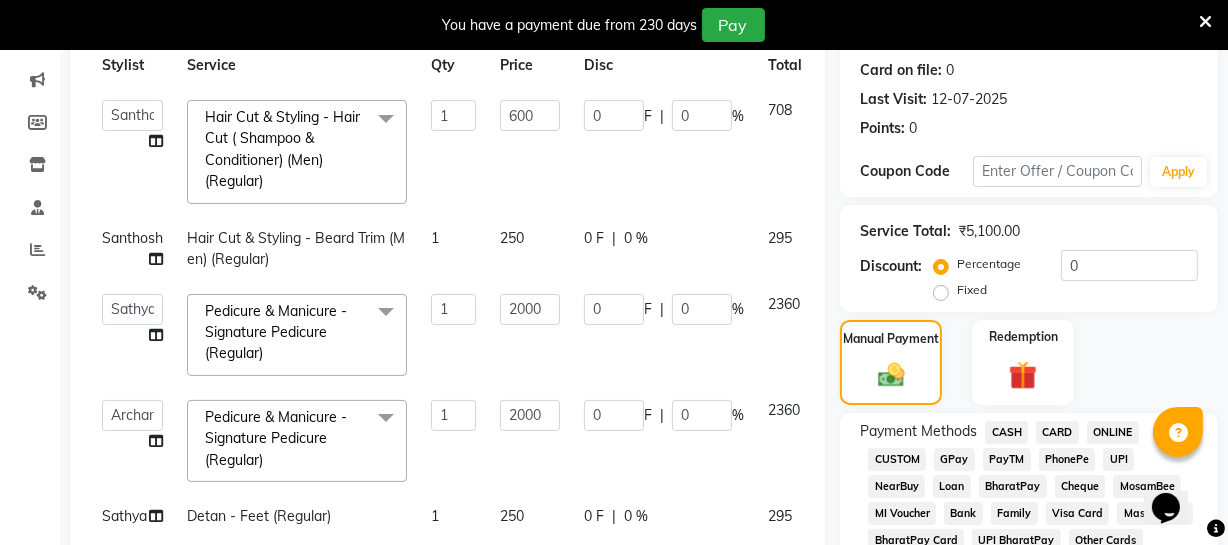 click on "ONLINE" 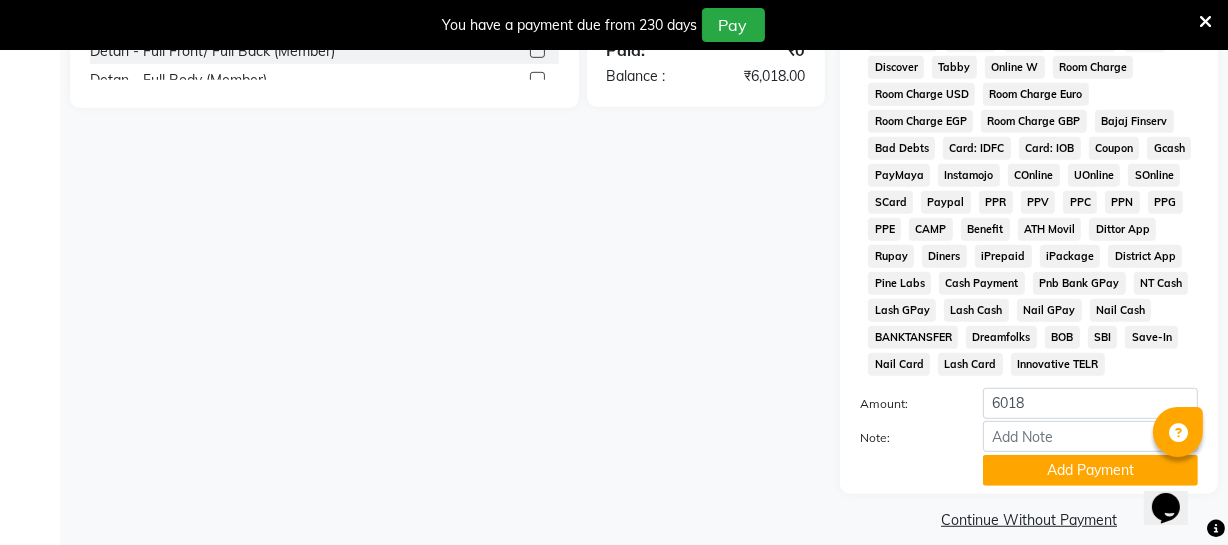 scroll, scrollTop: 1033, scrollLeft: 0, axis: vertical 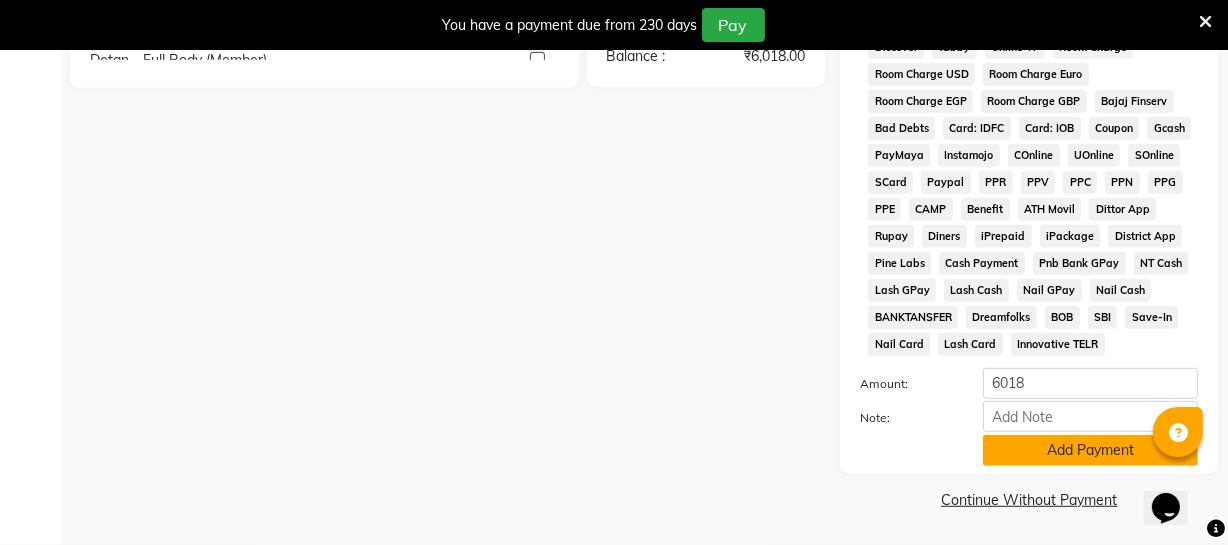 click on "Add Payment" 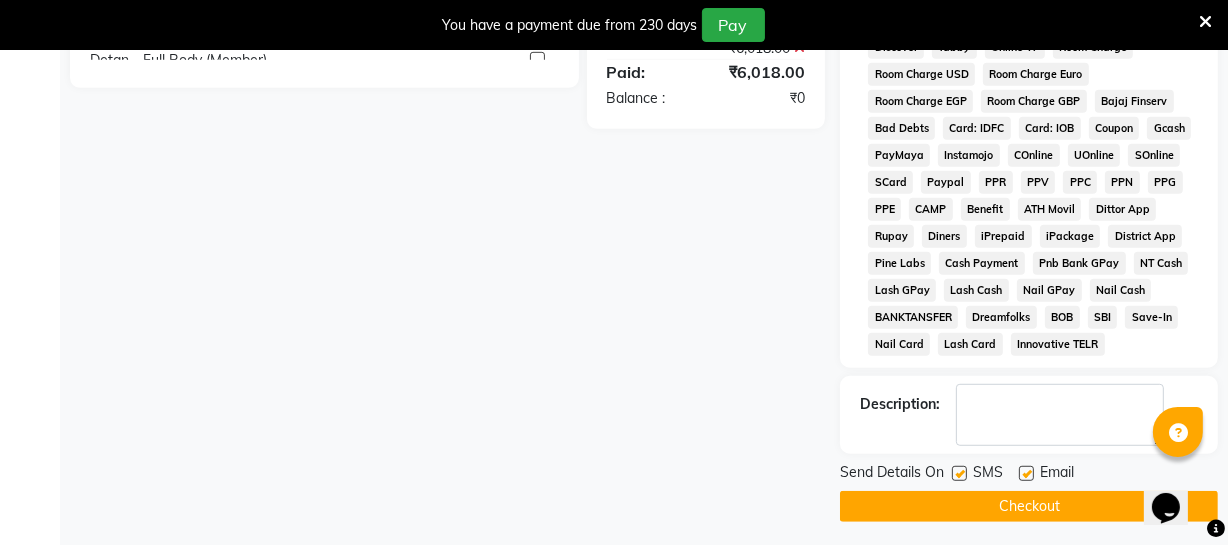click on "Checkout" 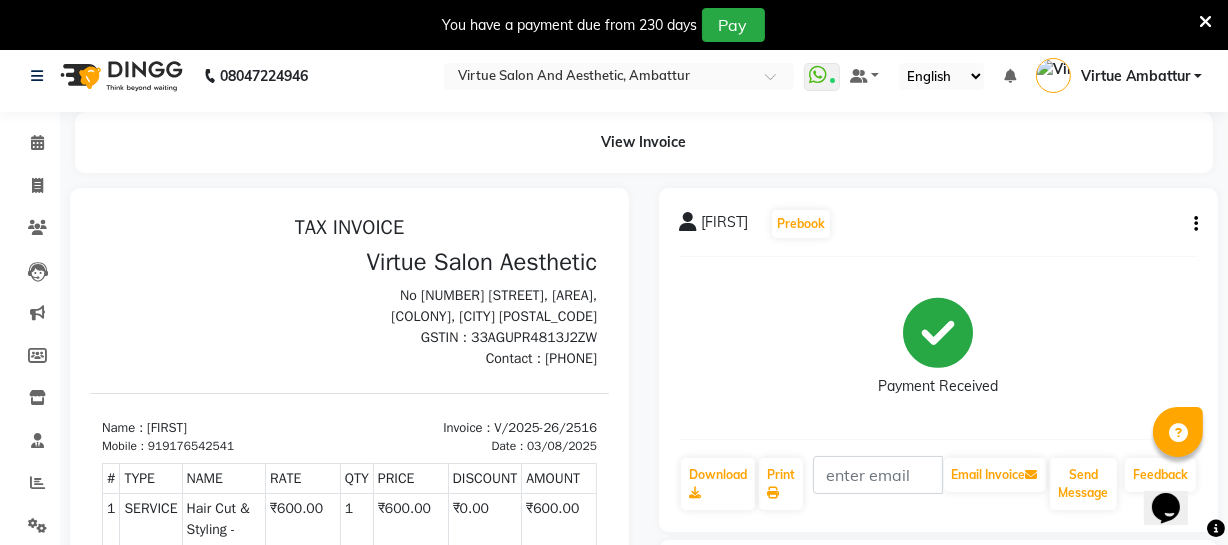 scroll, scrollTop: 0, scrollLeft: 0, axis: both 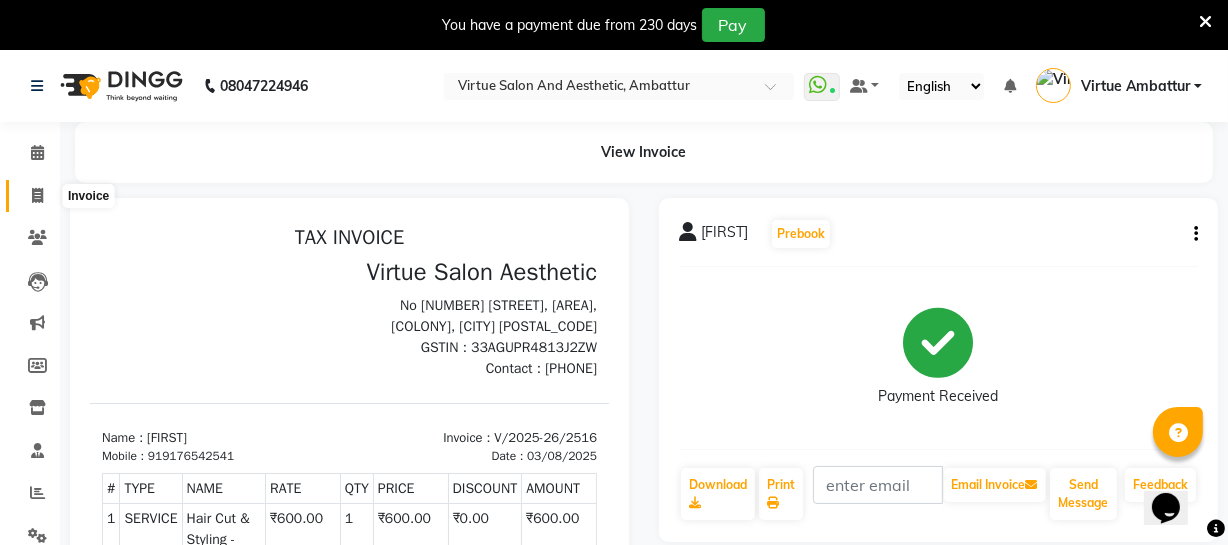 click 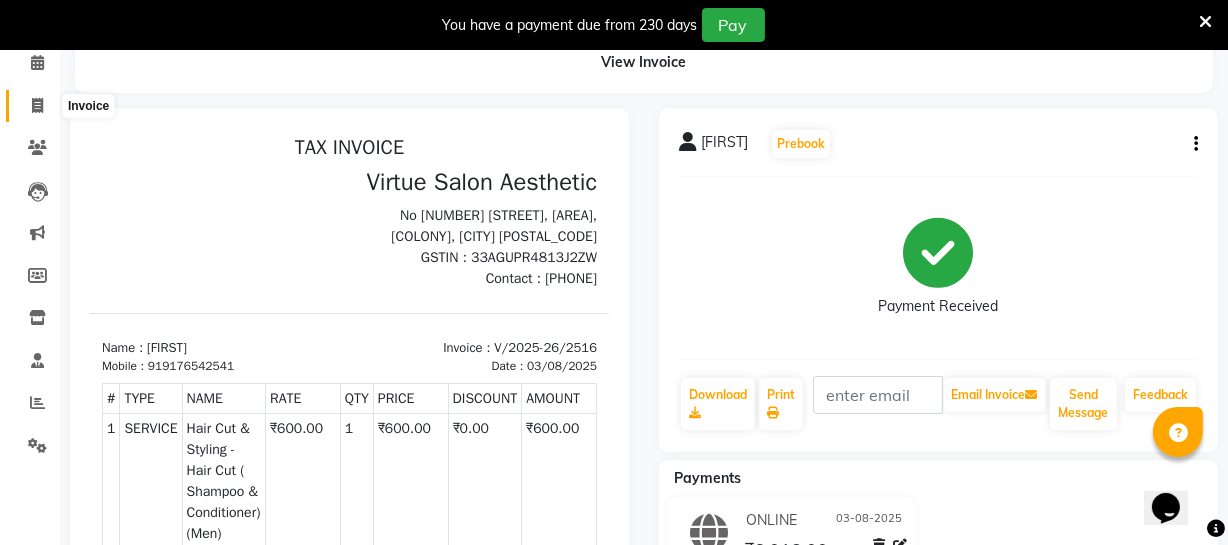 select on "service" 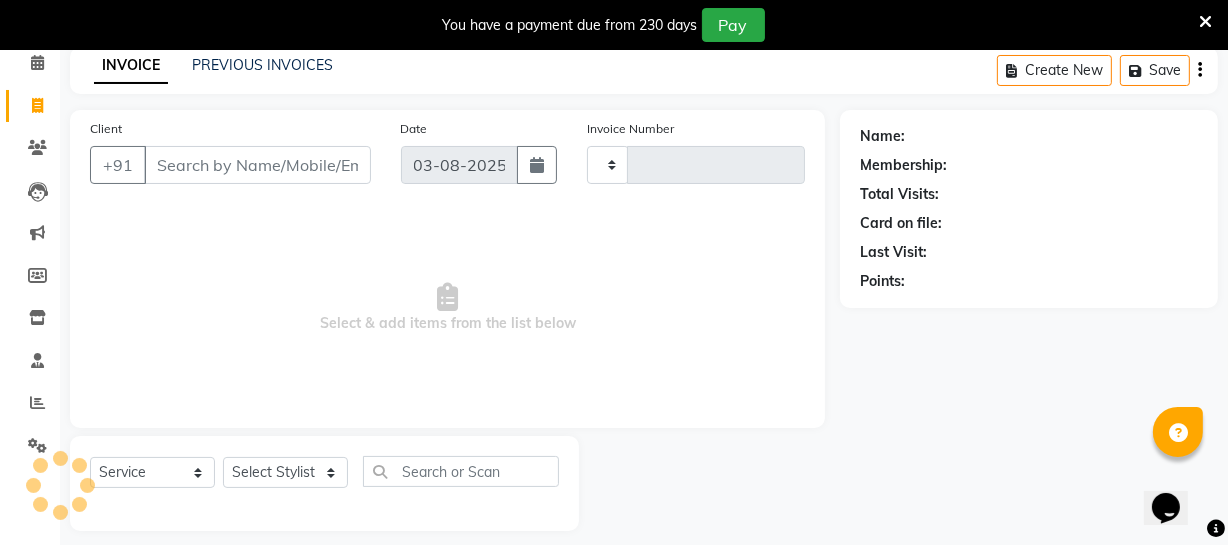 scroll, scrollTop: 107, scrollLeft: 0, axis: vertical 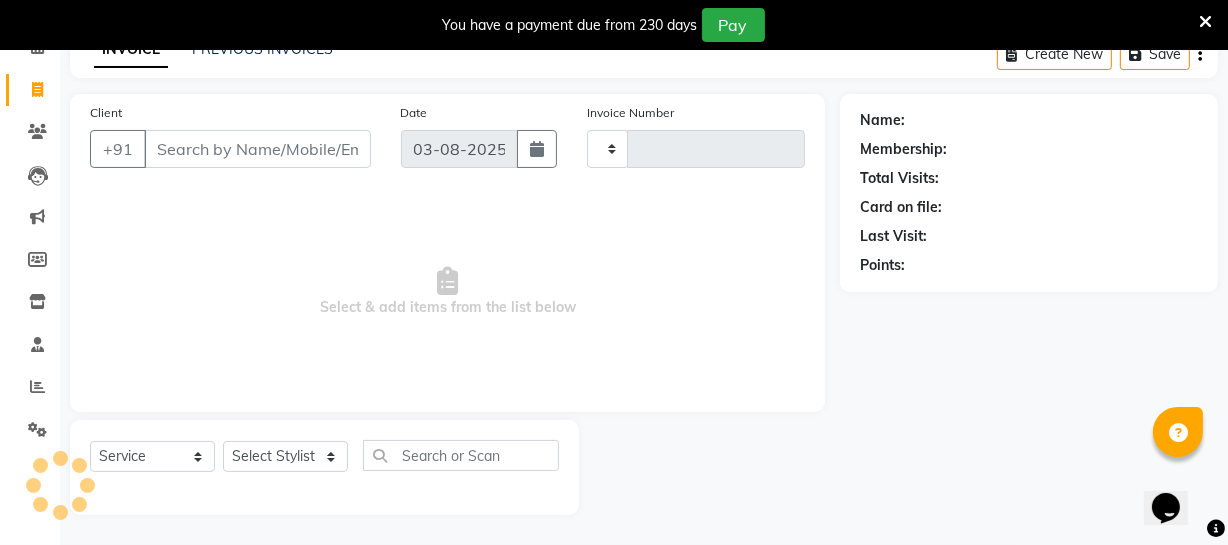 type on "2517" 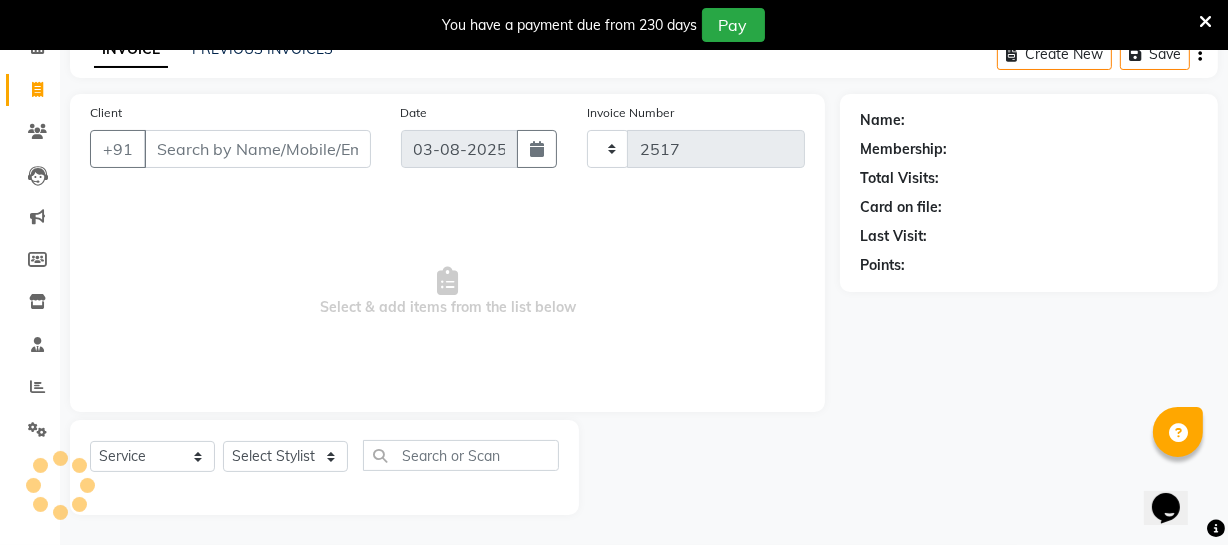 select on "5237" 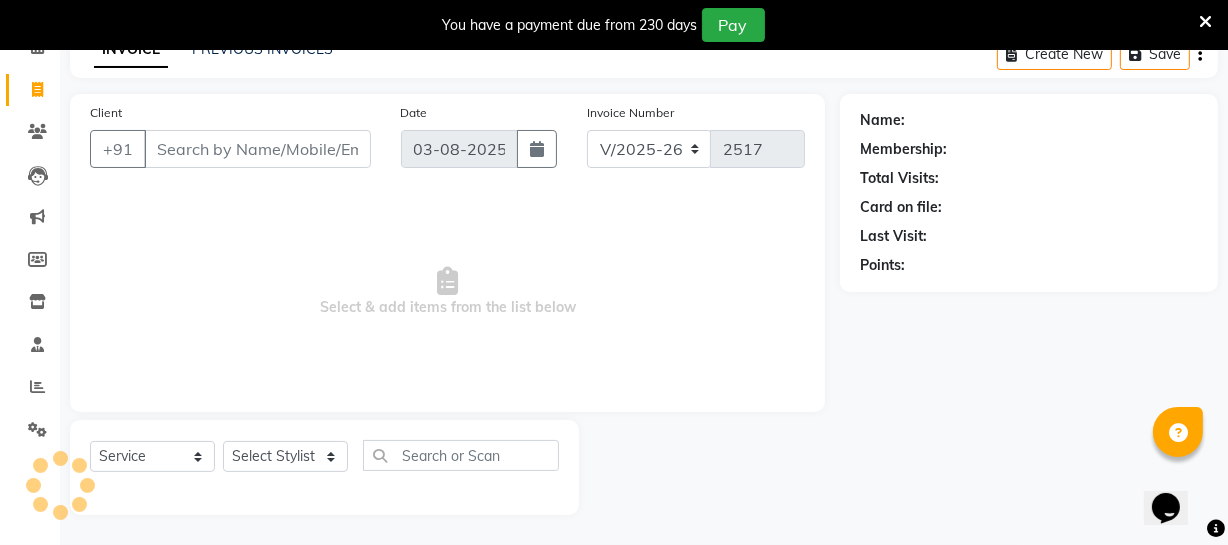 scroll, scrollTop: 0, scrollLeft: 0, axis: both 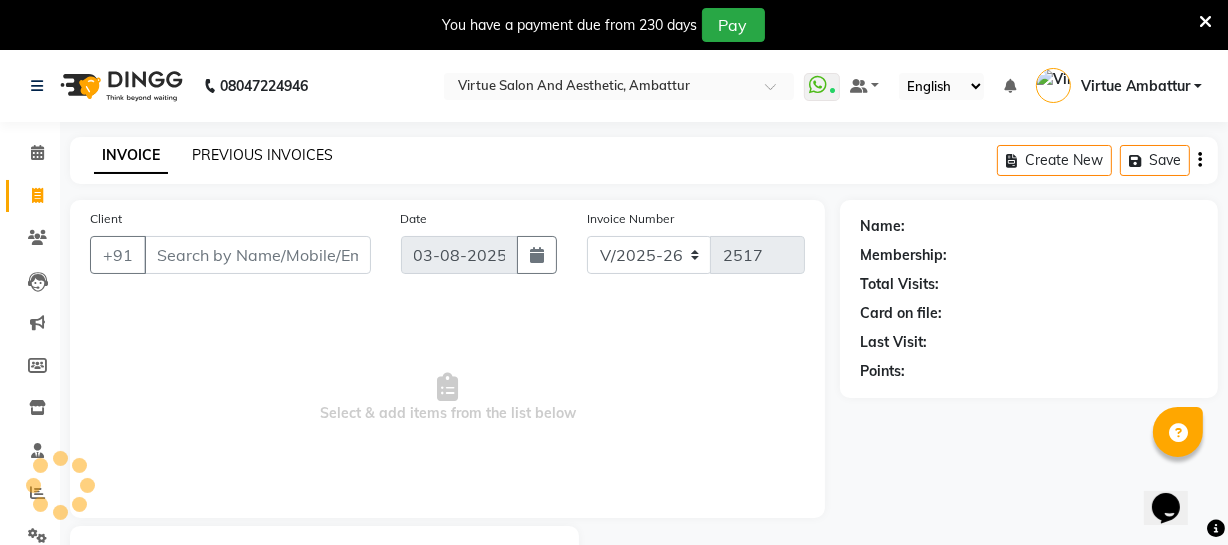 click on "PREVIOUS INVOICES" 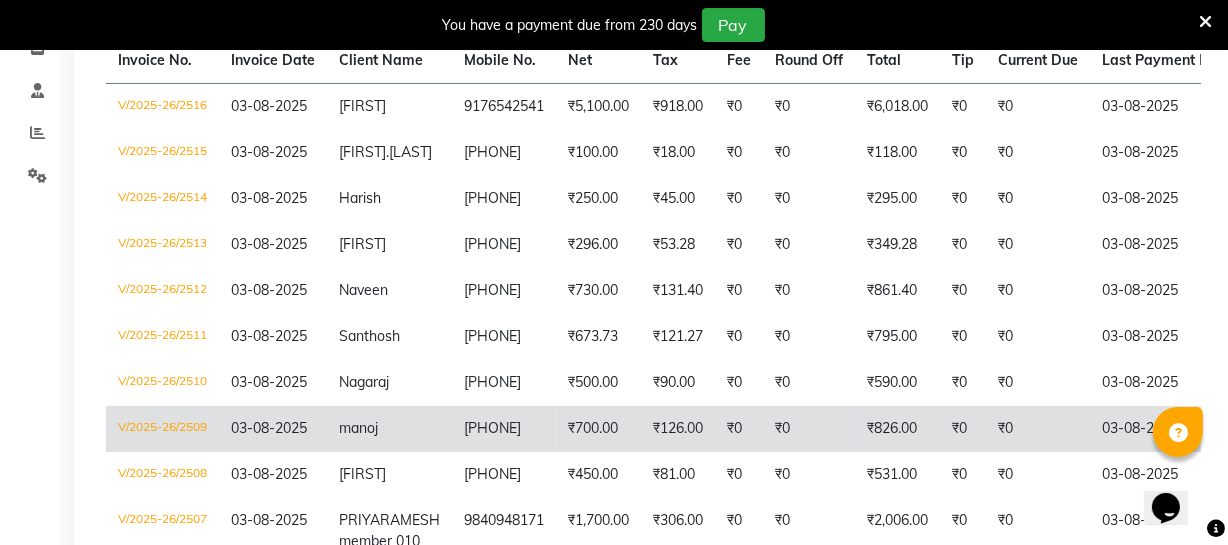 scroll, scrollTop: 344, scrollLeft: 0, axis: vertical 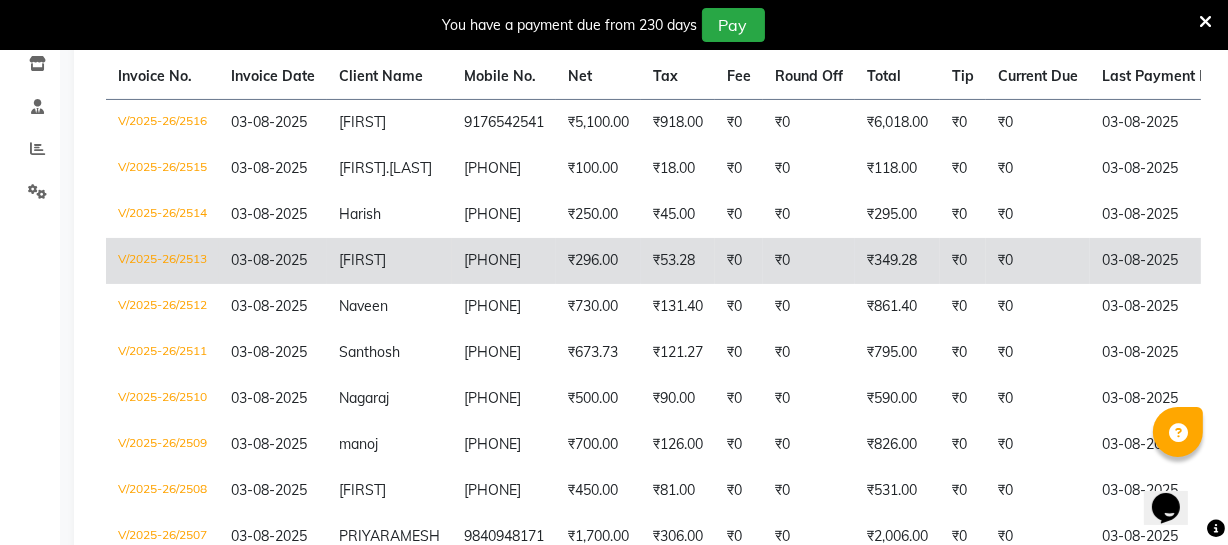 click on "[PHONE]" 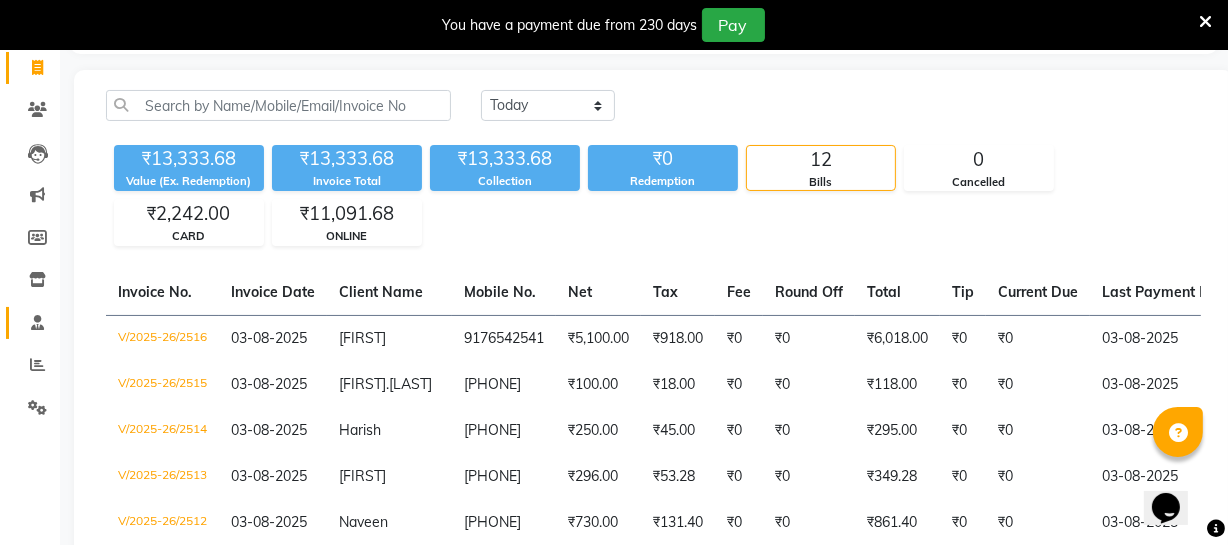 scroll, scrollTop: 0, scrollLeft: 0, axis: both 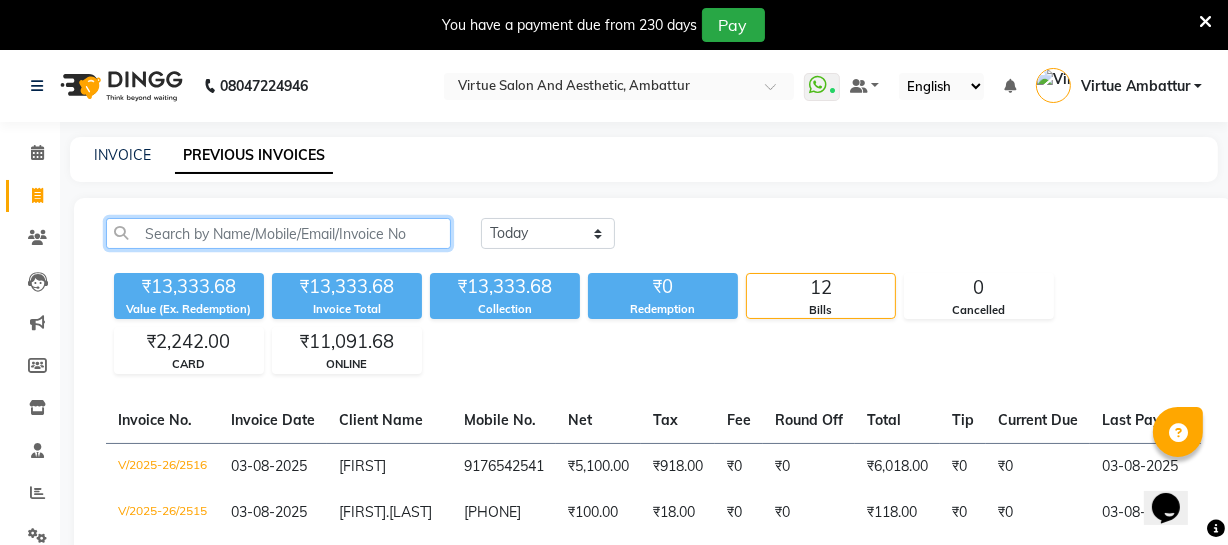 click 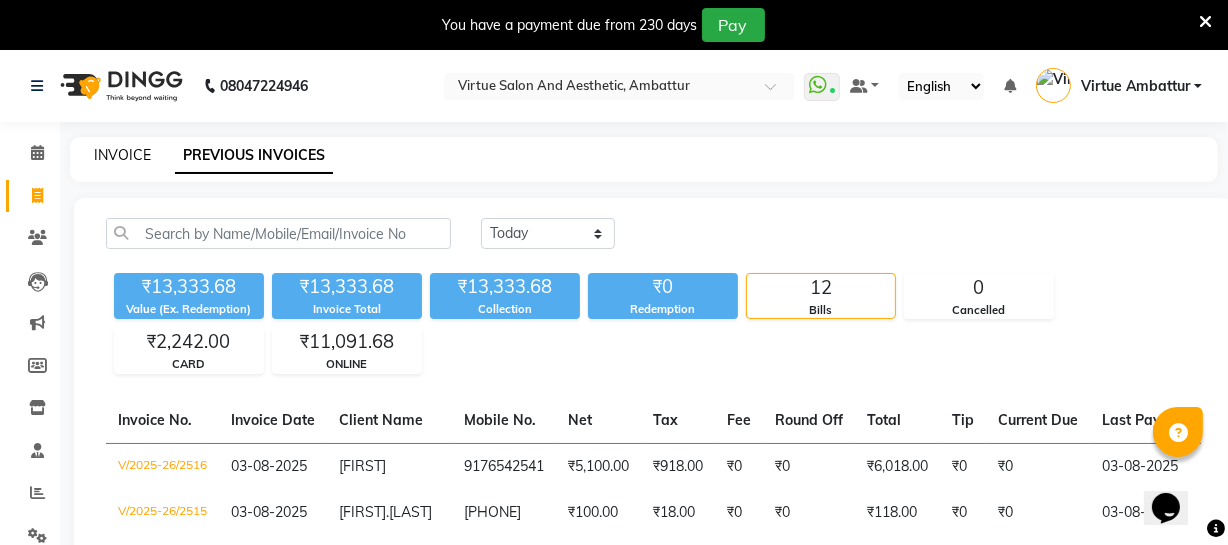 click on "INVOICE" 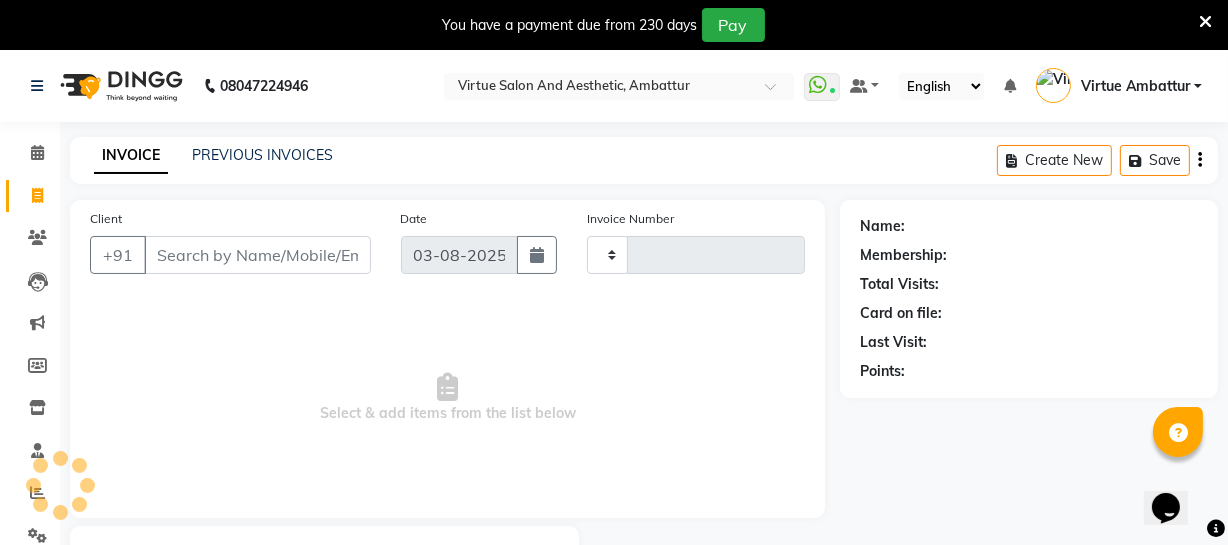 scroll, scrollTop: 107, scrollLeft: 0, axis: vertical 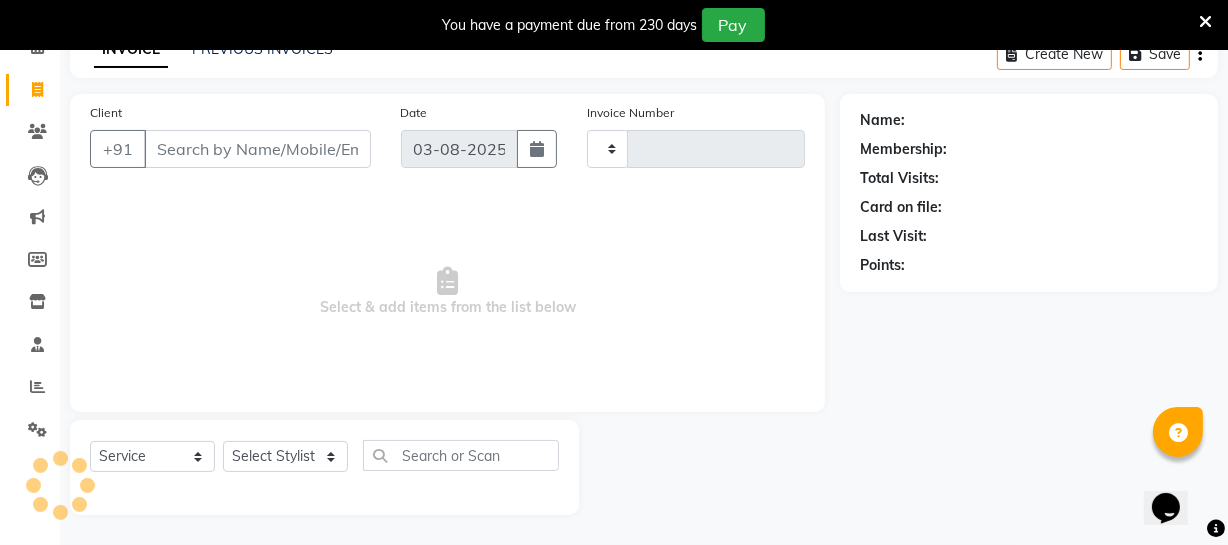 type on "2517" 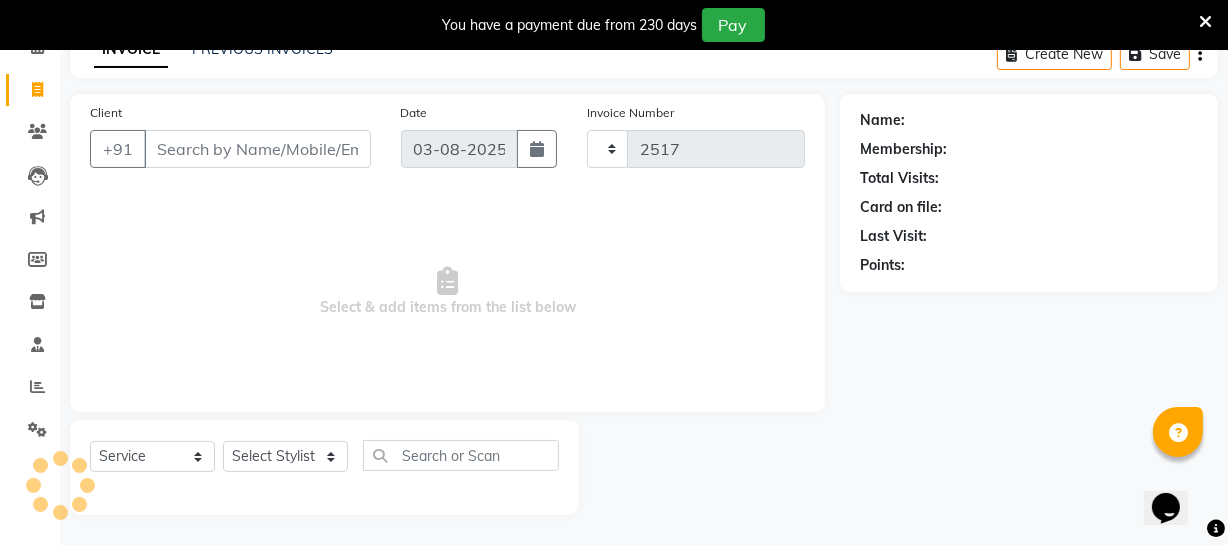 select on "5237" 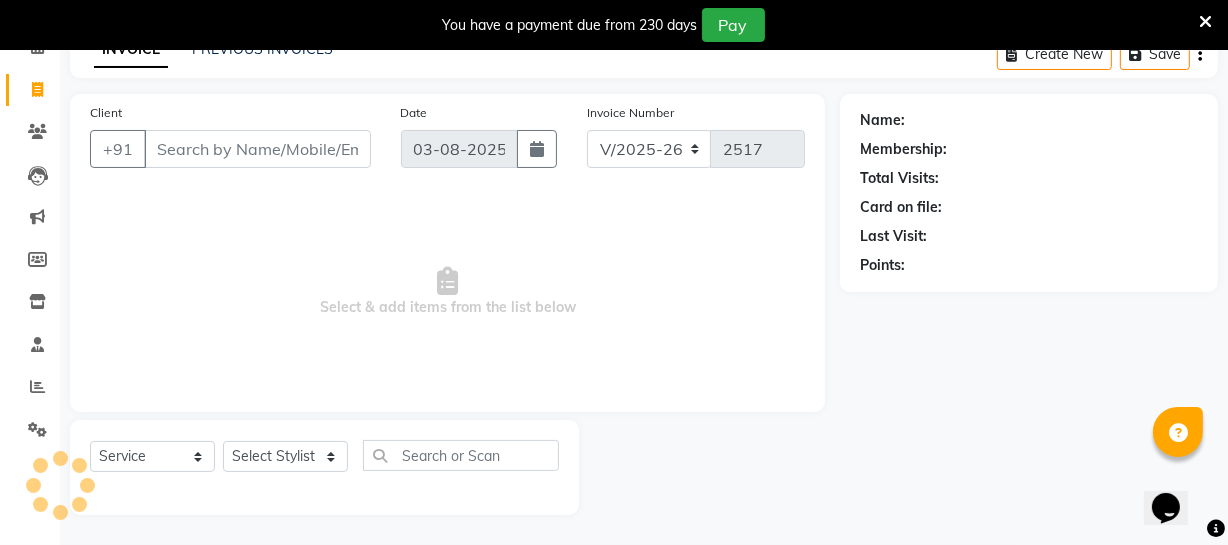 click on "Client" at bounding box center [257, 149] 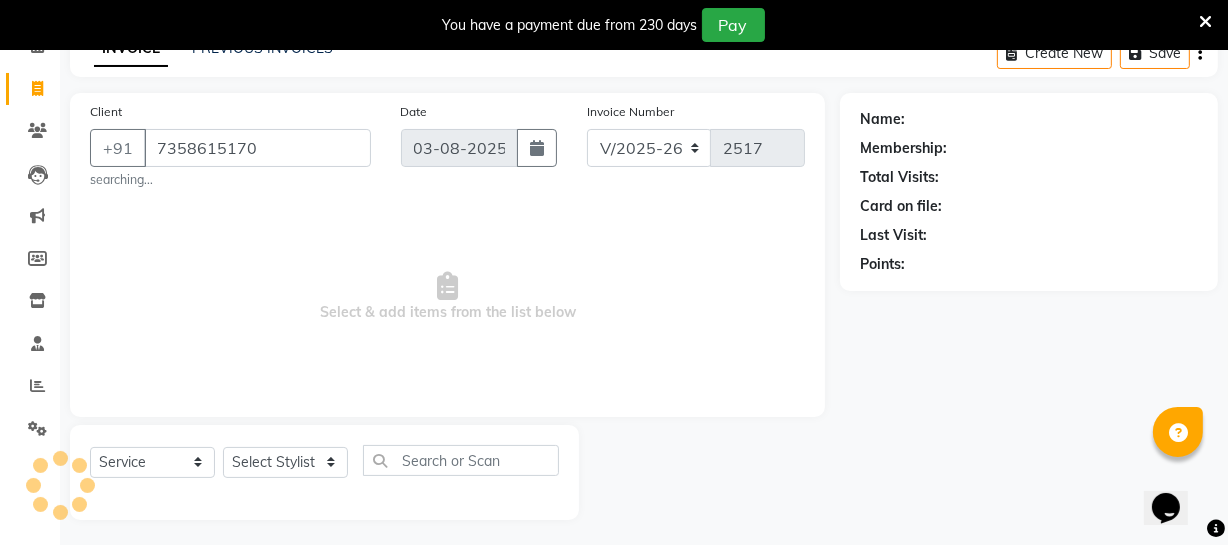 type on "7358615170" 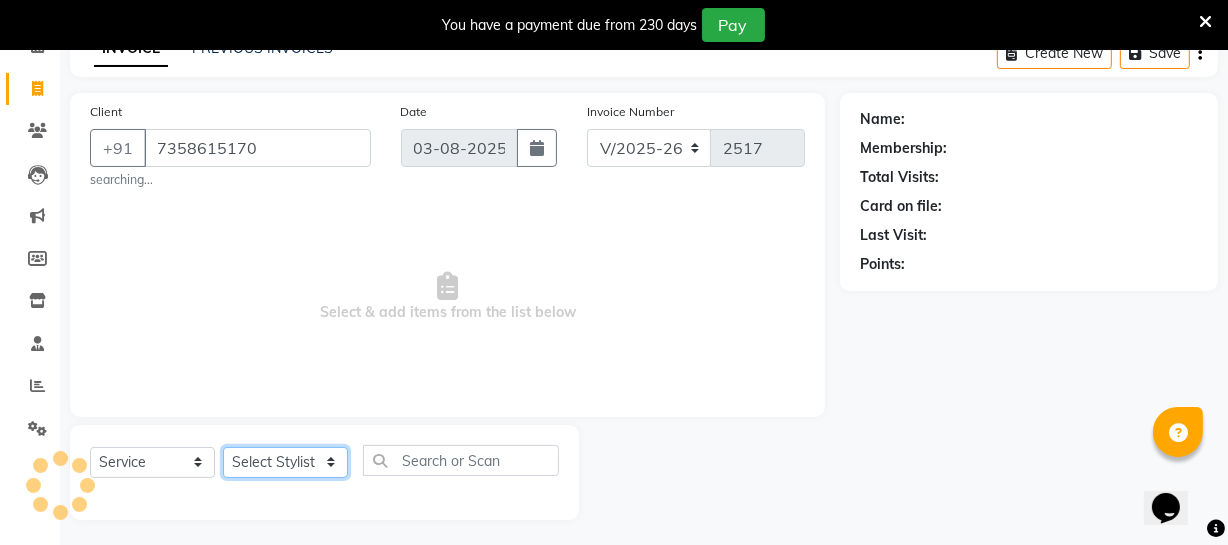 click on "Select Stylist Archana Bhagi Deepika Devi Dilip  Divya Dolly Dr Prakash Faizan Geetha Virtue TC Gopi [FIRST] [LAST] Make up Mani Unisex Stylist Manoj Meena Moses Nandhini Raju Unisex Ramya RICITTA Sahil Unisex Santhosh Sathya Shantha kumar Shanthi Surya Thiru Virtue Aesthetic Virtue Ambattur" 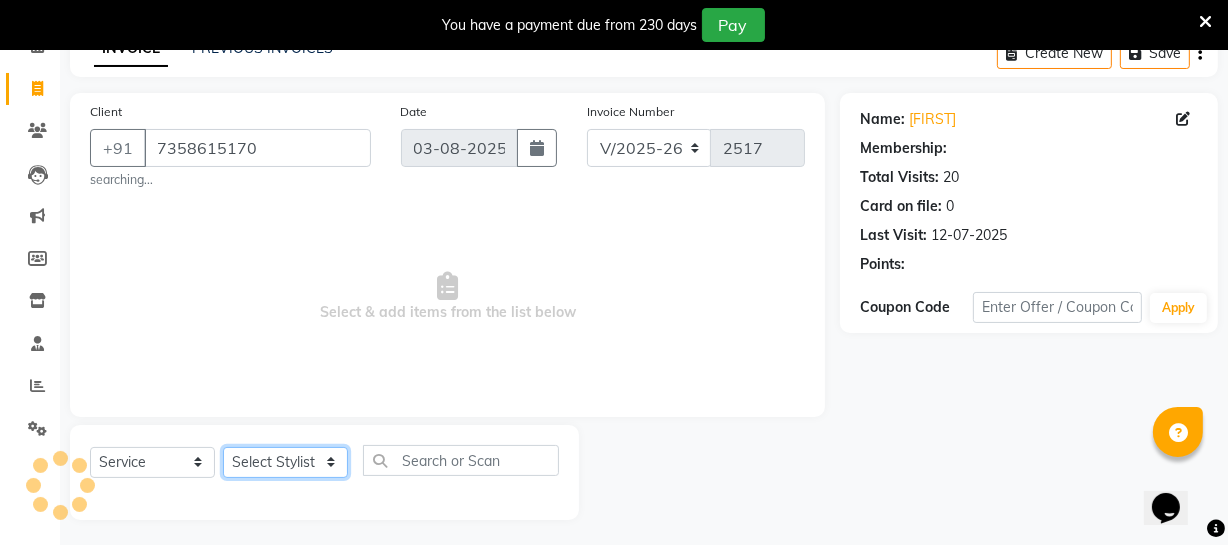 select on "1: Object" 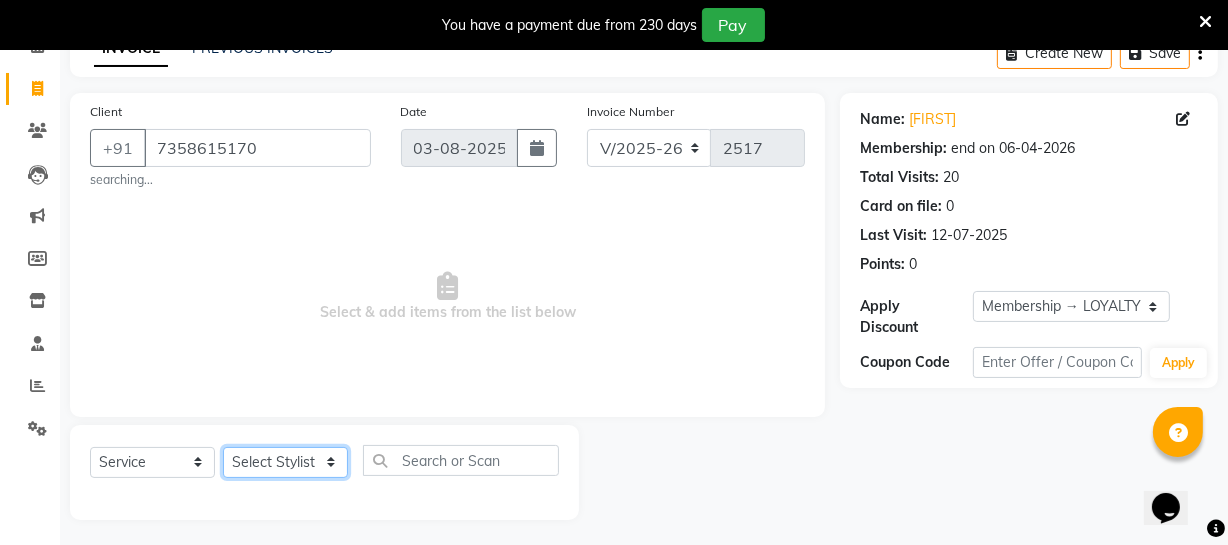 select on "[PHONE]" 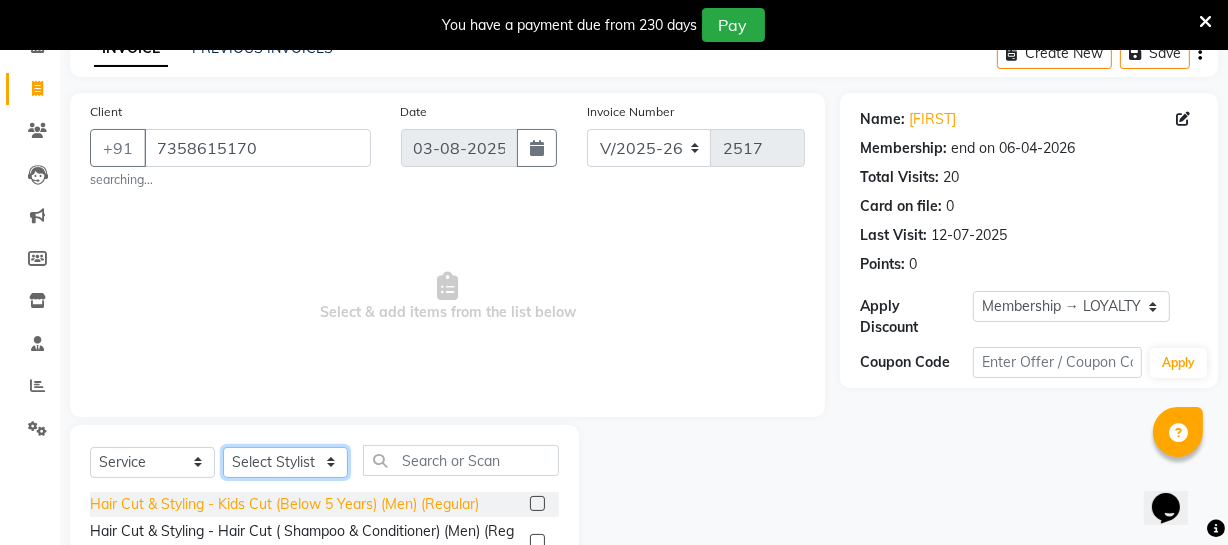 scroll, scrollTop: 198, scrollLeft: 0, axis: vertical 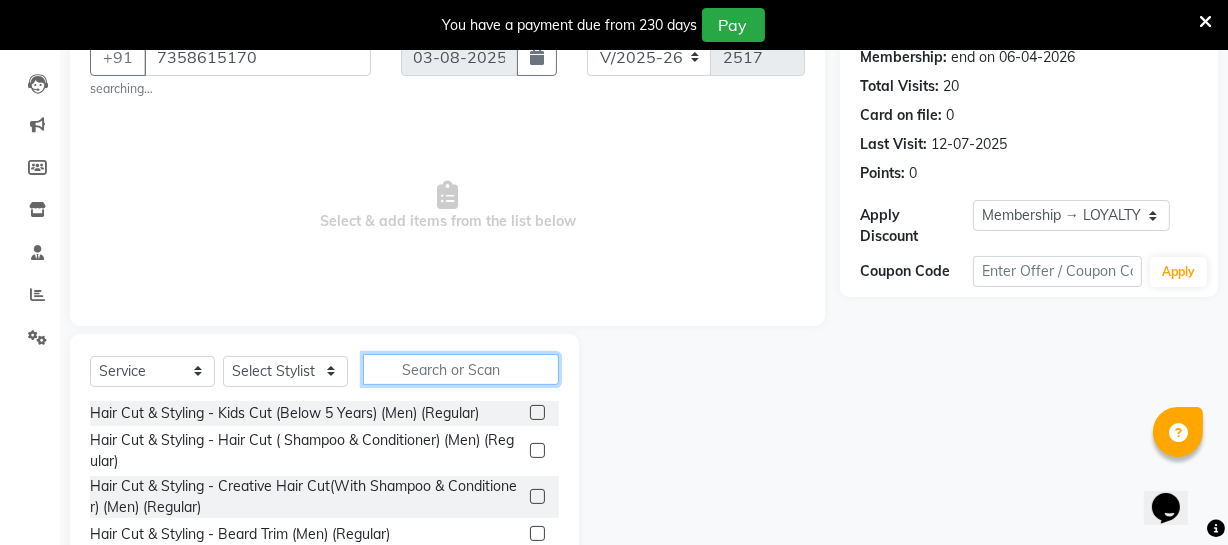 click 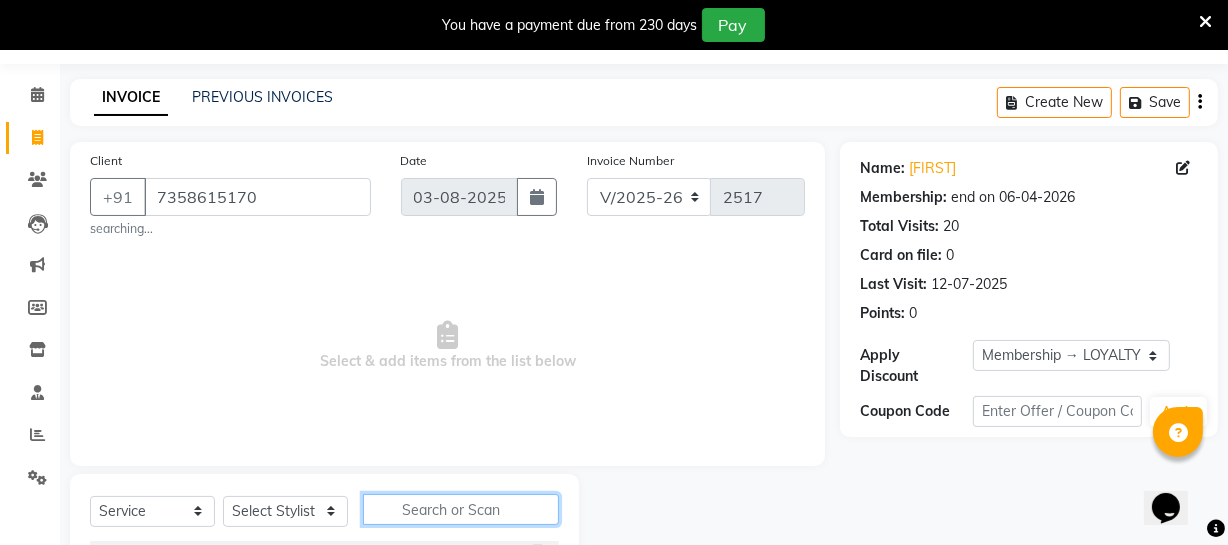 scroll, scrollTop: 0, scrollLeft: 0, axis: both 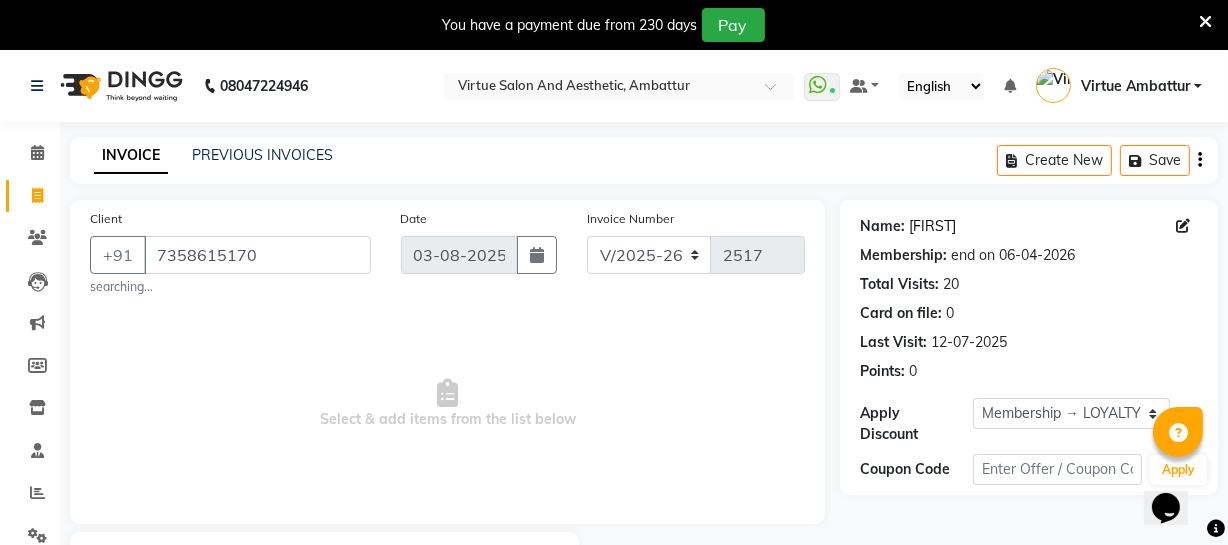 click on "[FIRST]" 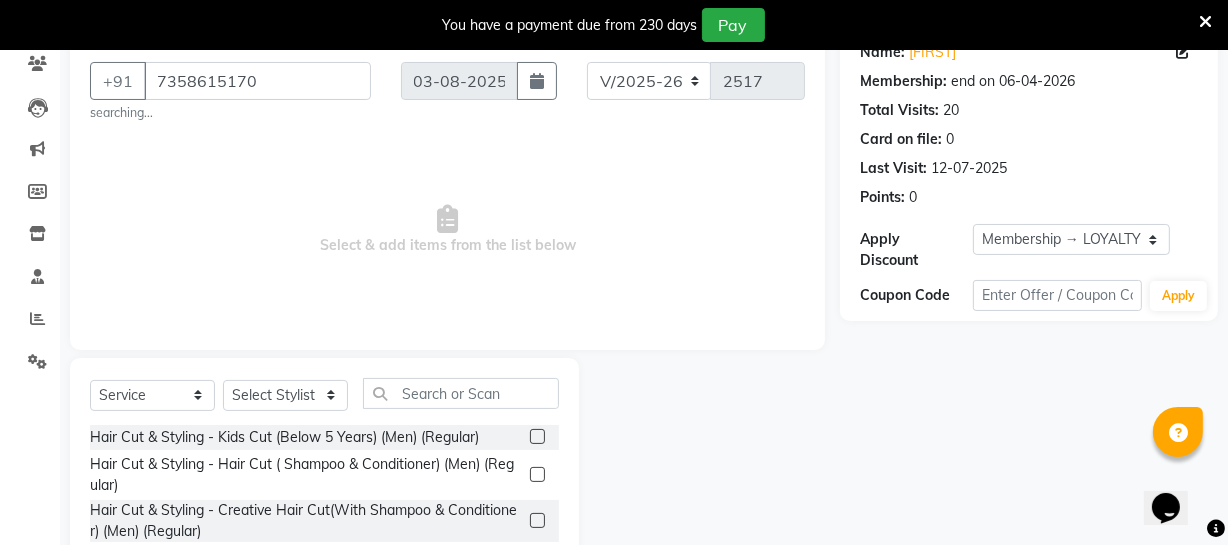 scroll, scrollTop: 181, scrollLeft: 0, axis: vertical 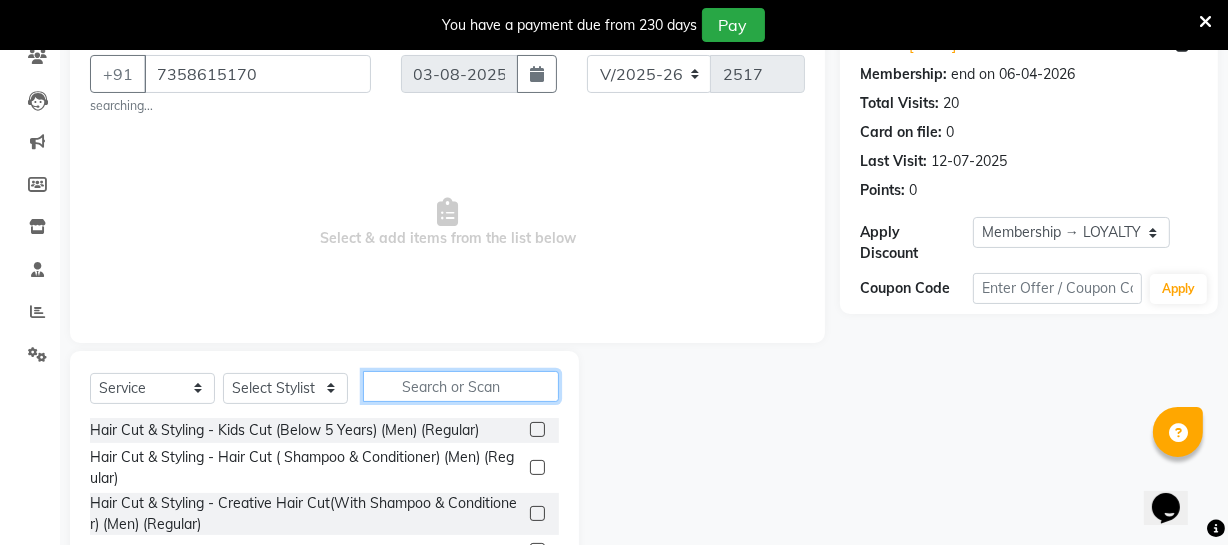 click 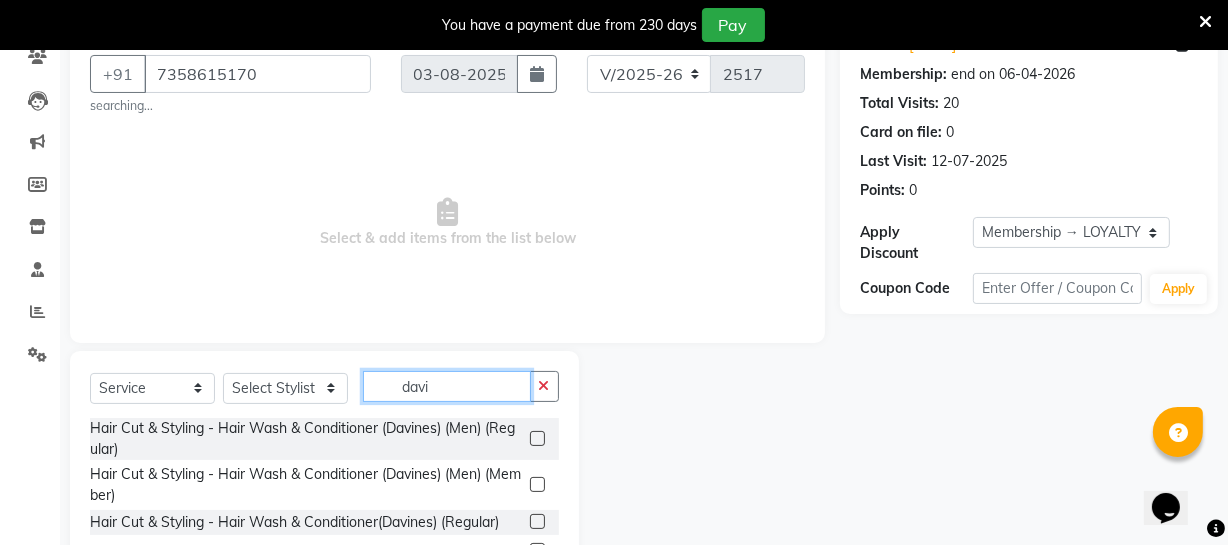 type on "davi" 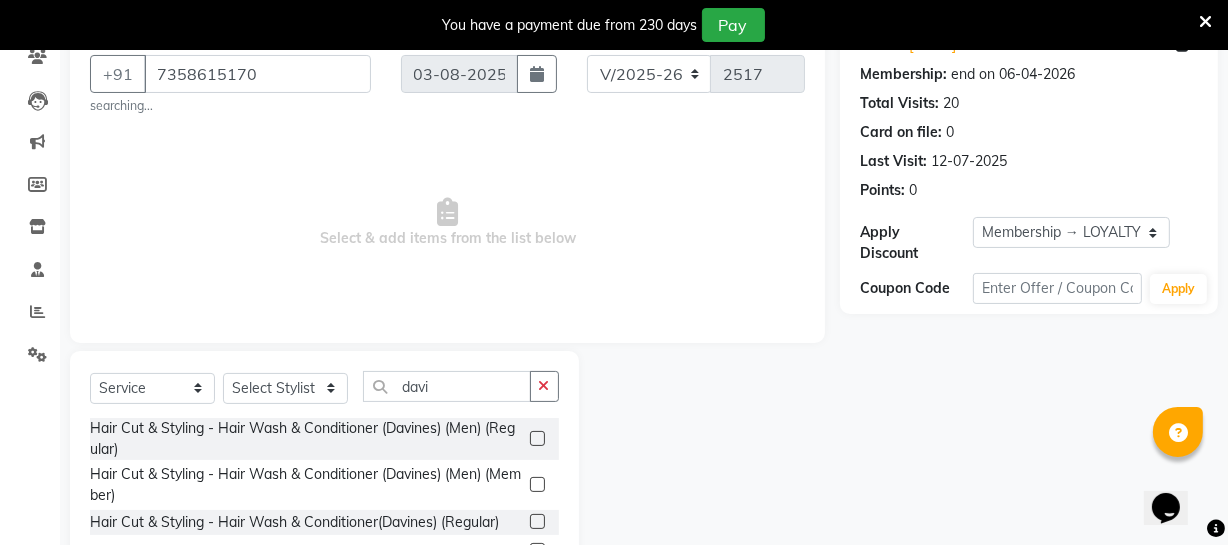 click 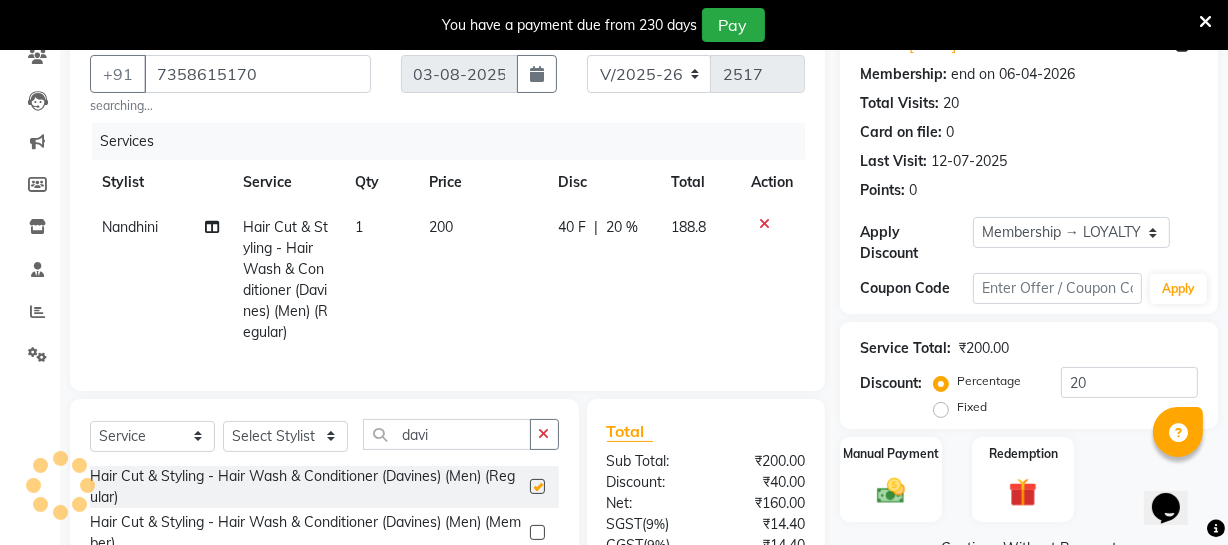 checkbox on "false" 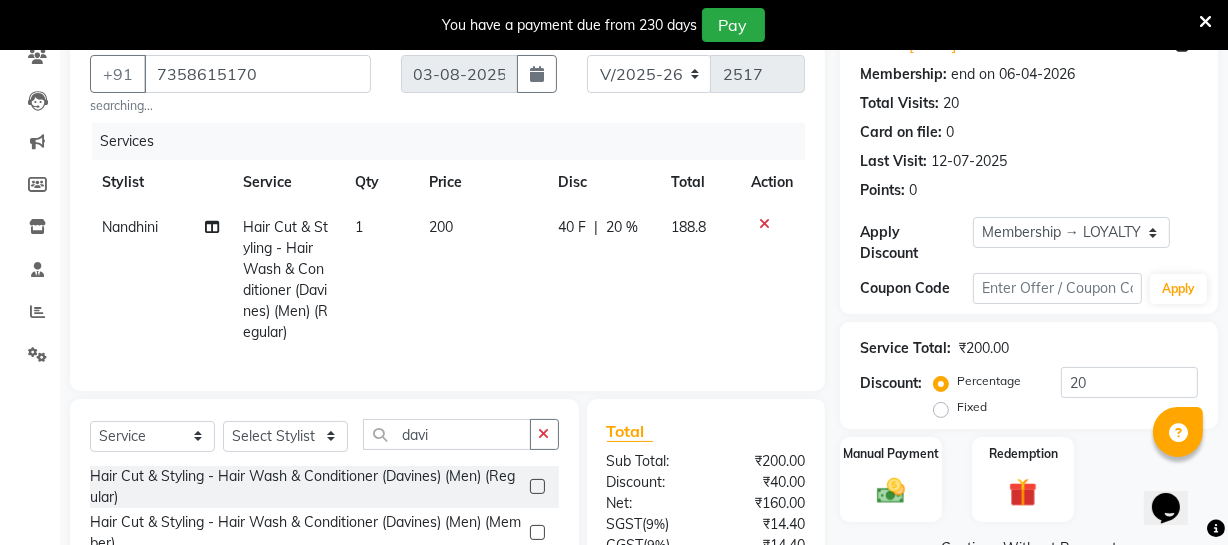 click on "200" 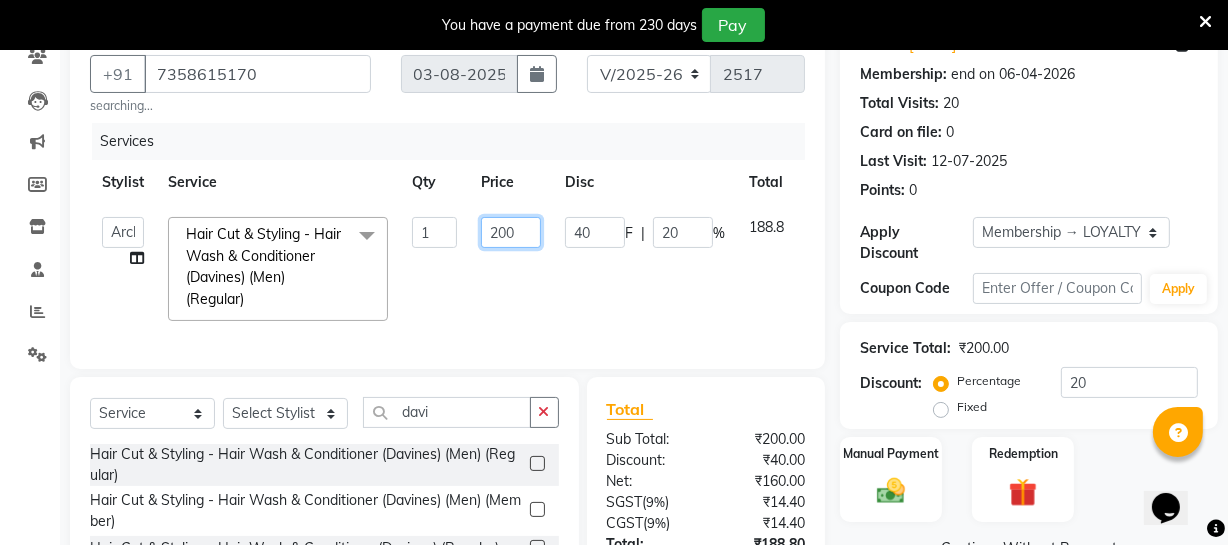 click on "200" 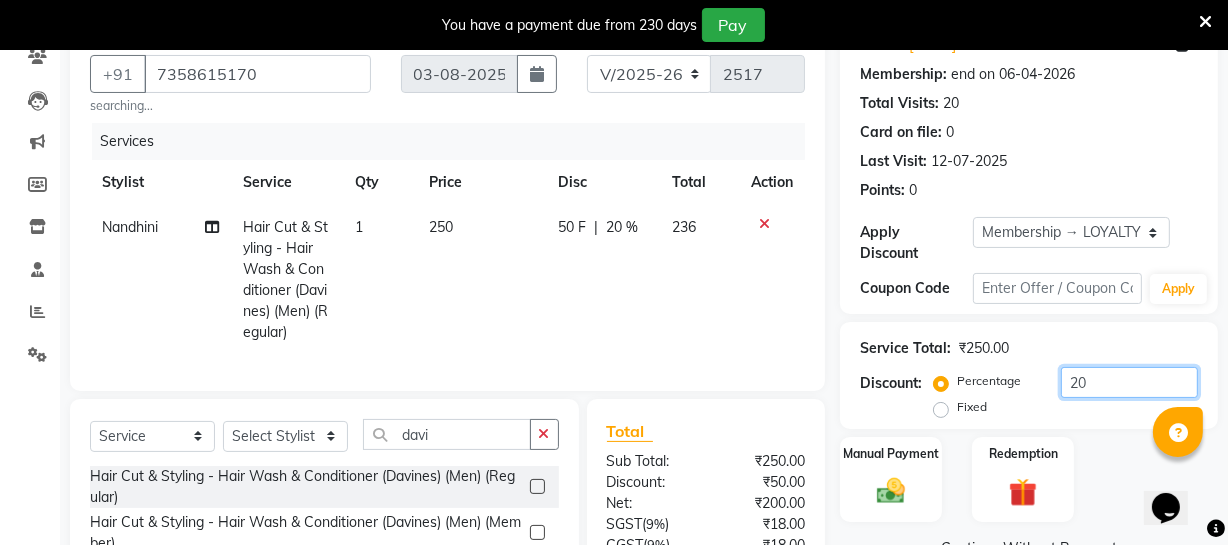 drag, startPoint x: 1110, startPoint y: 380, endPoint x: 1031, endPoint y: 375, distance: 79.15807 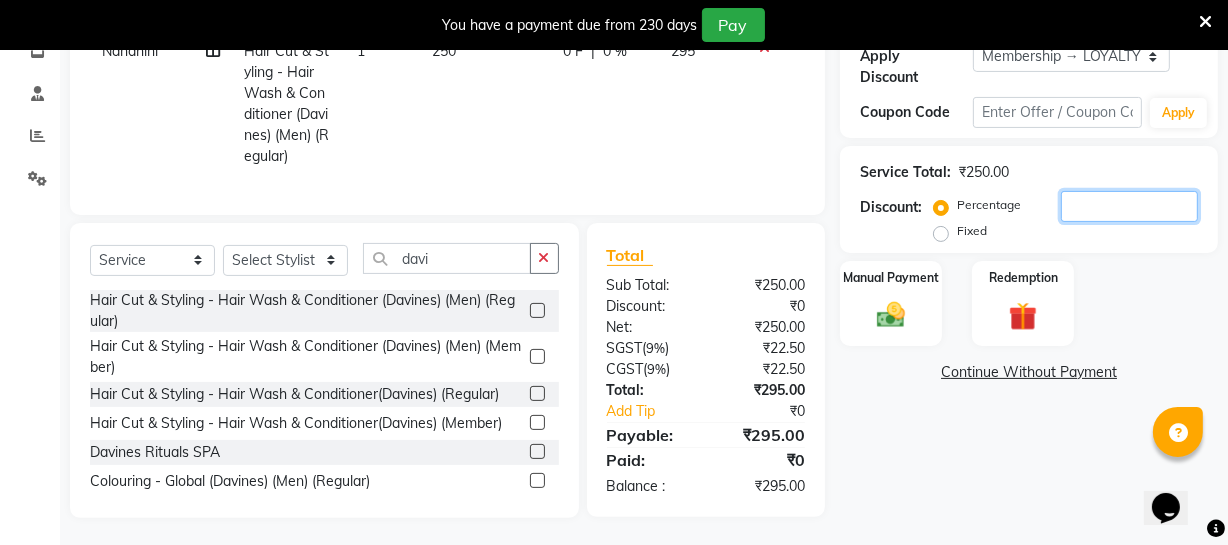 scroll, scrollTop: 374, scrollLeft: 0, axis: vertical 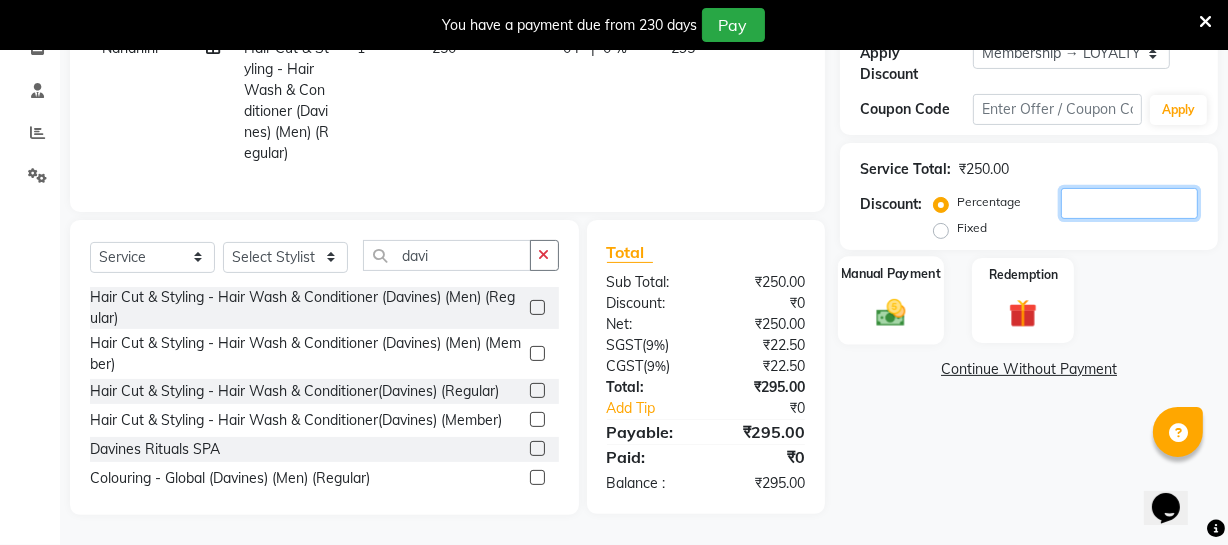 type 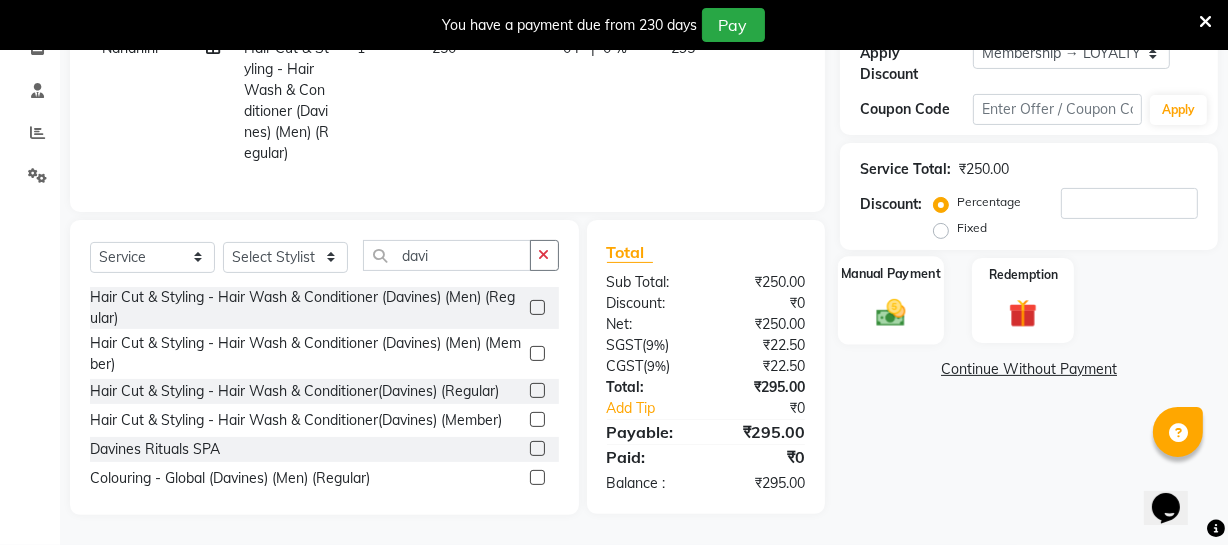 click 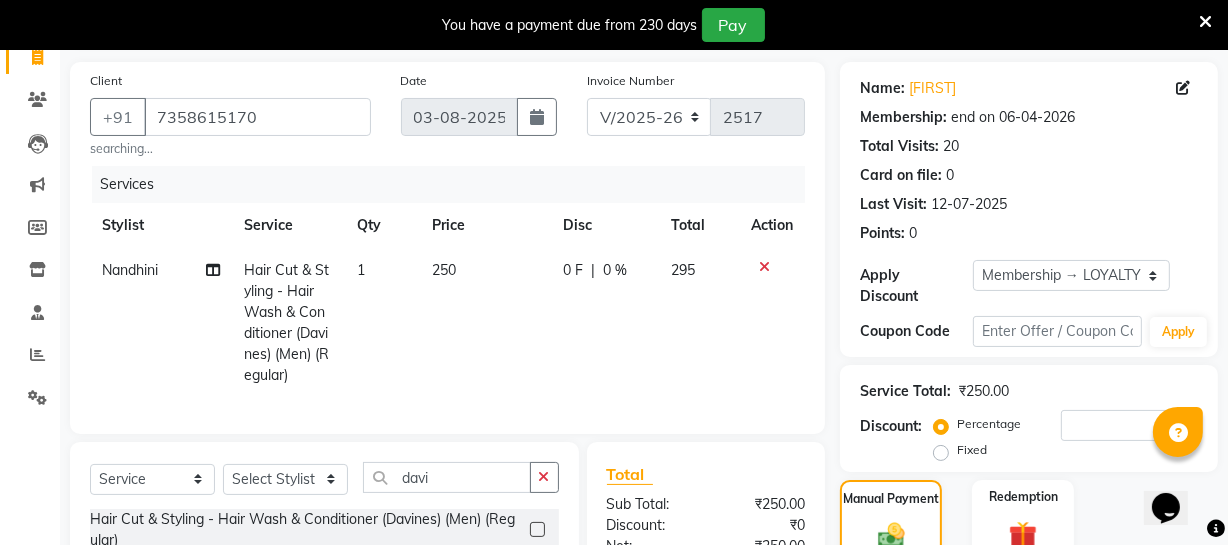 scroll, scrollTop: 101, scrollLeft: 0, axis: vertical 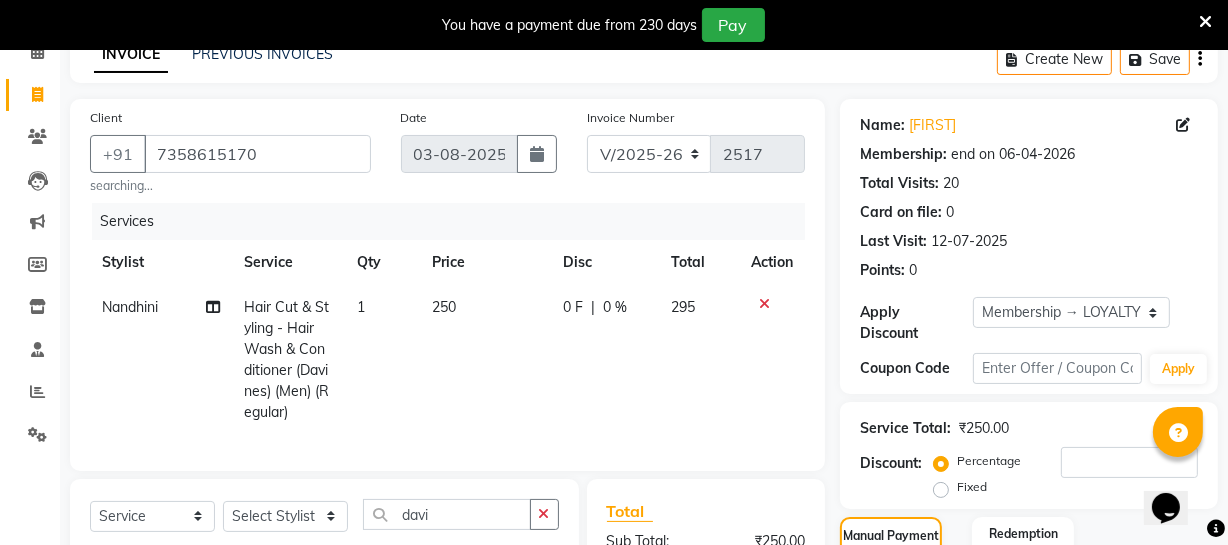 click on "250" 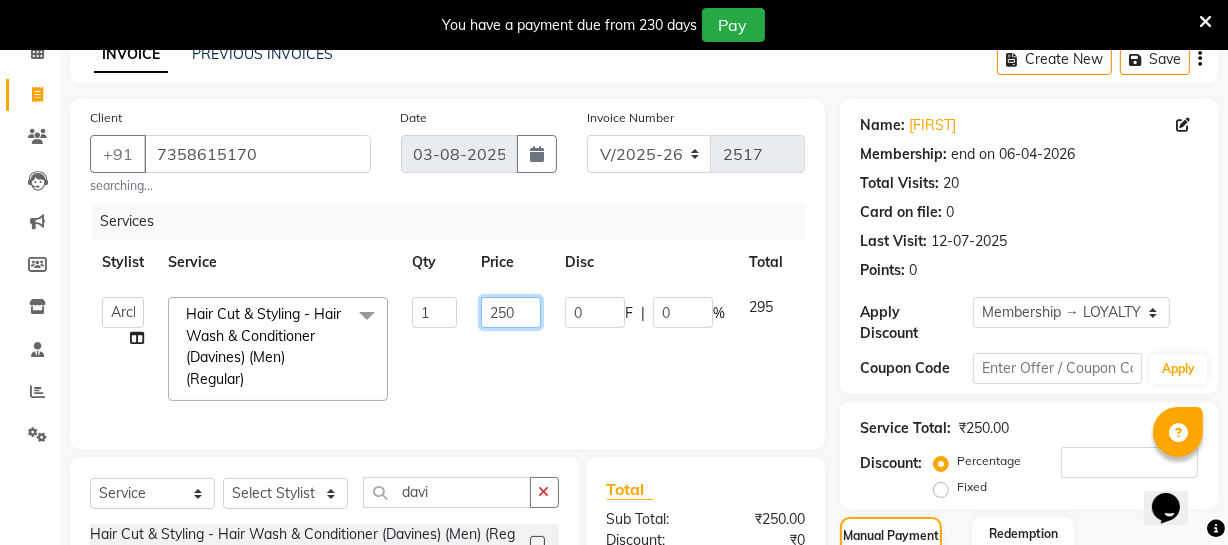 click on "250" 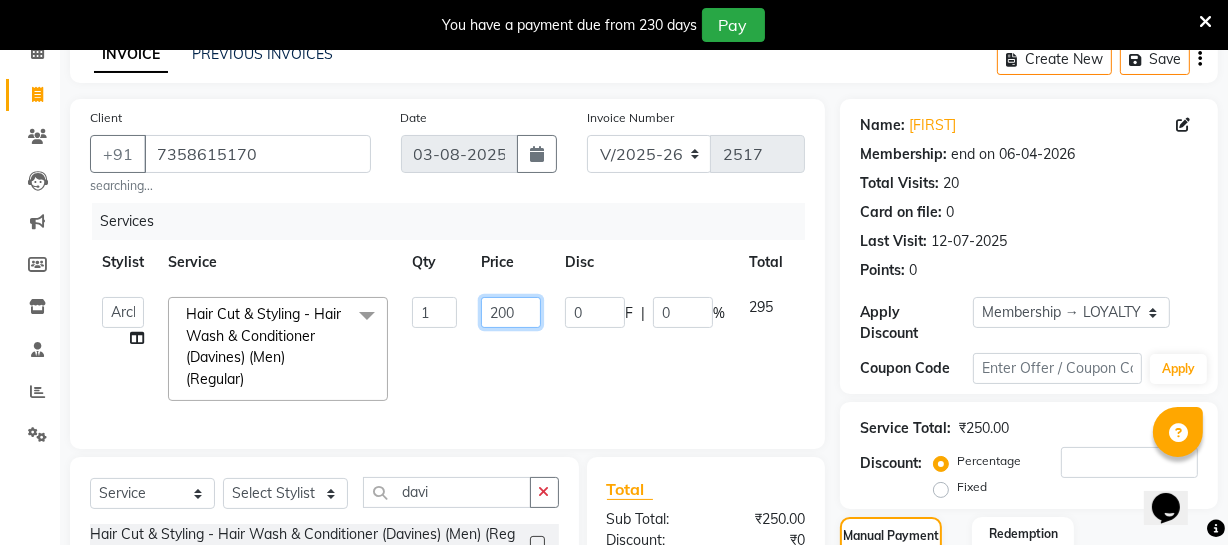 drag, startPoint x: 517, startPoint y: 320, endPoint x: 492, endPoint y: 318, distance: 25.079872 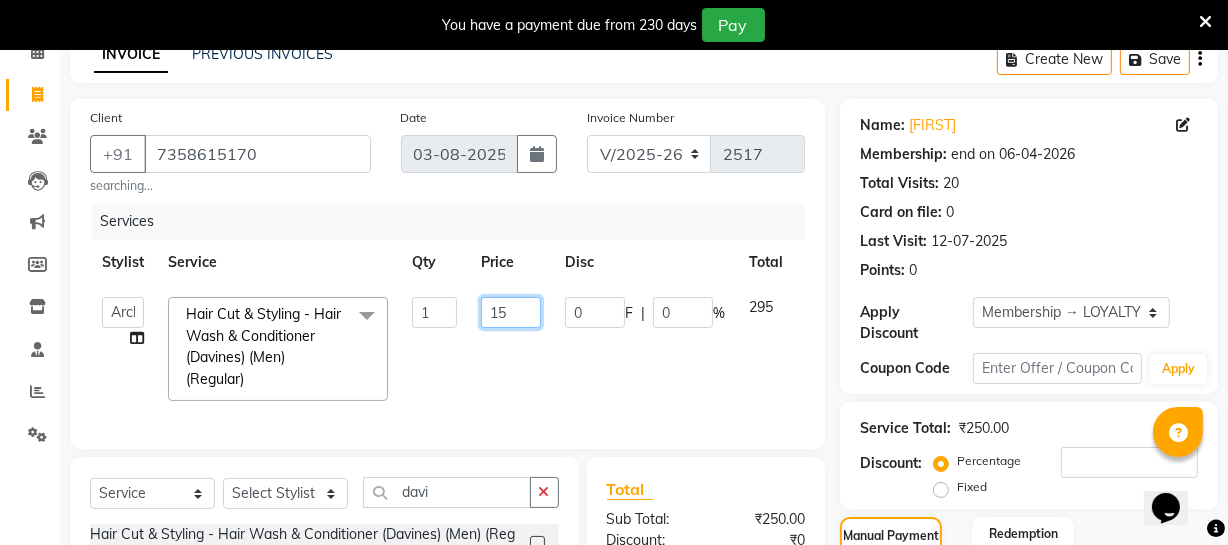 type on "150" 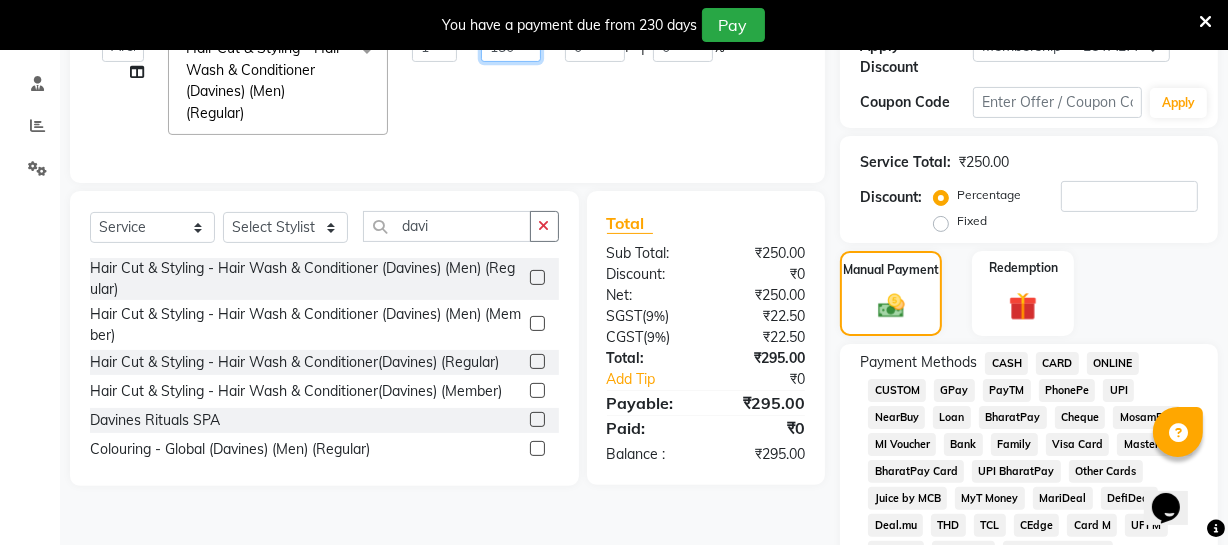 scroll, scrollTop: 374, scrollLeft: 0, axis: vertical 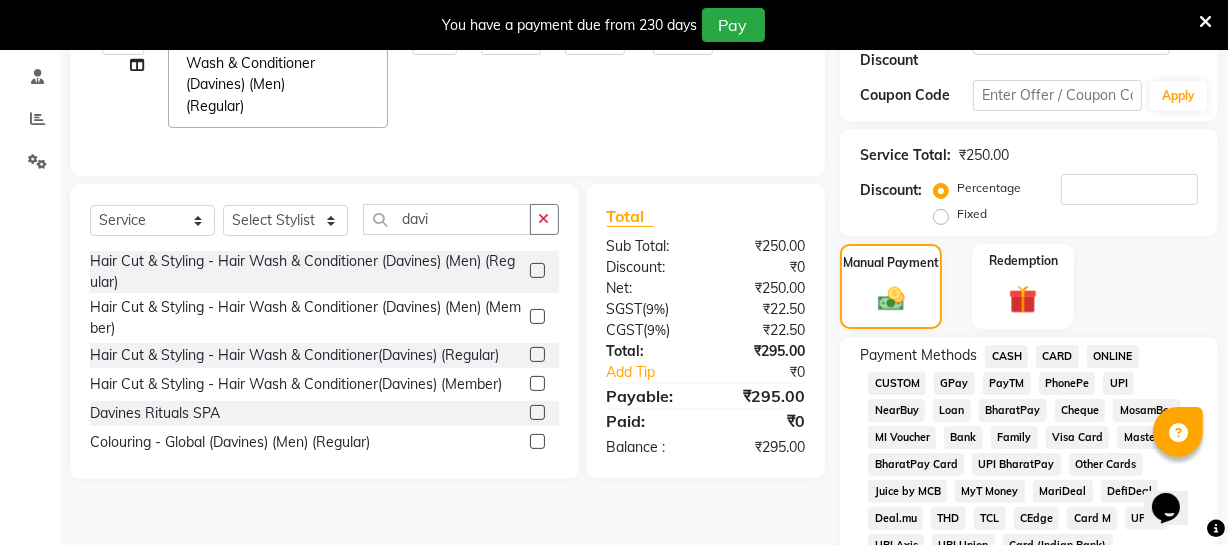click on "Client +91 [PHONE] searching... Date 03-08-2025 Invoice Number V/2025 V/2025-26 2517 Services Stylist Service Qty Price Disc Total Action  Archana   Bhagi   Deepika   Devi   Dilip    Divya   Dolly   Dr Prakash   Faizan   Geetha Virtue TC   Gopi   [FIRST] [LAST]   Make up   Mani Unisex Stylist   Manoj   Meena   Moses   Nandhini   Raju Unisex   Ramya   RICITTA   Sahil Unisex   Santhosh   Sathya   Shantha kumar   Shanthi   Surya   Thiru   Virtue Aesthetic   Virtue Ambattur  Hair Cut & Styling - Hair Wash & Conditioner (Davines) (Men) (Regular)  x Hair Cut & Styling - Kids Cut (Below 5 Years) (Men) (Regular) Hair Cut & Styling - Hair Cut ( Shampoo & Conditioner) (Men) (Regular) Hair Cut & Styling - Creative Hair Cut(With Shampoo & Conditioner) (Men) (Regular) Hair Cut & Styling - Beard Trim (Men) (Regular) Hair Cut & Styling - Beard Design (Men) (Regular) Hair Cut & Styling - Executive Shave (Men) (Regular) Hair Cut & Styling - Hair Wash & Conditioner (Schwarzkopf) (Men) (Regular) Skeyndor Perfect balance  1 0" 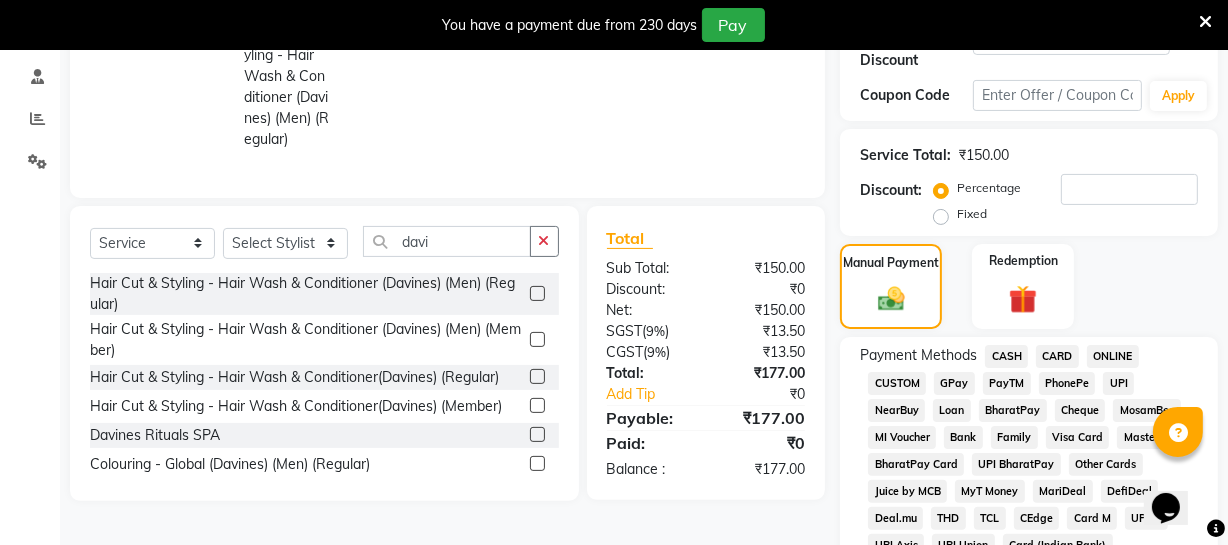 click on "ONLINE" 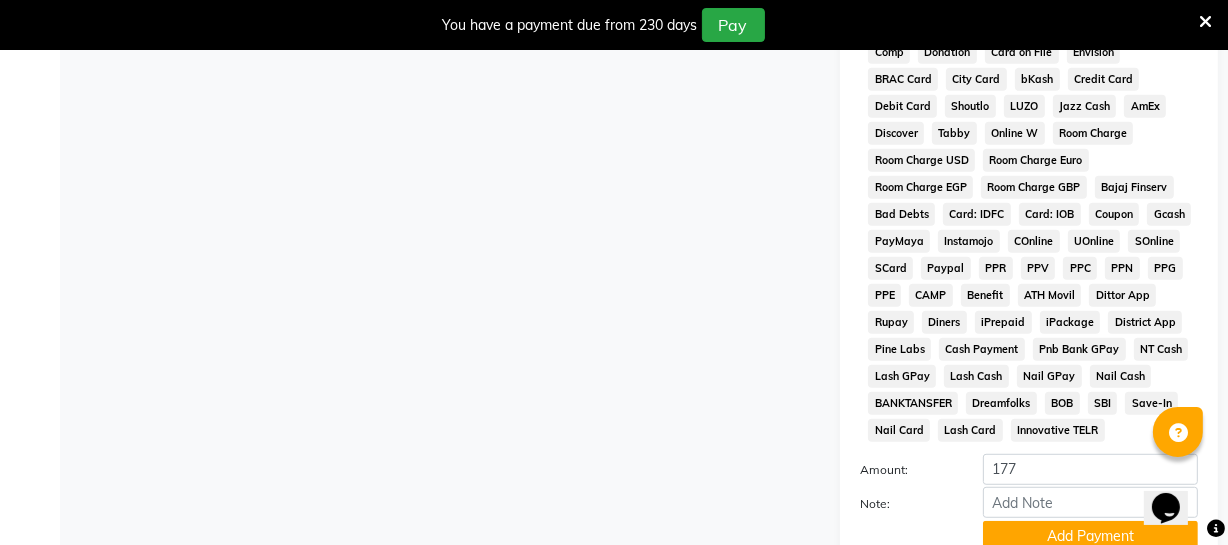 scroll, scrollTop: 1088, scrollLeft: 0, axis: vertical 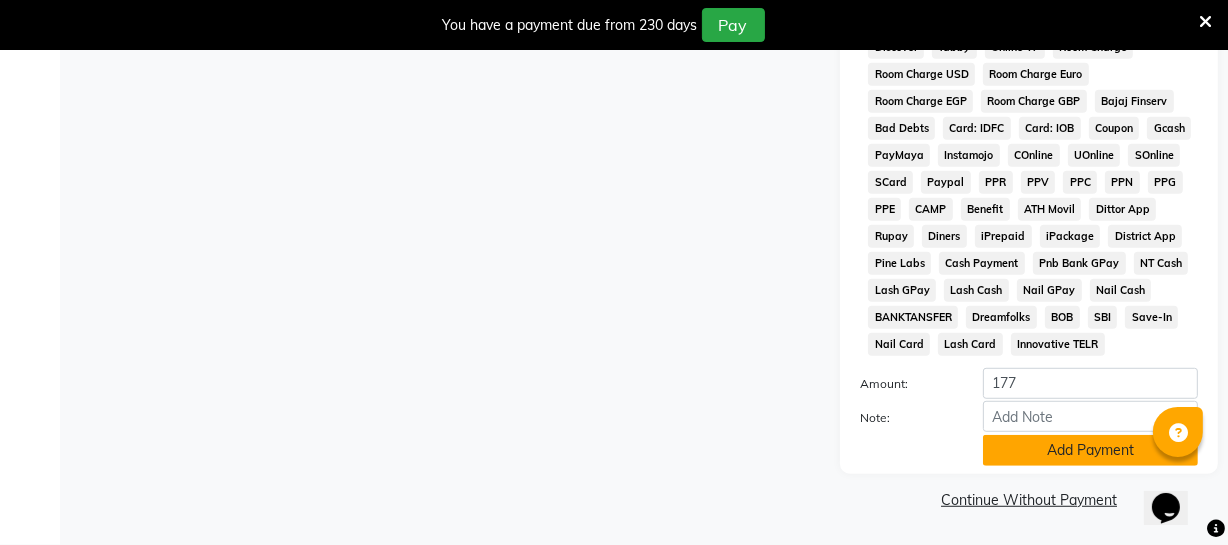 click on "Add Payment" 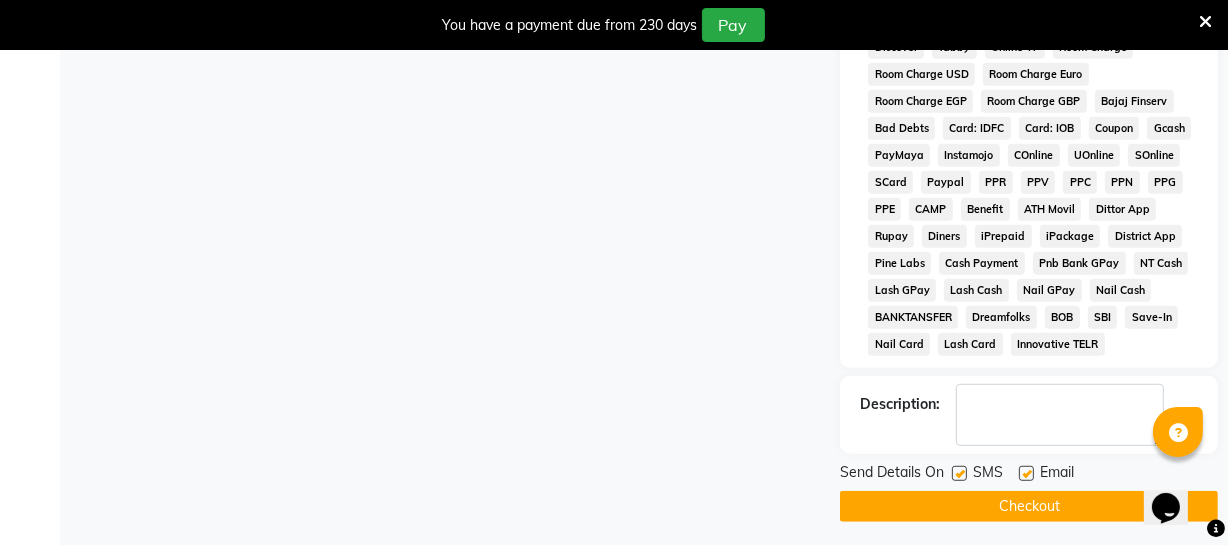 click on "Checkout" 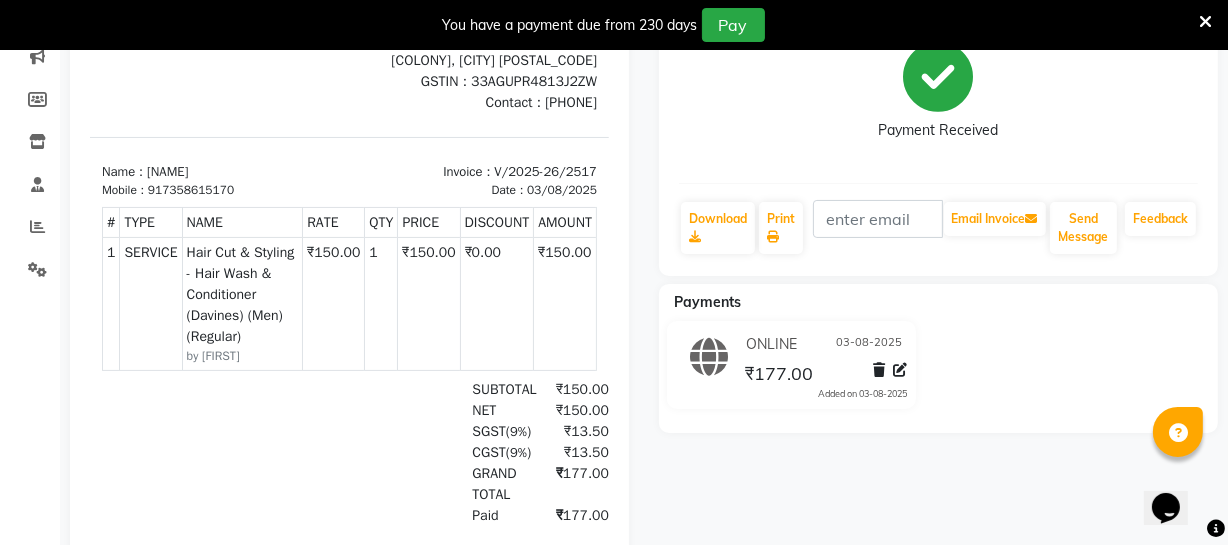 scroll, scrollTop: 7, scrollLeft: 0, axis: vertical 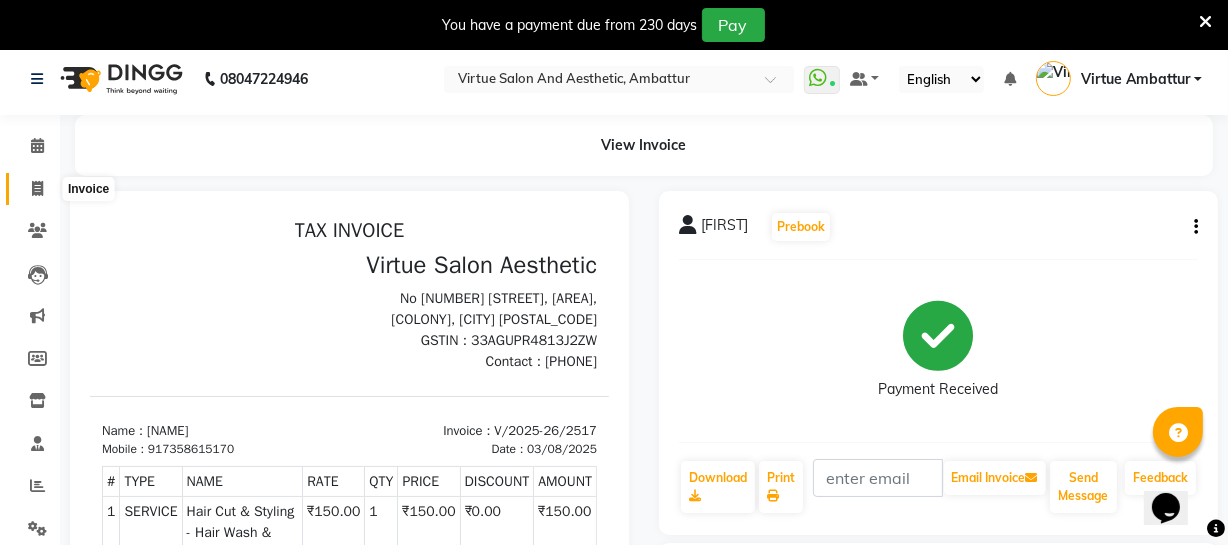 click 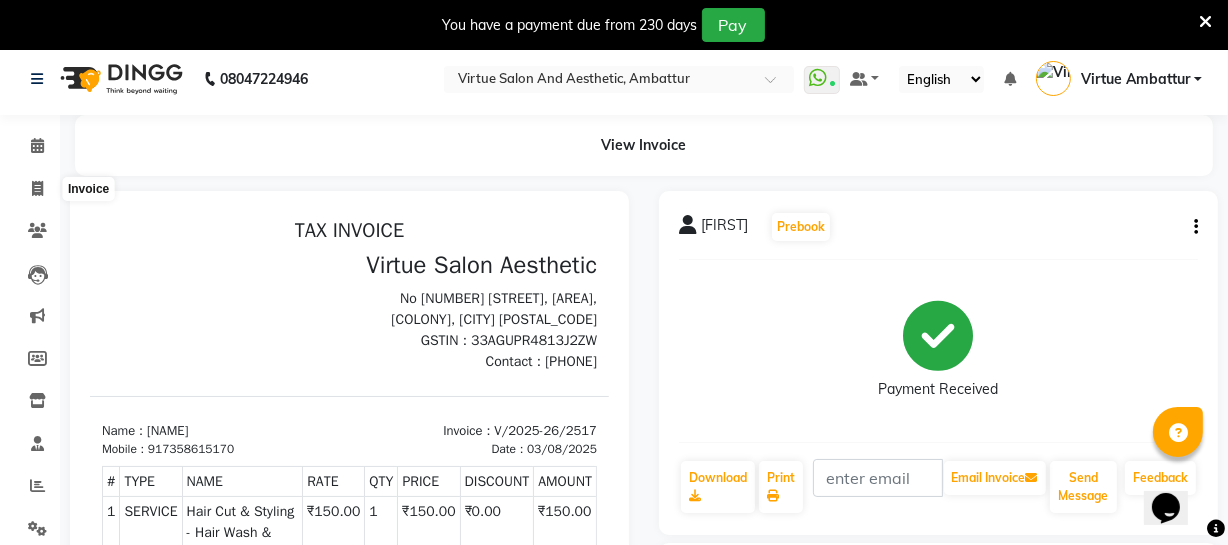select on "service" 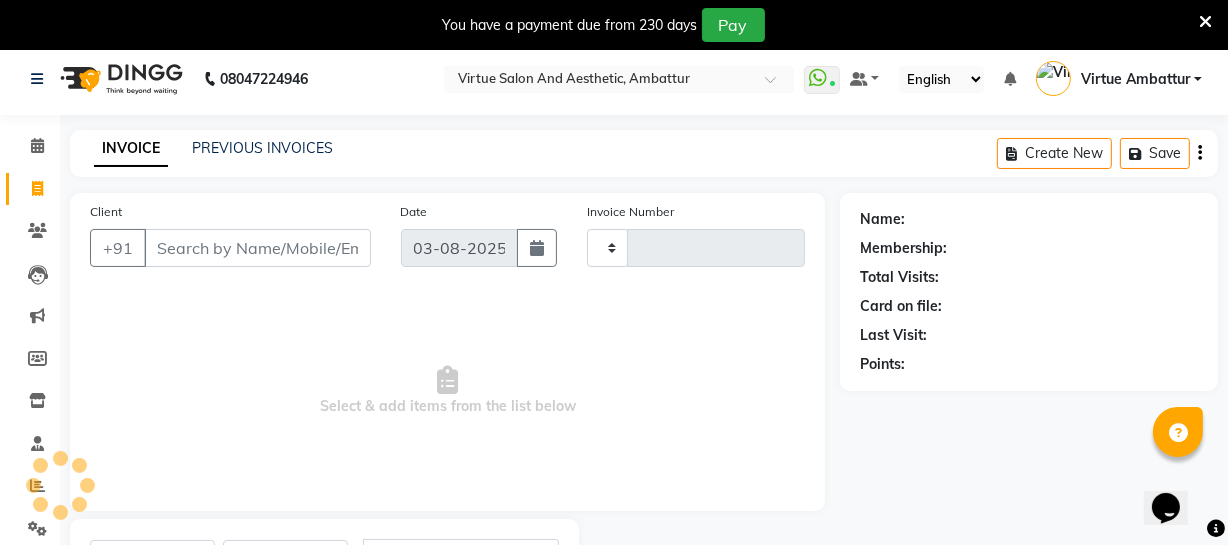 scroll, scrollTop: 107, scrollLeft: 0, axis: vertical 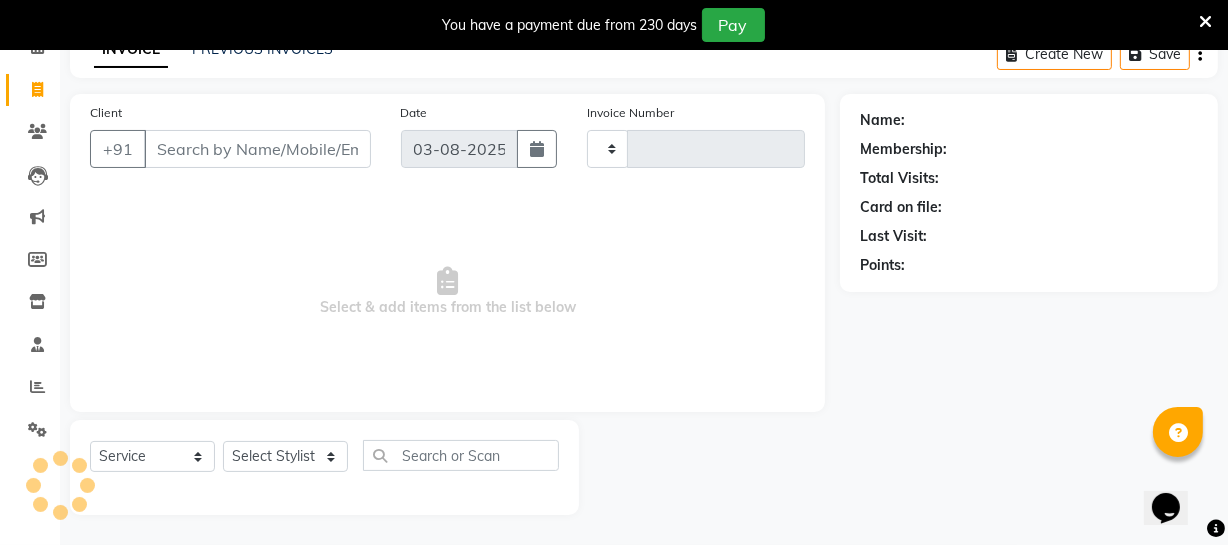 type on "2518" 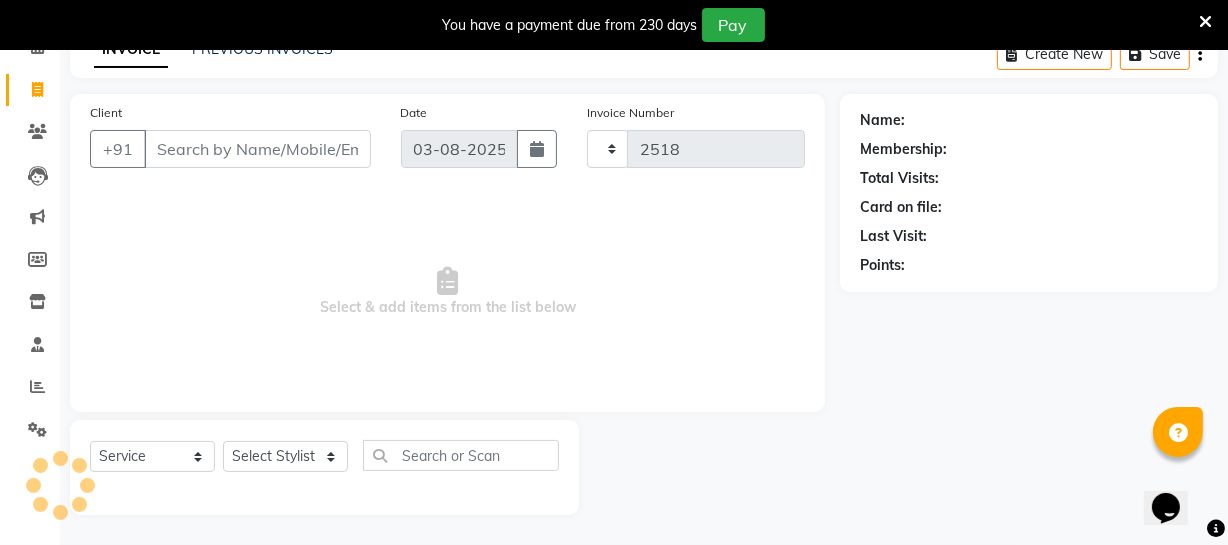 select on "5237" 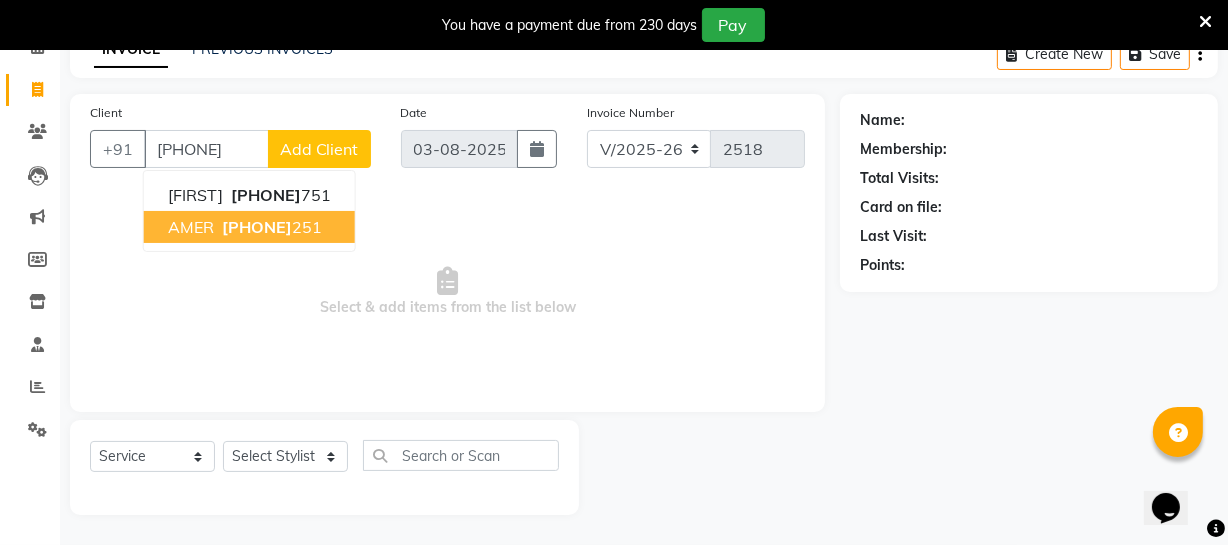 click on "[PHONE]" at bounding box center [257, 227] 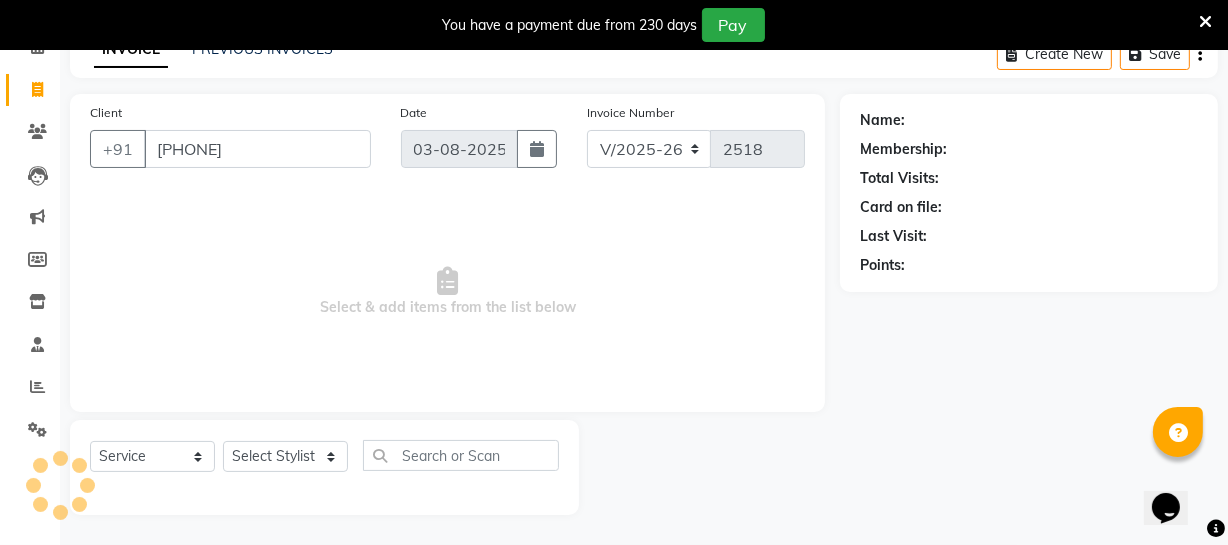 type on "[PHONE]" 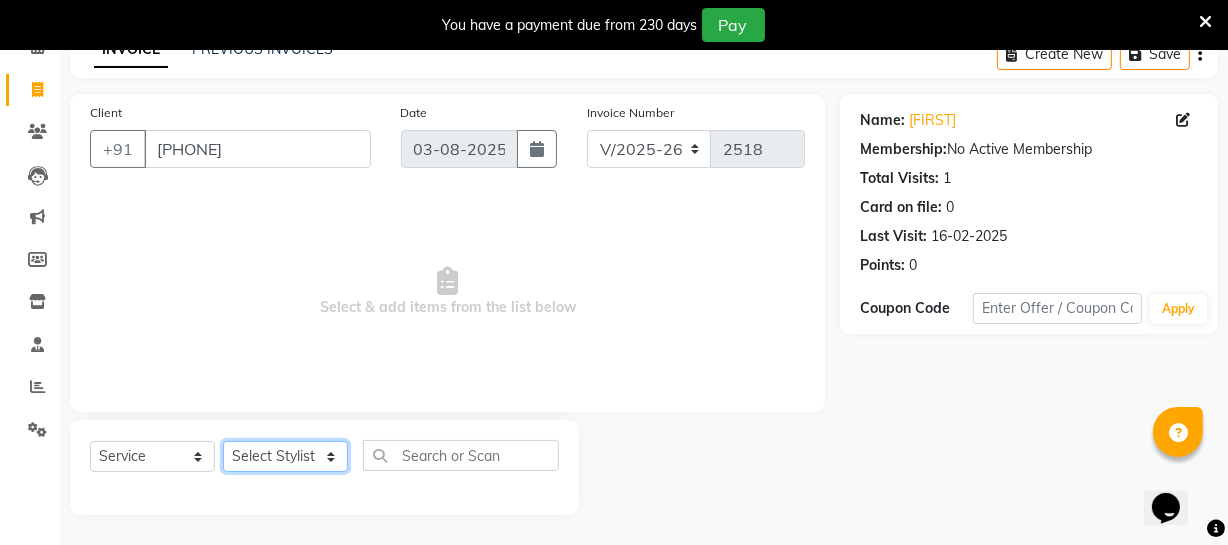click on "Select Stylist Archana Bhagi Deepika Devi Dilip  Divya Dolly Dr Prakash Faizan Geetha Virtue TC Gopi [FIRST] [LAST] Make up Mani Unisex Stylist Manoj Meena Moses Nandhini Raju Unisex Ramya RICITTA Sahil Unisex Santhosh Sathya Shantha kumar Shanthi Surya Thiru Virtue Aesthetic Virtue Ambattur" 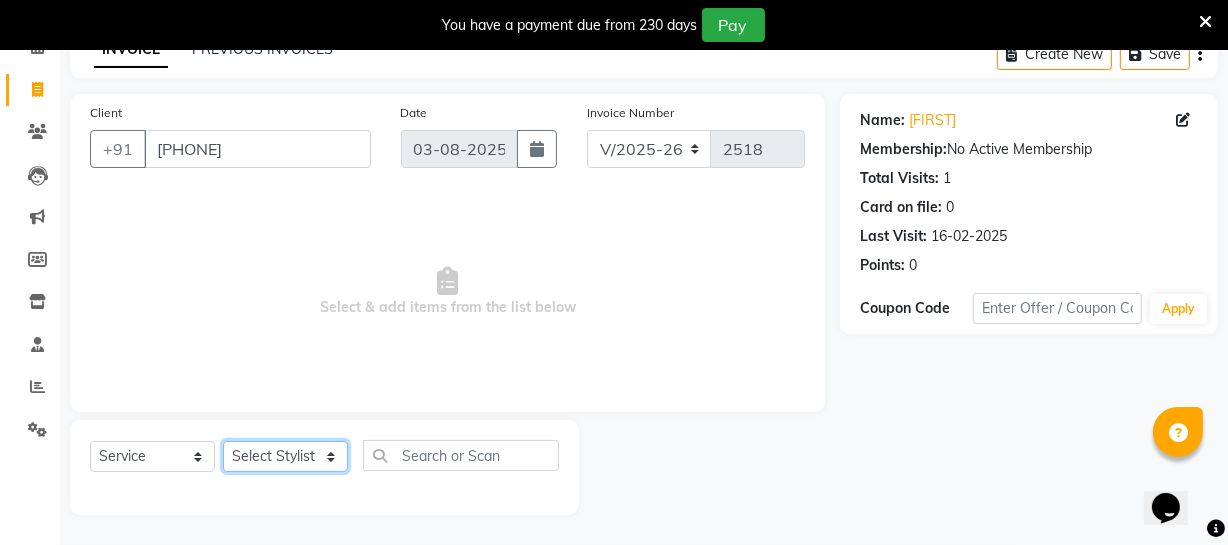 select on "83851" 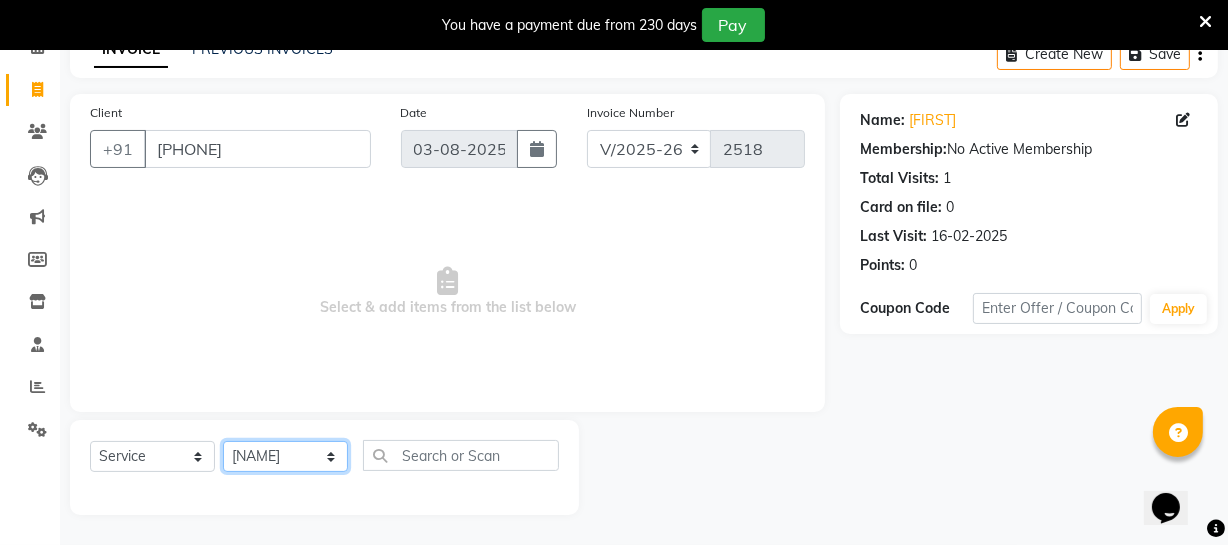 click on "Select Stylist Archana Bhagi Deepika Devi Dilip  Divya Dolly Dr Prakash Faizan Geetha Virtue TC Gopi [FIRST] [LAST] Make up Mani Unisex Stylist Manoj Meena Moses Nandhini Raju Unisex Ramya RICITTA Sahil Unisex Santhosh Sathya Shantha kumar Shanthi Surya Thiru Virtue Aesthetic Virtue Ambattur" 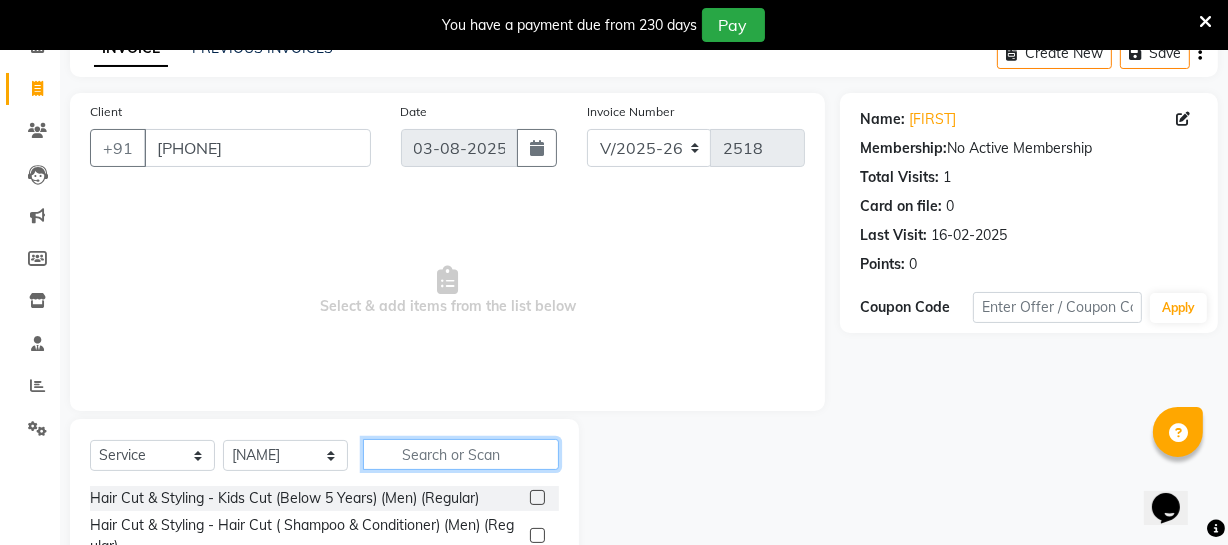 click 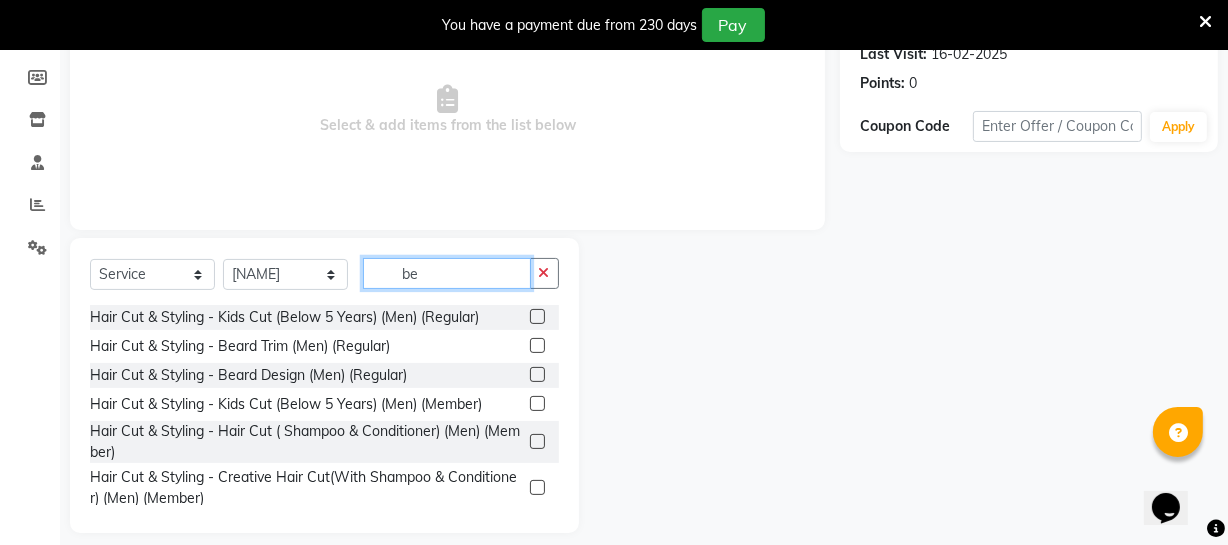scroll, scrollTop: 289, scrollLeft: 0, axis: vertical 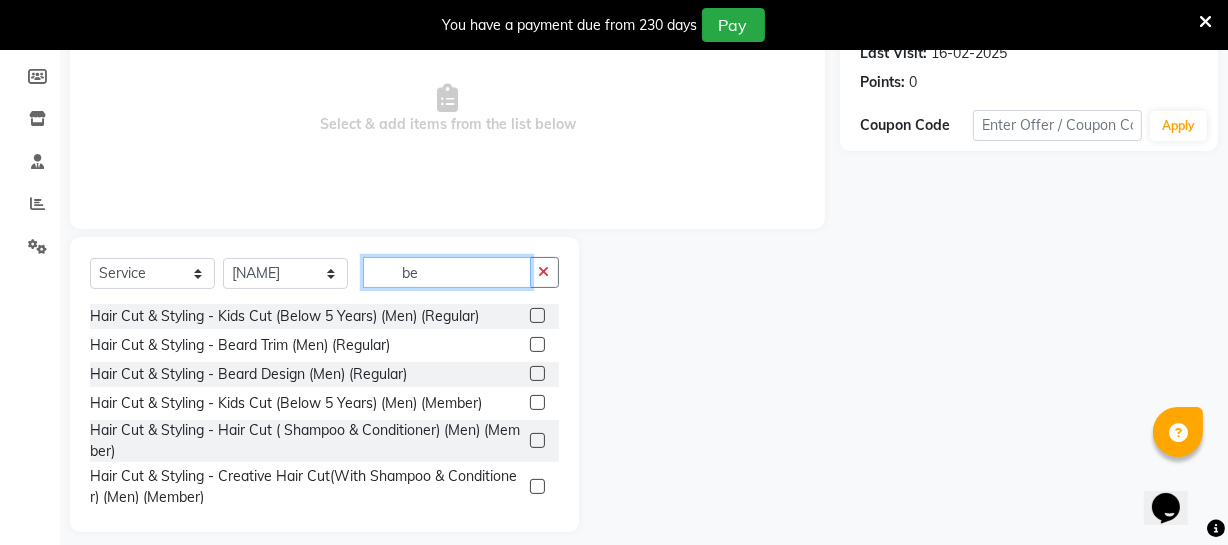 type on "be" 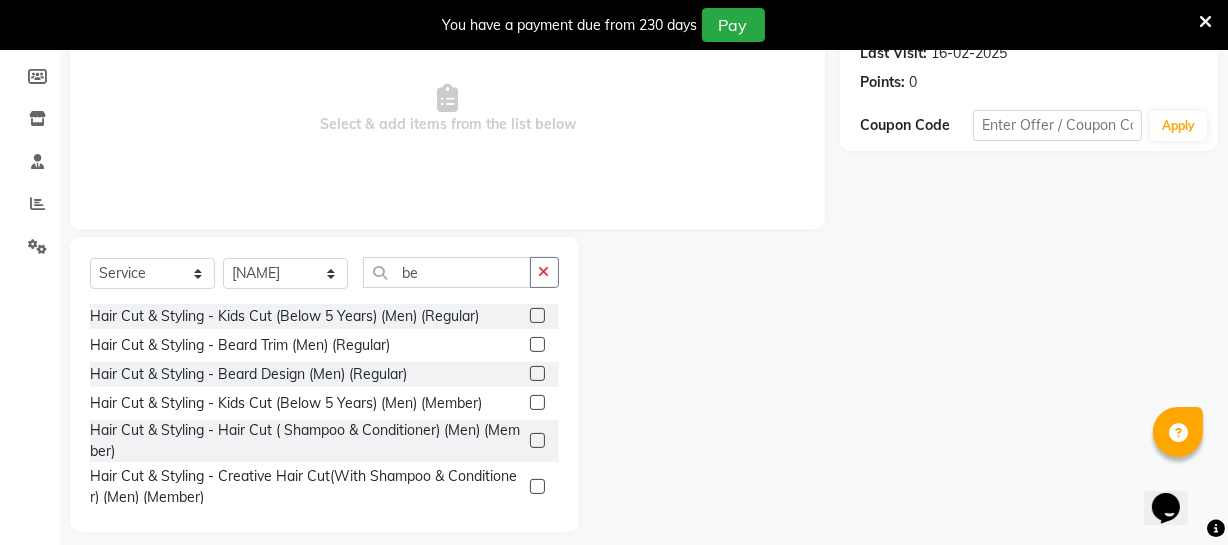 click 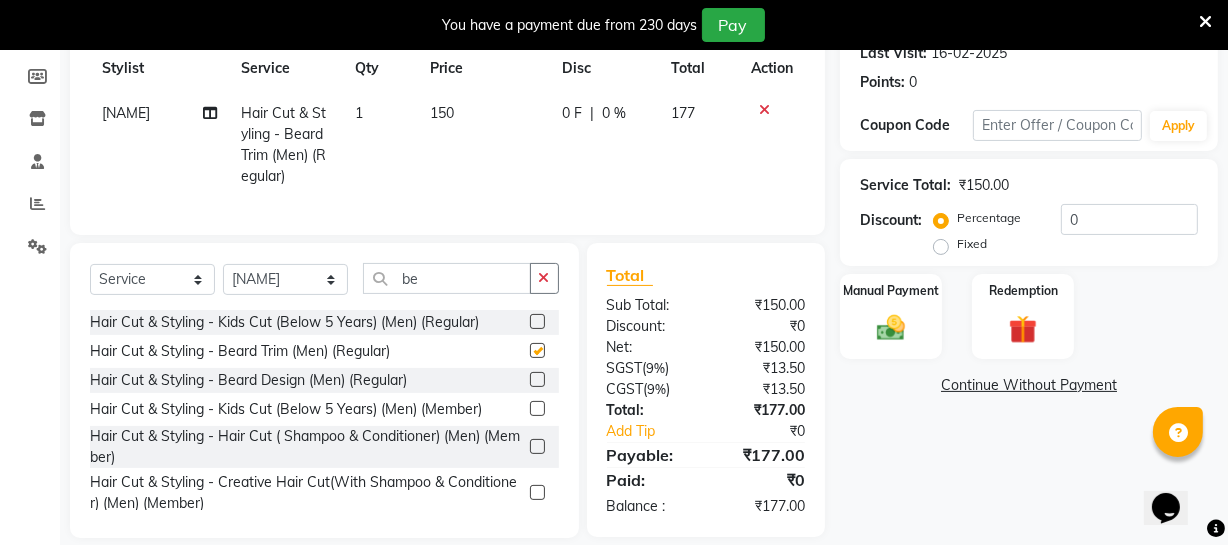 checkbox on "false" 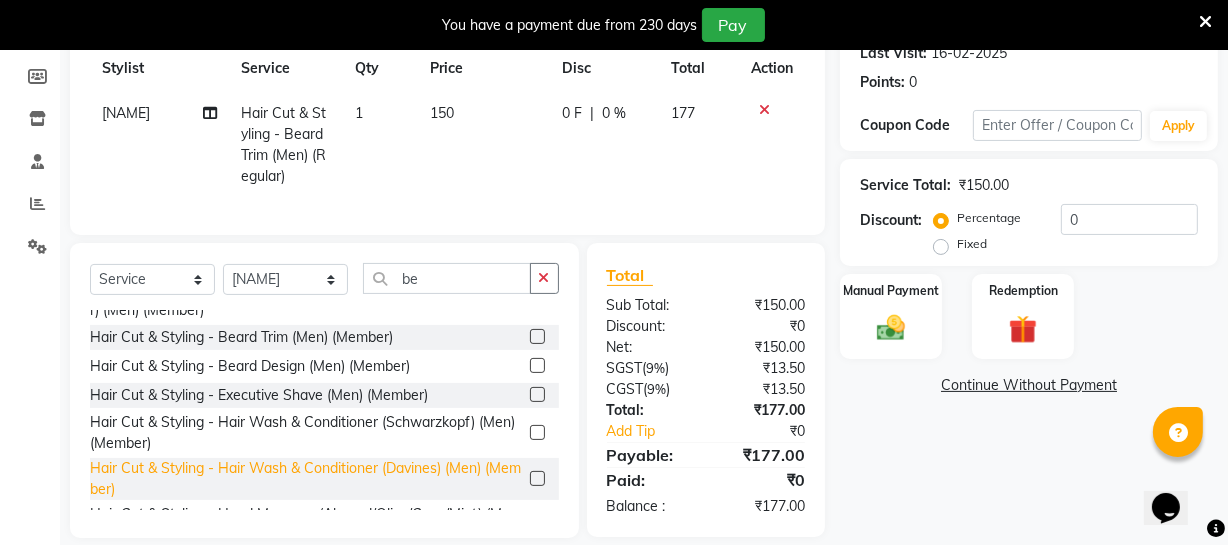 scroll, scrollTop: 272, scrollLeft: 0, axis: vertical 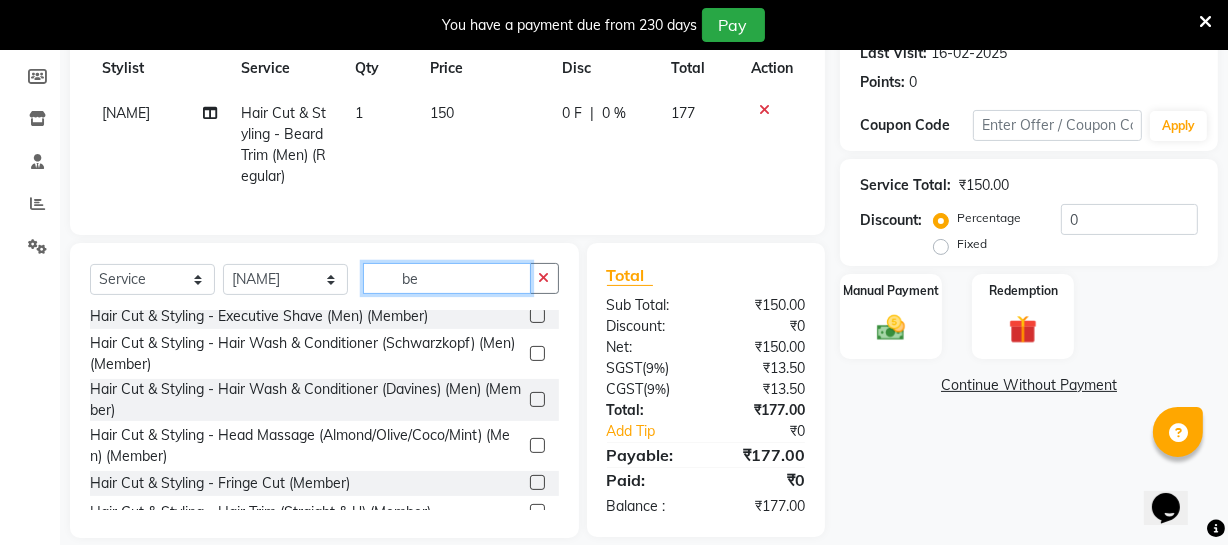 click on "be" 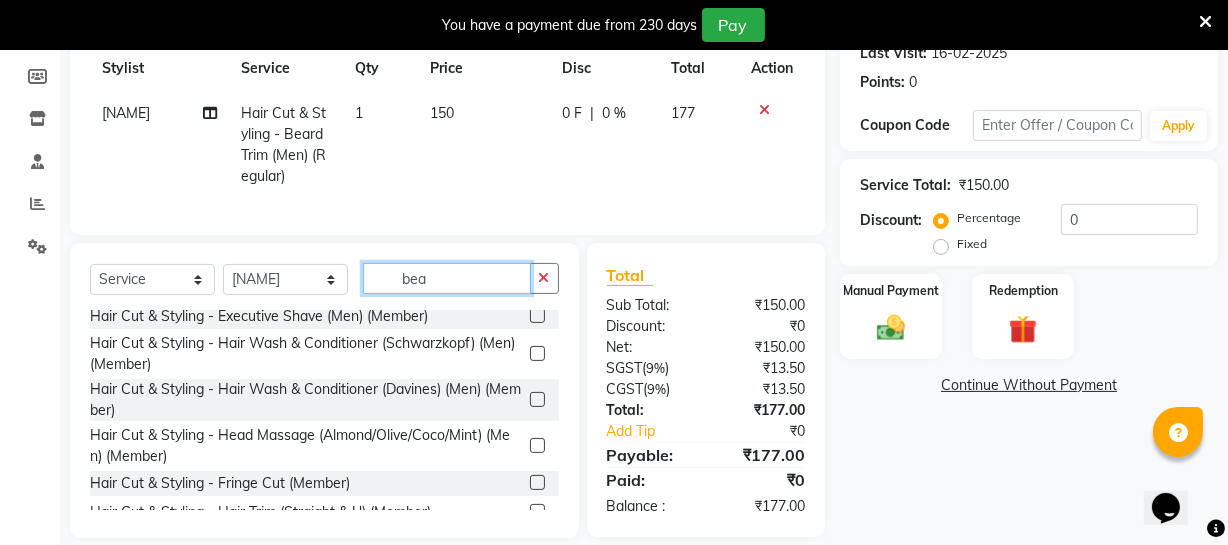scroll, scrollTop: 60, scrollLeft: 0, axis: vertical 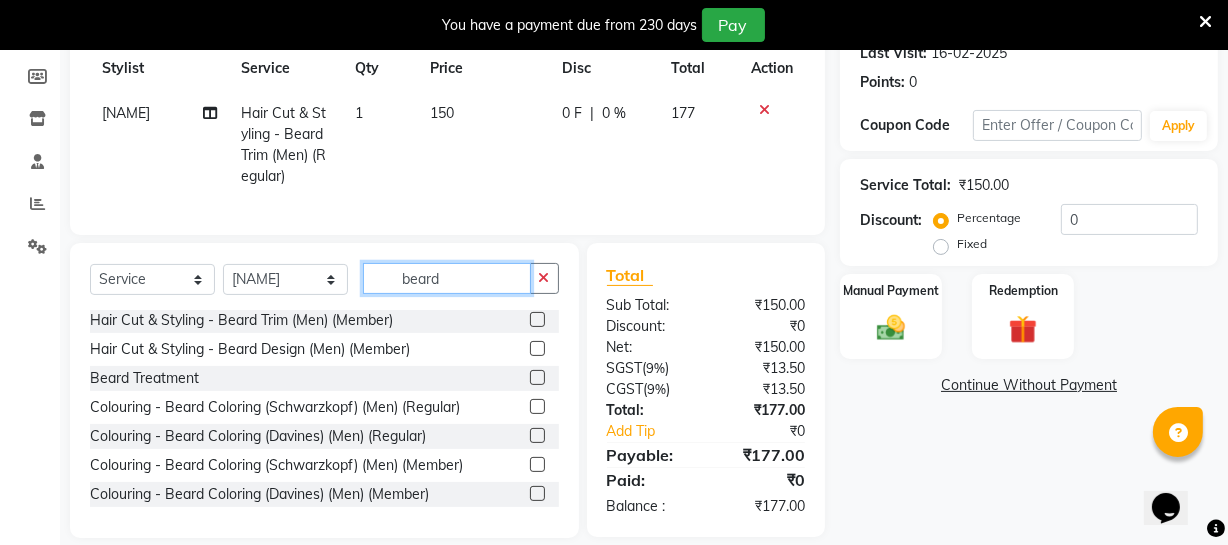type on "beard" 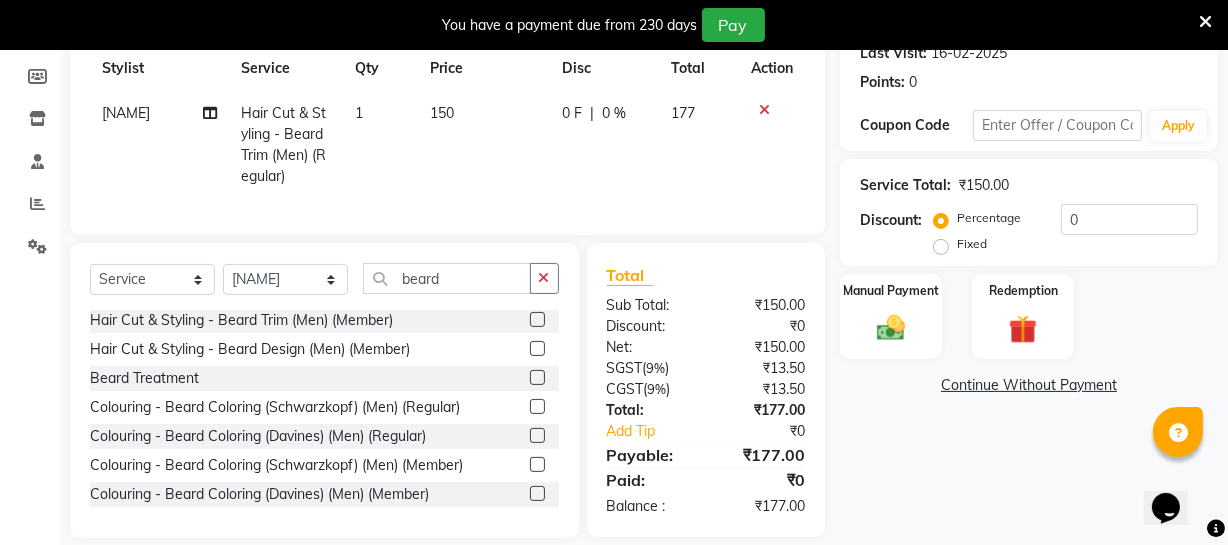 click 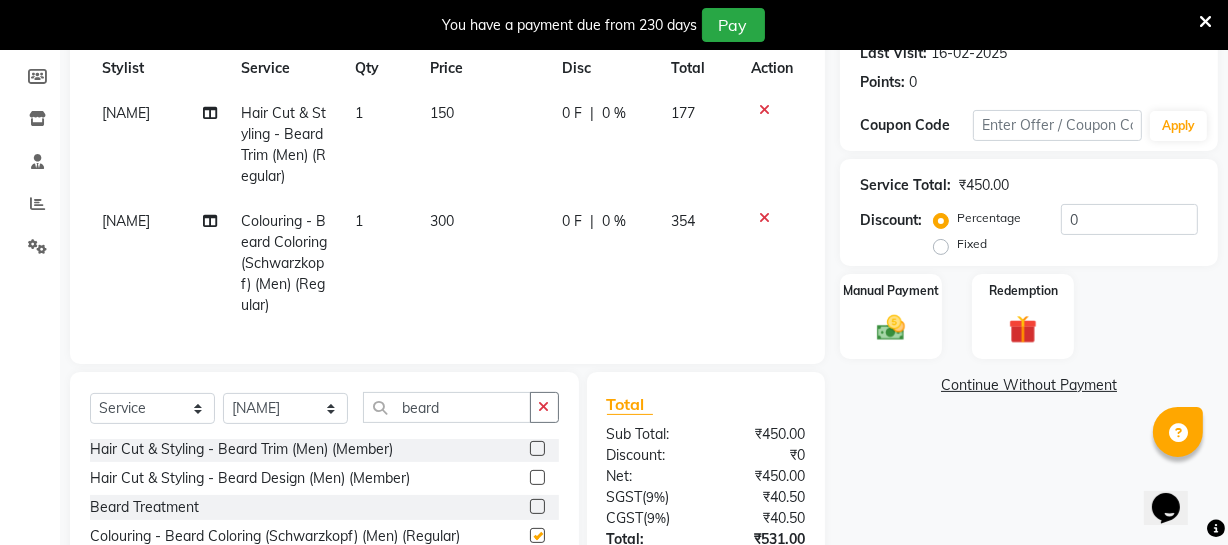 checkbox on "false" 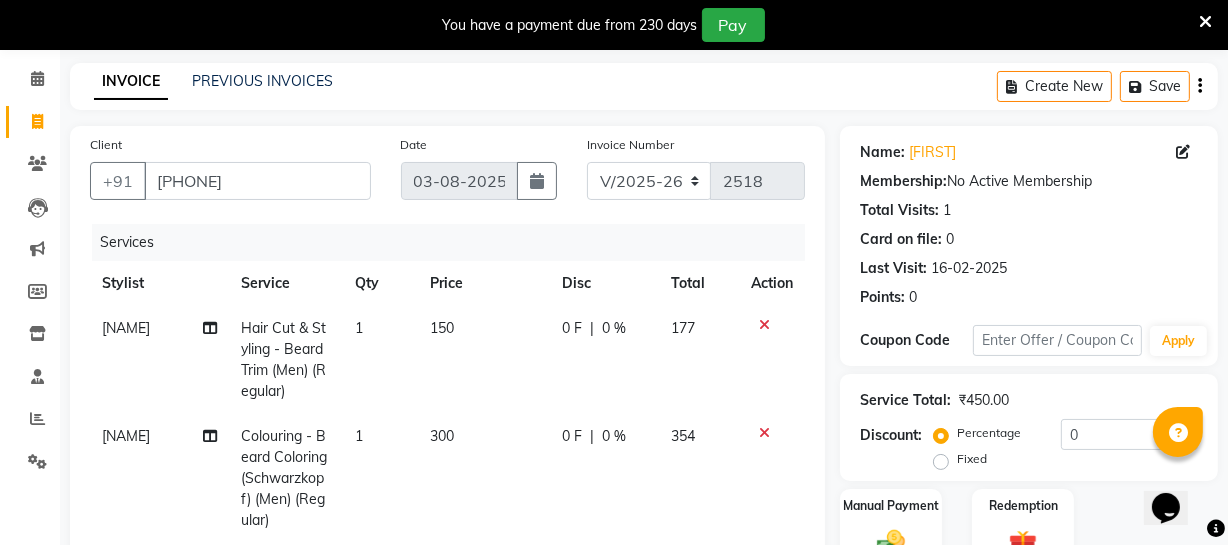 scroll, scrollTop: 90, scrollLeft: 0, axis: vertical 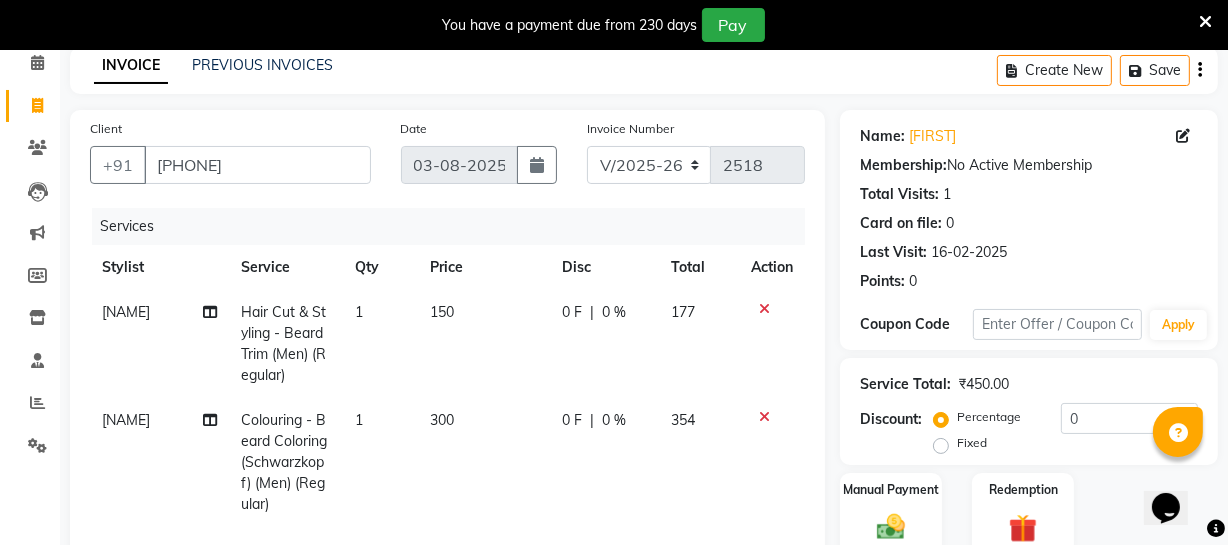 click on "300" 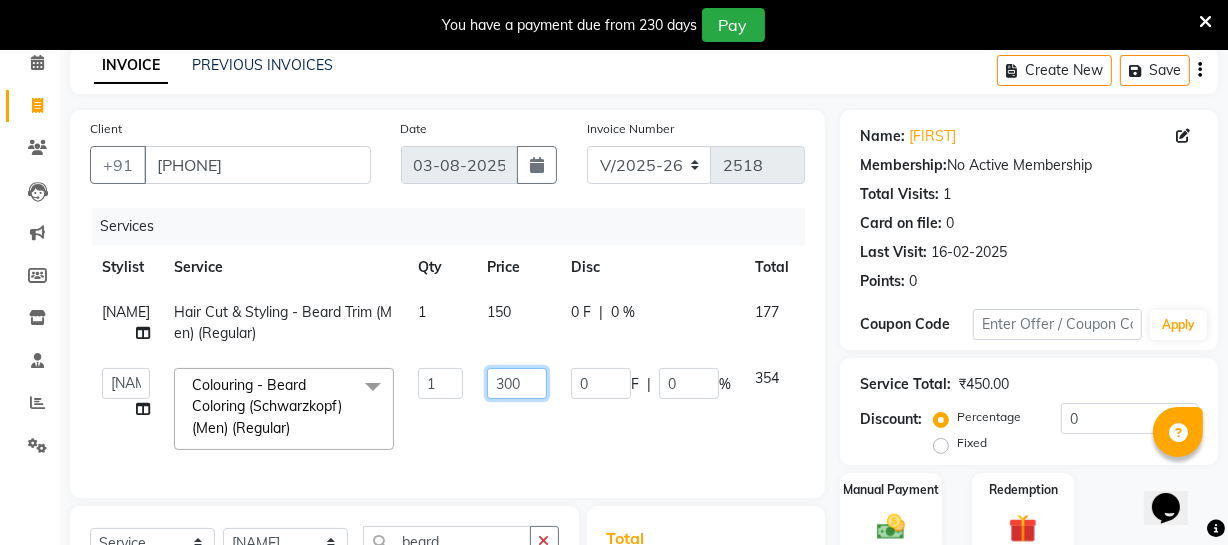drag, startPoint x: 492, startPoint y: 381, endPoint x: 534, endPoint y: 381, distance: 42 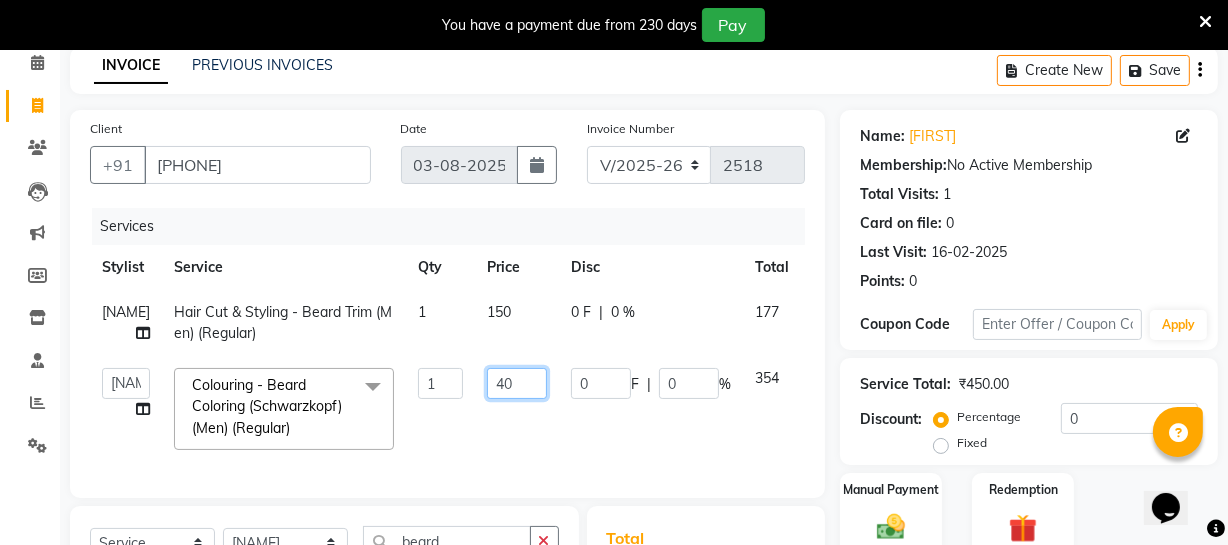 type on "400" 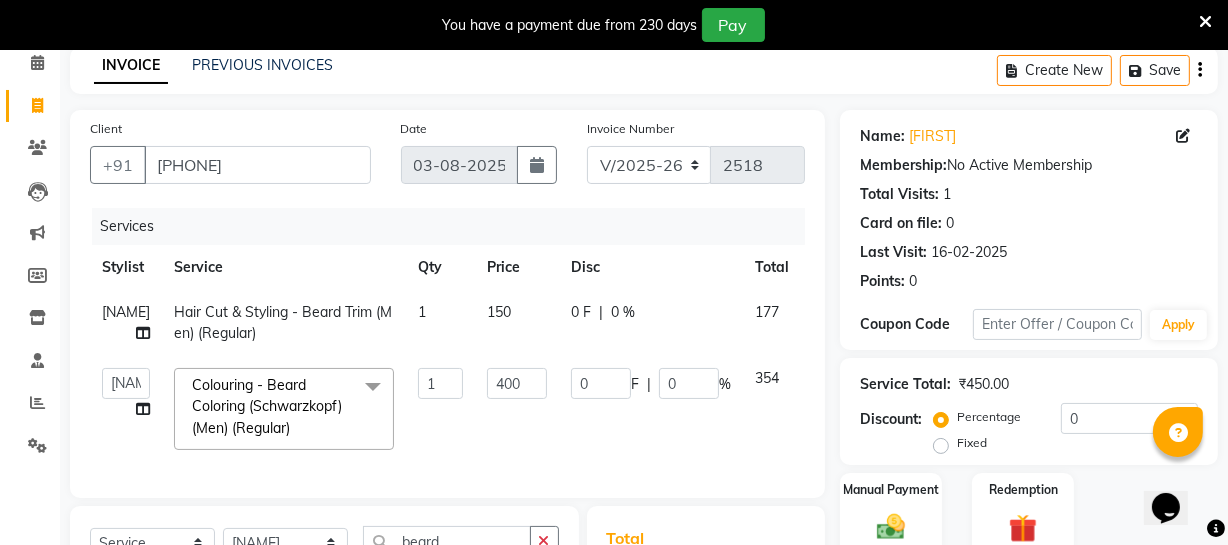 click on "400" 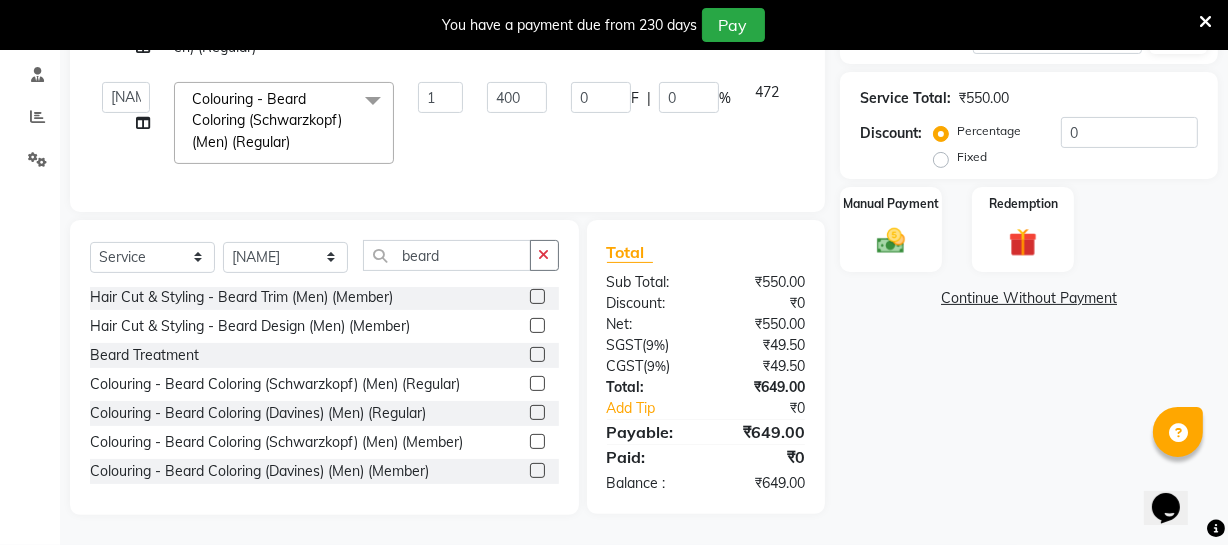 scroll, scrollTop: 390, scrollLeft: 0, axis: vertical 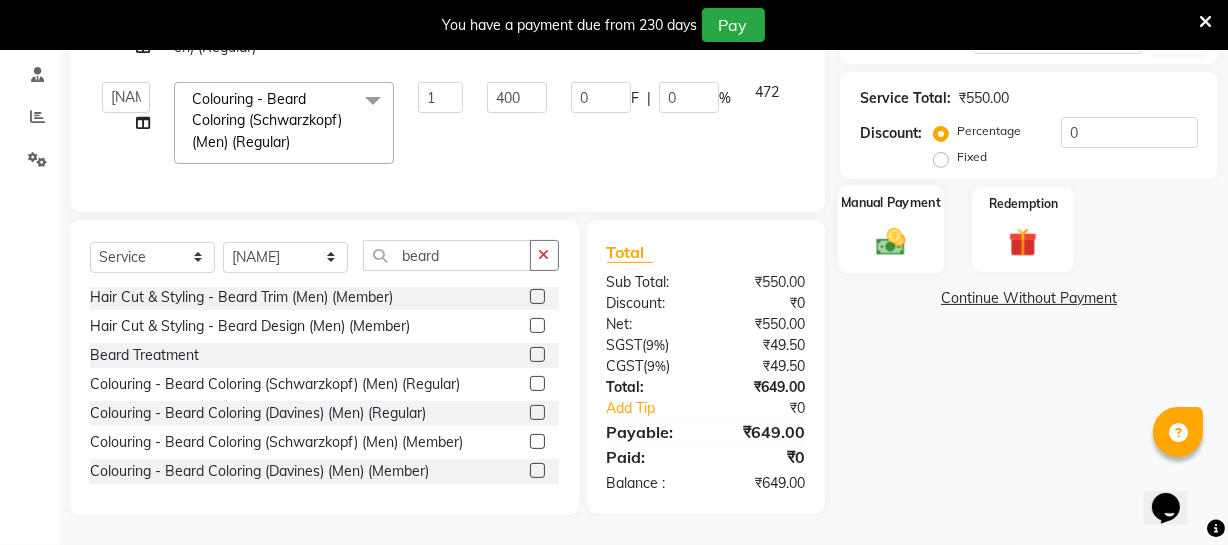 click on "Manual Payment" 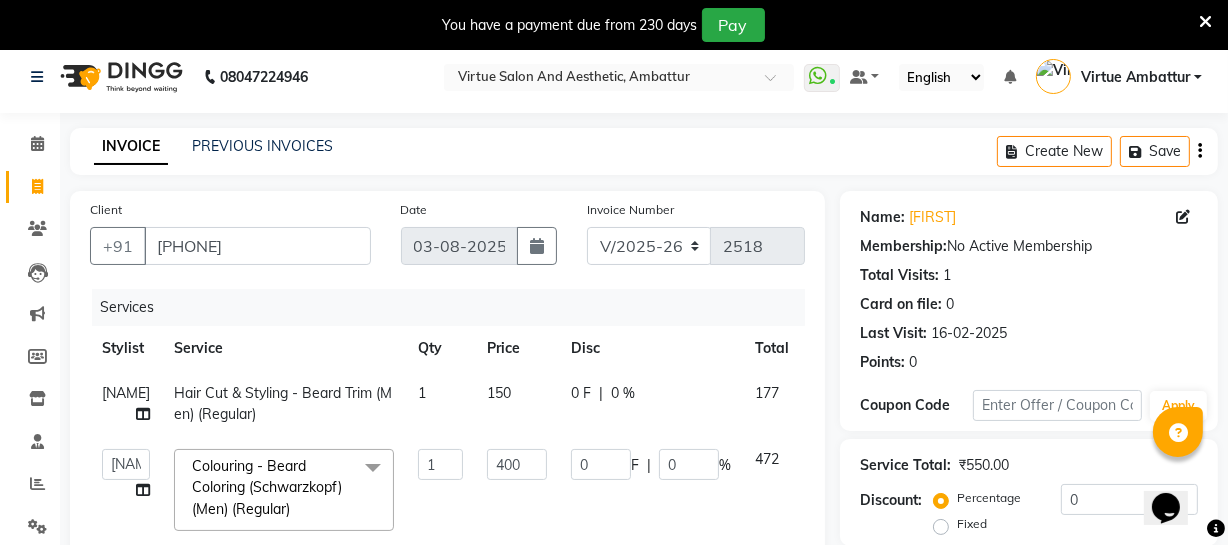 scroll, scrollTop: 0, scrollLeft: 0, axis: both 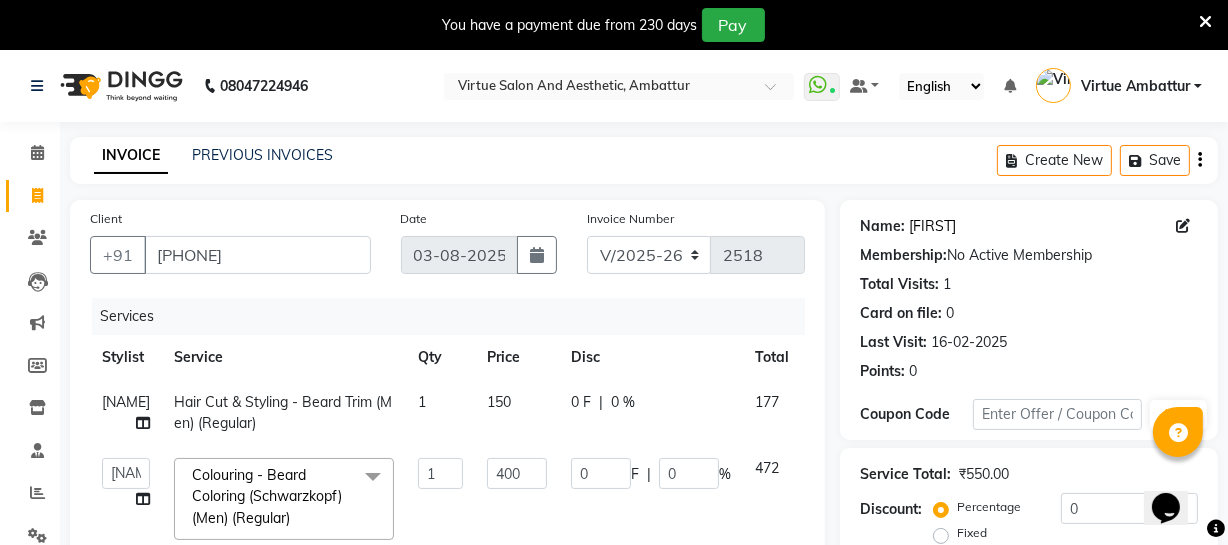 click on "[FIRST]" 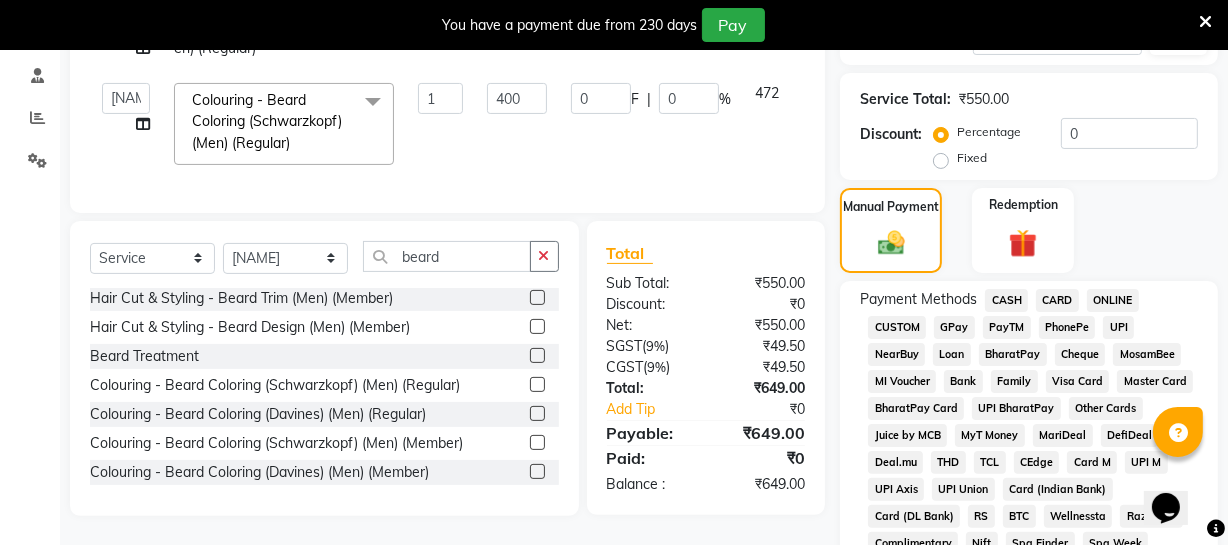 scroll, scrollTop: 454, scrollLeft: 0, axis: vertical 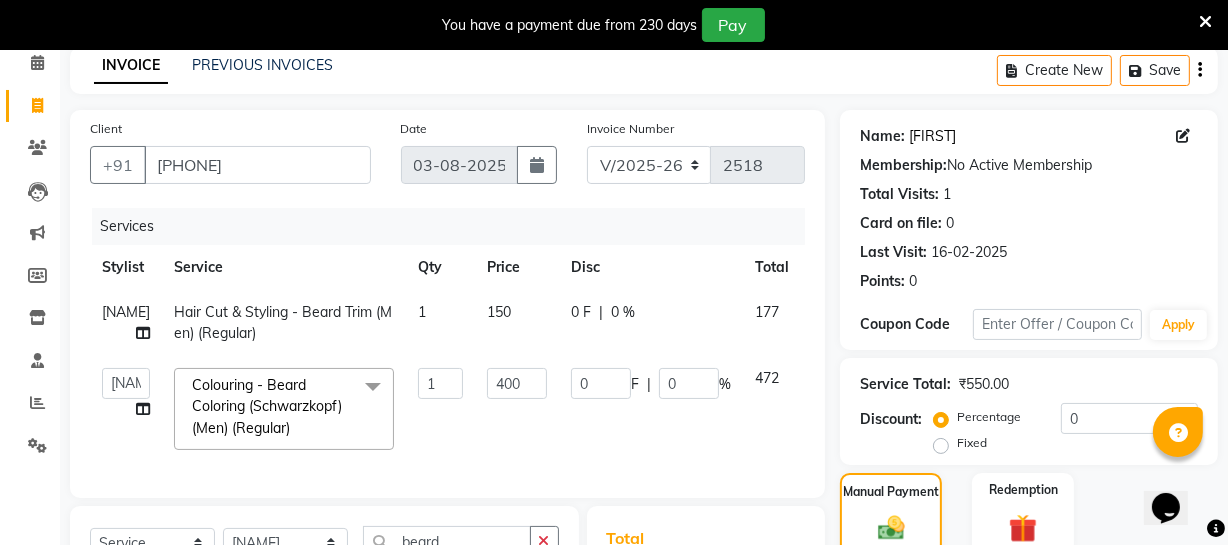 click on "[FIRST]" 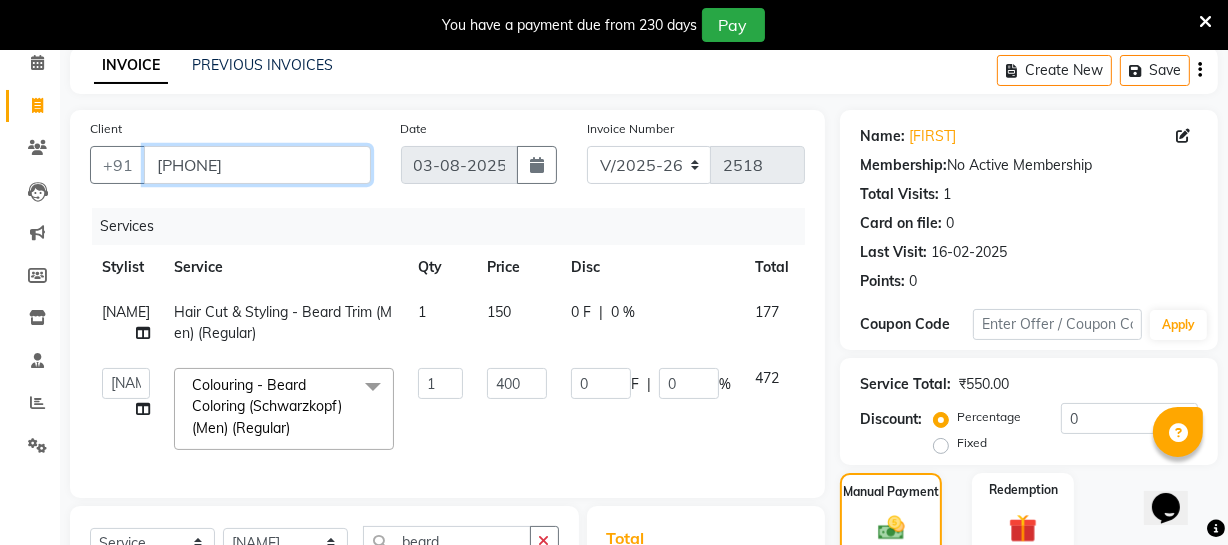 drag, startPoint x: 231, startPoint y: 164, endPoint x: 438, endPoint y: 208, distance: 211.62466 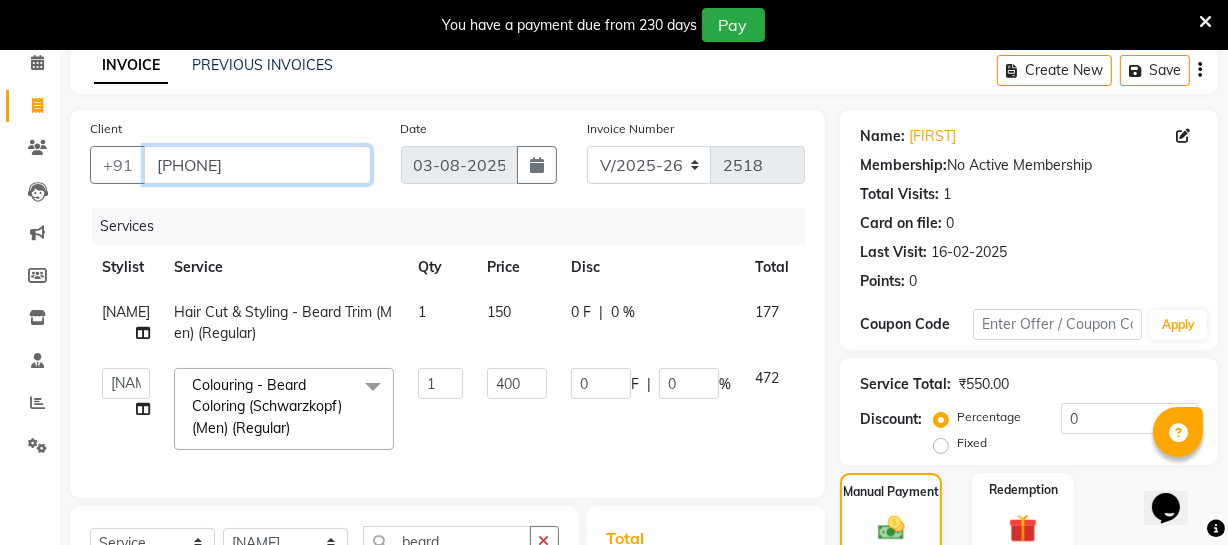 click on "[PHONE]" at bounding box center [257, 165] 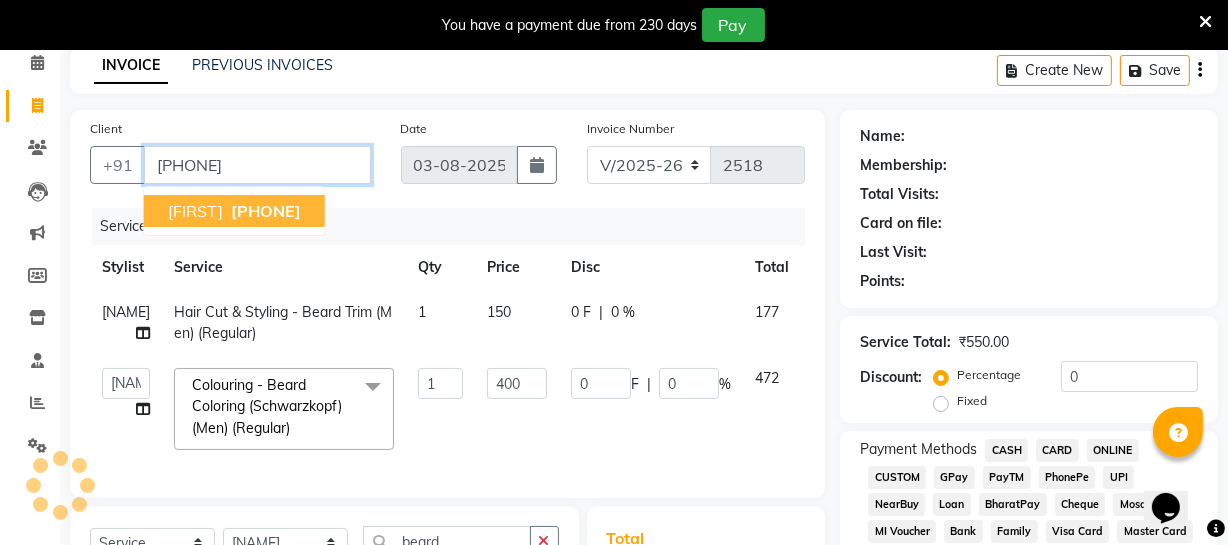type on "[PHONE]" 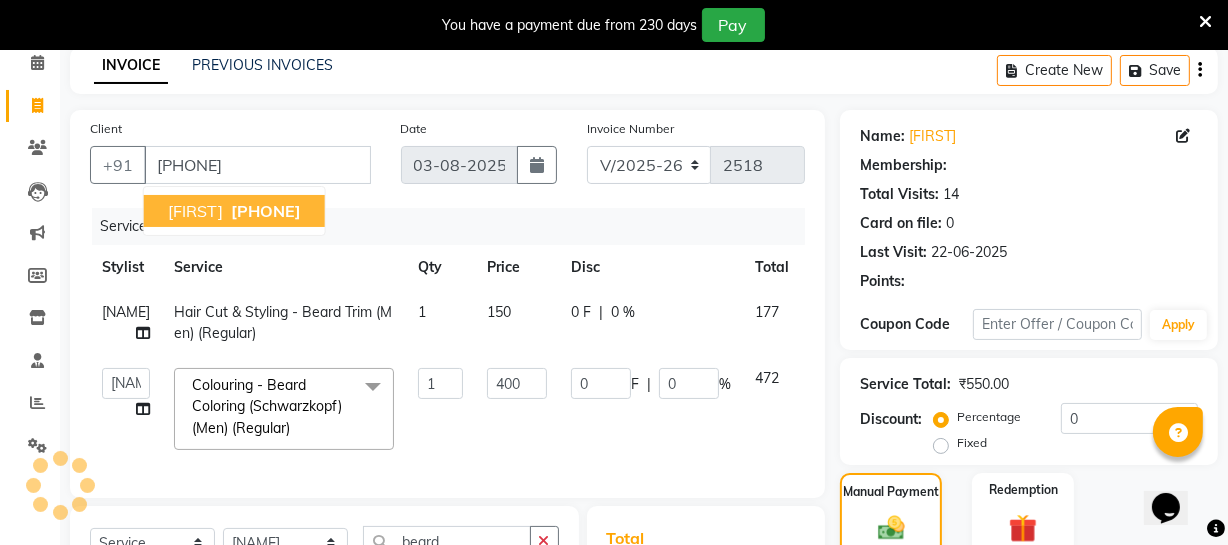 type on "80" 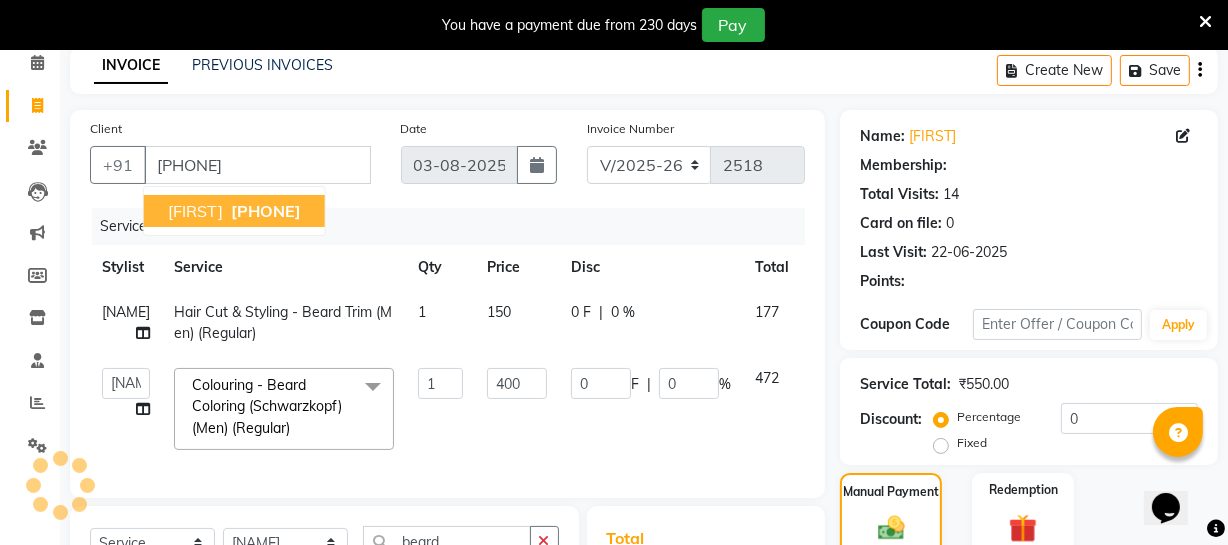 type on "20" 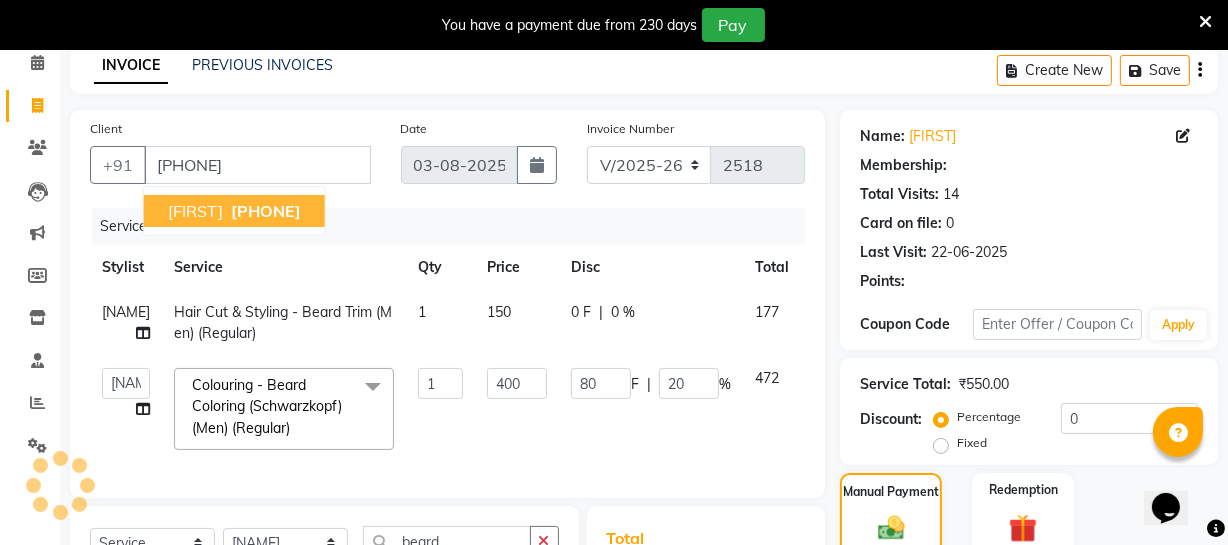 select on "1: Object" 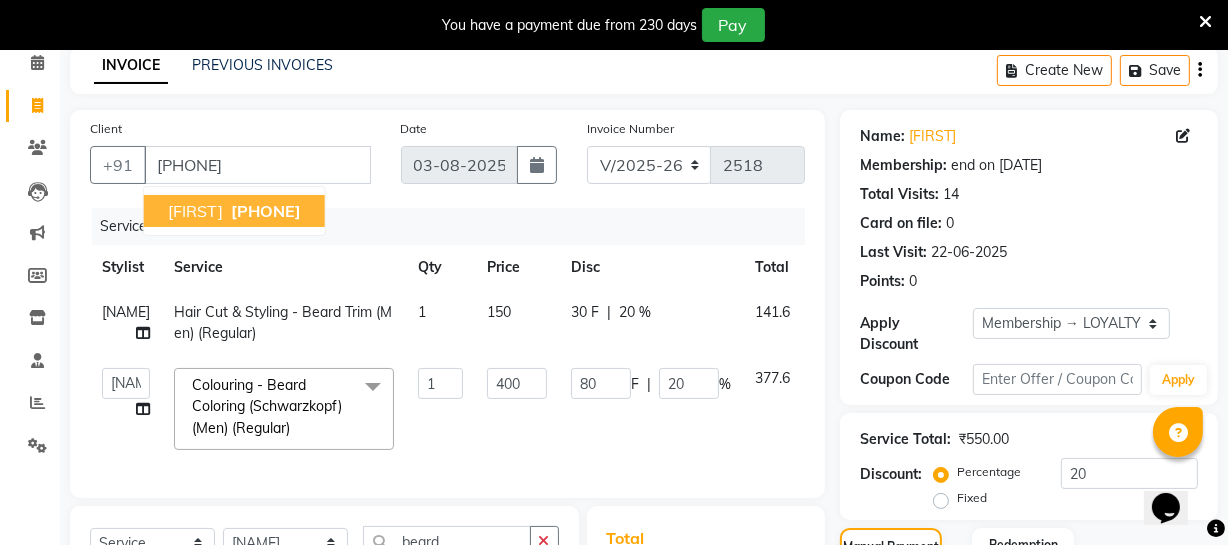 click on "[FIRST] [PHONE]" at bounding box center (234, 211) 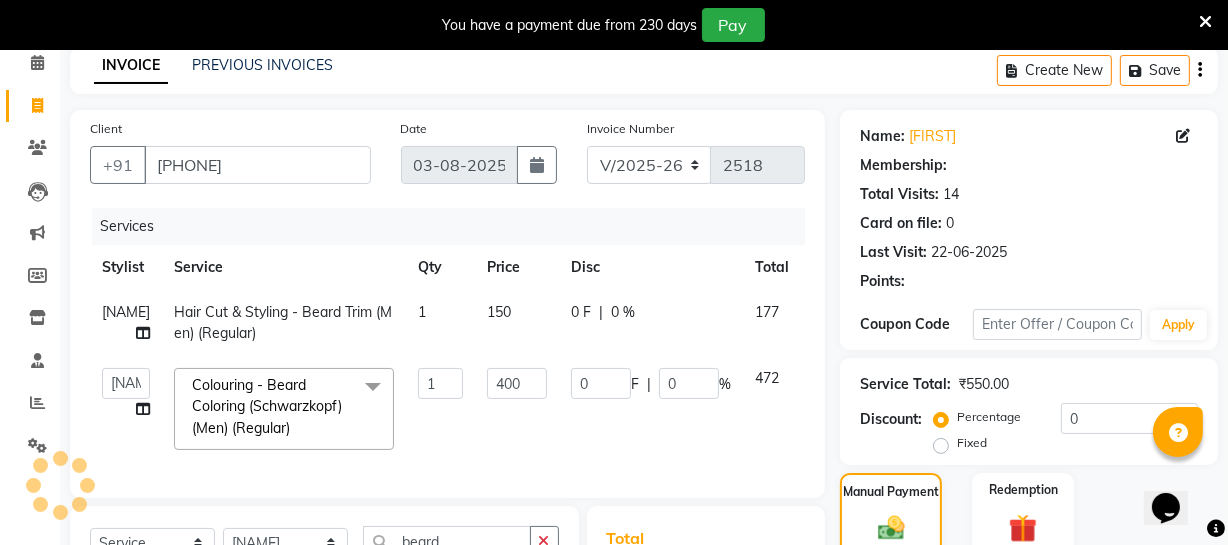 type on "80" 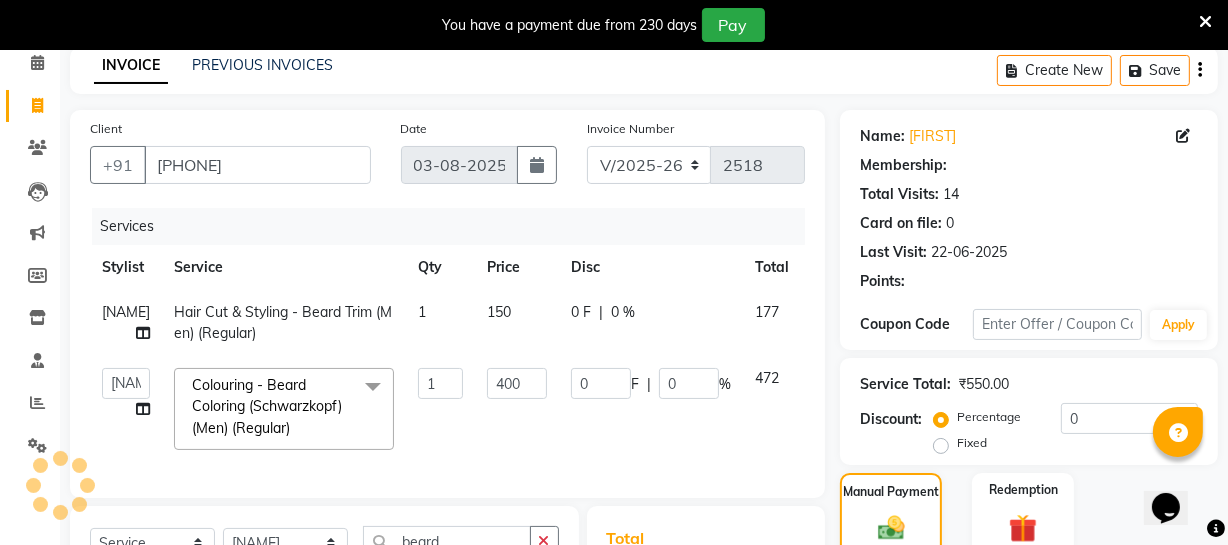 type on "20" 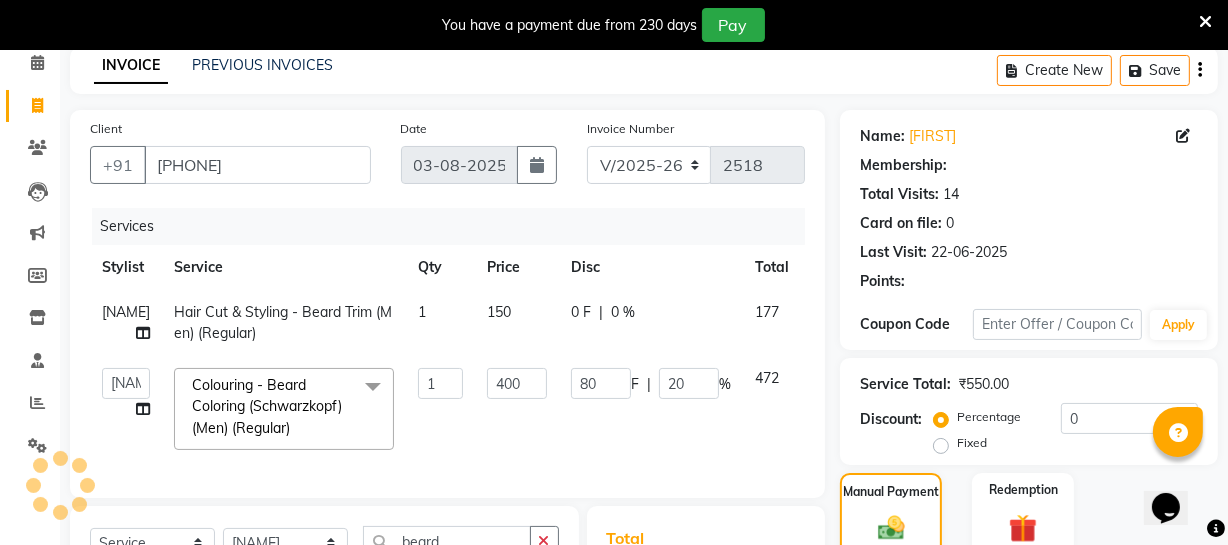 select on "1: Object" 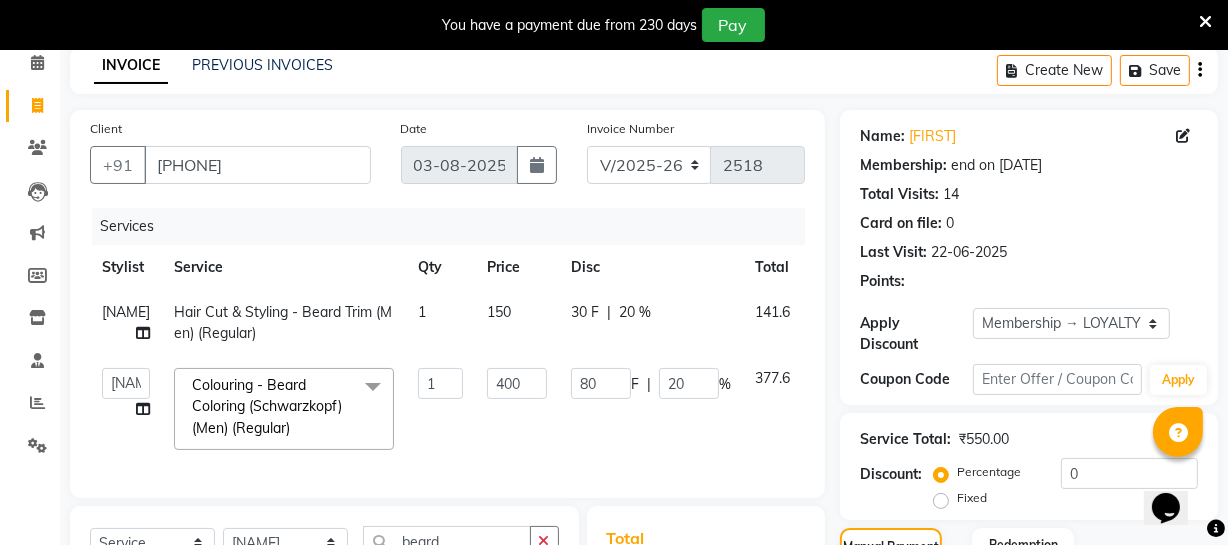 type on "20" 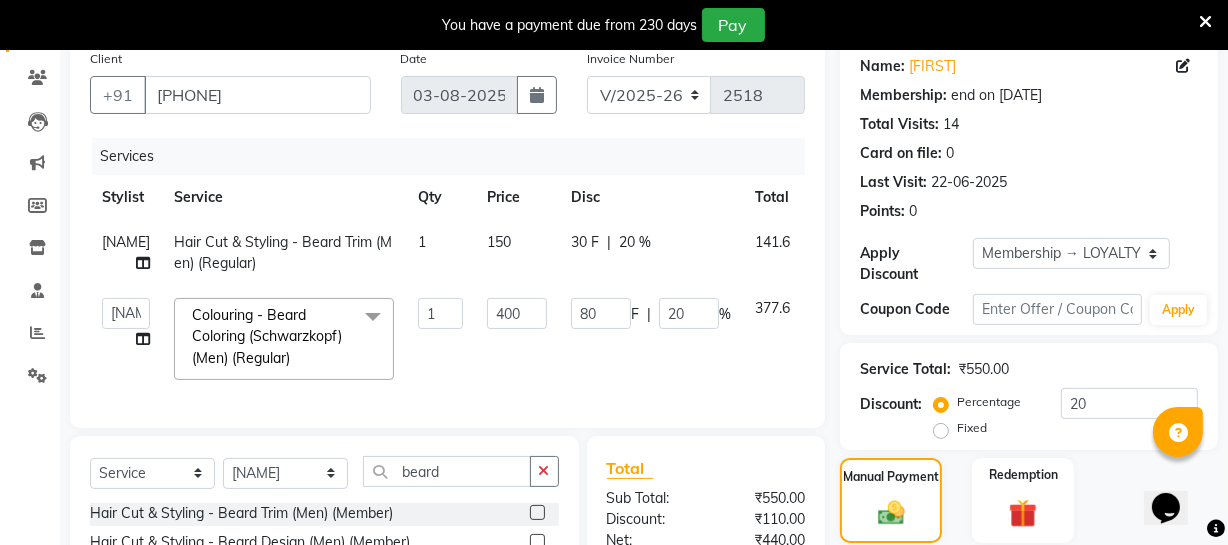 scroll, scrollTop: 181, scrollLeft: 0, axis: vertical 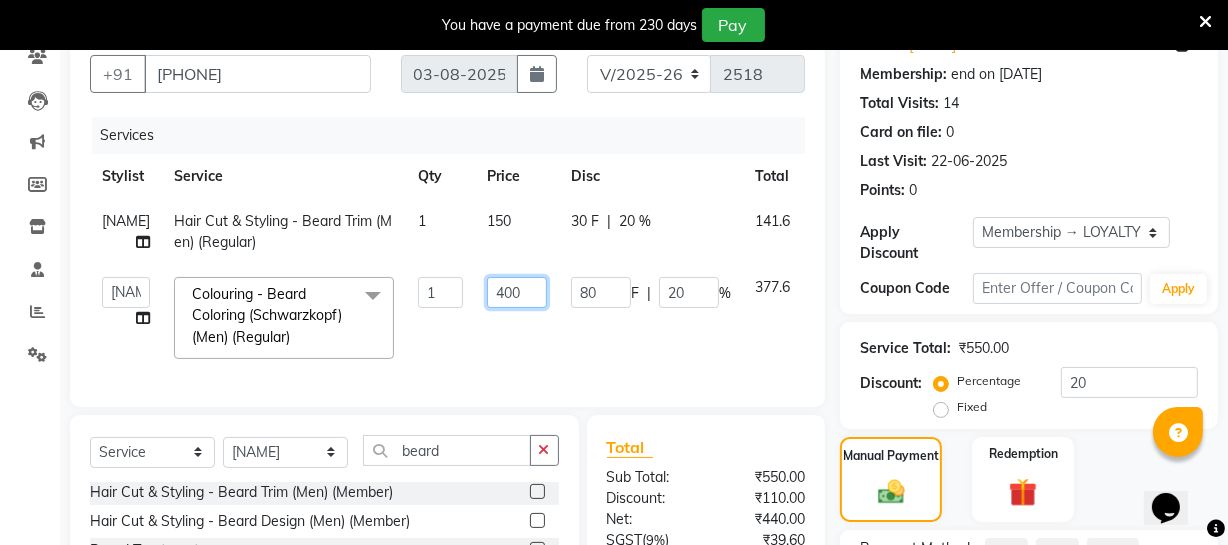 drag, startPoint x: 518, startPoint y: 287, endPoint x: 458, endPoint y: 280, distance: 60.40695 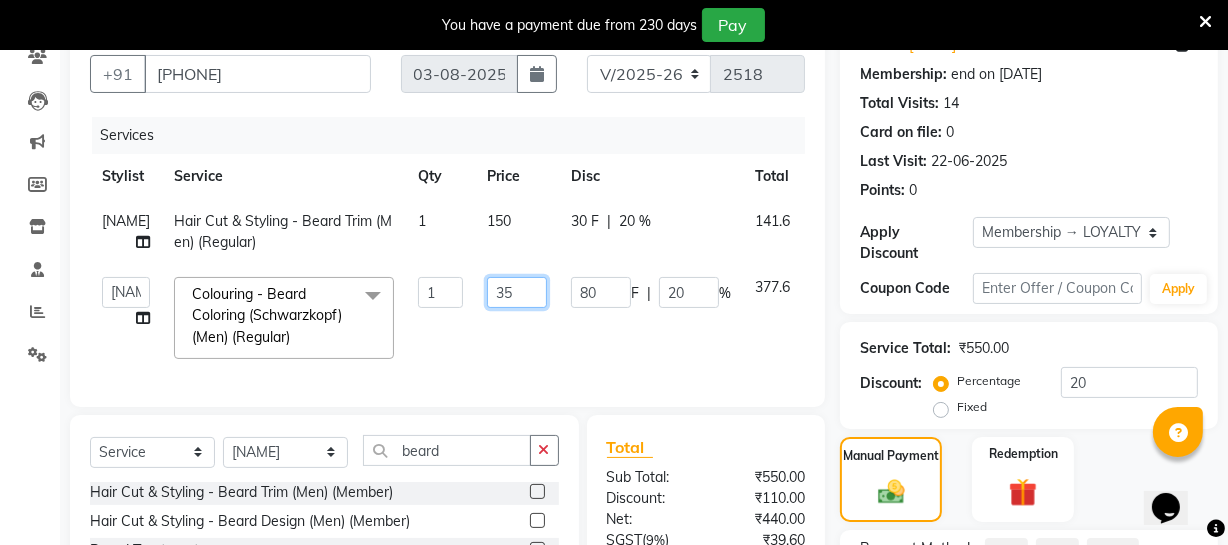 type on "350" 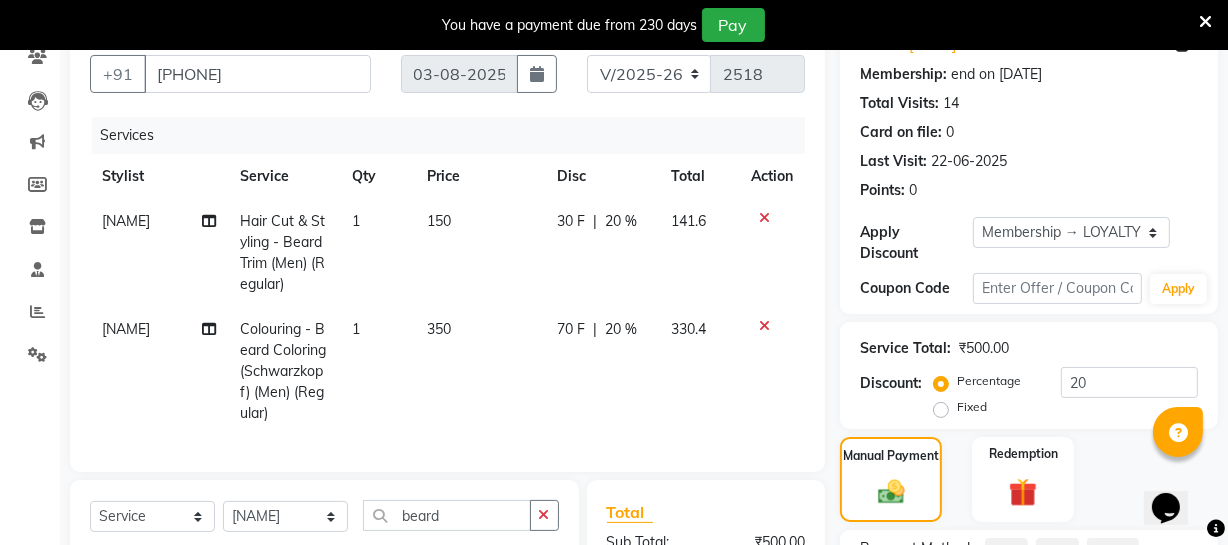 click on "150" 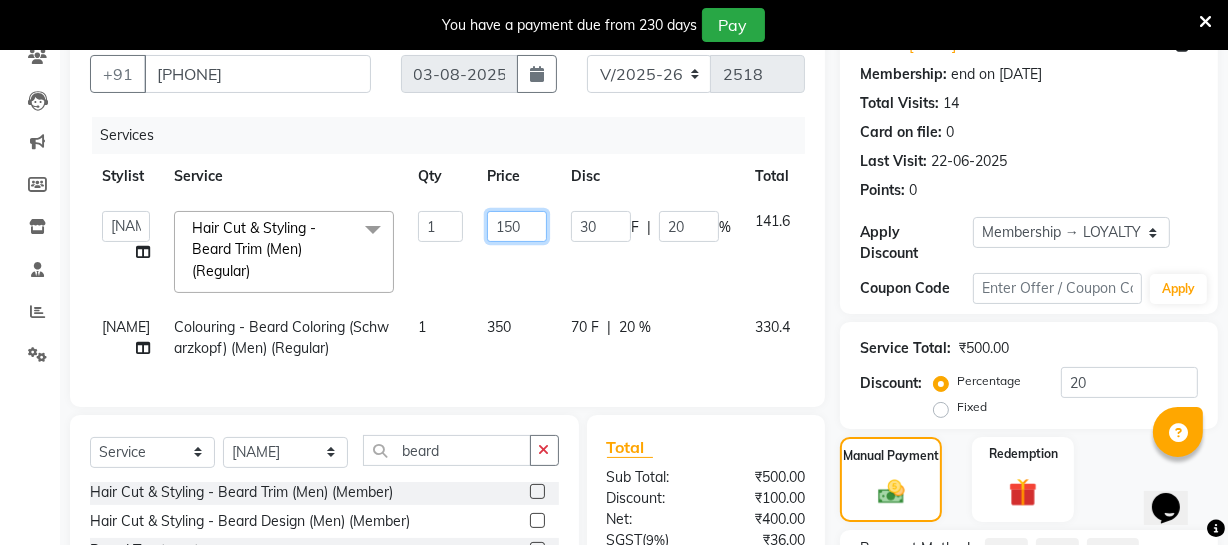 drag, startPoint x: 495, startPoint y: 229, endPoint x: 506, endPoint y: 230, distance: 11.045361 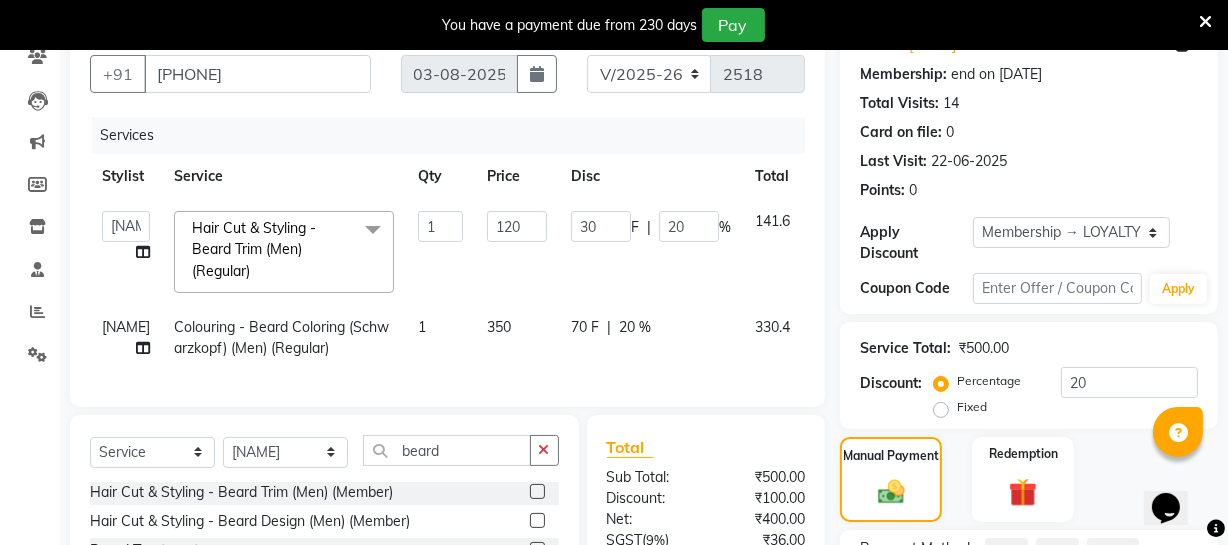 click on "Client +91 [PHONE] Date [DATE] Invoice Number V/2025 V/2025-26 2518 Services Stylist Service Qty Price Disc Total Action Archana Bhagi Deepika Devi Dilip Divya Dolly Dr [LAST] Faizan Geetha Virtue TC Gopi Madan Aravind Make up Mani Unisex Stylist Manoj Meena Moses Nandhini Raju Unisex Ramya RICITTA Sahil Unisex Santhosh Sathya Shantha kumar Shanthi Surya Thiru Virtue Aesthetic Virtue Ambattur Hair Cut & Styling - Beard Trim (Men) (Regular) x Hair Cut & Styling - Kids Cut (Below 5 Years) (Men) (Regular) Hair Cut & Styling - Hair Cut ( Shampoo & Conditioner) (Men) (Regular) Hair Cut & Styling - Creative Hair Cut(With Shampoo & Conditioner) (Men) (Regular) Hair Cut & Styling - Beard Trim (Men) (Regular) Hair Cut & Styling - Beard Design (Men) (Regular) Hair Cut & Styling - Executive Shave (Men) (Regular) Hair Cut & Styling - Hair Wash & Conditioner (Schwarzkopf) (Men) (Regular) Hair Cut & Styling - Kids Cut (Below 5 Years) (Men) (Member) Demo" 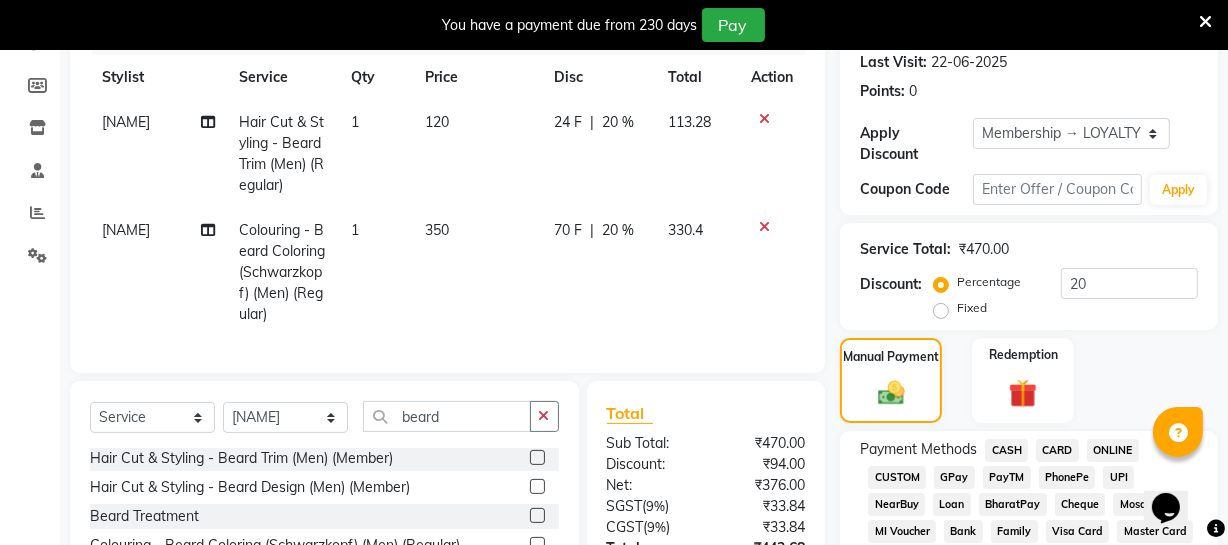 scroll, scrollTop: 272, scrollLeft: 0, axis: vertical 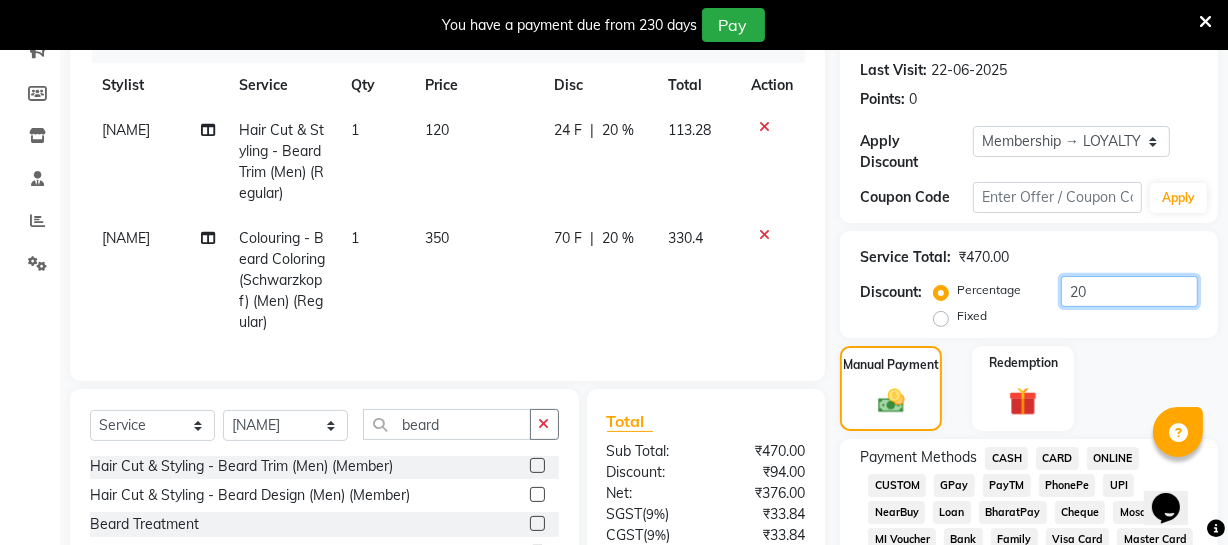 drag, startPoint x: 1012, startPoint y: 295, endPoint x: 1002, endPoint y: 296, distance: 10.049875 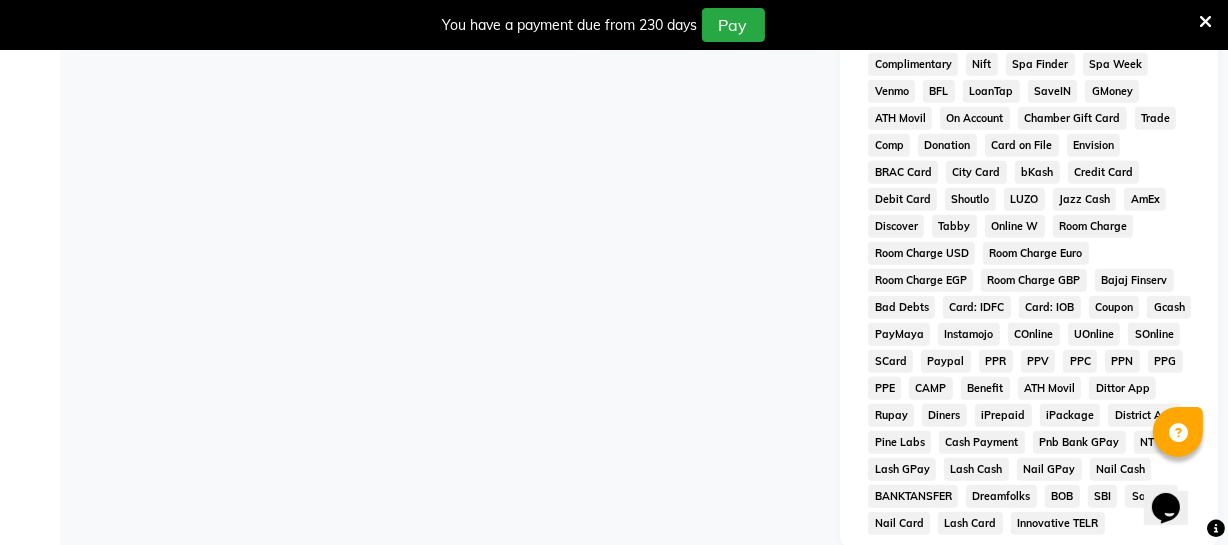 scroll, scrollTop: 727, scrollLeft: 0, axis: vertical 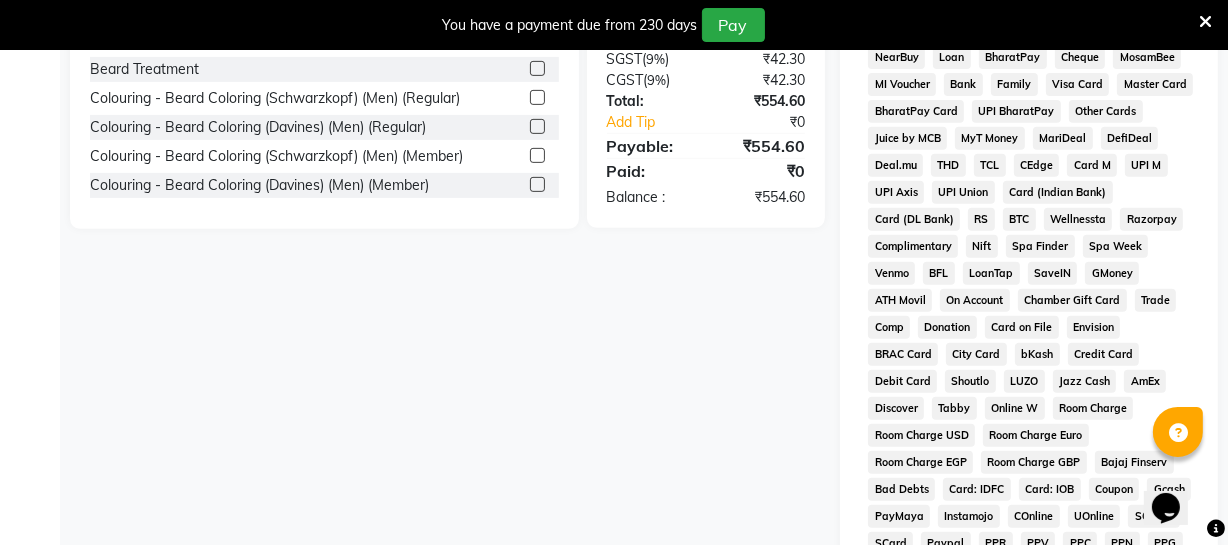 type 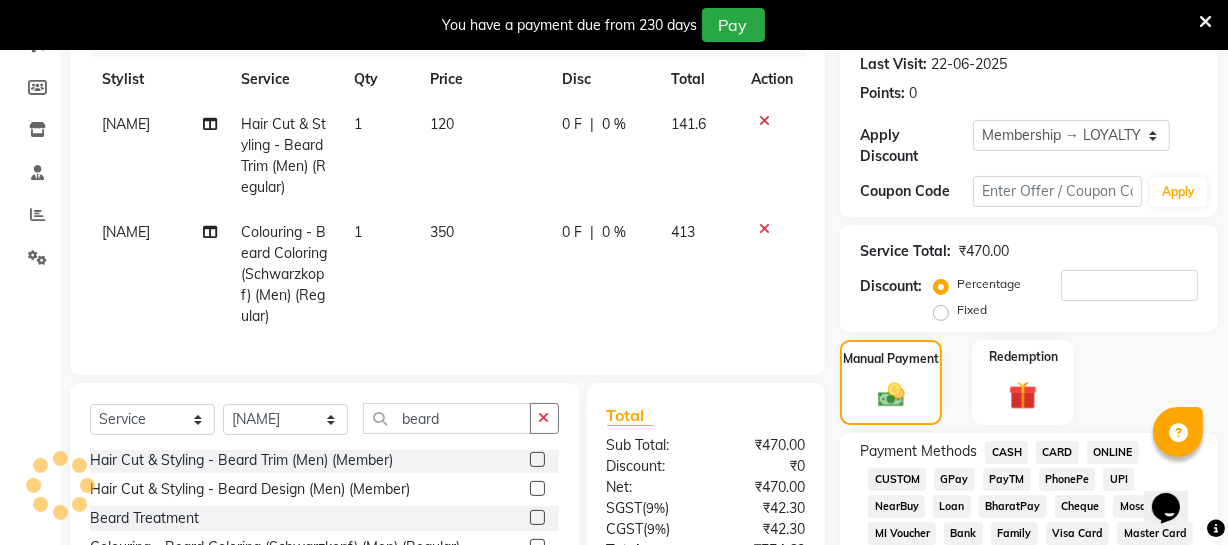 scroll, scrollTop: 272, scrollLeft: 0, axis: vertical 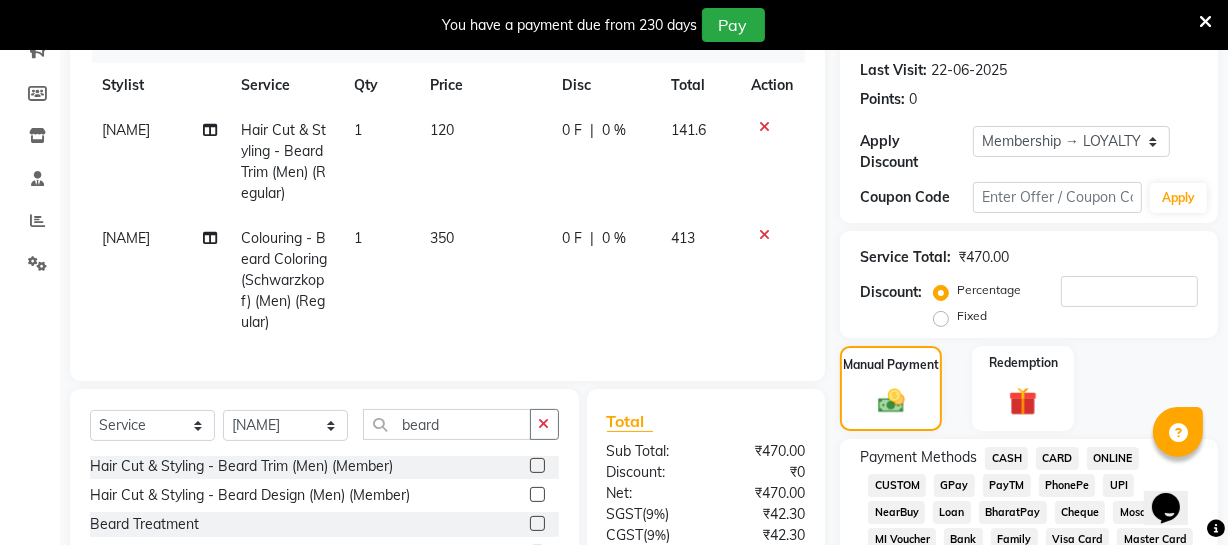 click on "ONLINE" 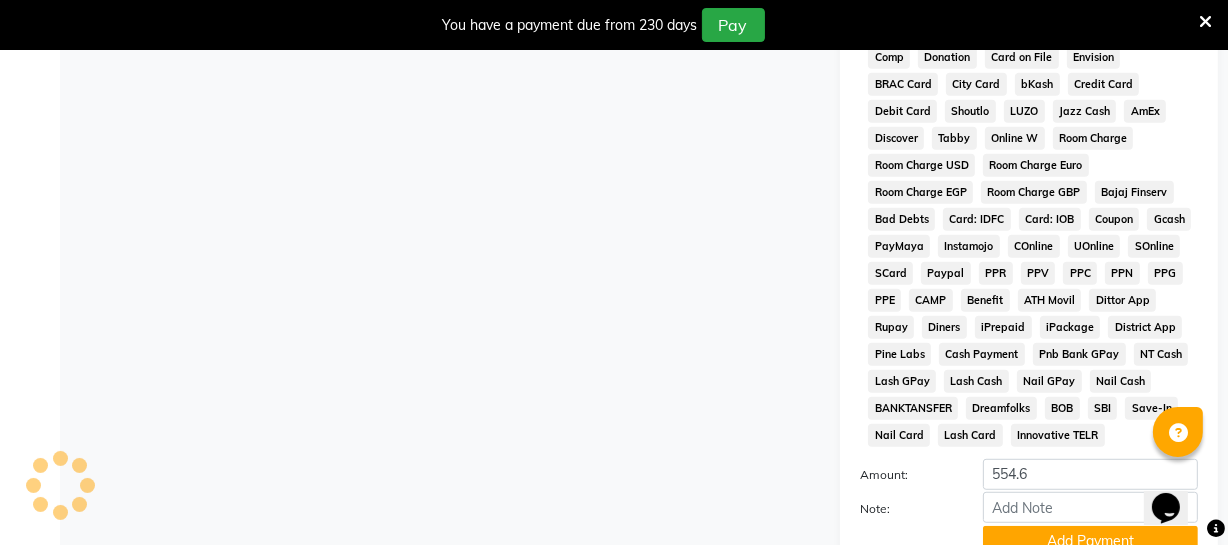 scroll, scrollTop: 1088, scrollLeft: 0, axis: vertical 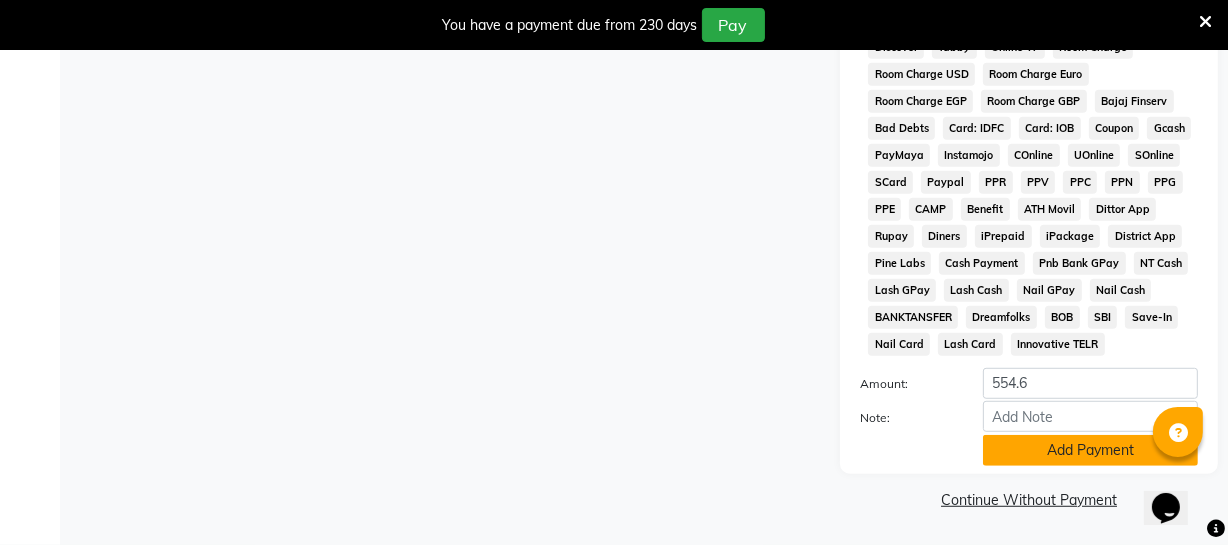 click on "Add Payment" 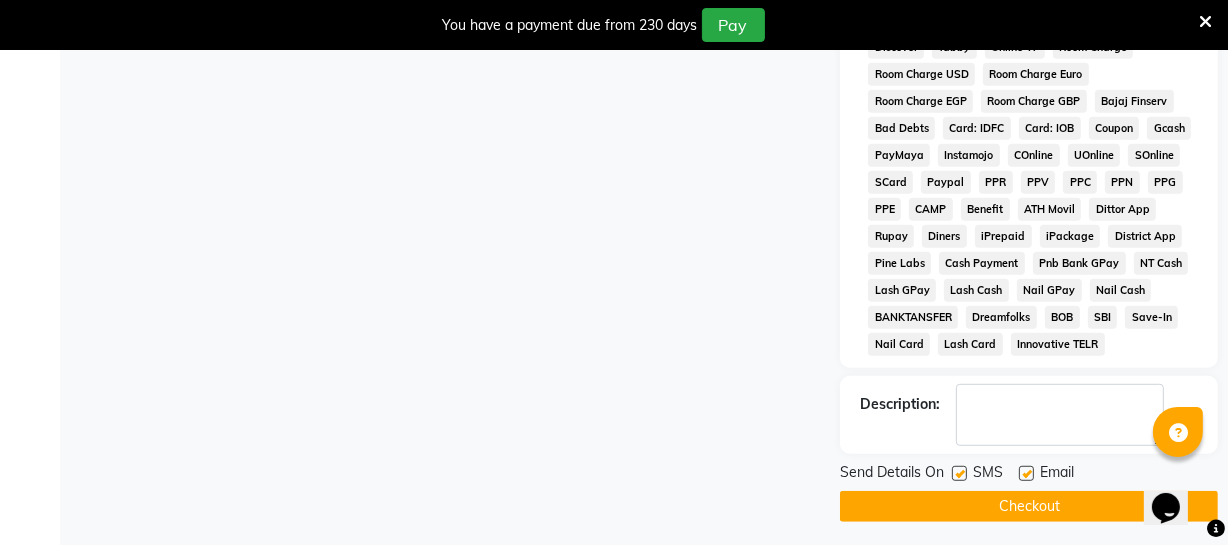 click on "Checkout" 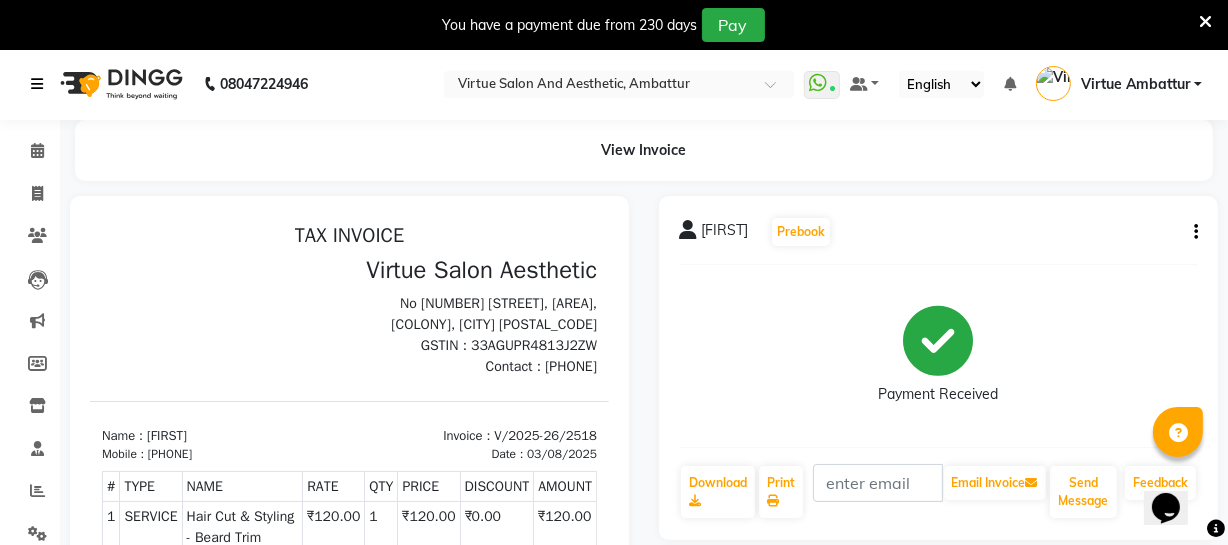 scroll, scrollTop: 0, scrollLeft: 0, axis: both 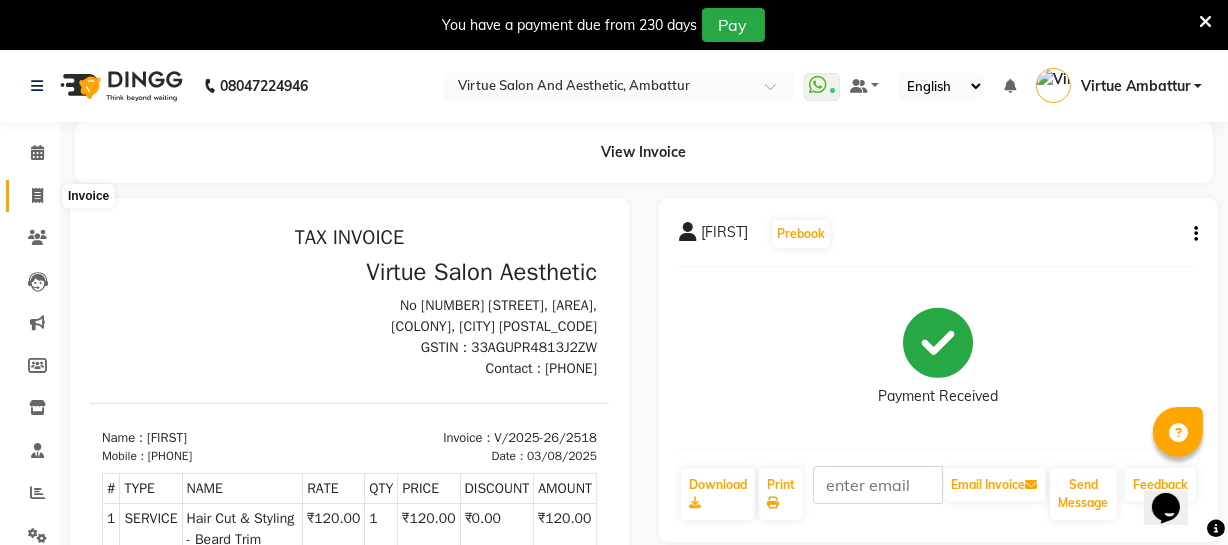 click 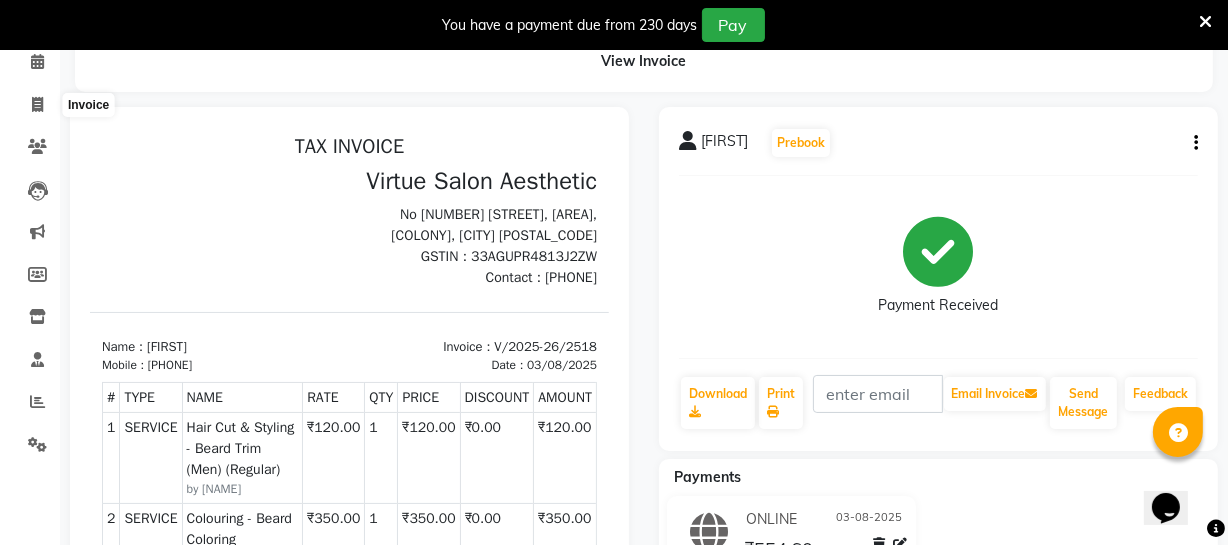 select on "service" 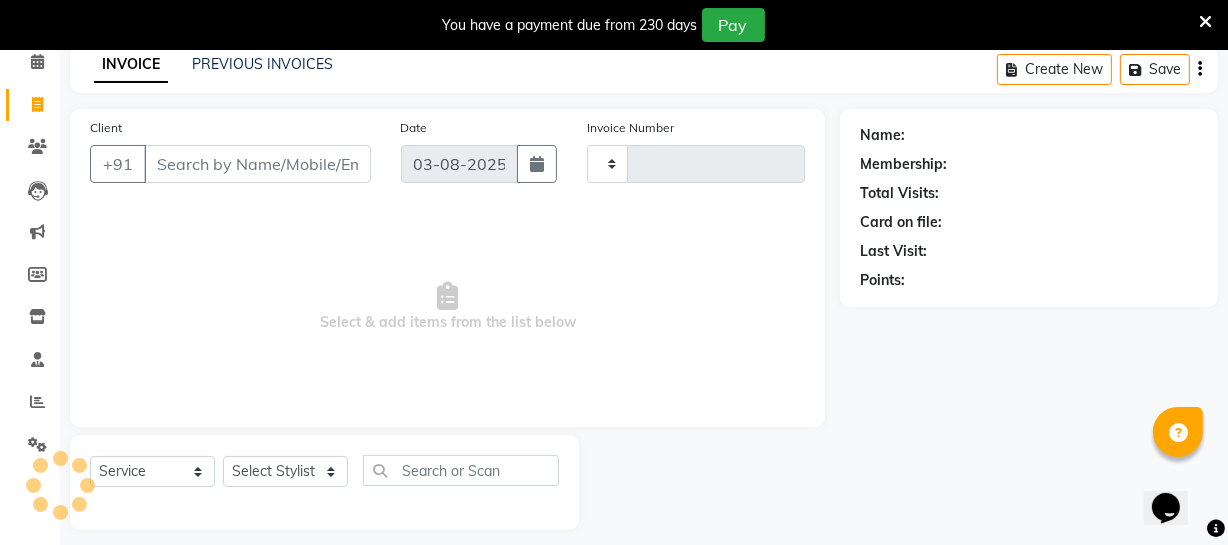 type on "2519" 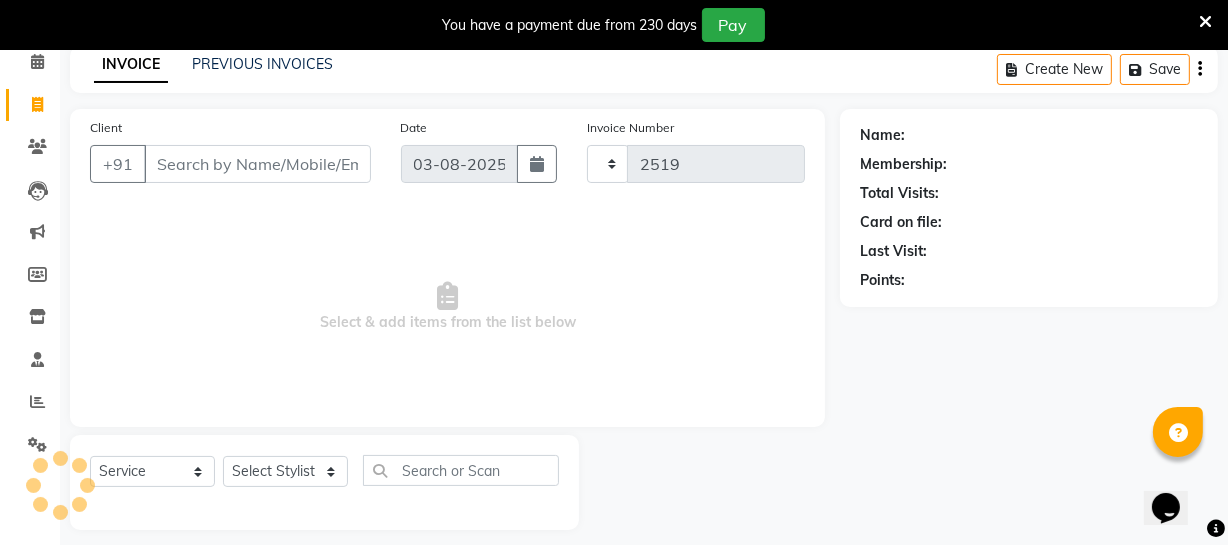 scroll, scrollTop: 107, scrollLeft: 0, axis: vertical 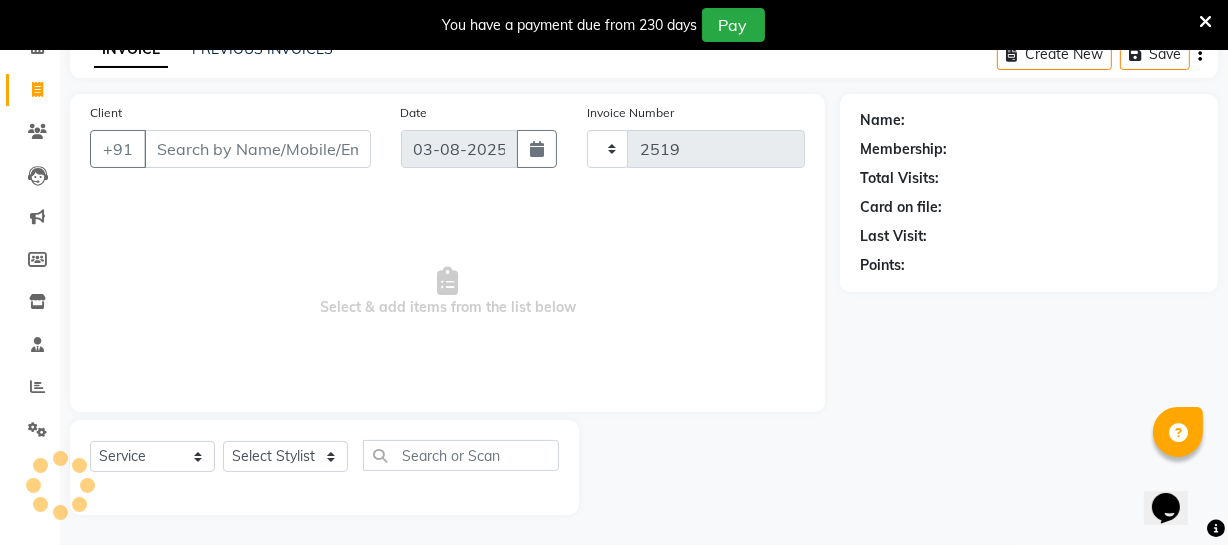 select on "5237" 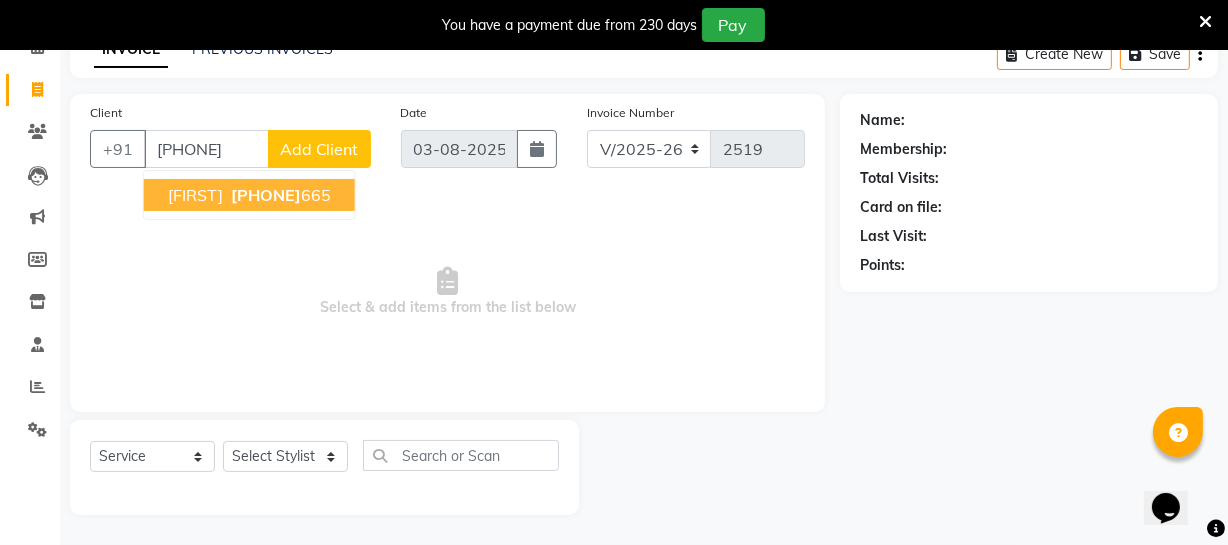 click on "[PHONE]" at bounding box center (266, 195) 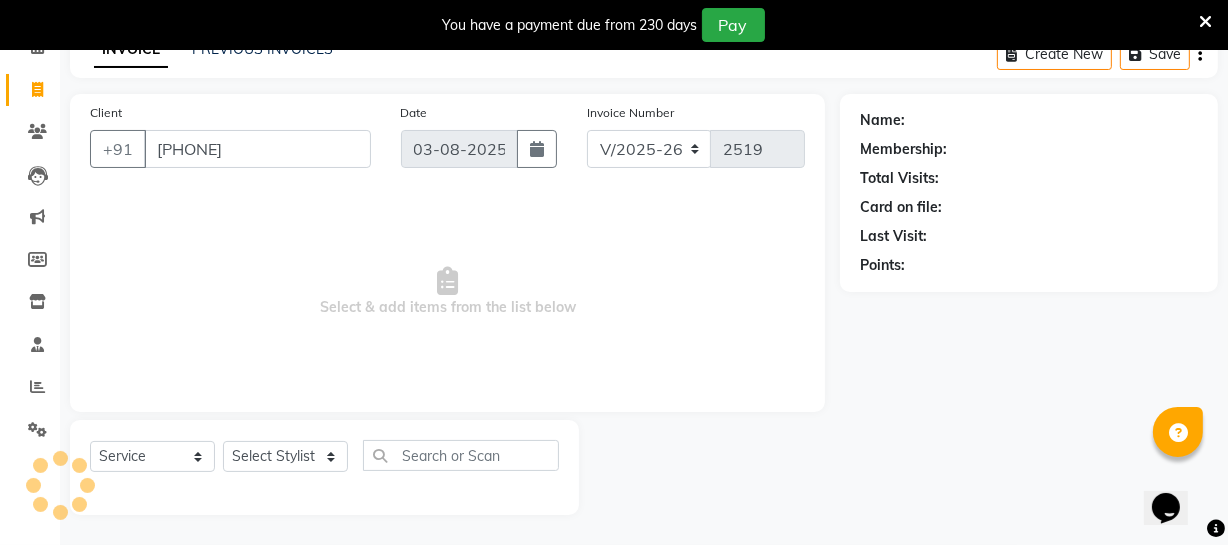 type on "[PHONE]" 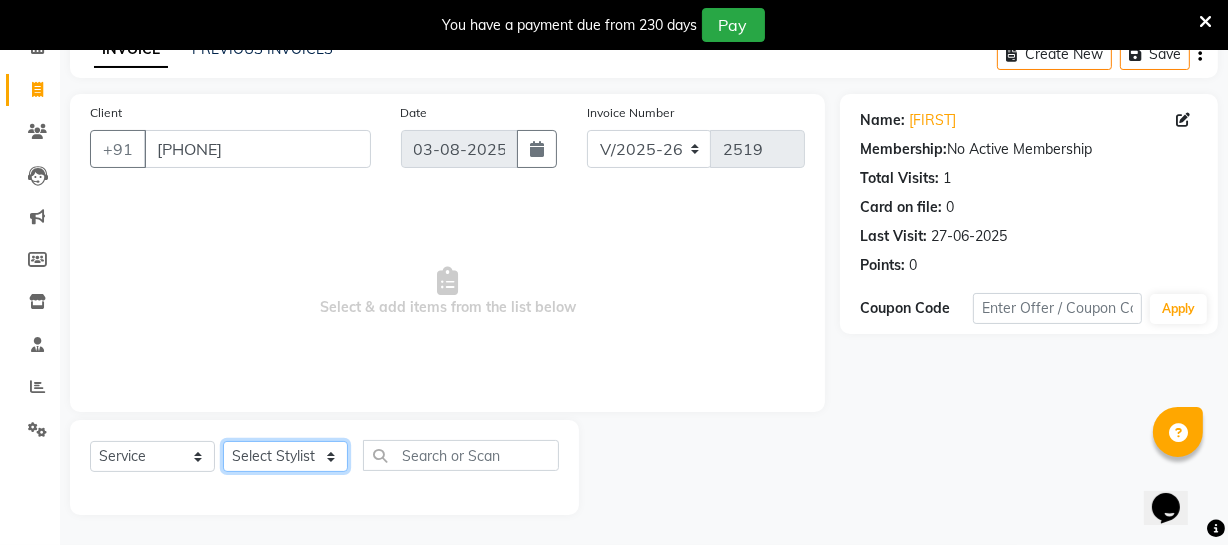 click on "Select Stylist Archana Bhagi Deepika Devi Dilip  Divya Dolly Dr Prakash Faizan Geetha Virtue TC Gopi [FIRST] [LAST] Make up Mani Unisex Stylist Manoj Meena Moses Nandhini Raju Unisex Ramya RICITTA Sahil Unisex Santhosh Sathya Shantha kumar Shanthi Surya Thiru Virtue Aesthetic Virtue Ambattur" 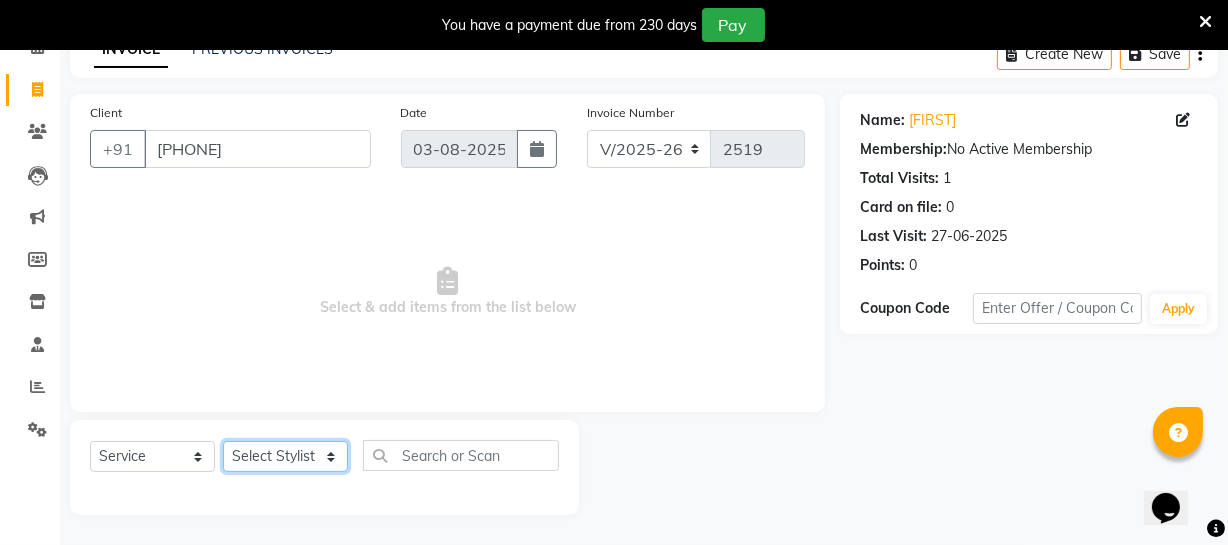 select on "83849" 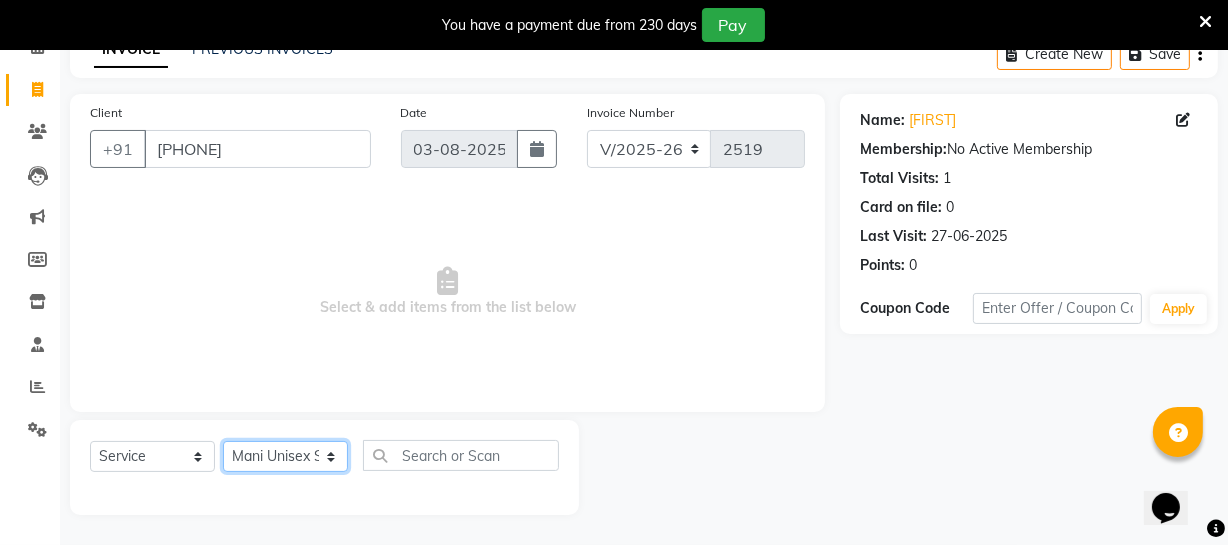 click on "Select Stylist Archana Bhagi Deepika Devi Dilip  Divya Dolly Dr Prakash Faizan Geetha Virtue TC Gopi [FIRST] [LAST] Make up Mani Unisex Stylist Manoj Meena Moses Nandhini Raju Unisex Ramya RICITTA Sahil Unisex Santhosh Sathya Shantha kumar Shanthi Surya Thiru Virtue Aesthetic Virtue Ambattur" 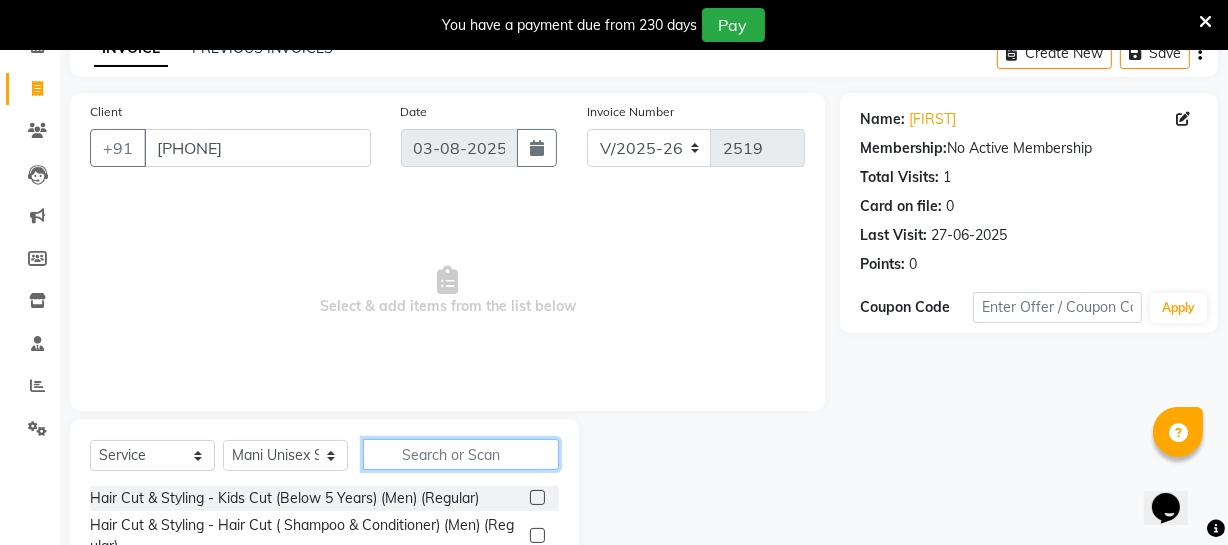 click 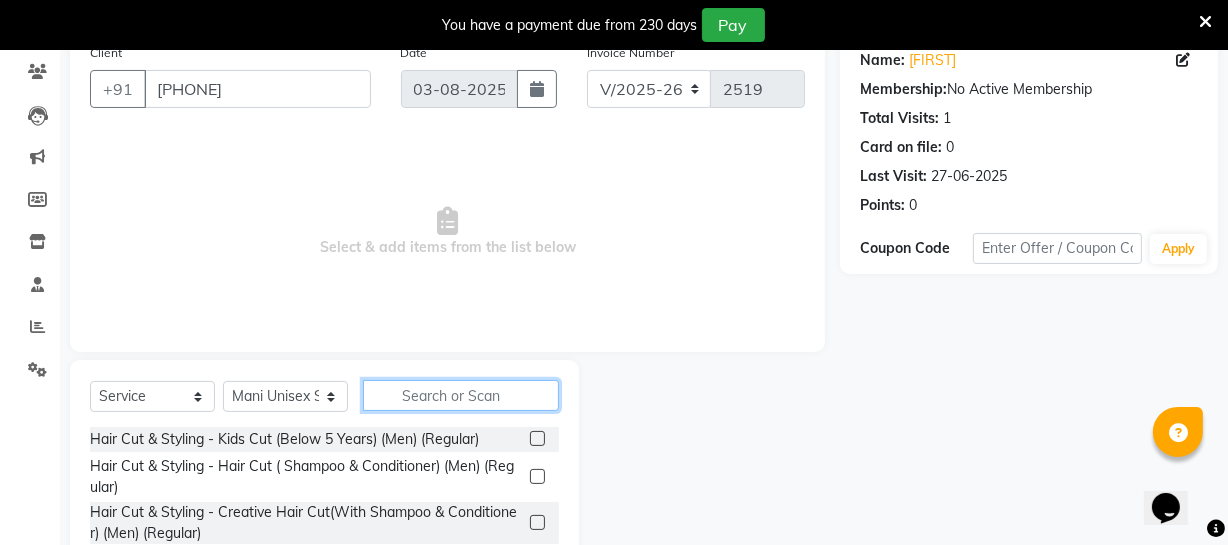 scroll, scrollTop: 198, scrollLeft: 0, axis: vertical 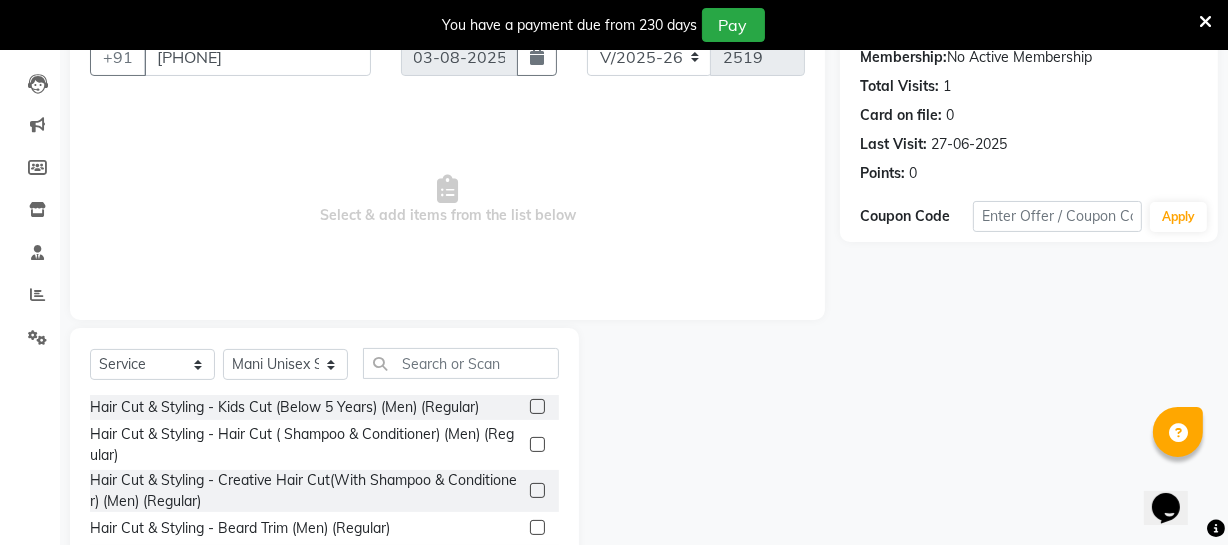 click 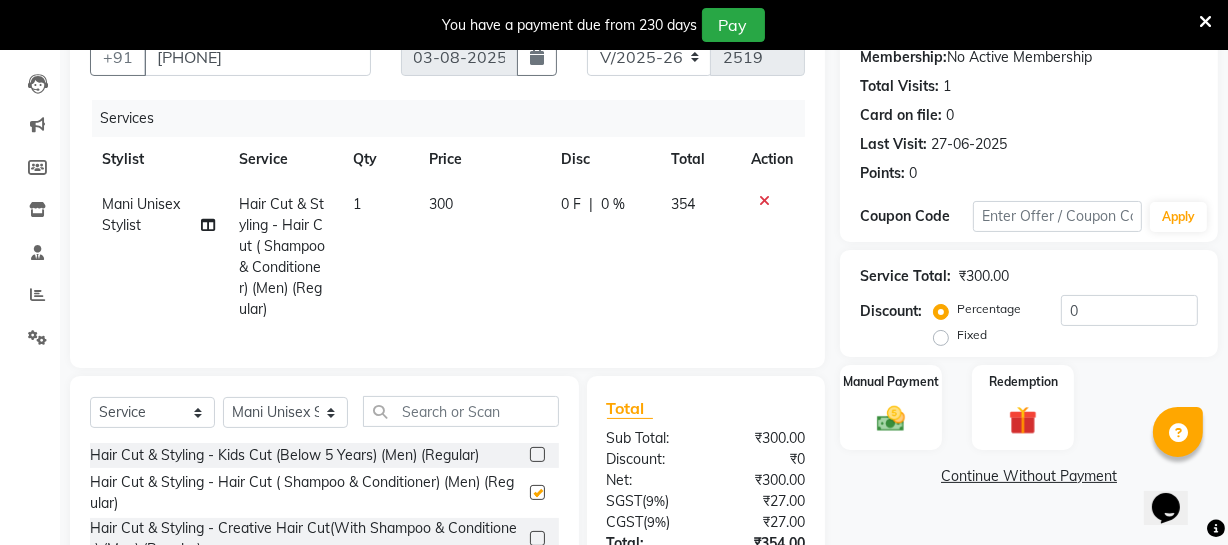 checkbox on "false" 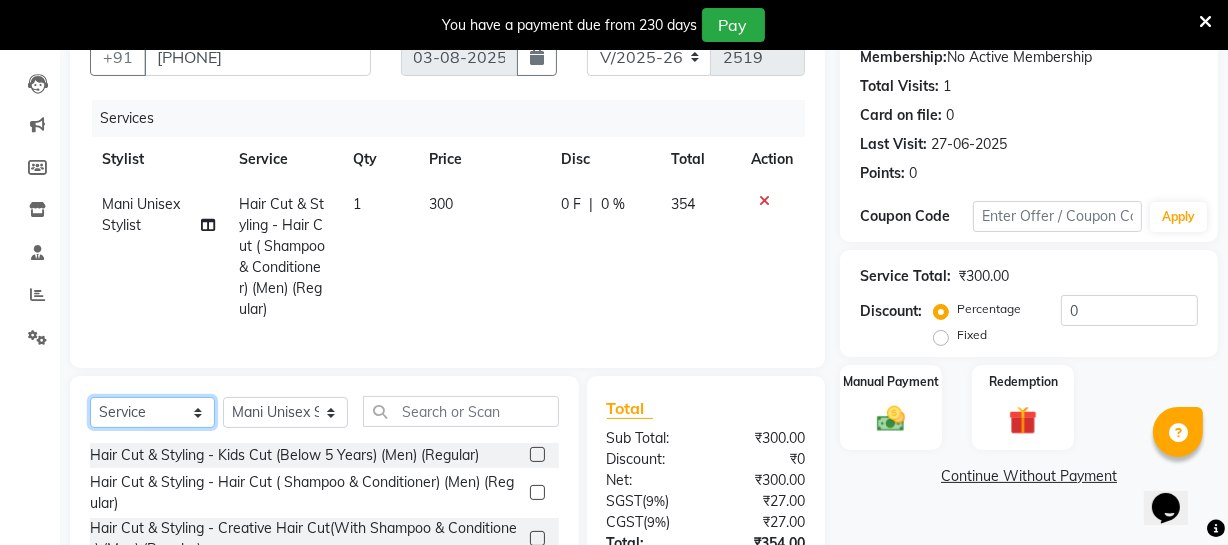 click on "Select  Service  Product  Membership  Package Voucher Prepaid Gift Card" 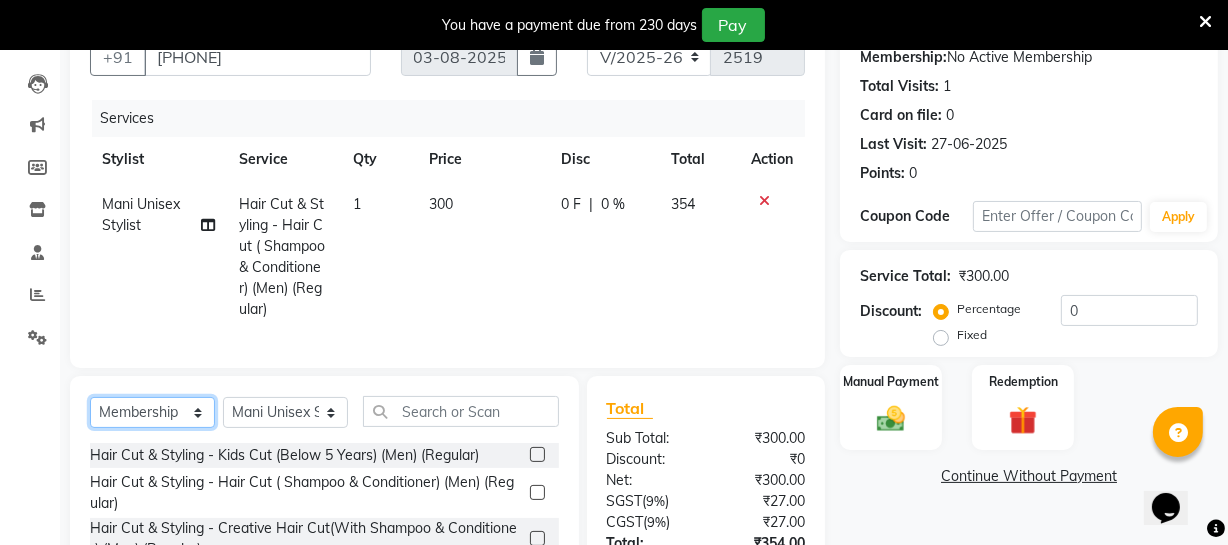 click on "Select  Service  Product  Membership  Package Voucher Prepaid Gift Card" 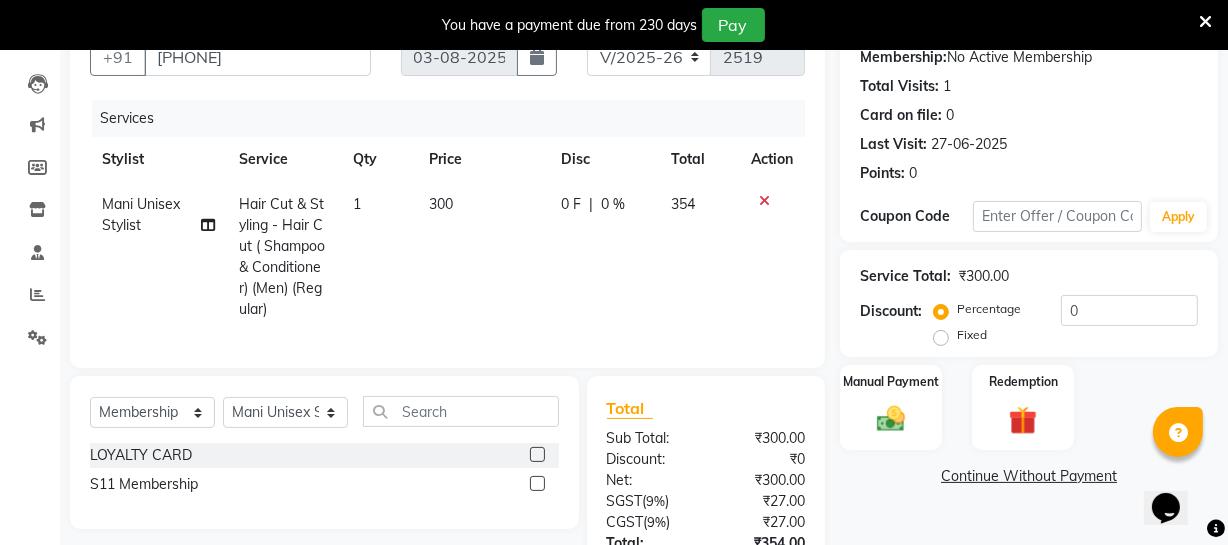 click 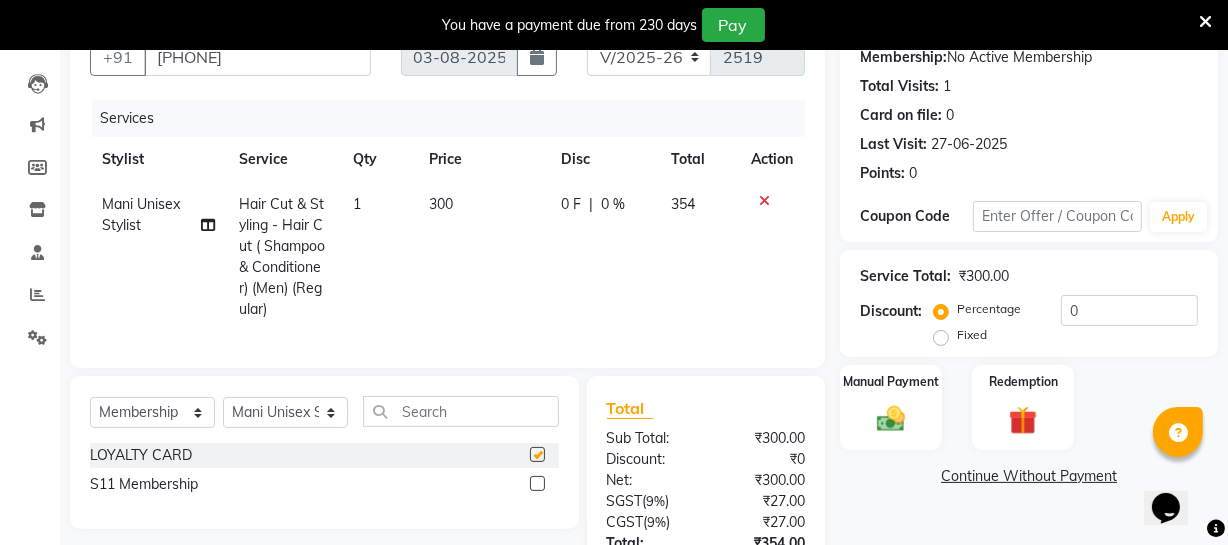 select on "select" 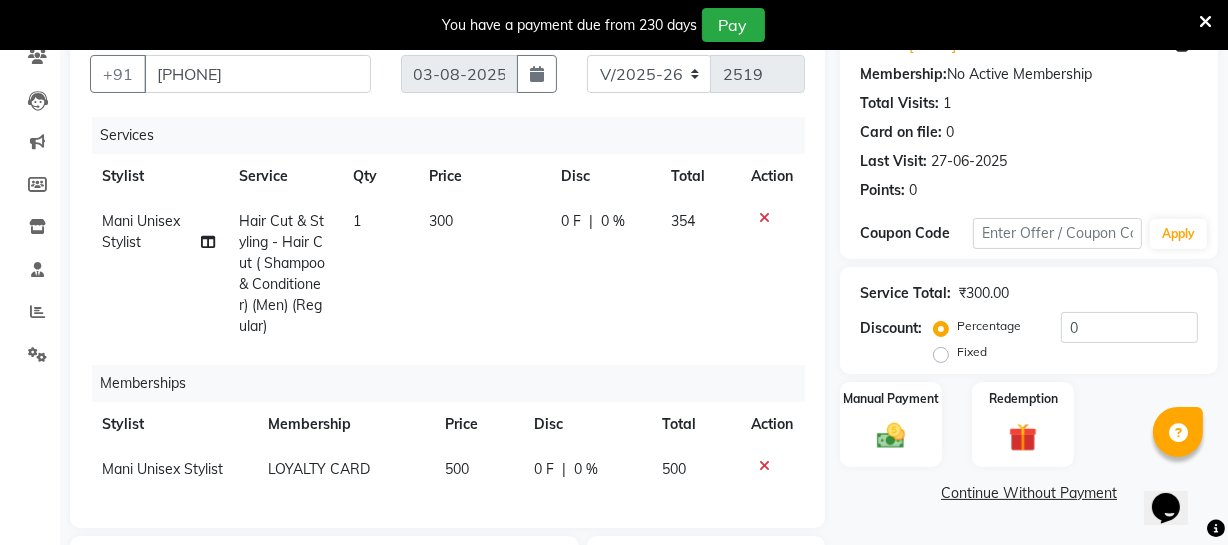 scroll, scrollTop: 363, scrollLeft: 0, axis: vertical 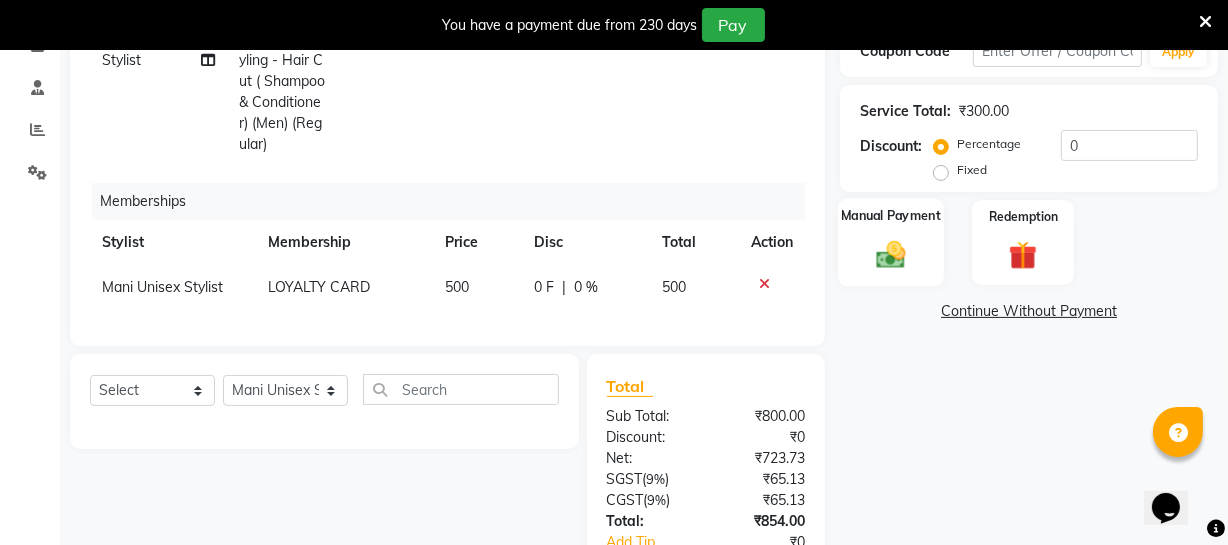 click 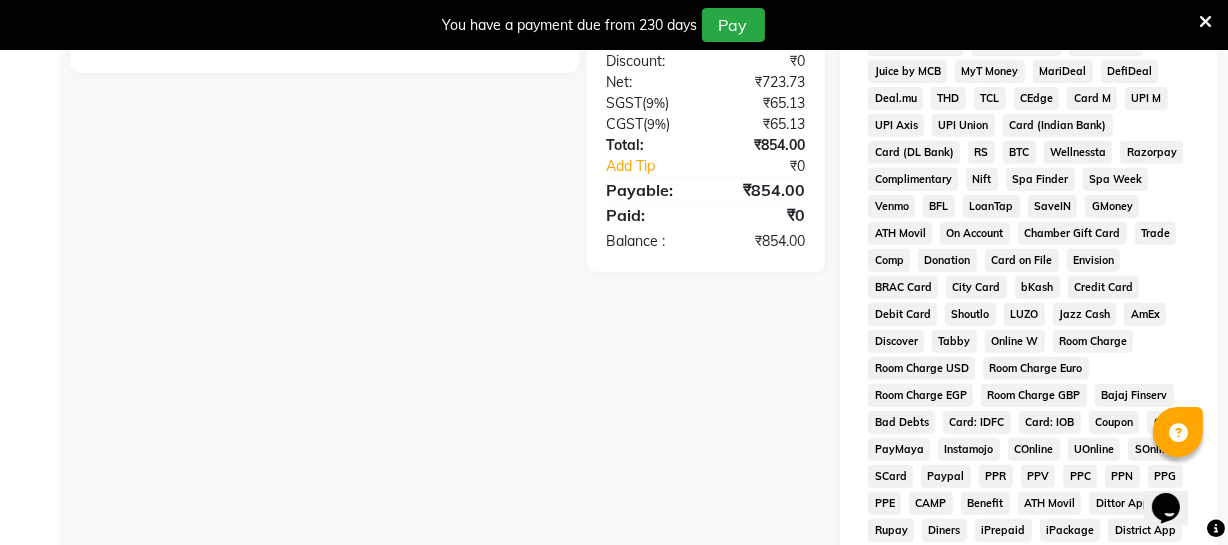 scroll, scrollTop: 381, scrollLeft: 0, axis: vertical 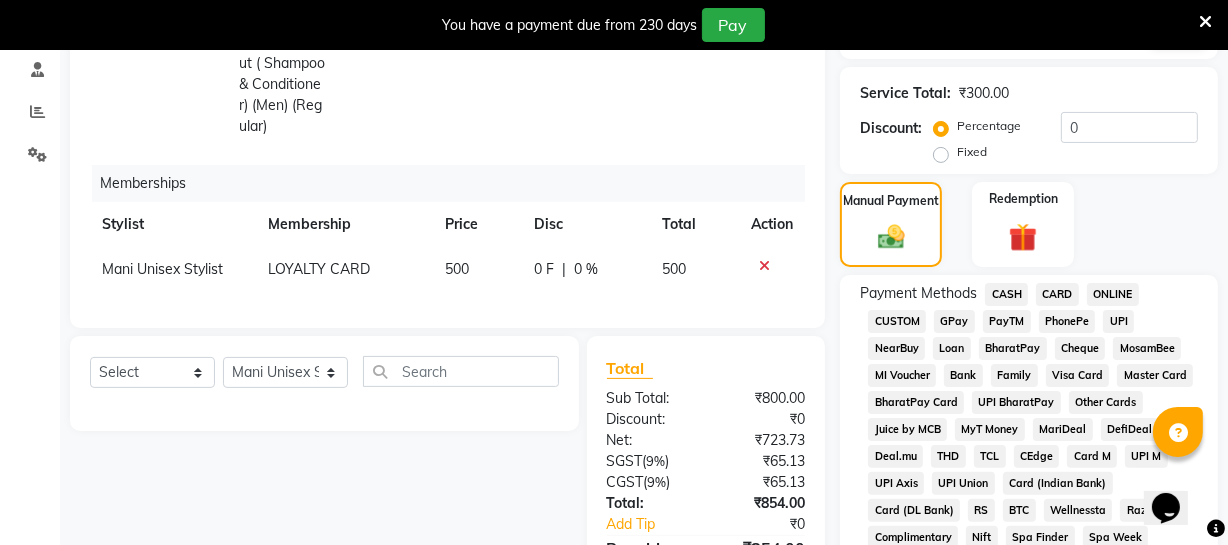 click on "ONLINE" 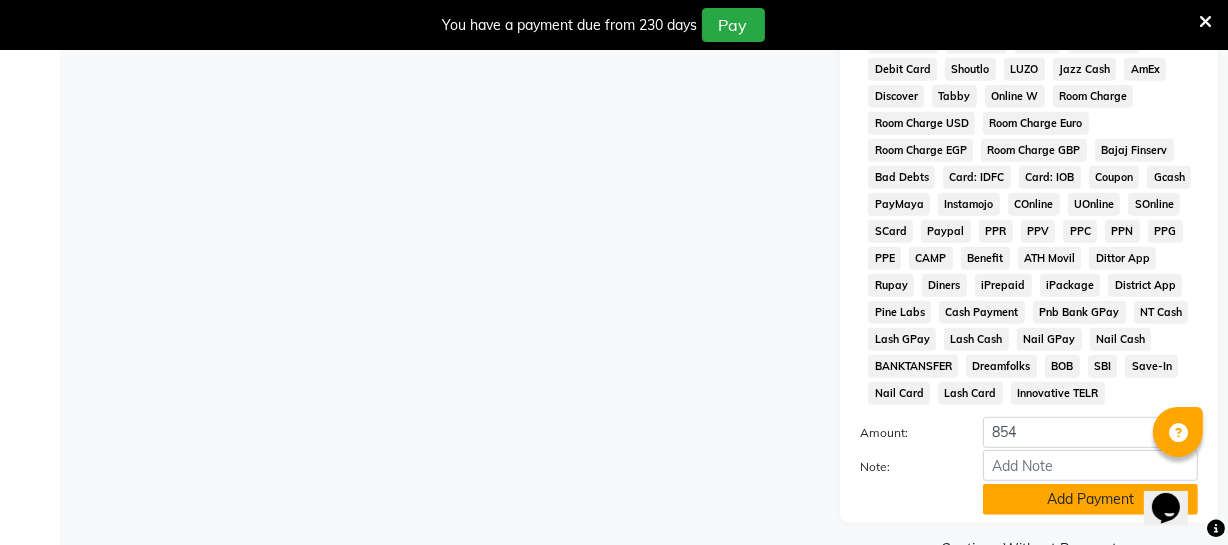 scroll, scrollTop: 1033, scrollLeft: 0, axis: vertical 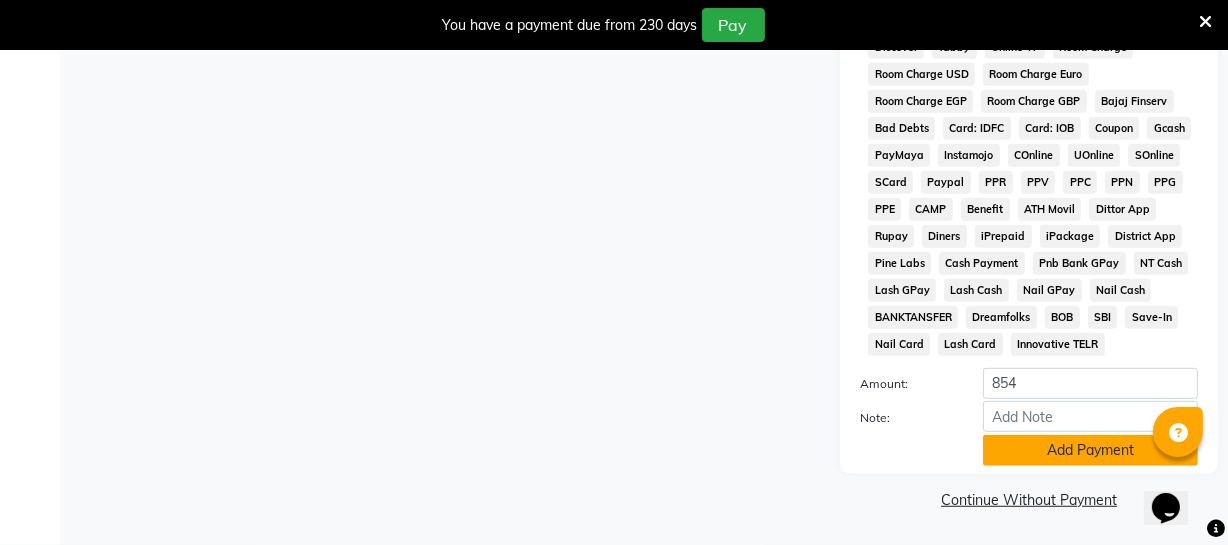 click on "Add Payment" 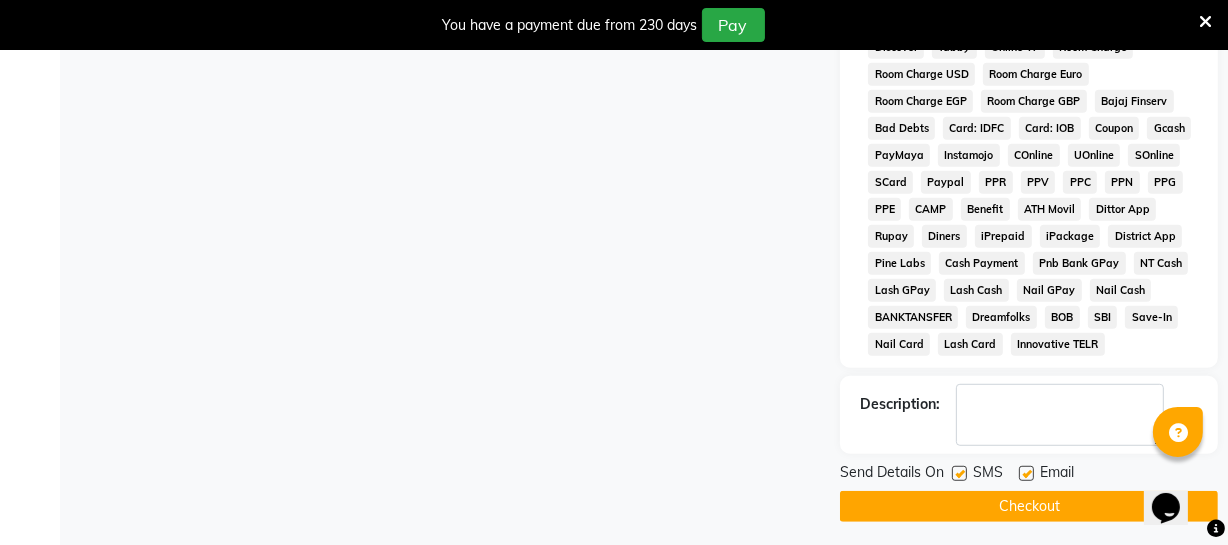 click on "Checkout" 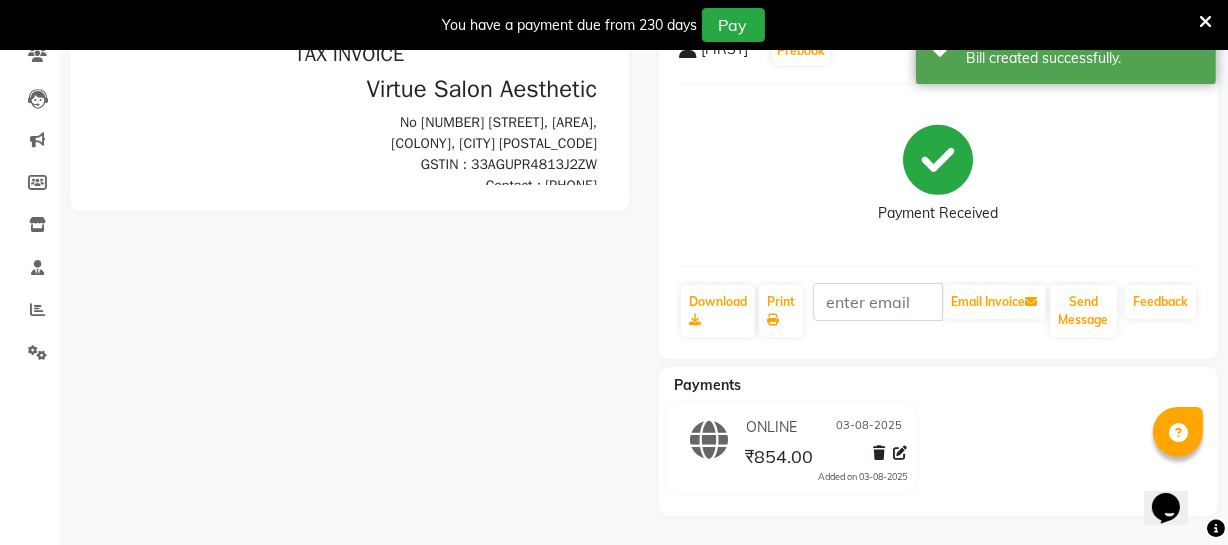scroll, scrollTop: 672, scrollLeft: 0, axis: vertical 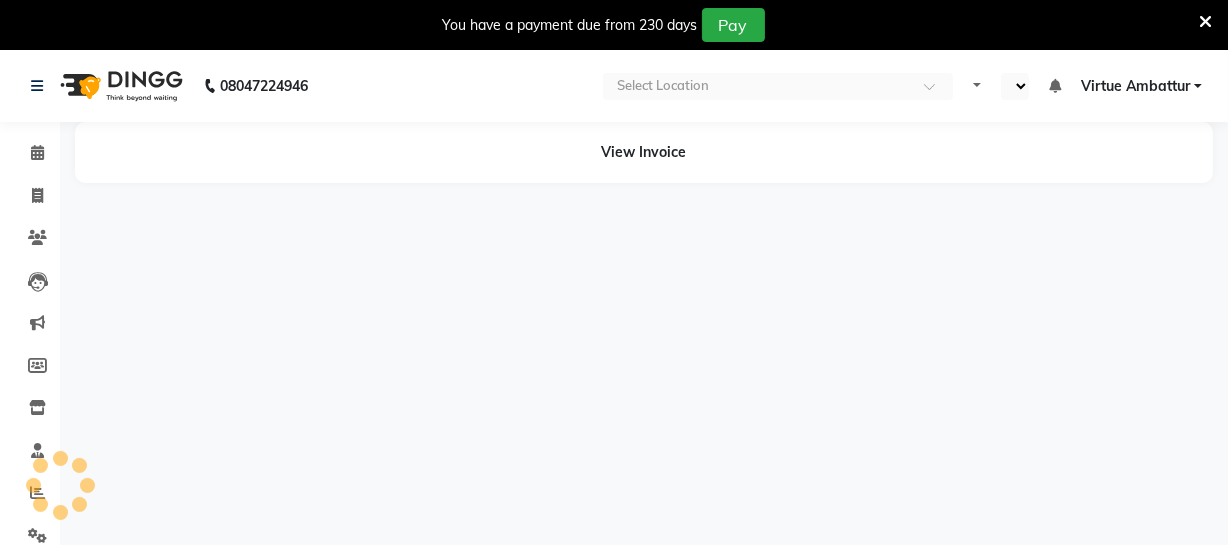 select on "en" 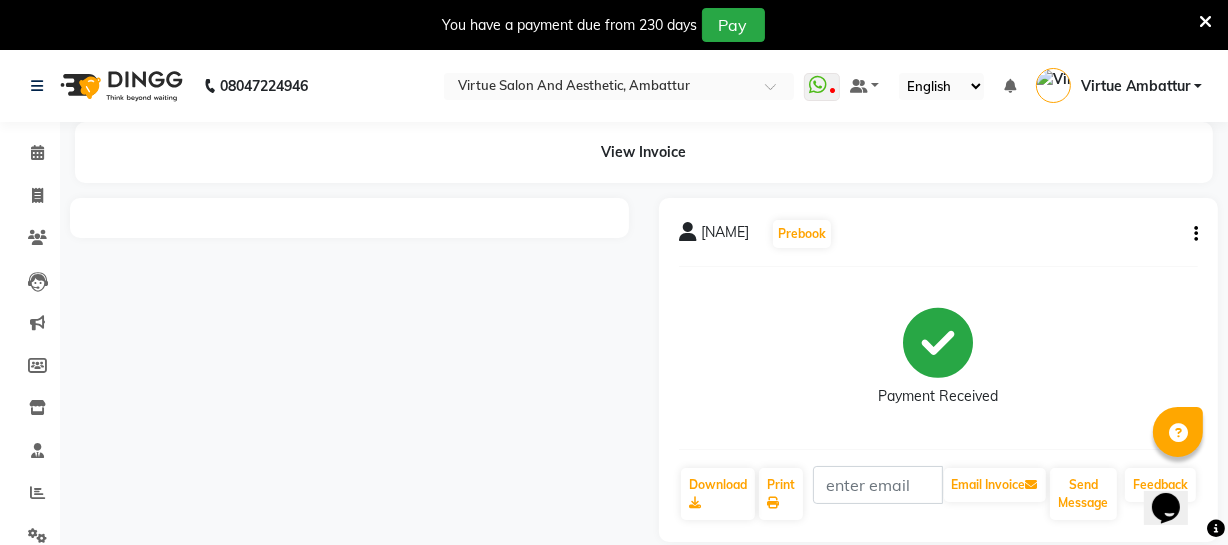 scroll, scrollTop: 0, scrollLeft: 0, axis: both 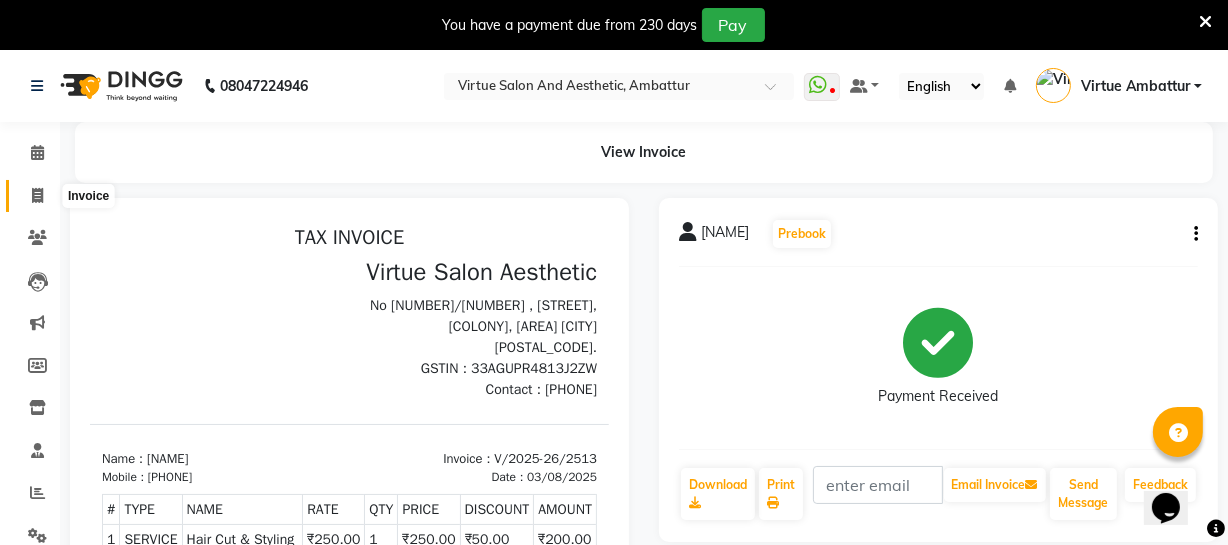 click 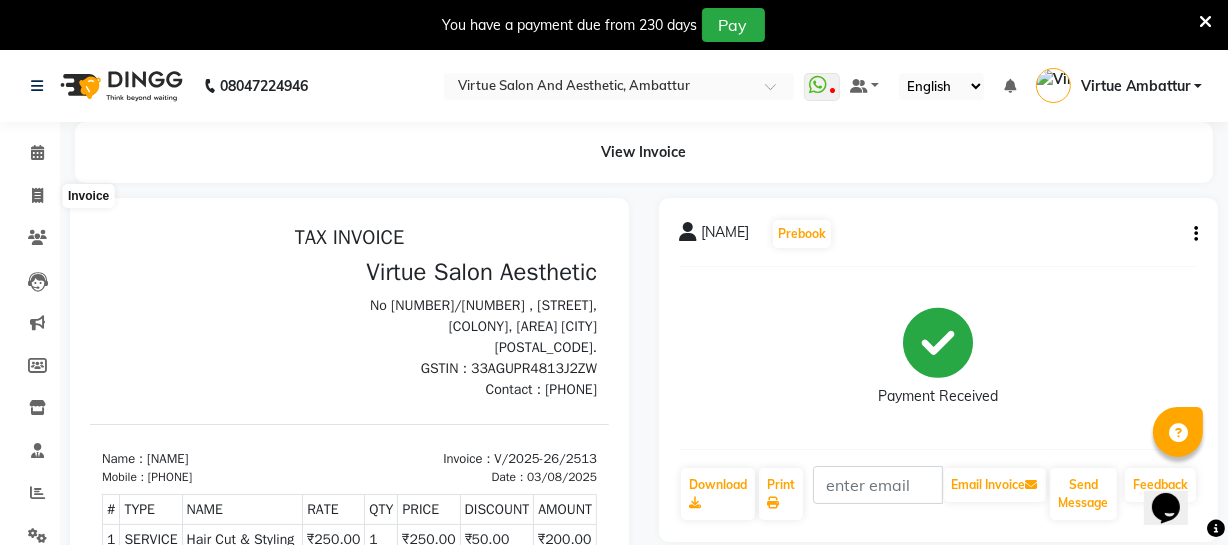 select on "service" 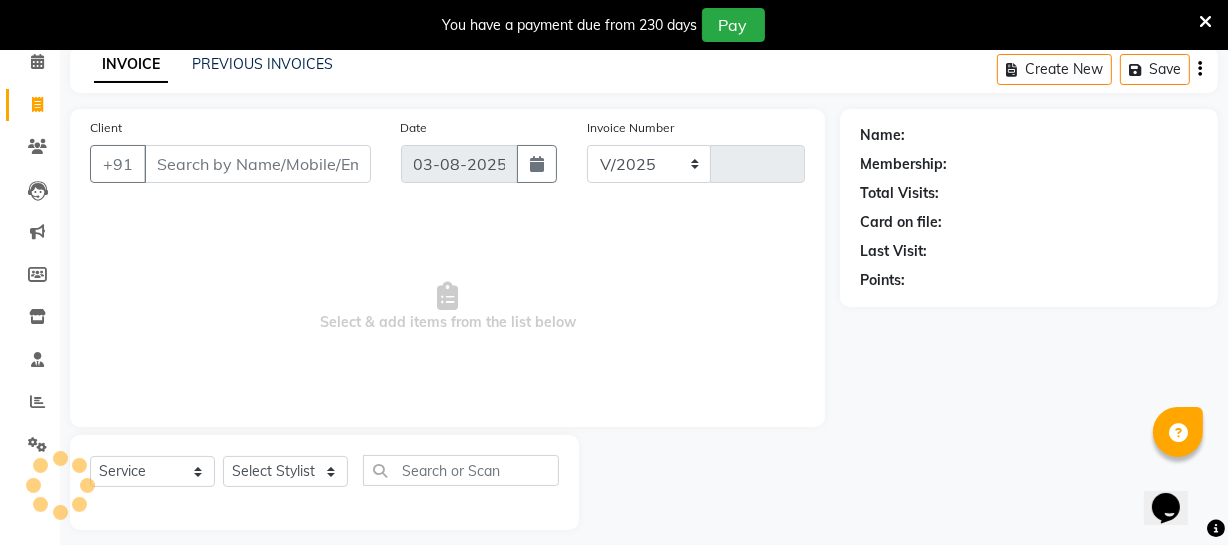 select on "5237" 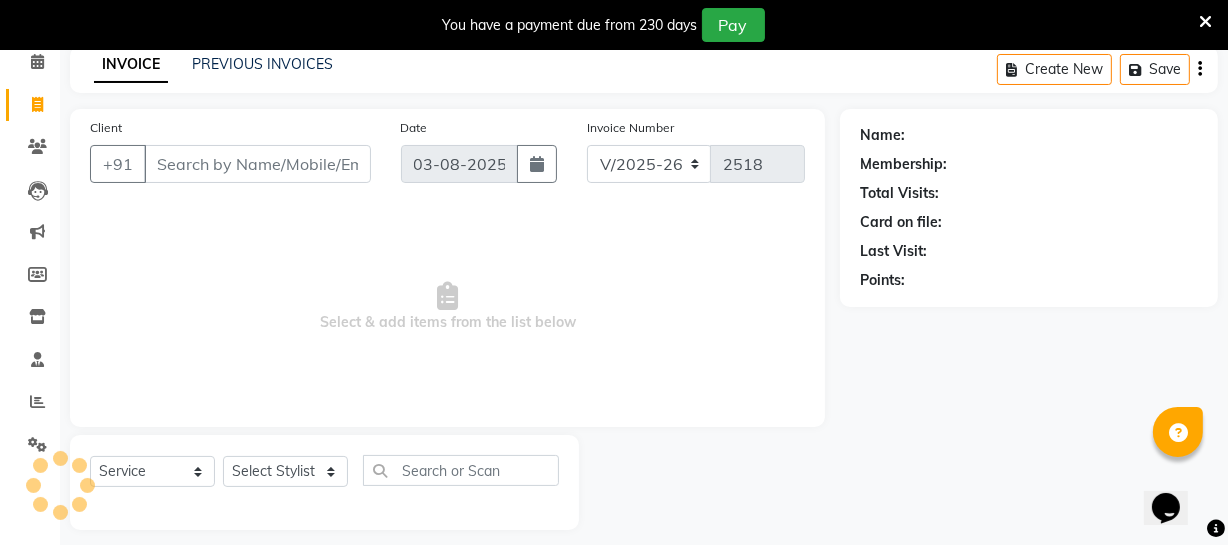 scroll, scrollTop: 107, scrollLeft: 0, axis: vertical 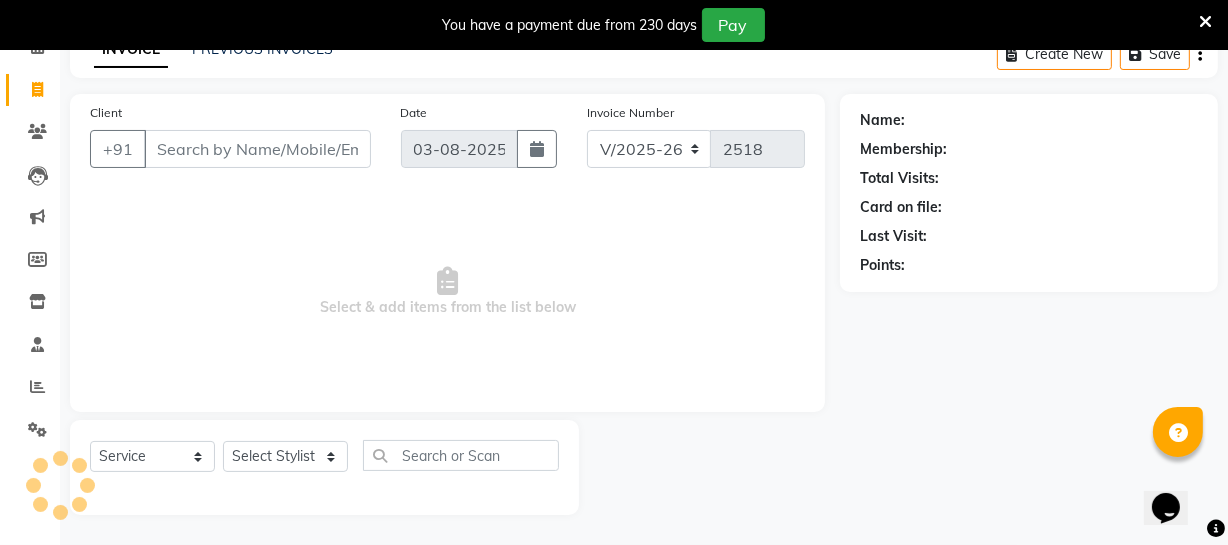 click on "Client" at bounding box center [257, 149] 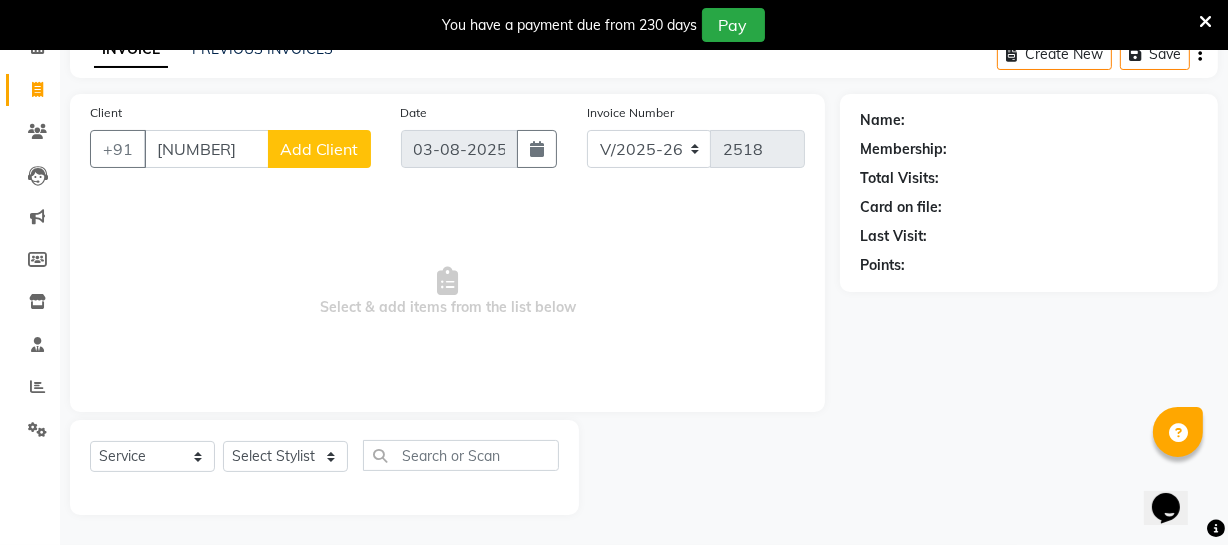 type on "[NUMBER]" 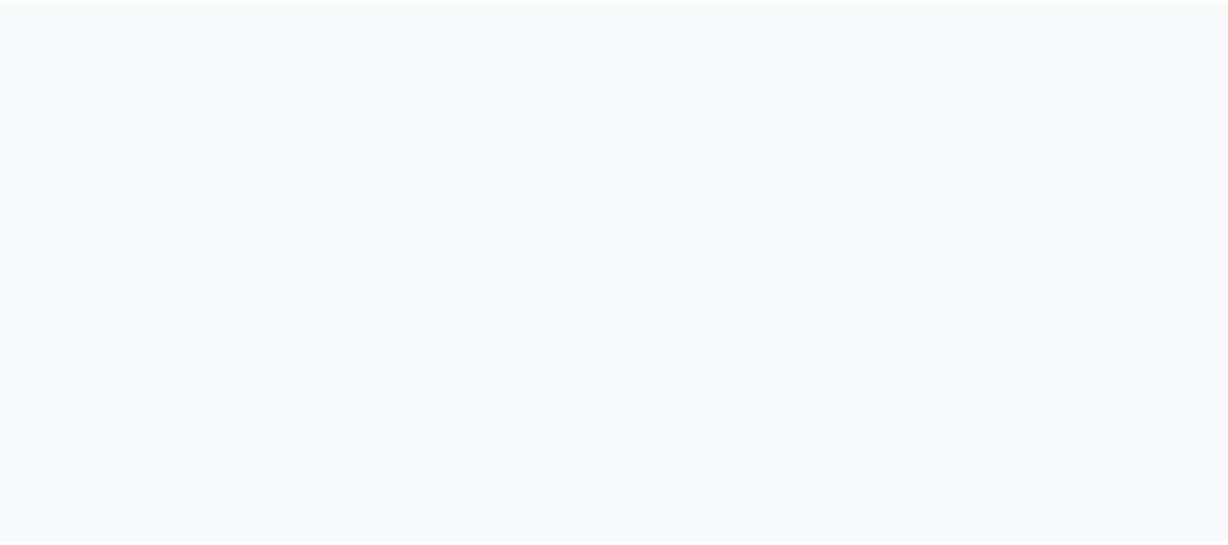 scroll, scrollTop: 0, scrollLeft: 0, axis: both 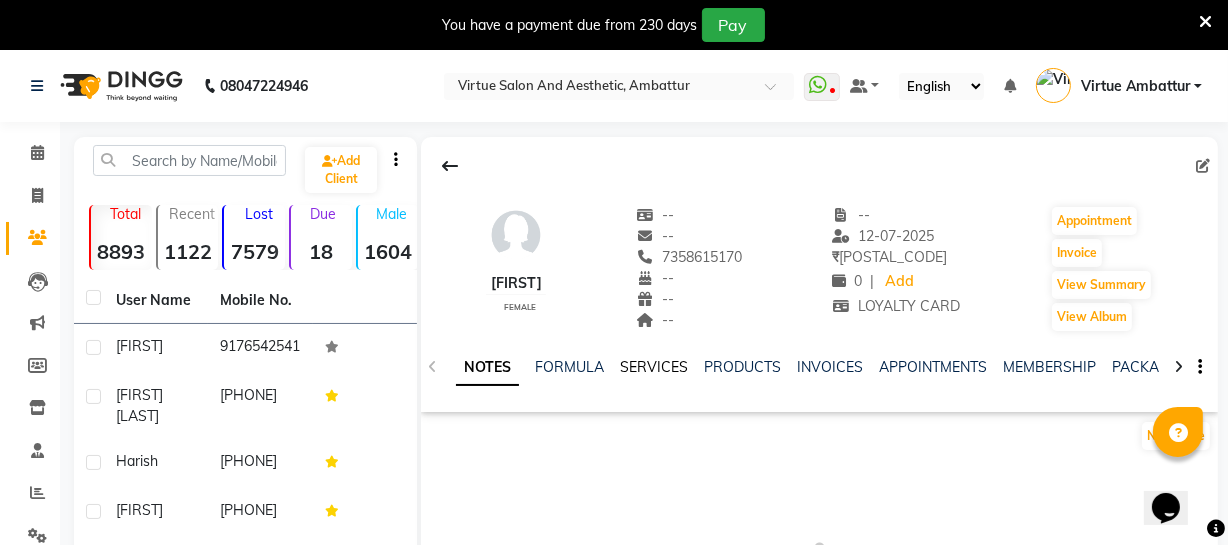 click on "SERVICES" 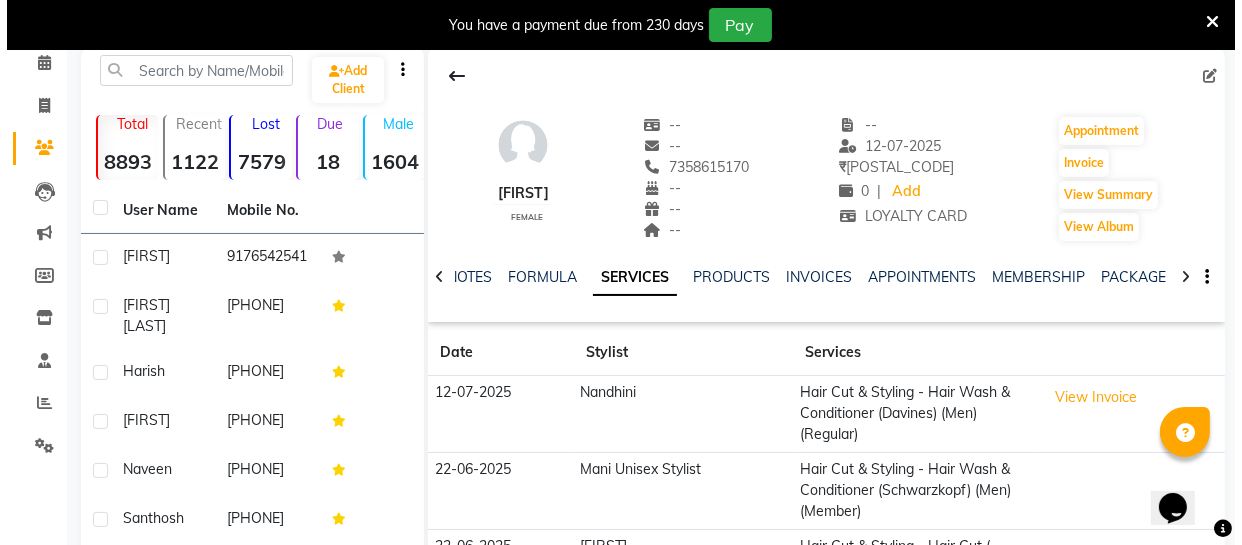 scroll, scrollTop: 181, scrollLeft: 0, axis: vertical 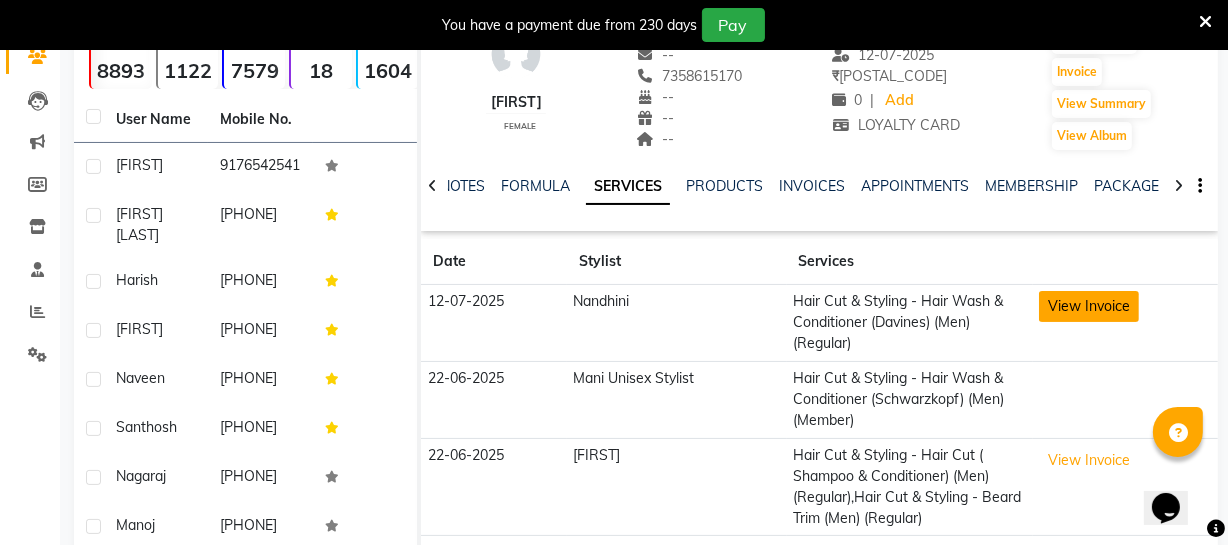 click on "View Invoice" 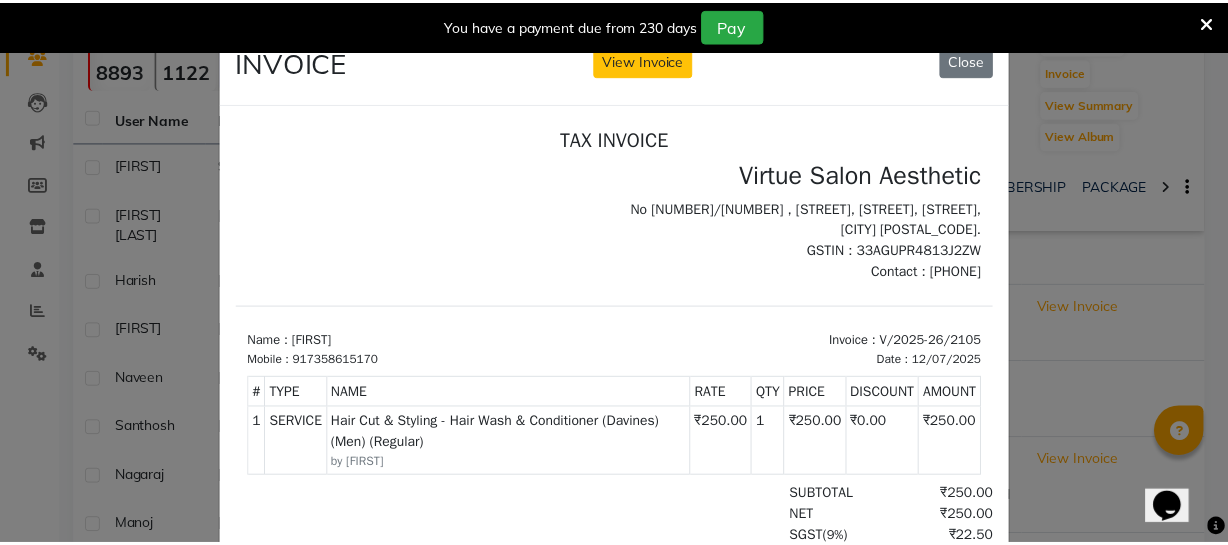 scroll, scrollTop: 16, scrollLeft: 0, axis: vertical 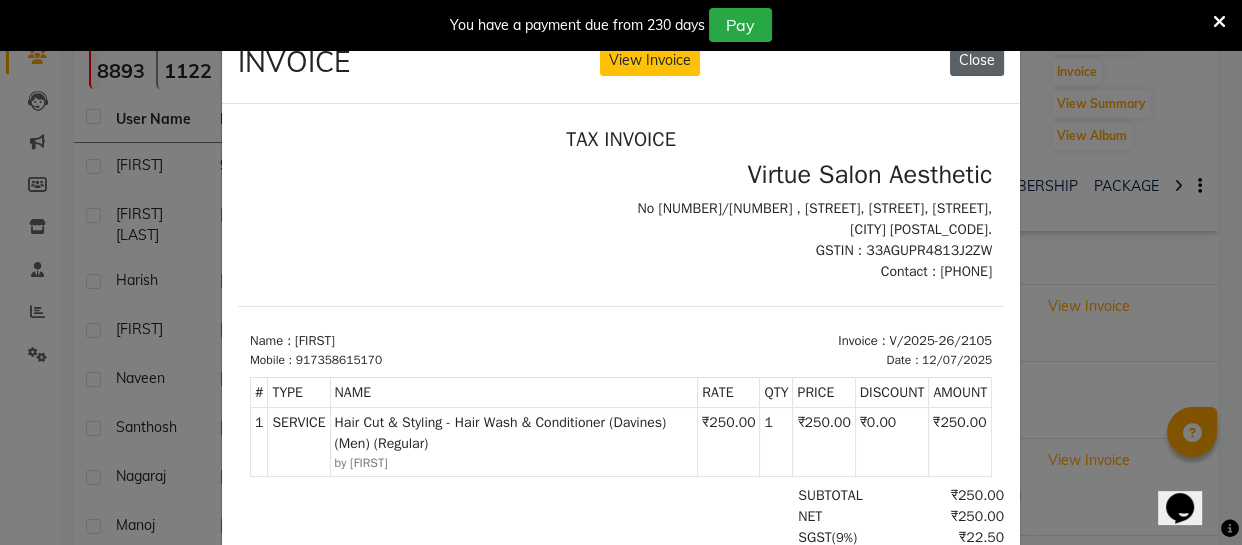 click on "Close" 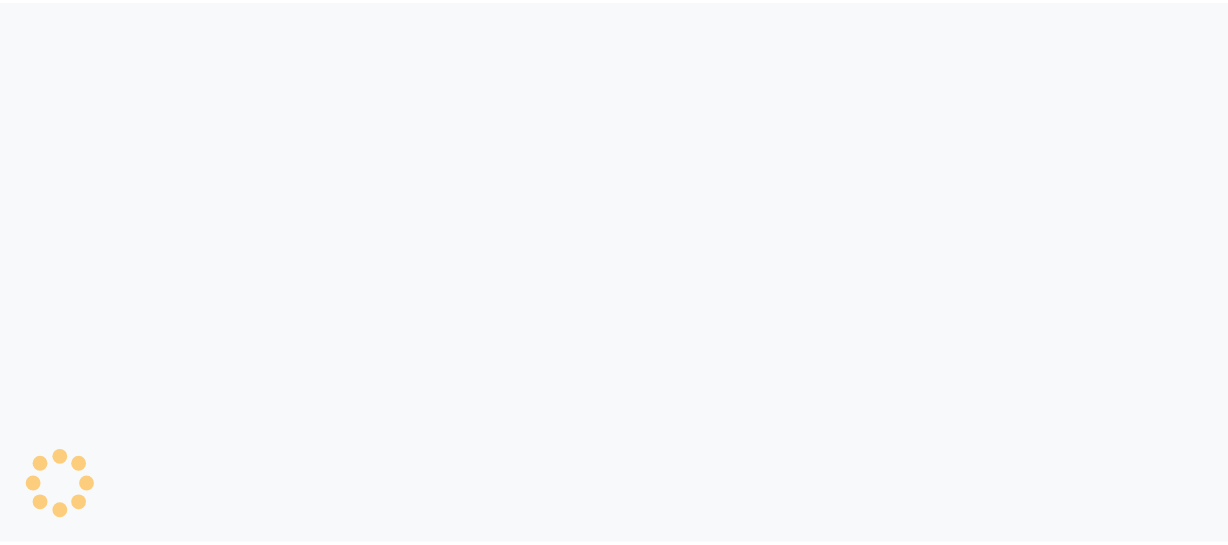 scroll, scrollTop: 0, scrollLeft: 0, axis: both 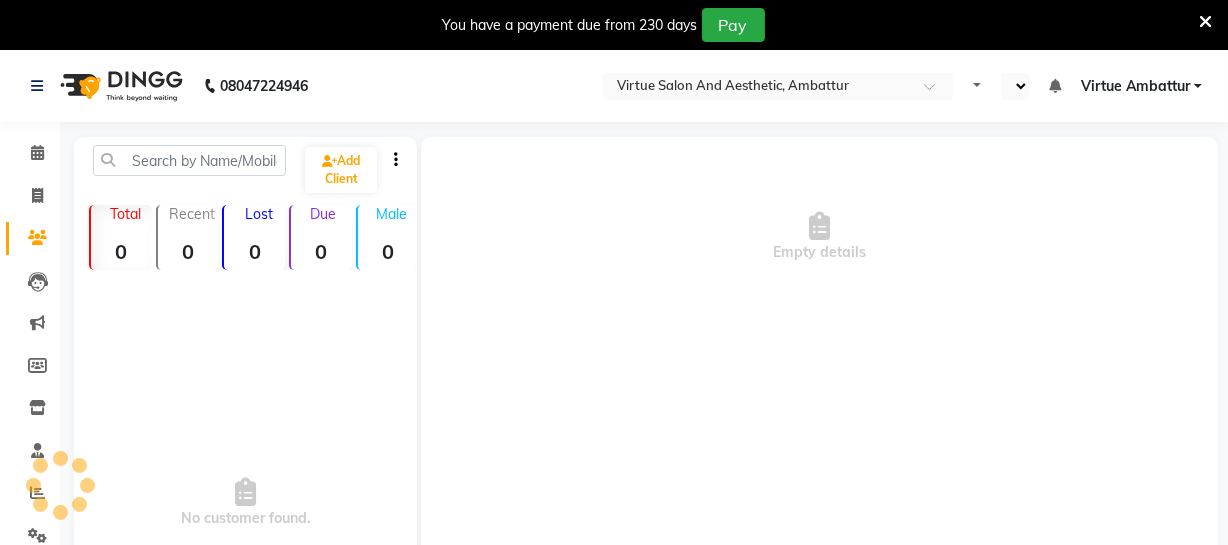 select on "en" 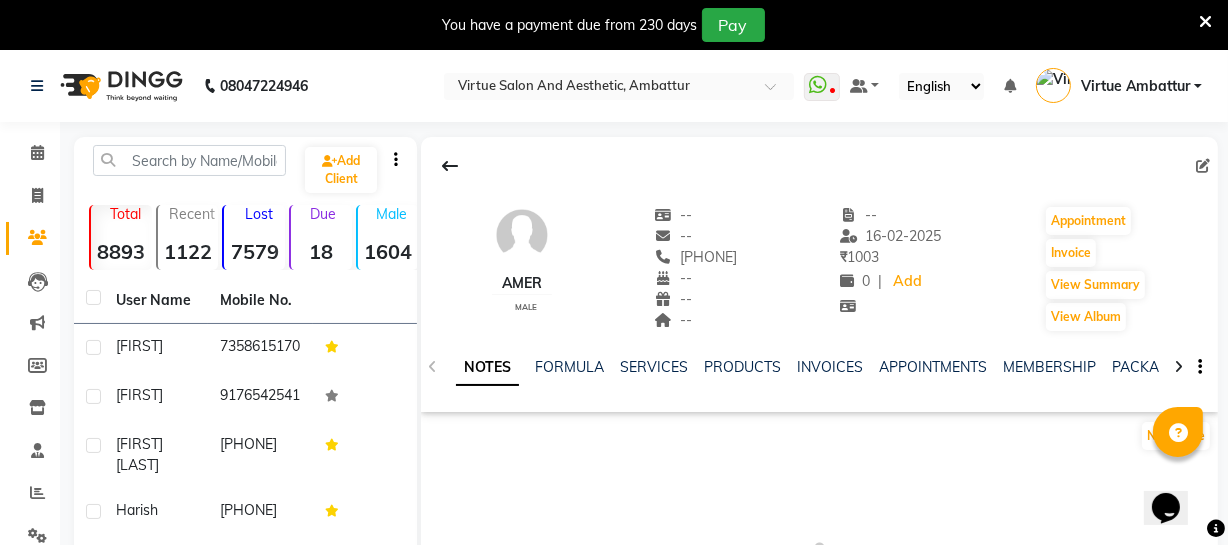 scroll, scrollTop: 0, scrollLeft: 0, axis: both 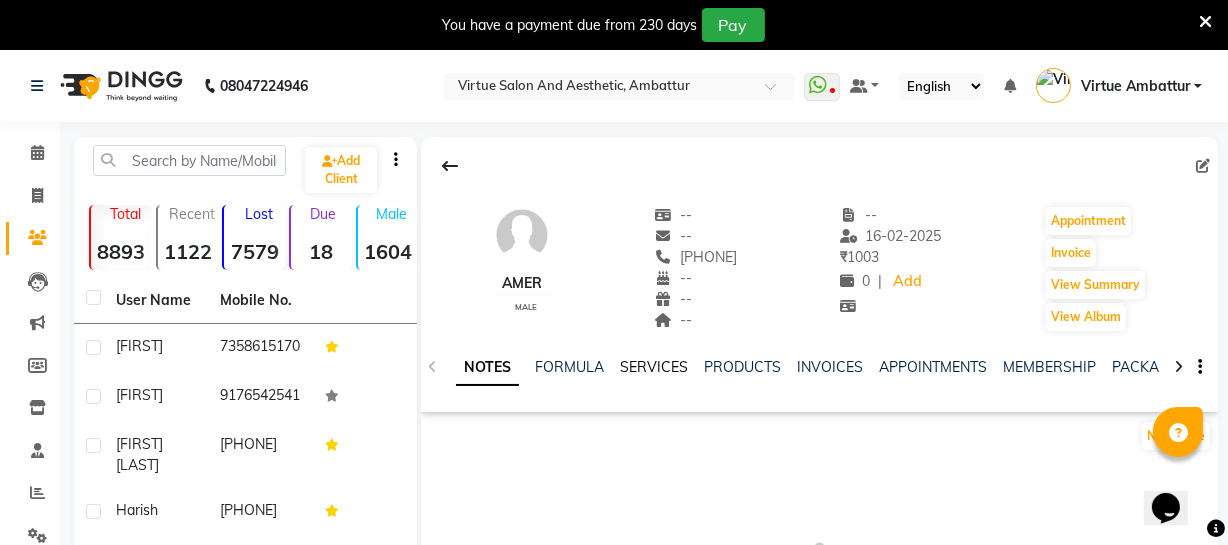 click on "SERVICES" 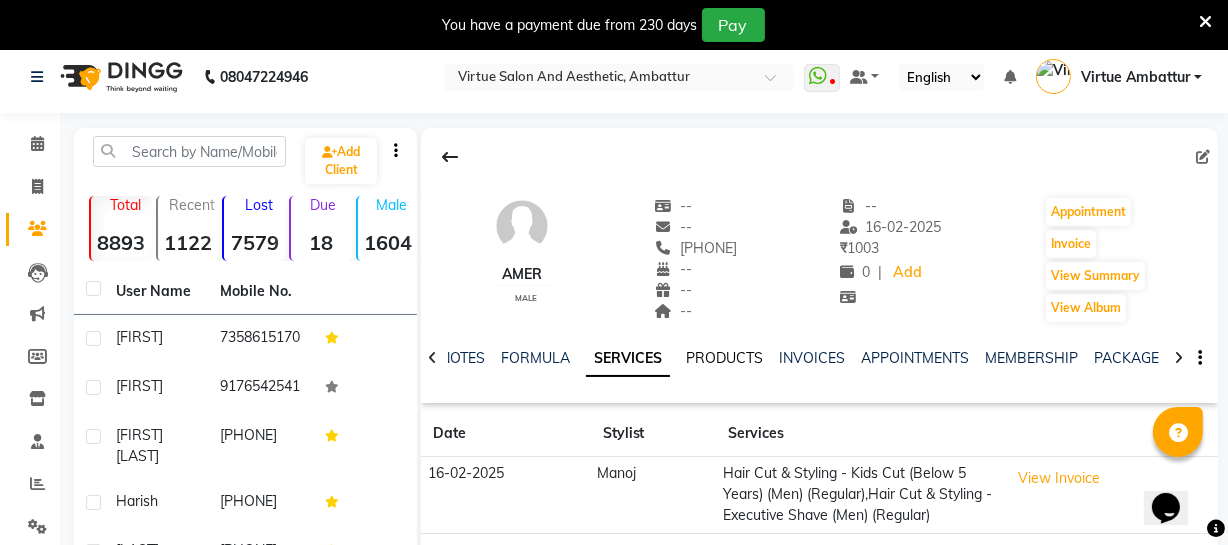 scroll, scrollTop: 0, scrollLeft: 0, axis: both 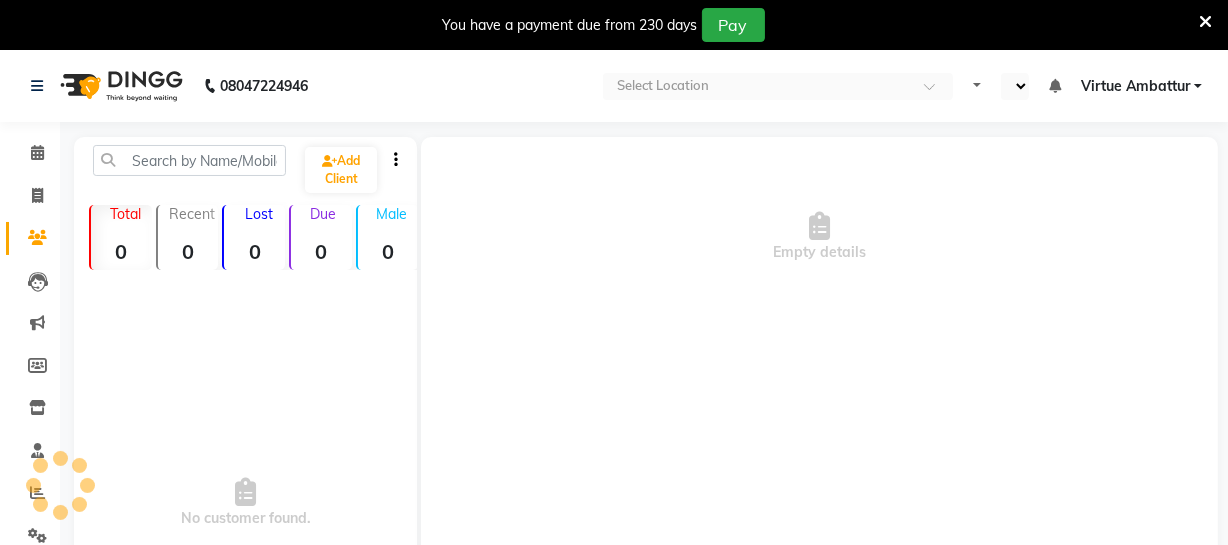 select on "en" 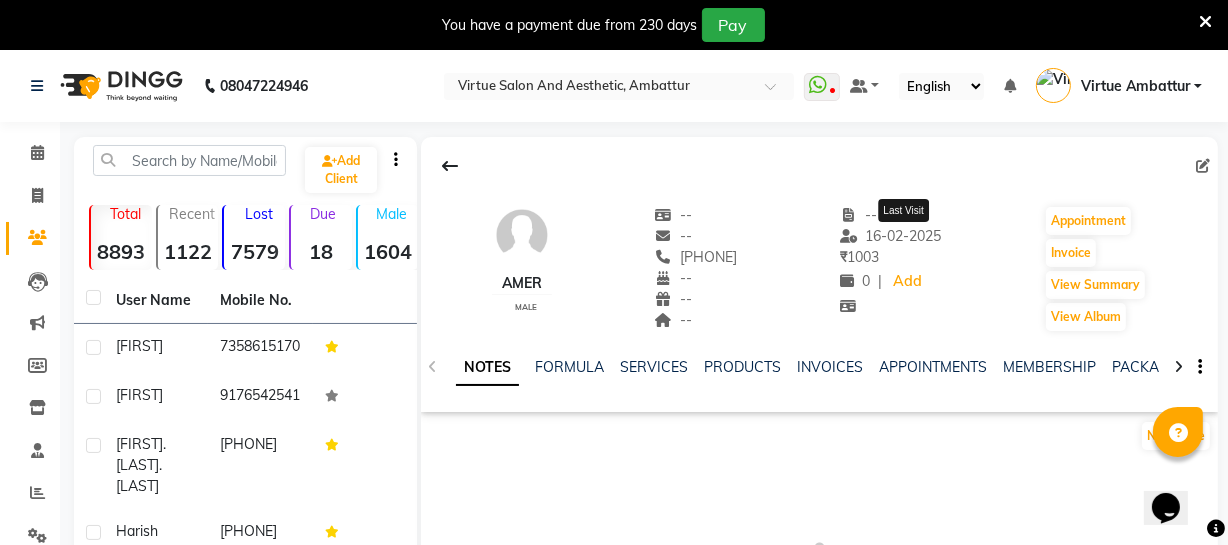 scroll, scrollTop: 0, scrollLeft: 0, axis: both 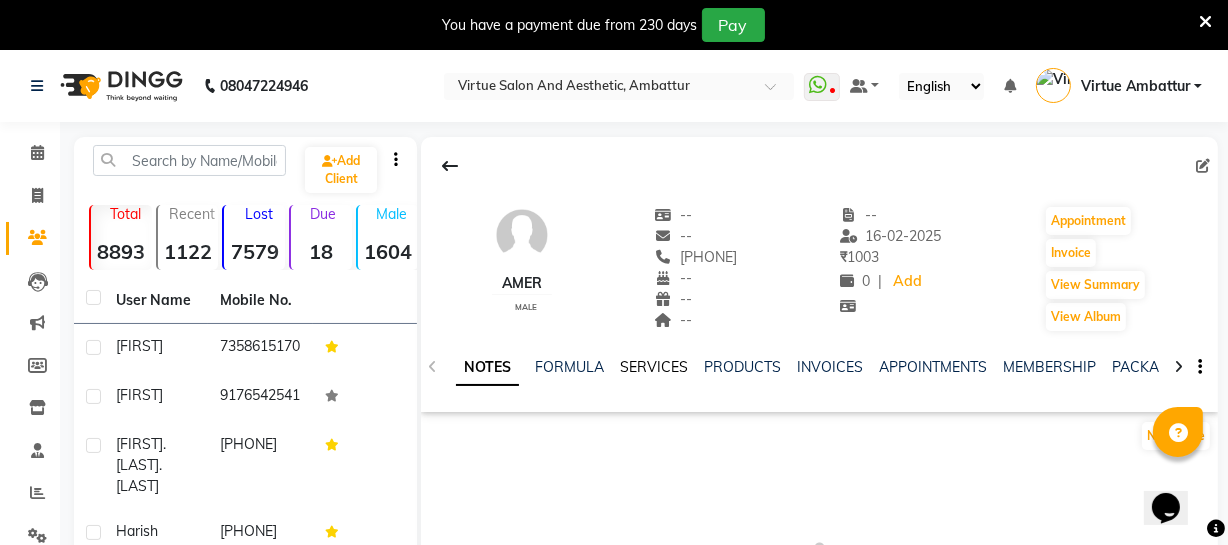 click on "SERVICES" 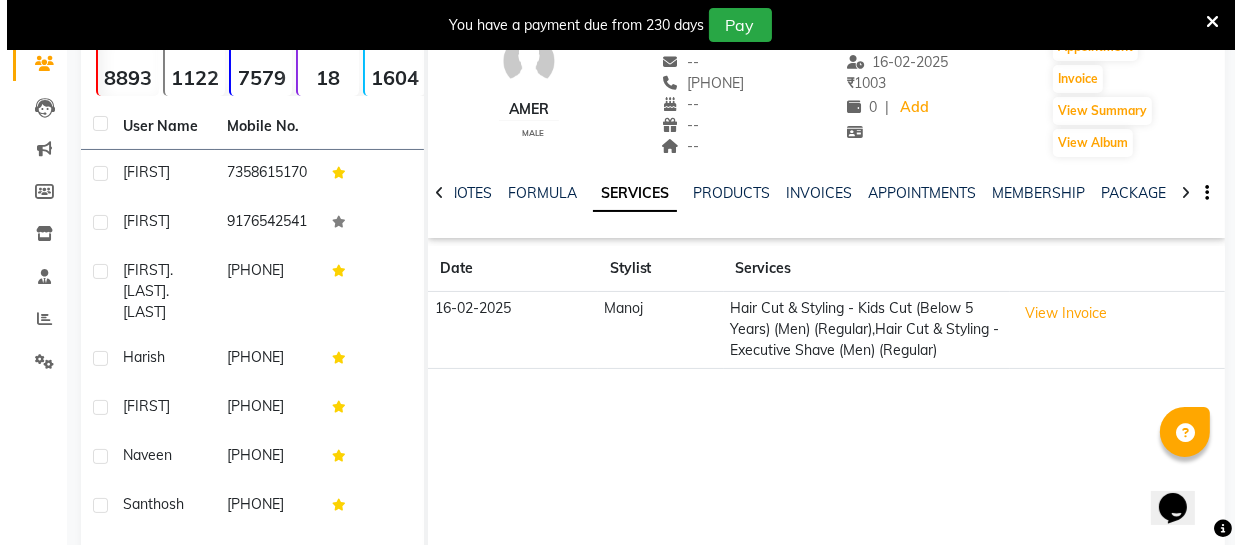scroll, scrollTop: 181, scrollLeft: 0, axis: vertical 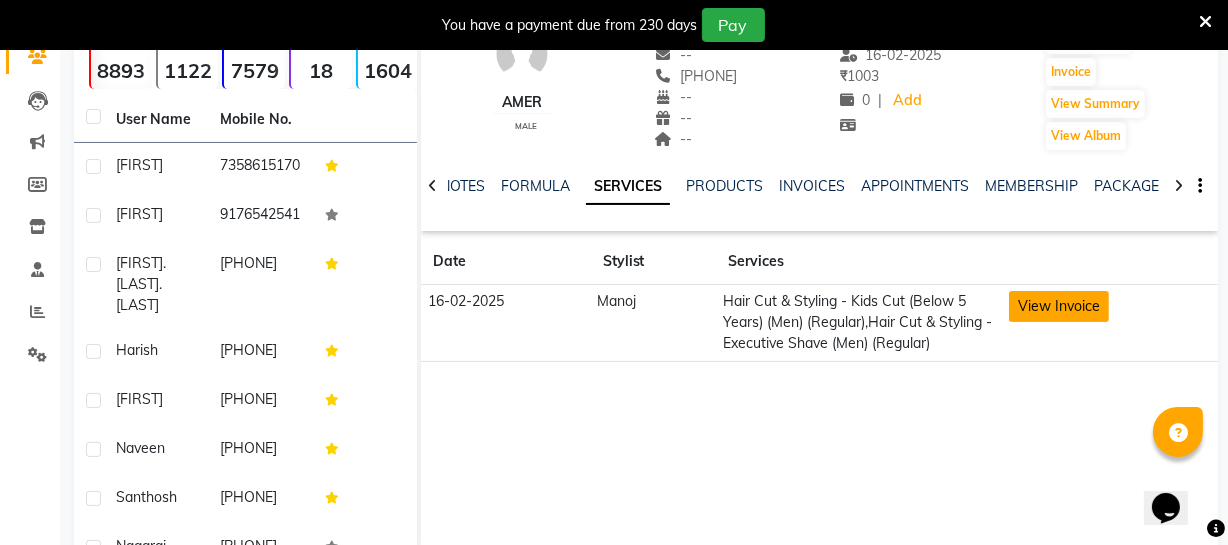 click on "View Invoice" 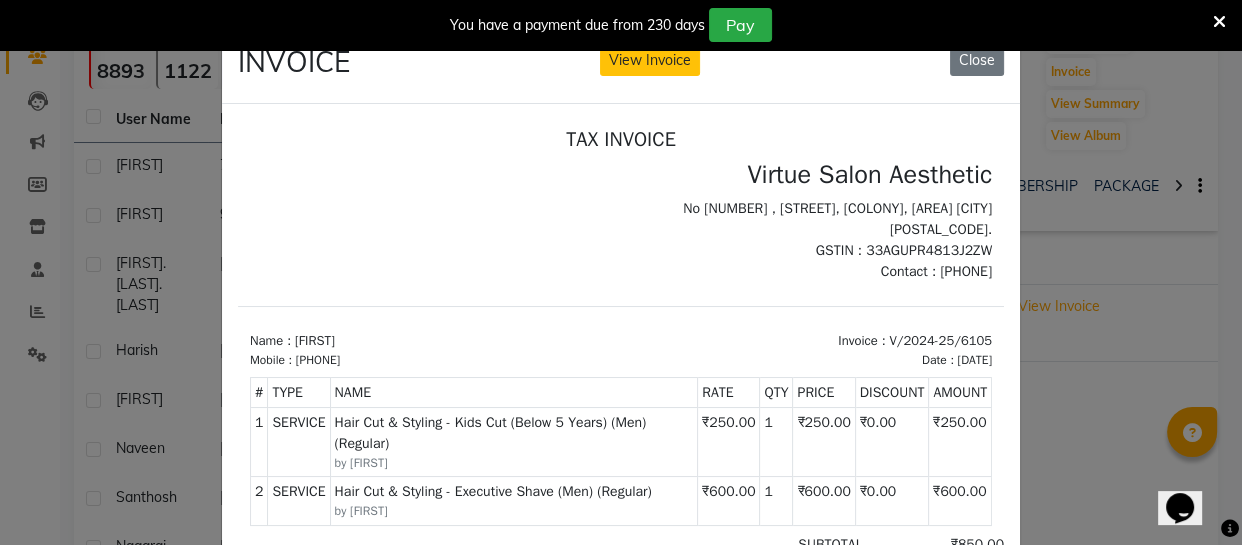 scroll, scrollTop: 15, scrollLeft: 0, axis: vertical 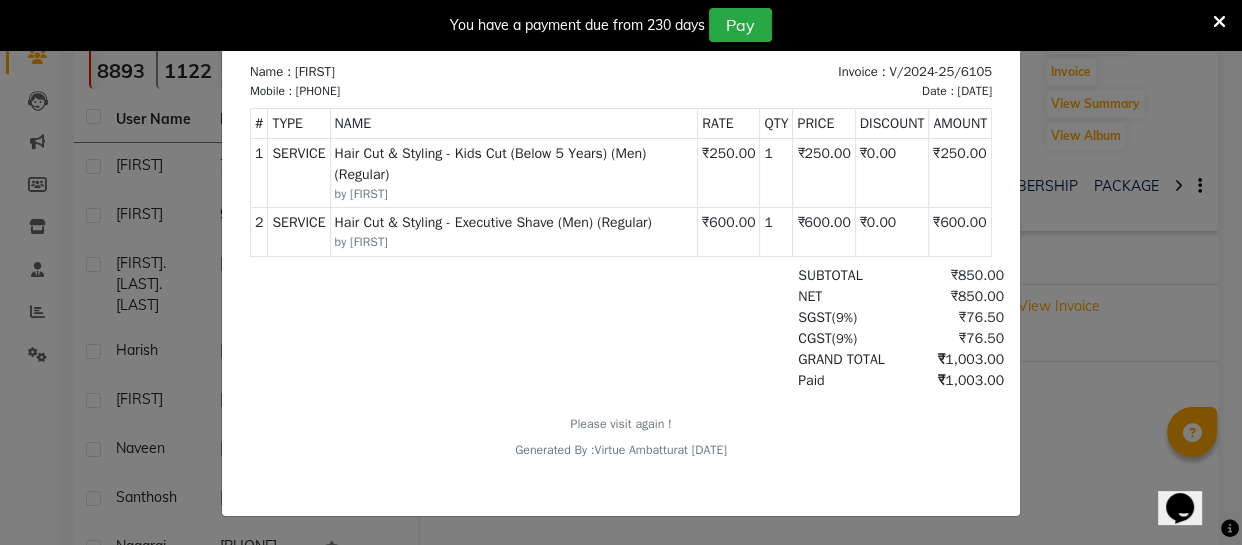 click on "INVOICE View Invoice Close" 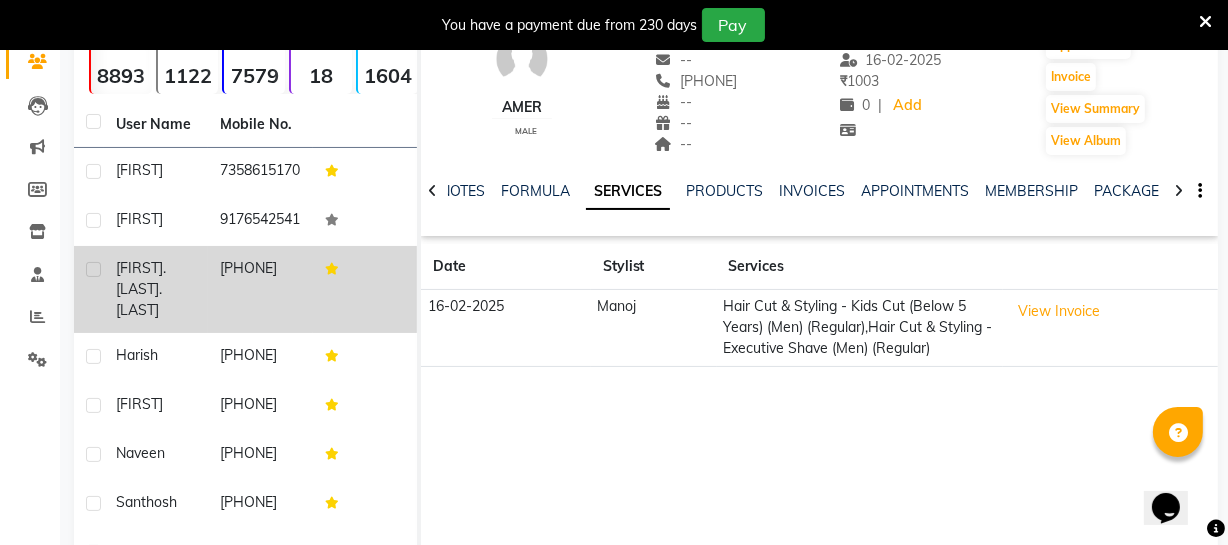 scroll, scrollTop: 0, scrollLeft: 0, axis: both 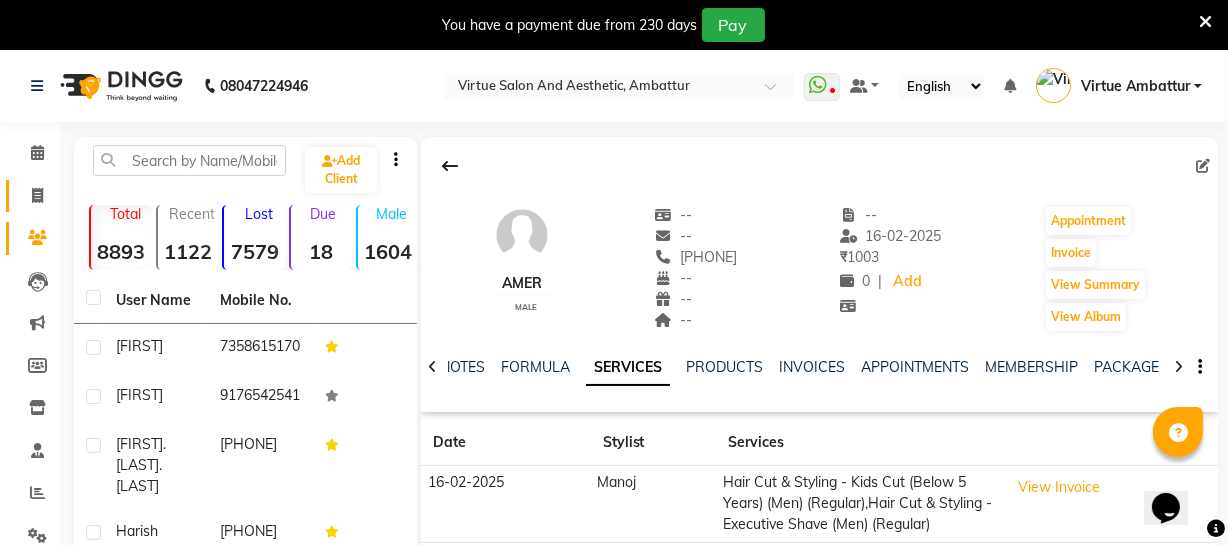 click 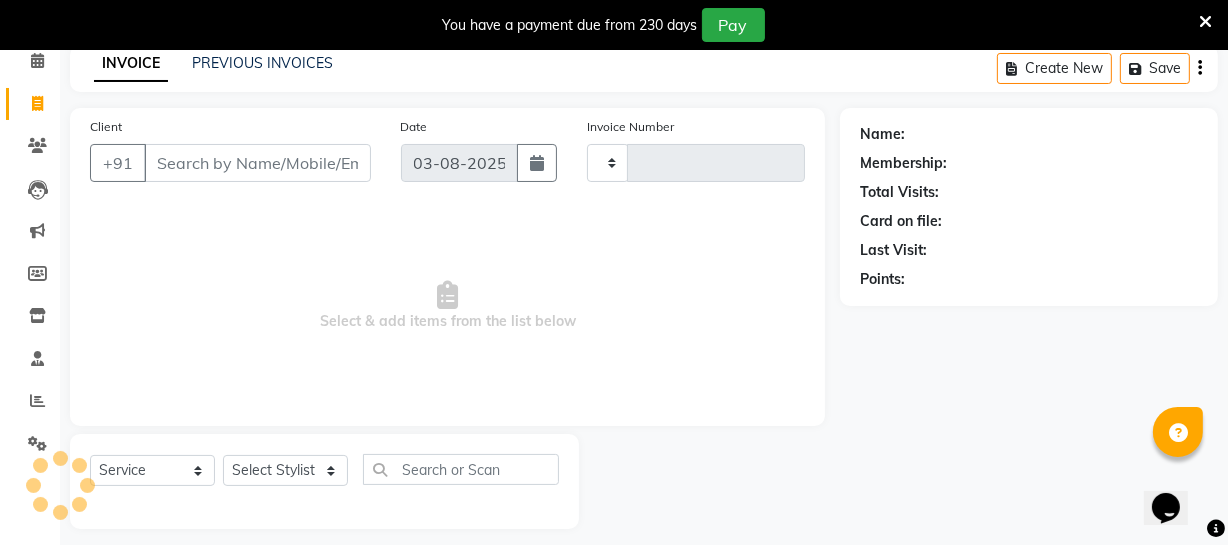 type on "2518" 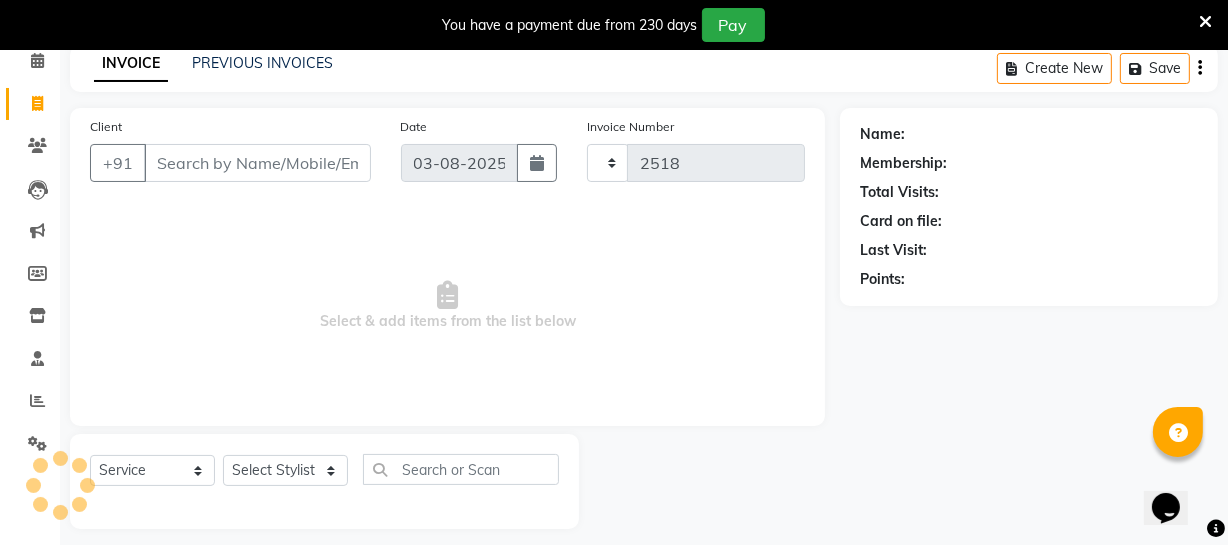 scroll, scrollTop: 107, scrollLeft: 0, axis: vertical 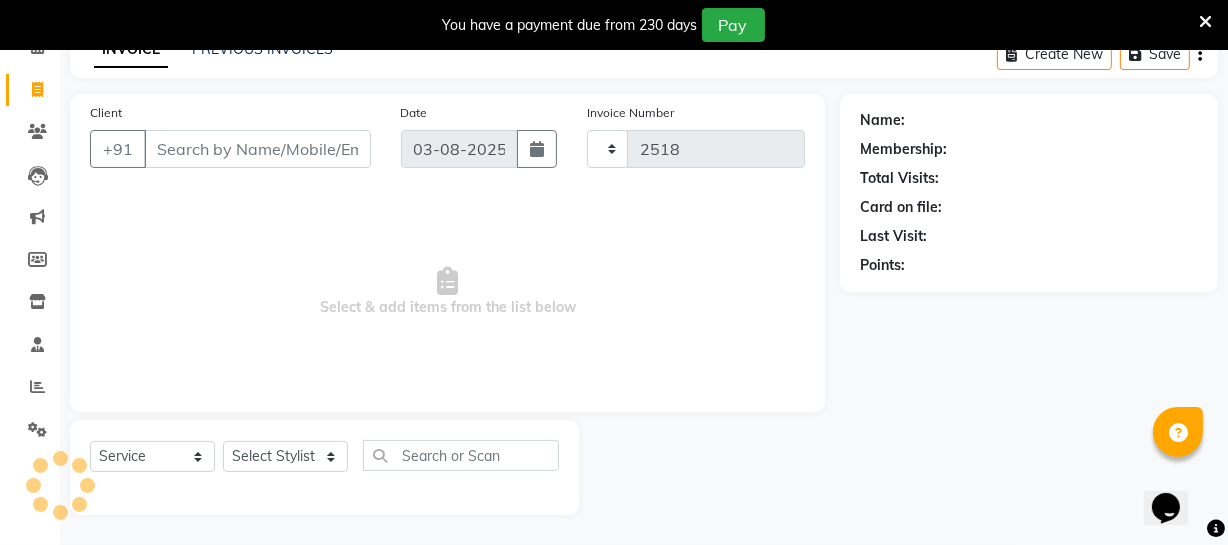select on "5237" 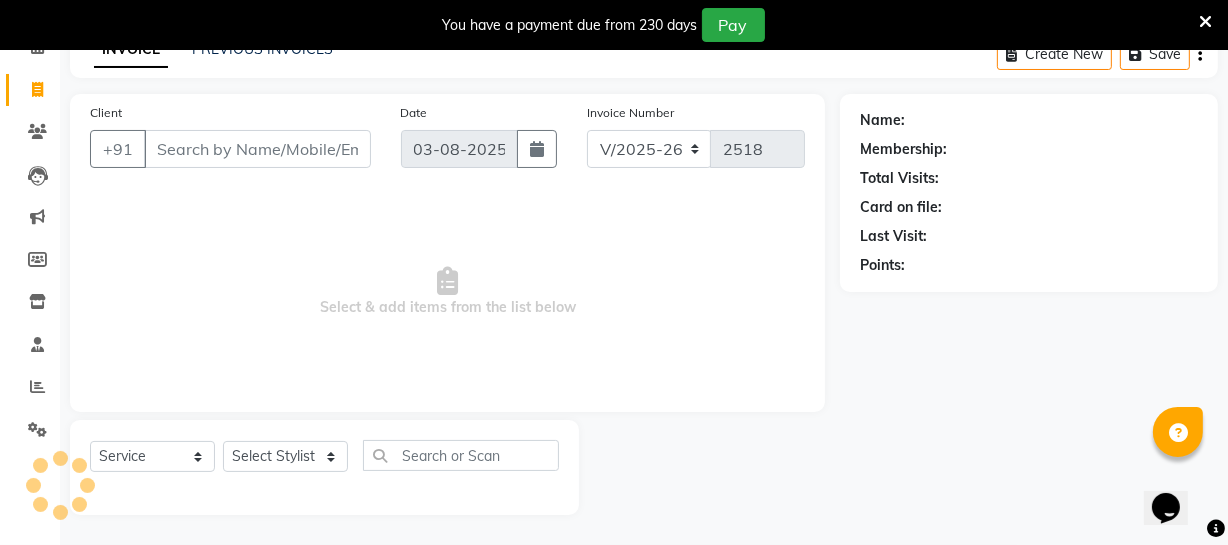 click on "Client" at bounding box center (257, 149) 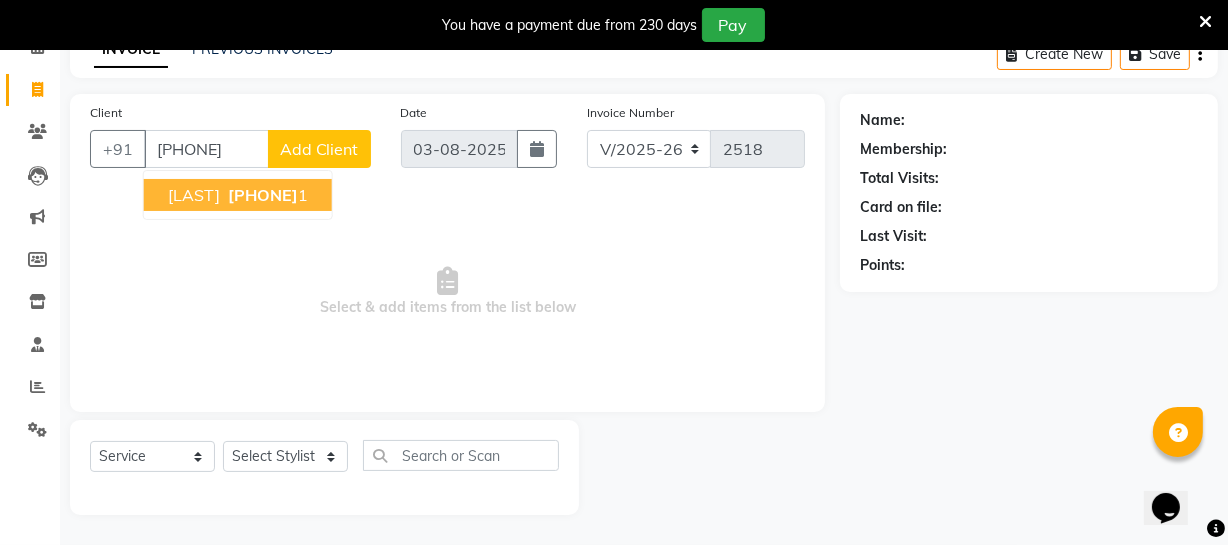 click on "900376157" at bounding box center (263, 195) 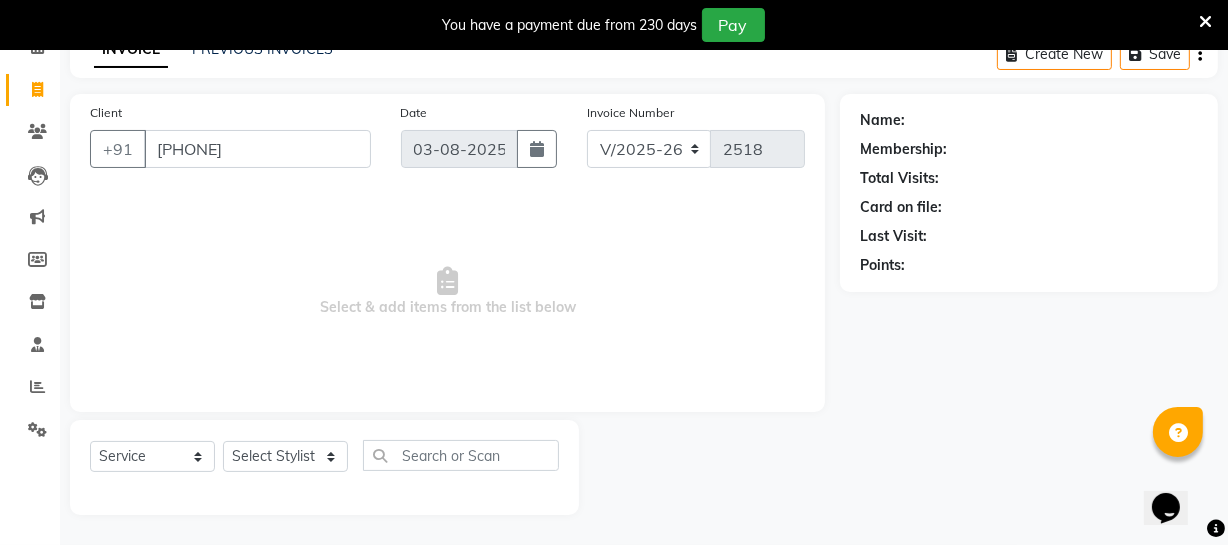 type on "9003761571" 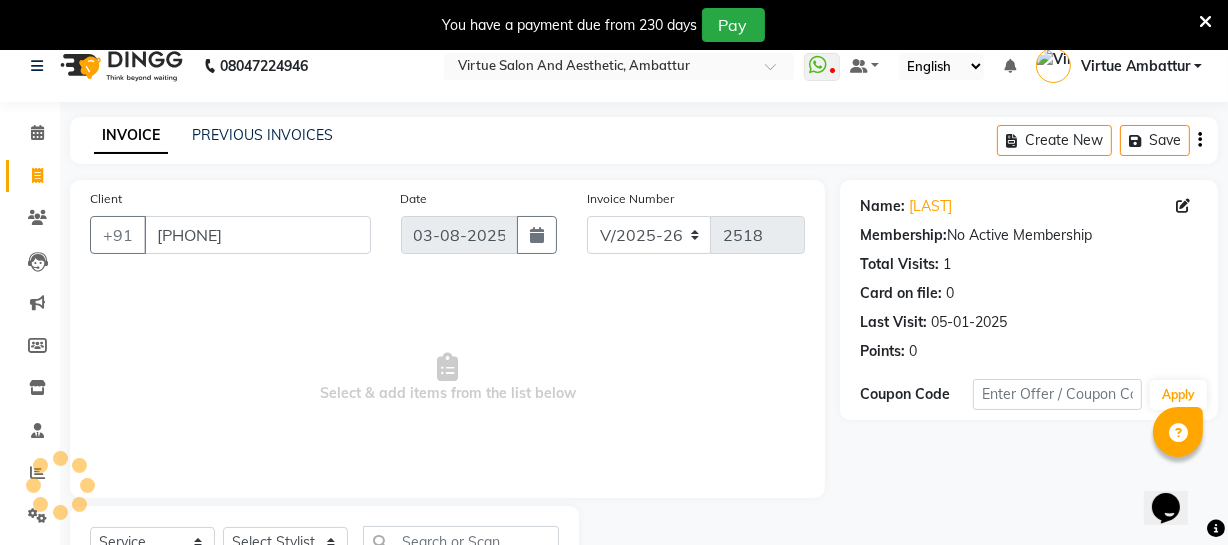 scroll, scrollTop: 16, scrollLeft: 0, axis: vertical 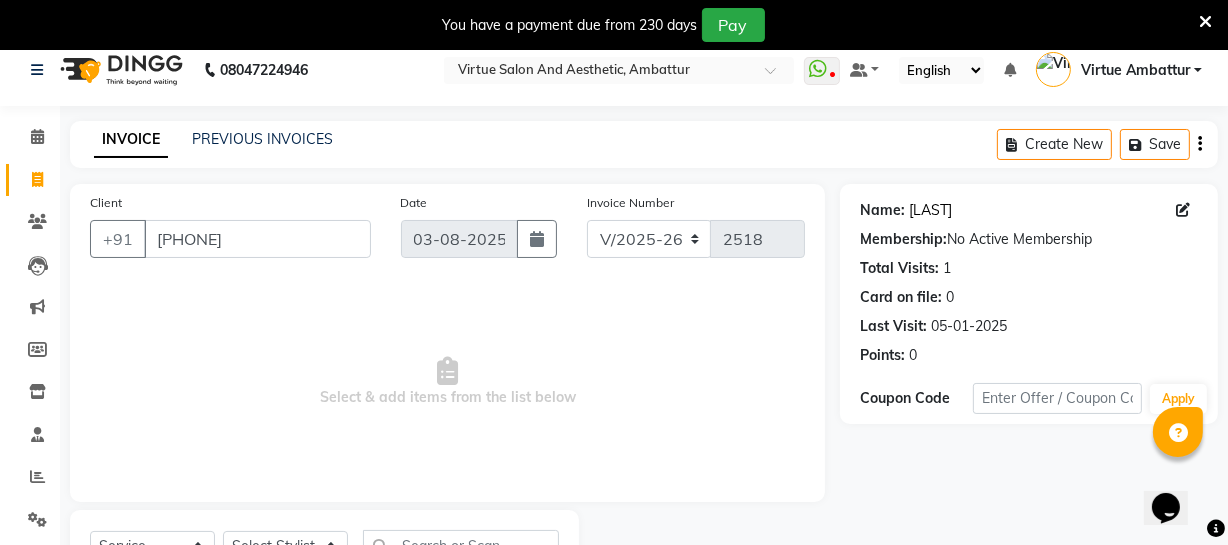 click on "Ammer" 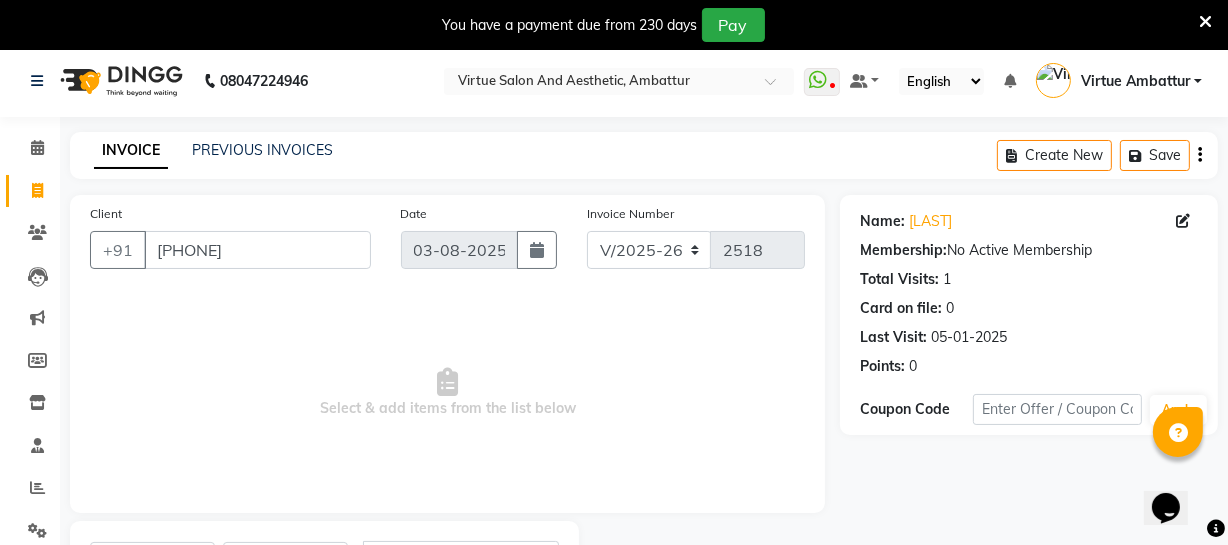 scroll, scrollTop: 0, scrollLeft: 0, axis: both 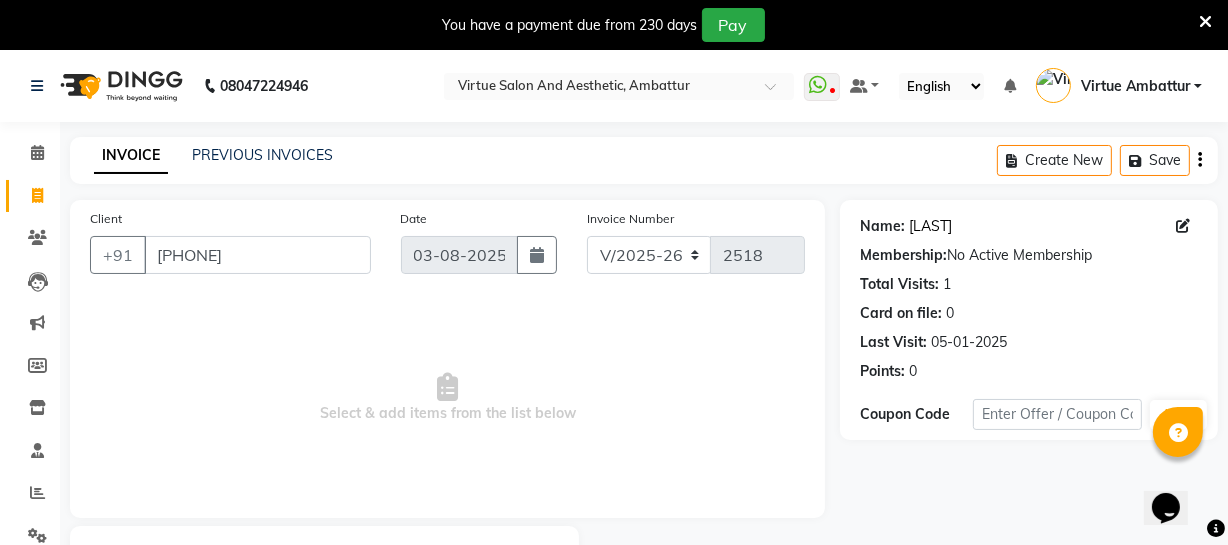 click on "Ammer" 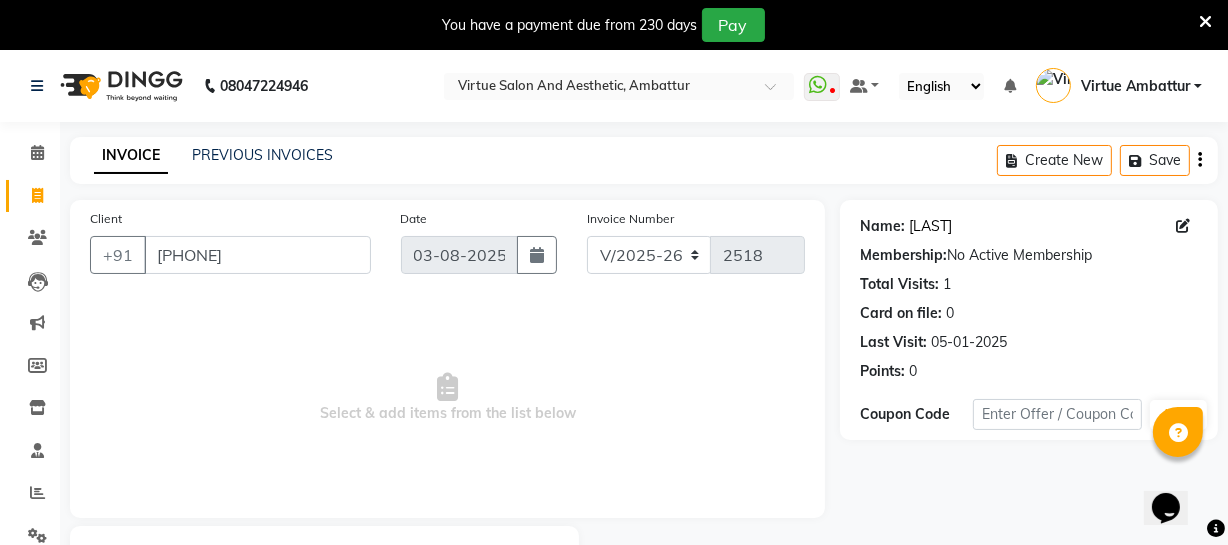 click on "Ammer" 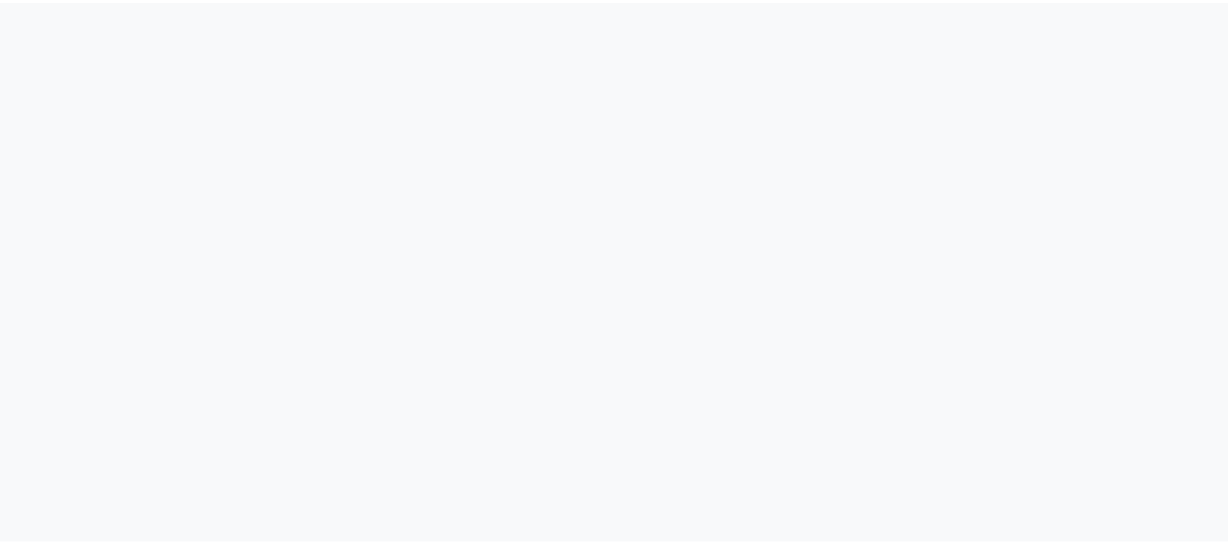 scroll, scrollTop: 0, scrollLeft: 0, axis: both 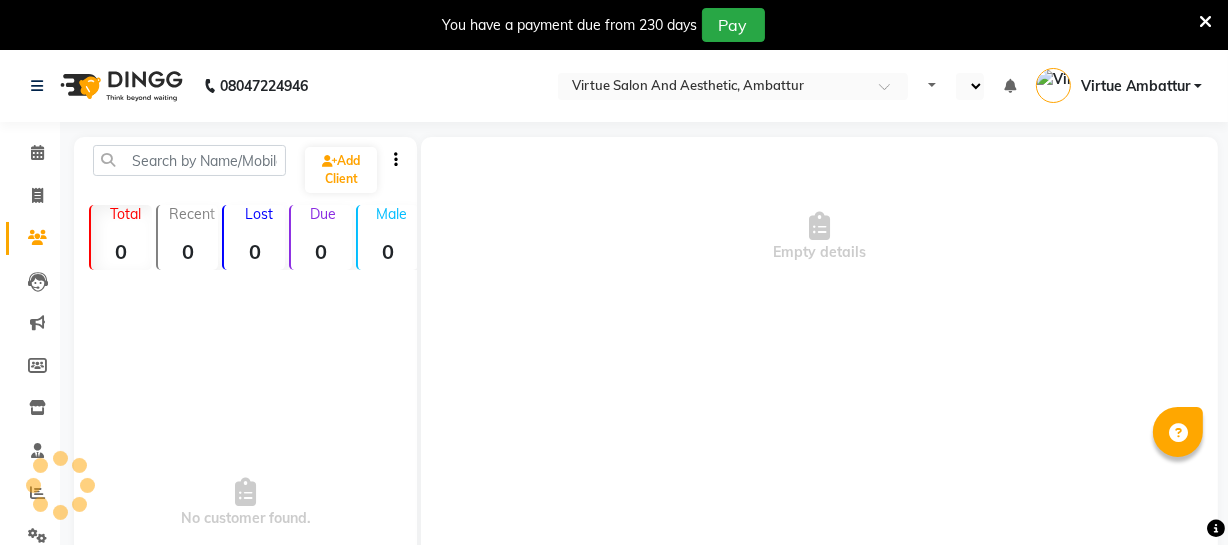 select on "en" 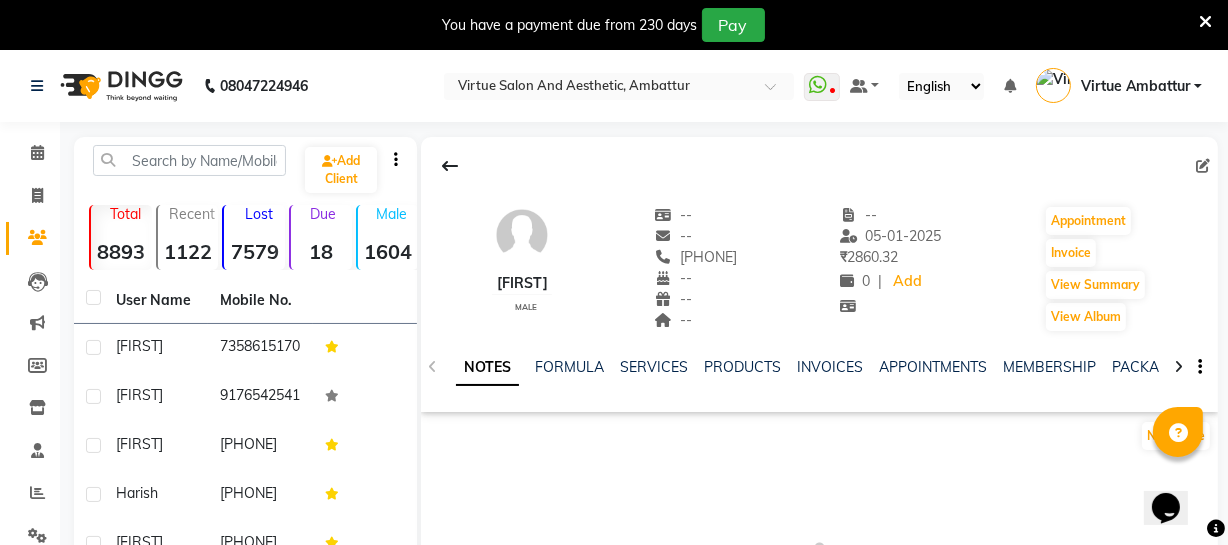 scroll, scrollTop: 0, scrollLeft: 0, axis: both 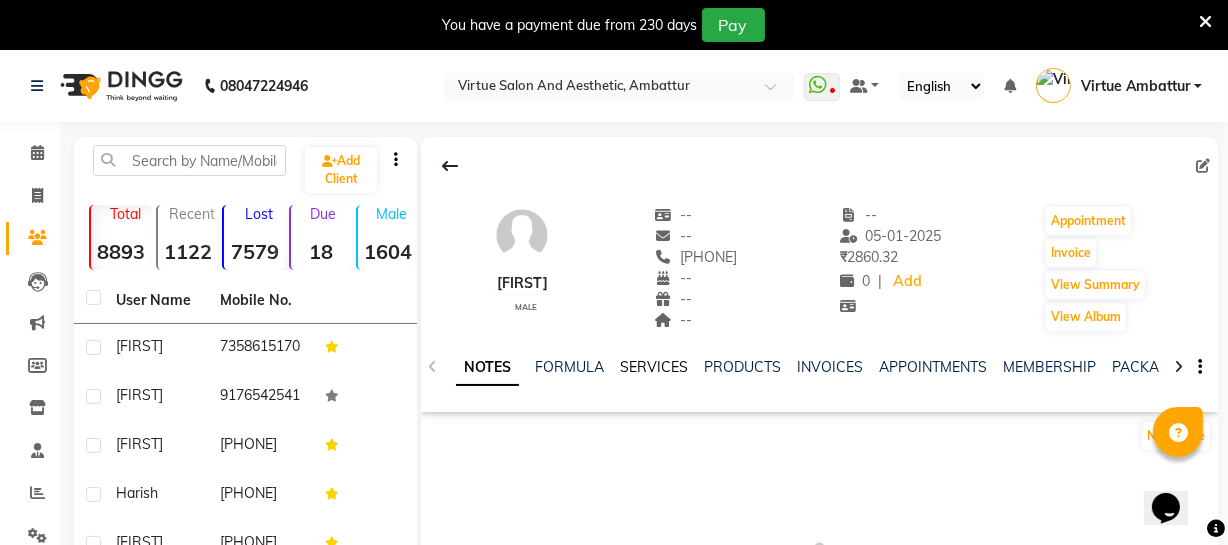 click on "SERVICES" 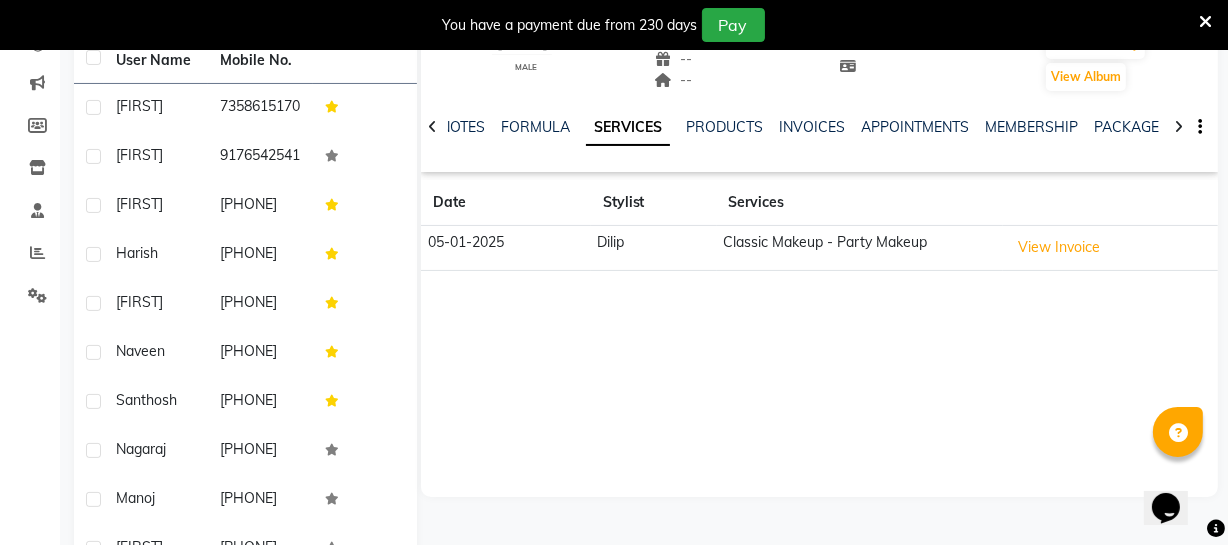 scroll, scrollTop: 272, scrollLeft: 0, axis: vertical 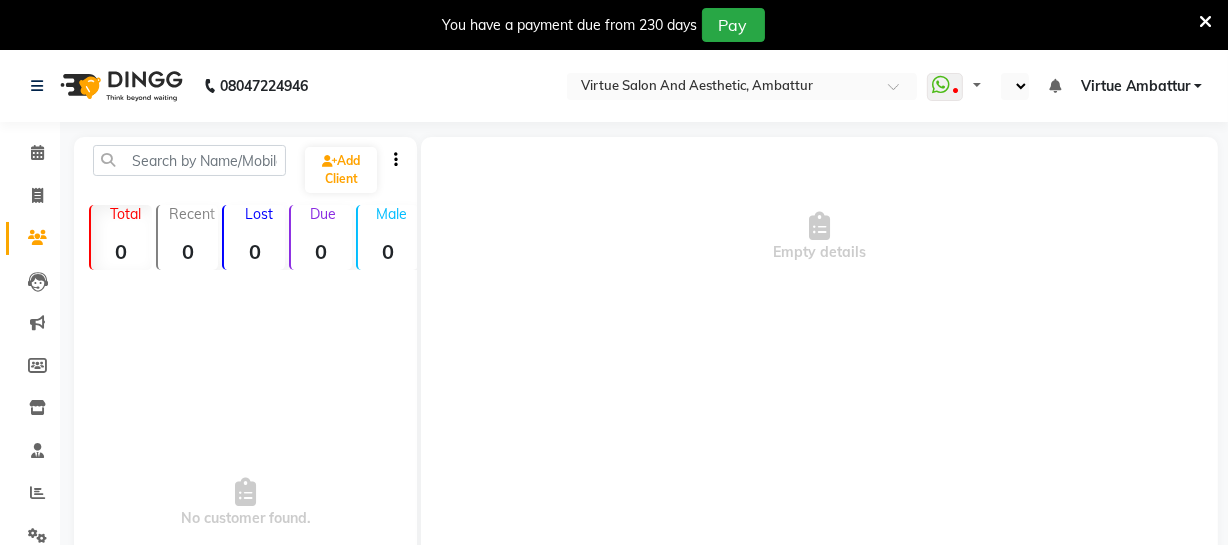 select on "en" 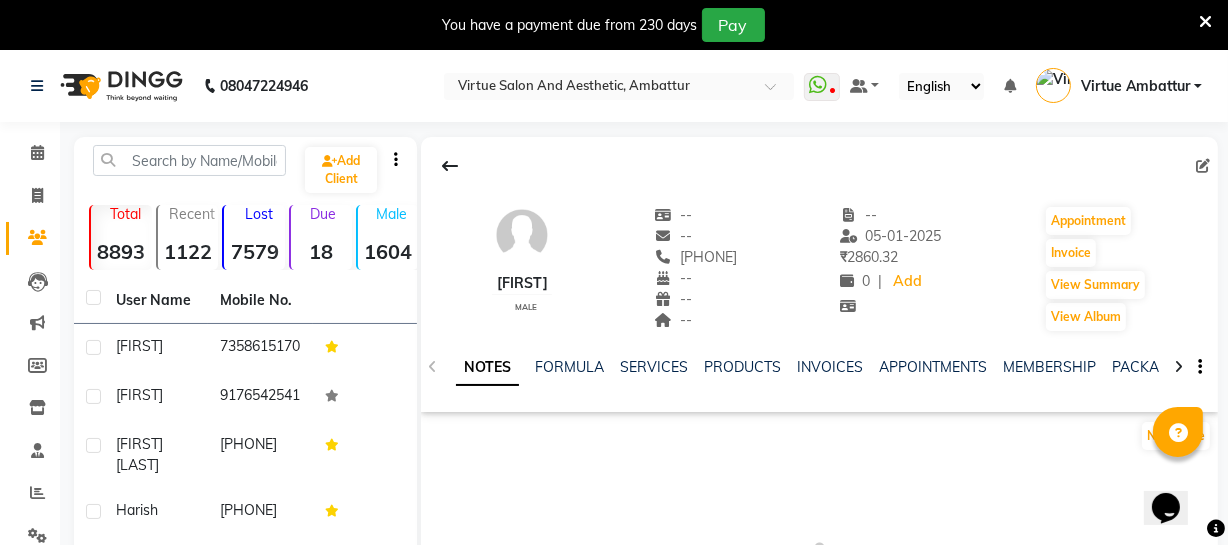 scroll, scrollTop: 0, scrollLeft: 0, axis: both 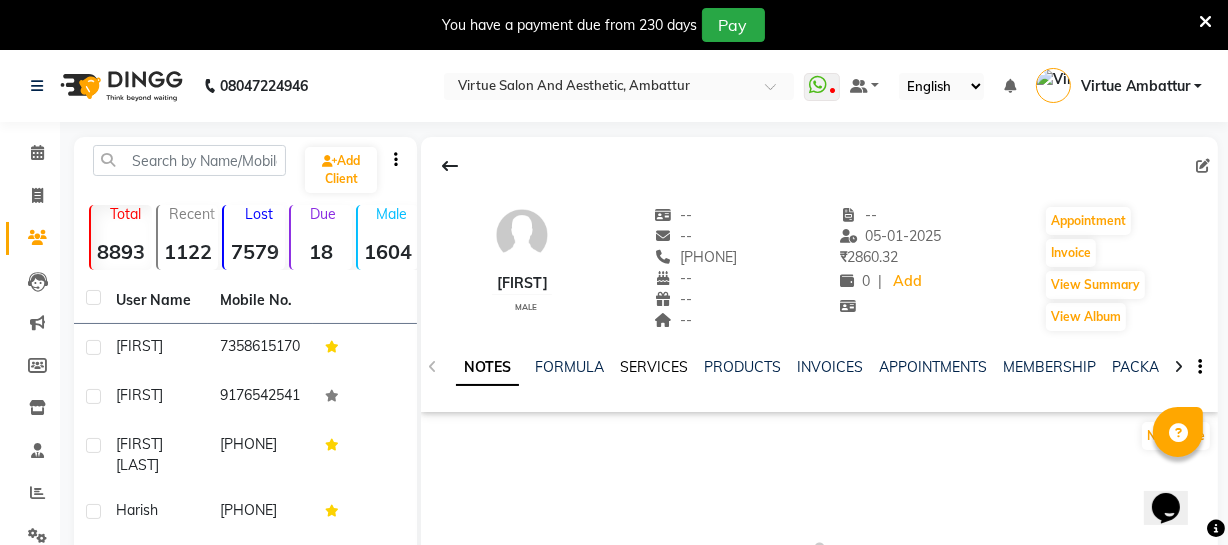 click on "SERVICES" 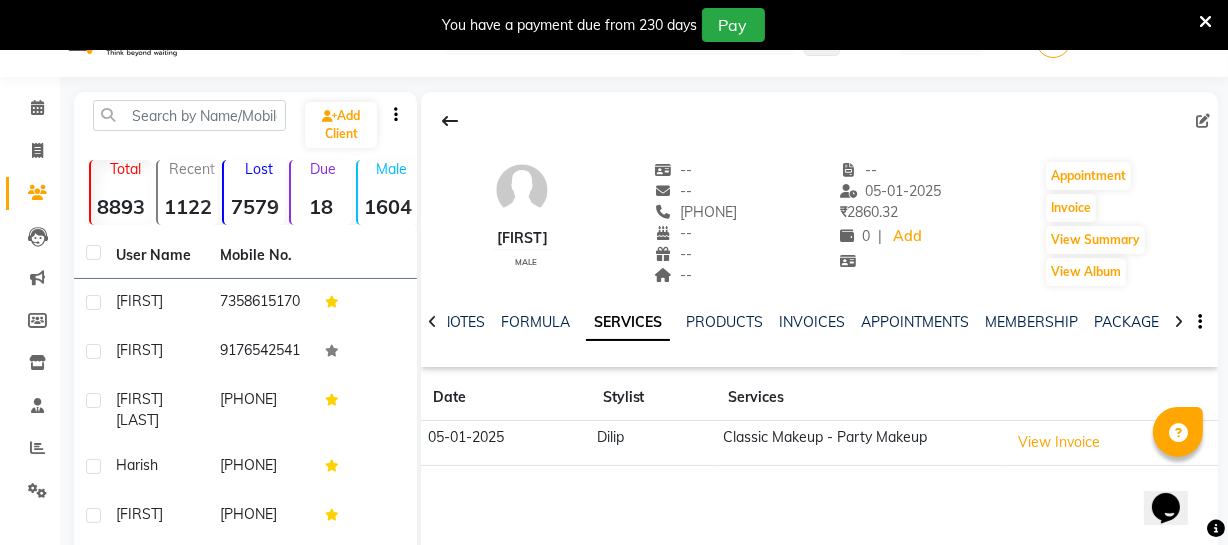 scroll, scrollTop: 0, scrollLeft: 0, axis: both 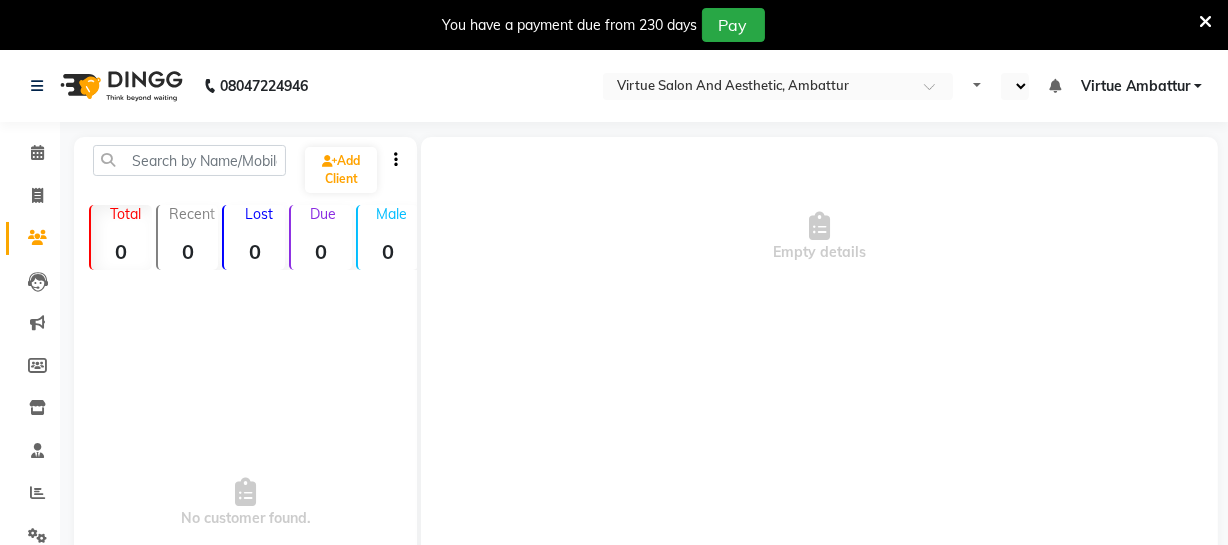 select on "en" 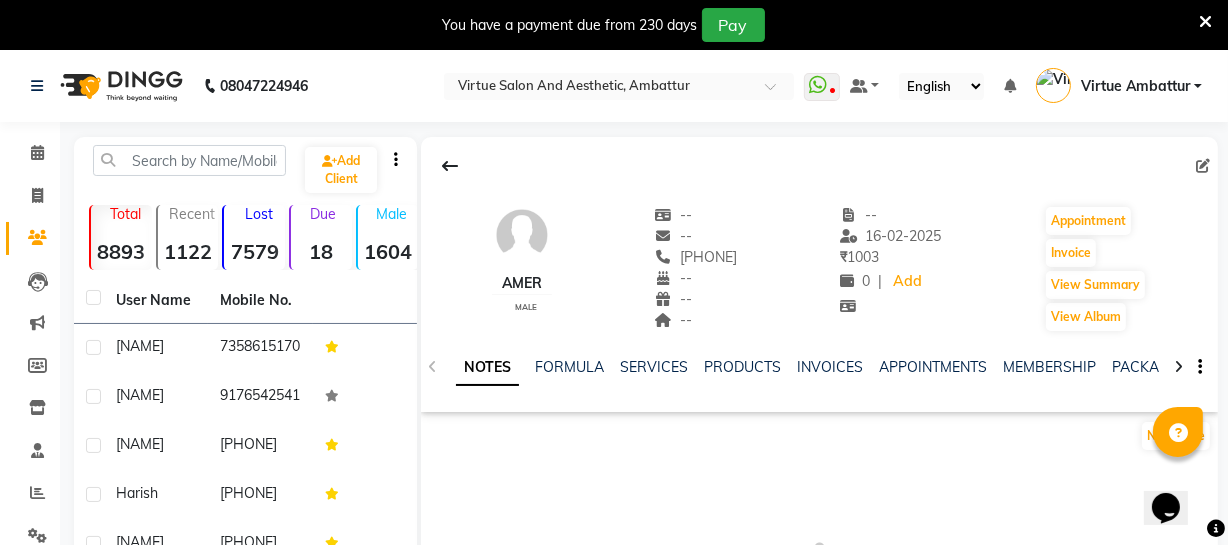 scroll, scrollTop: 0, scrollLeft: 0, axis: both 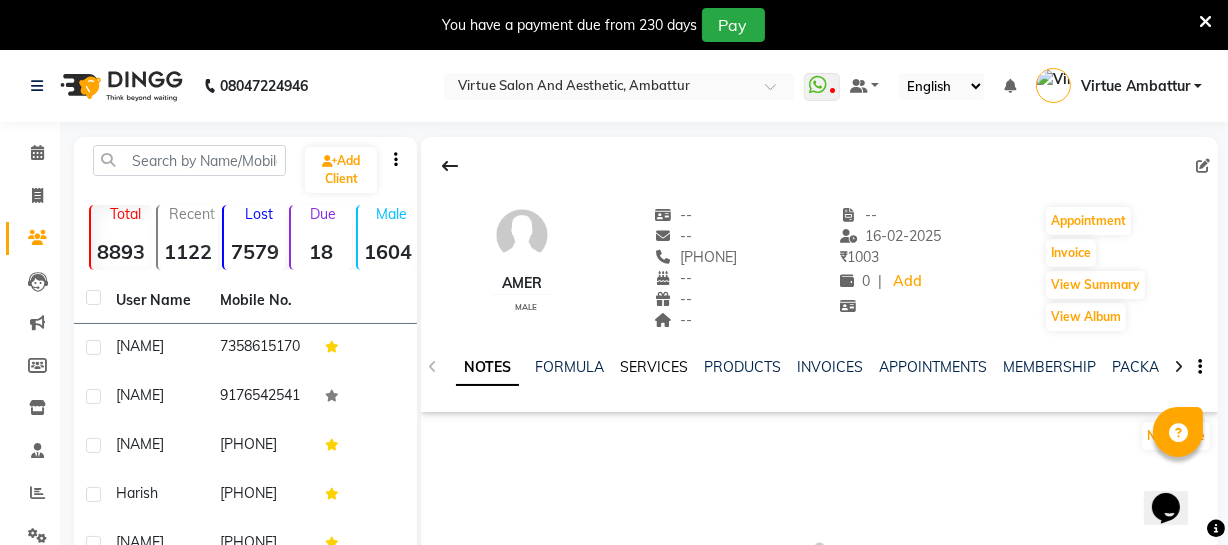 click on "SERVICES" 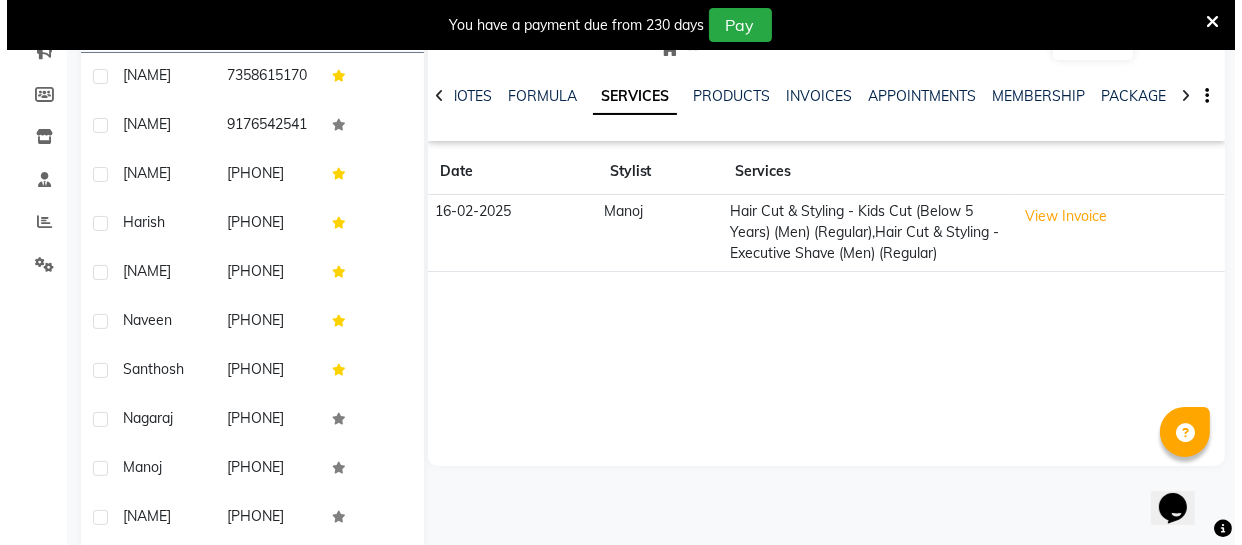 scroll, scrollTop: 272, scrollLeft: 0, axis: vertical 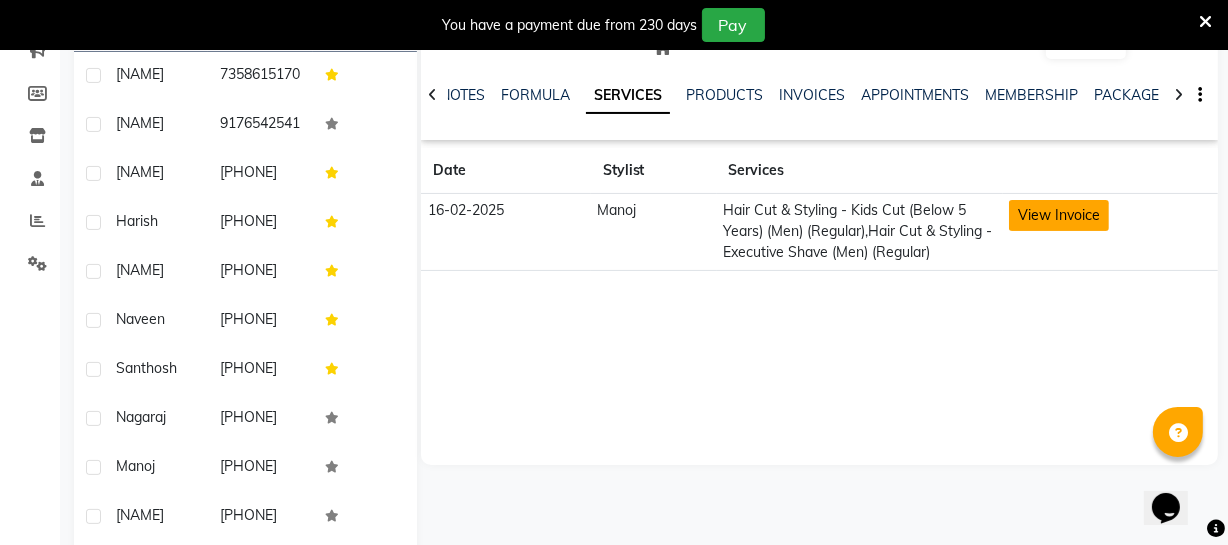 click on "View Invoice" 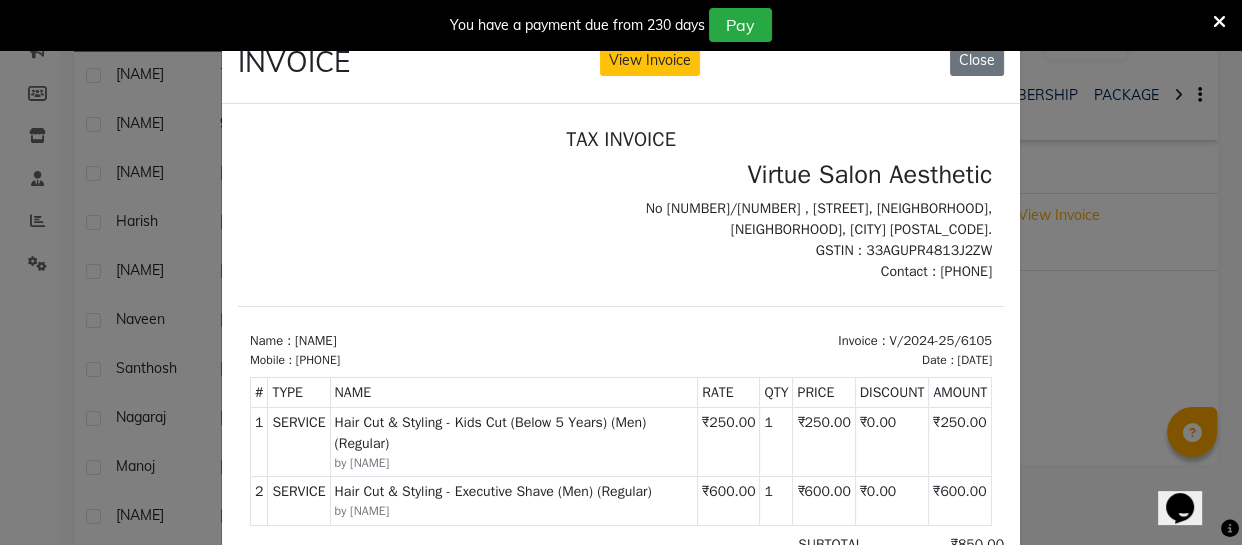 scroll, scrollTop: 15, scrollLeft: 0, axis: vertical 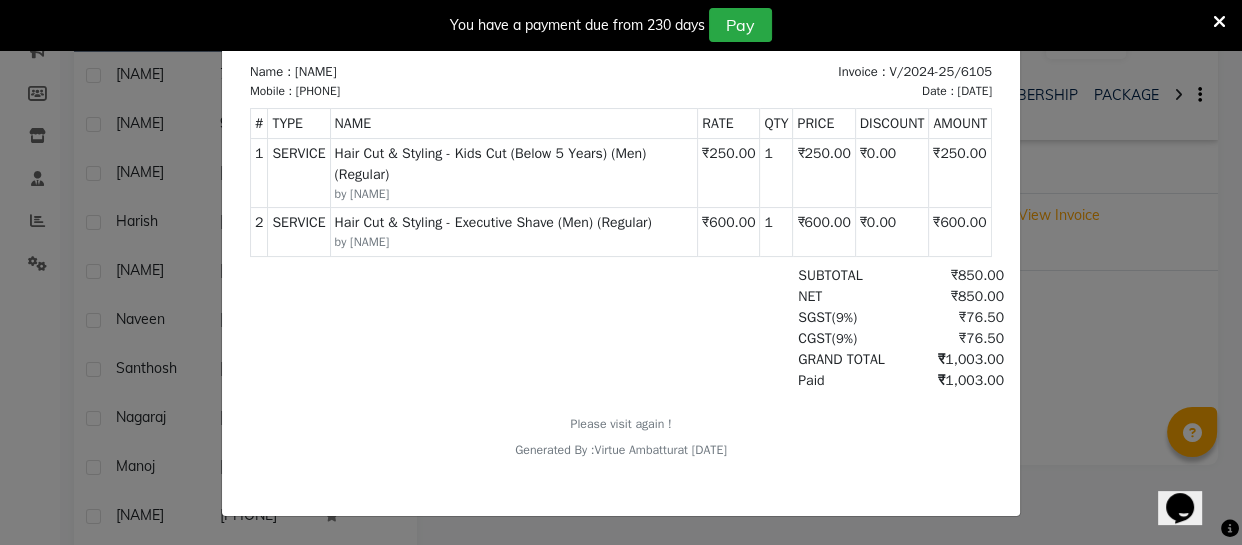 click on "INVOICE View Invoice Close" 